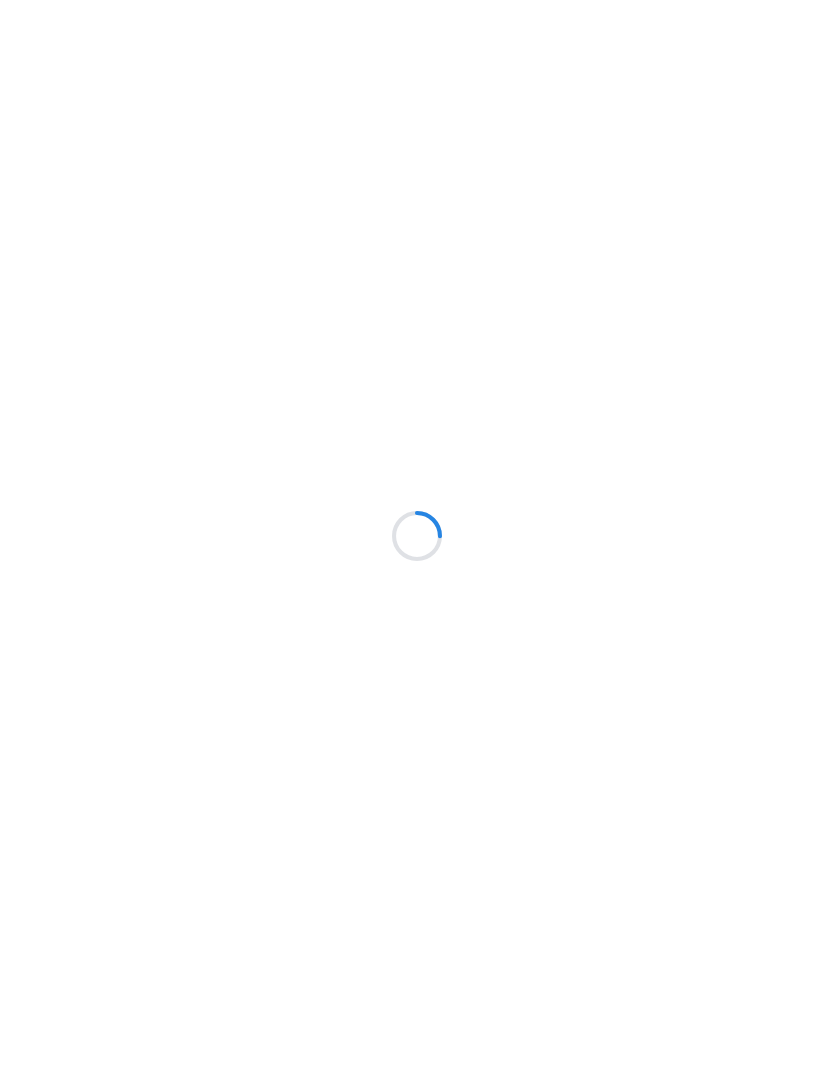 scroll, scrollTop: 0, scrollLeft: 0, axis: both 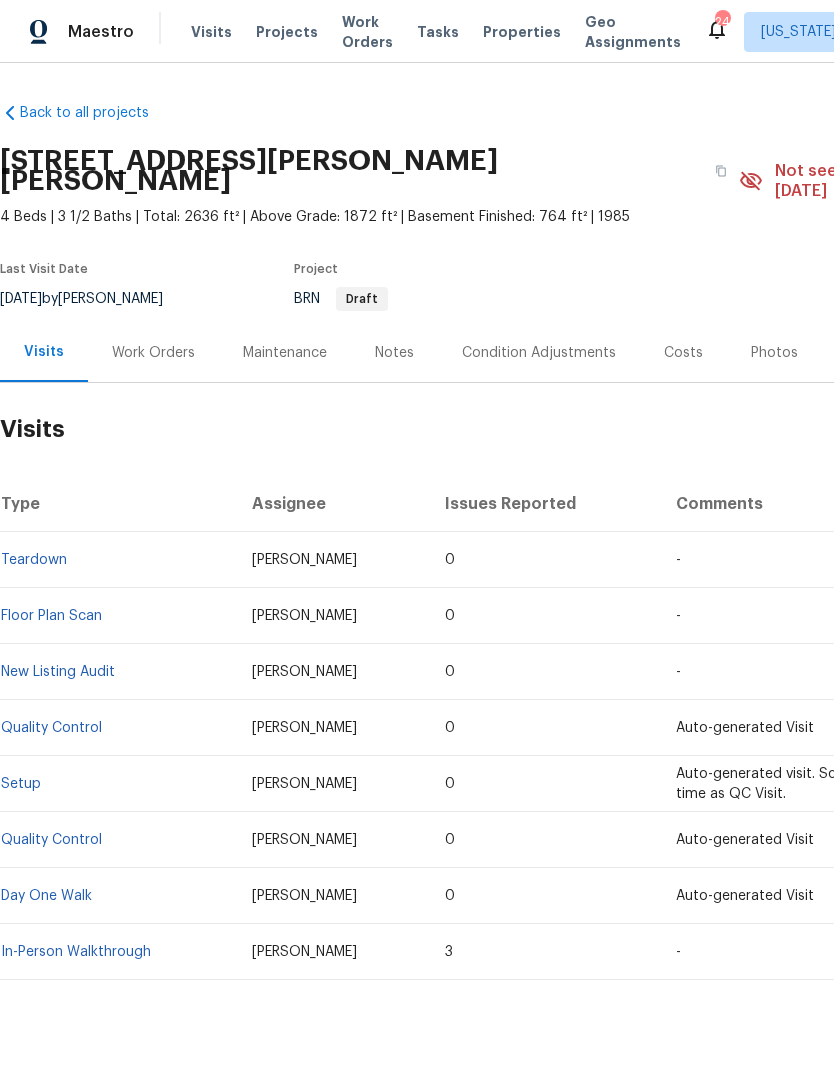 click on "Projects" at bounding box center [287, 32] 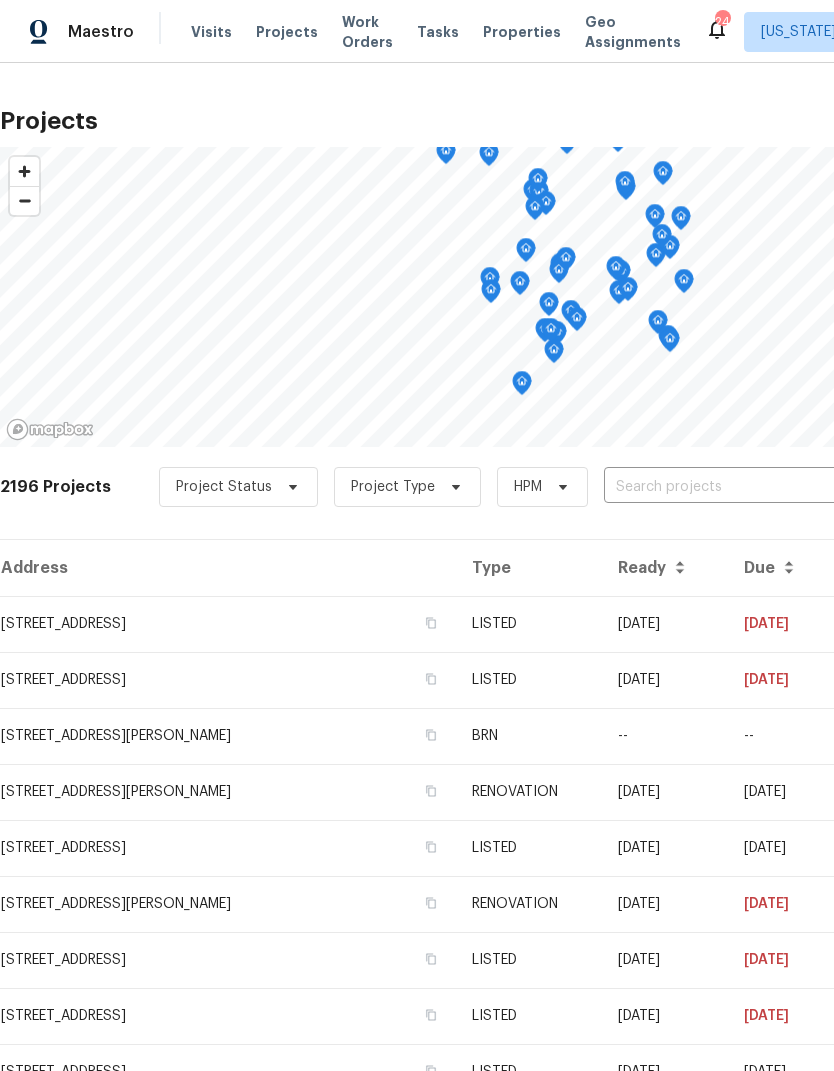 click at bounding box center [718, 487] 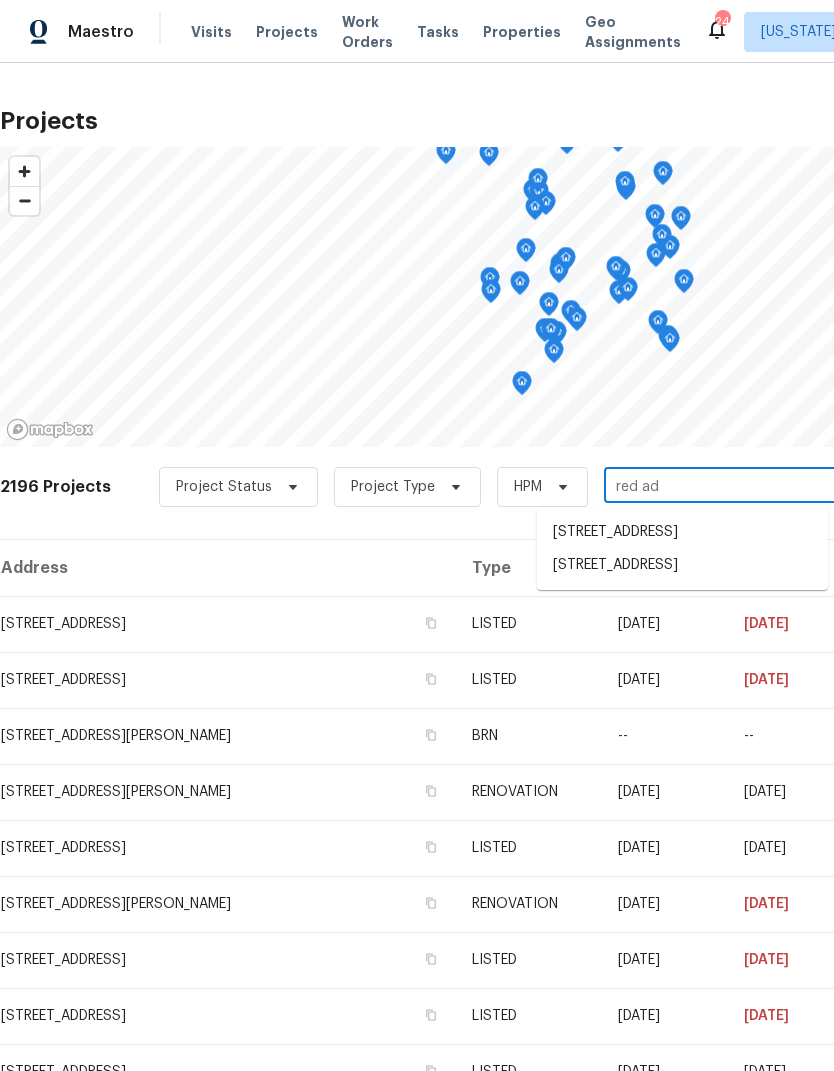 type on "red adm" 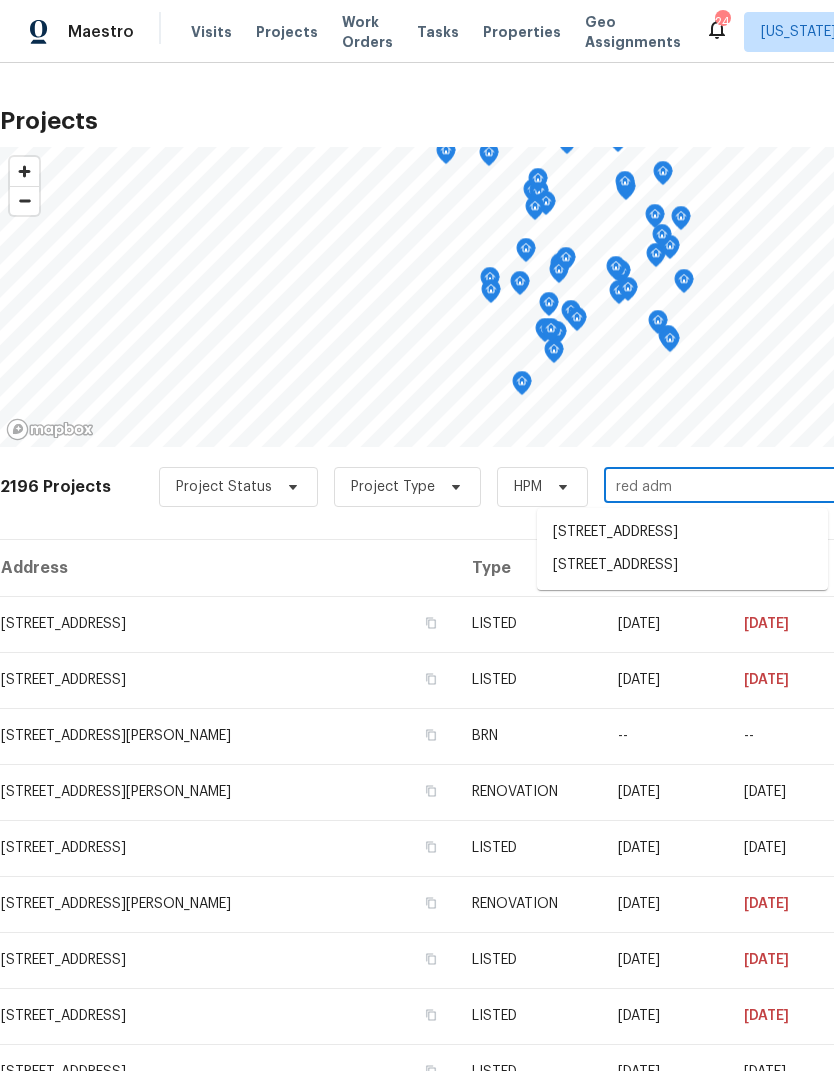click on "[STREET_ADDRESS]" at bounding box center (682, 565) 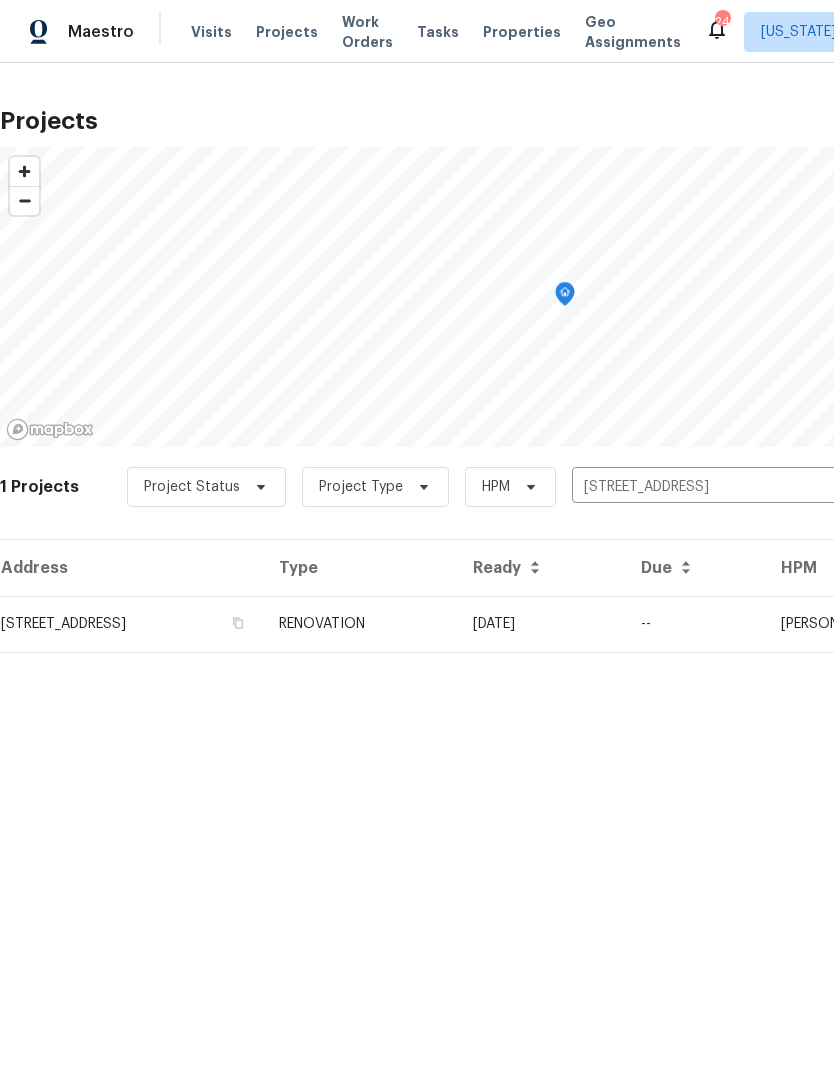 click on "[STREET_ADDRESS]" at bounding box center [131, 624] 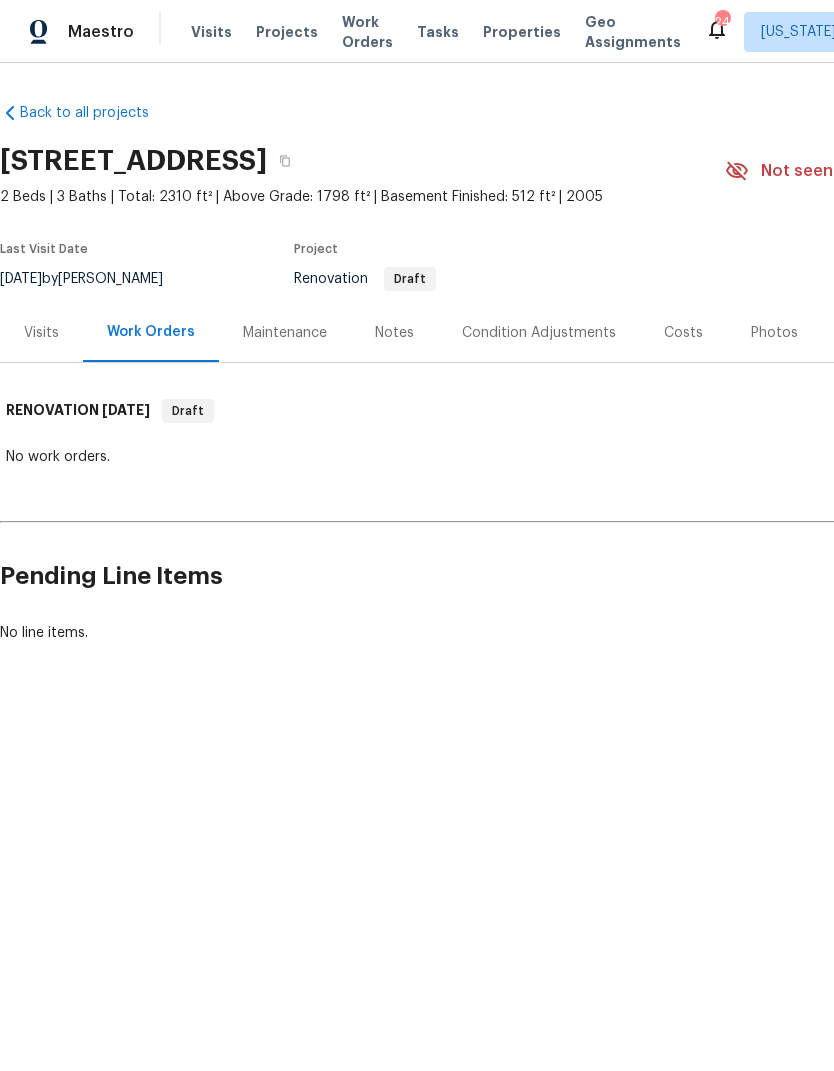 click on "Notes" at bounding box center [394, 332] 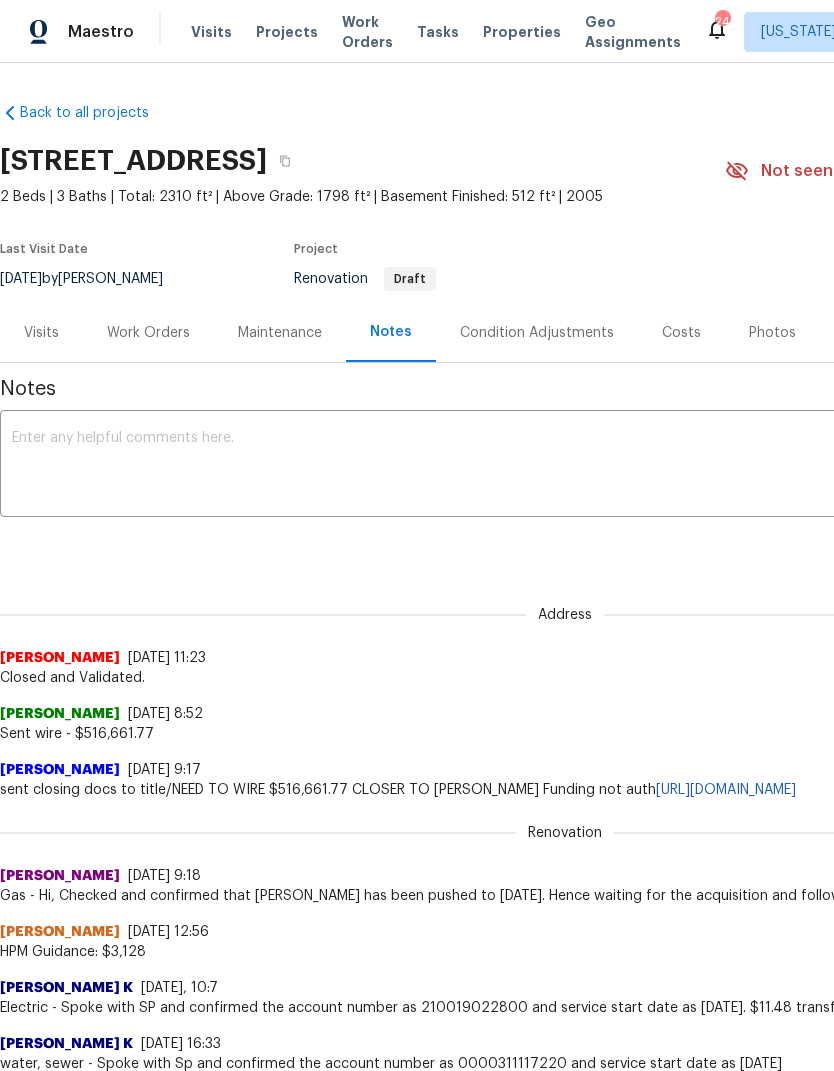 scroll, scrollTop: 0, scrollLeft: 0, axis: both 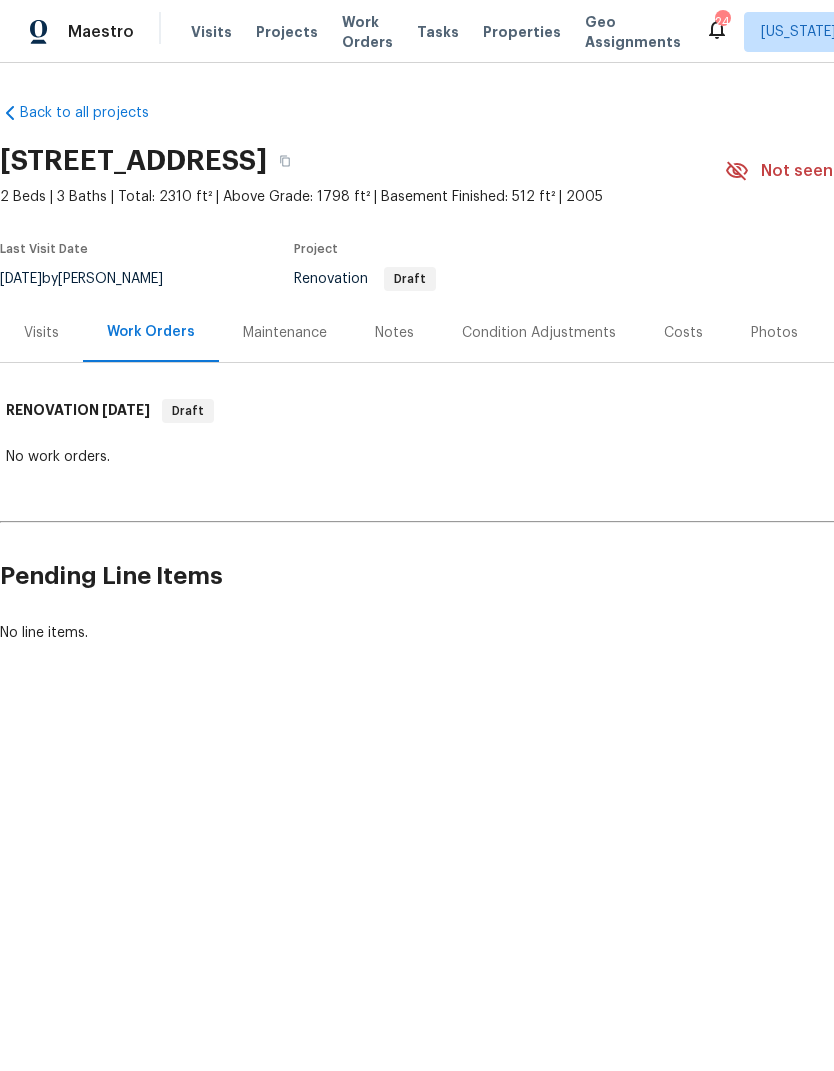 click on "Maintenance" at bounding box center (285, 332) 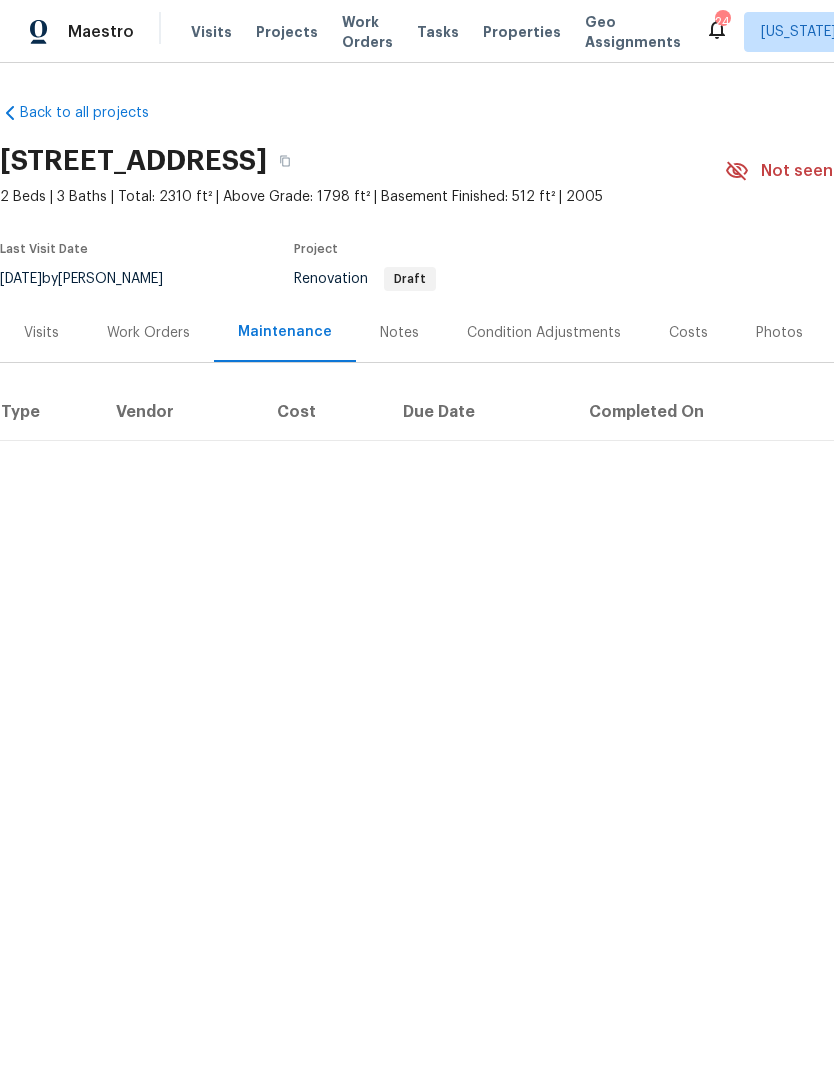 click on "Notes" at bounding box center [399, 333] 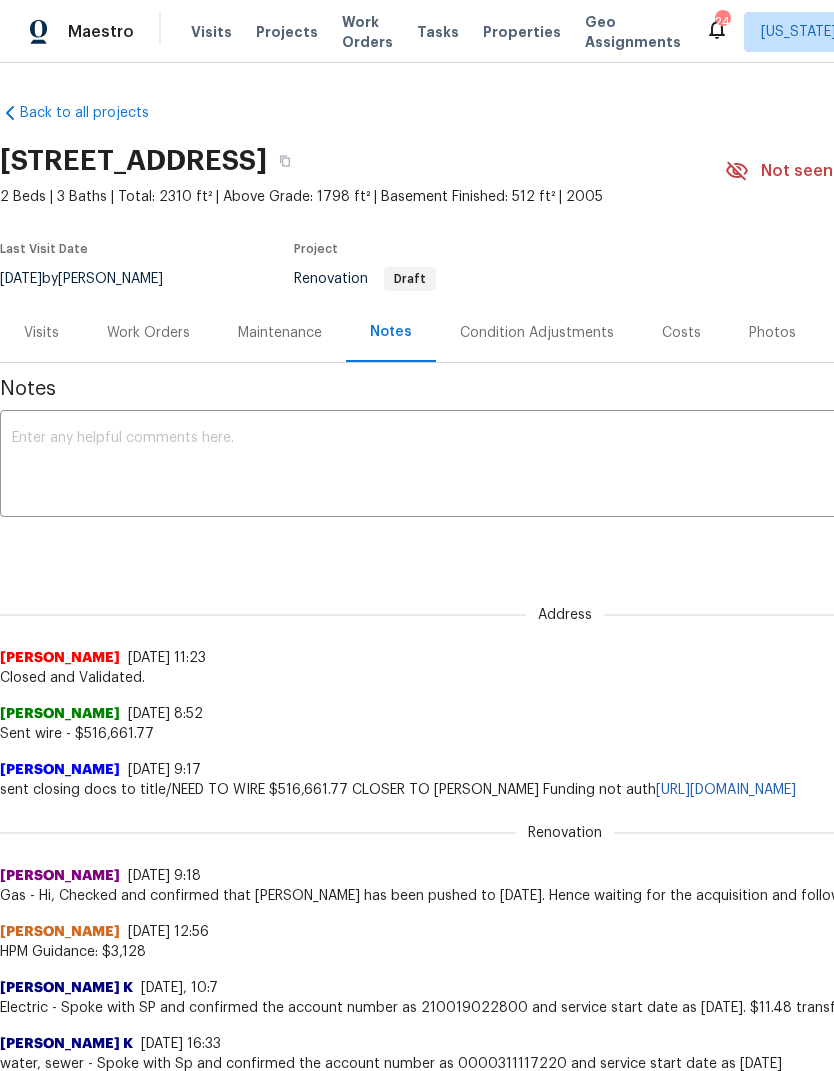 click on "Condition Adjustments" at bounding box center [537, 333] 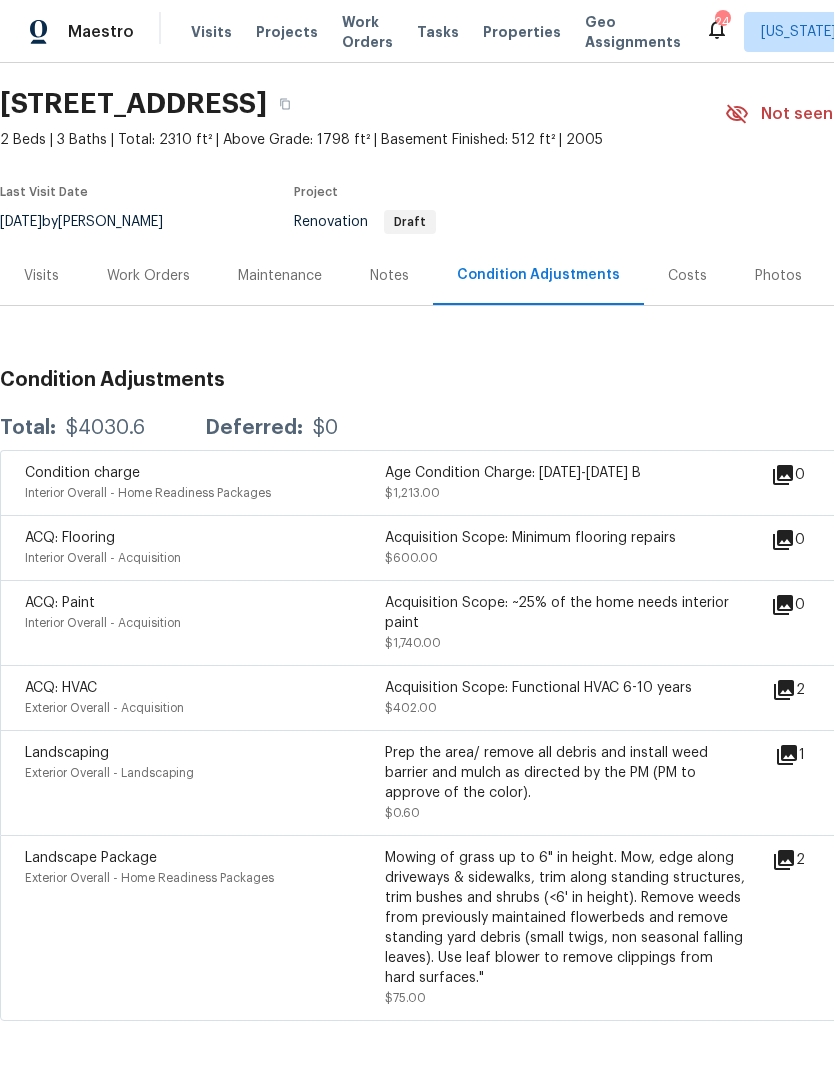 scroll, scrollTop: 56, scrollLeft: 0, axis: vertical 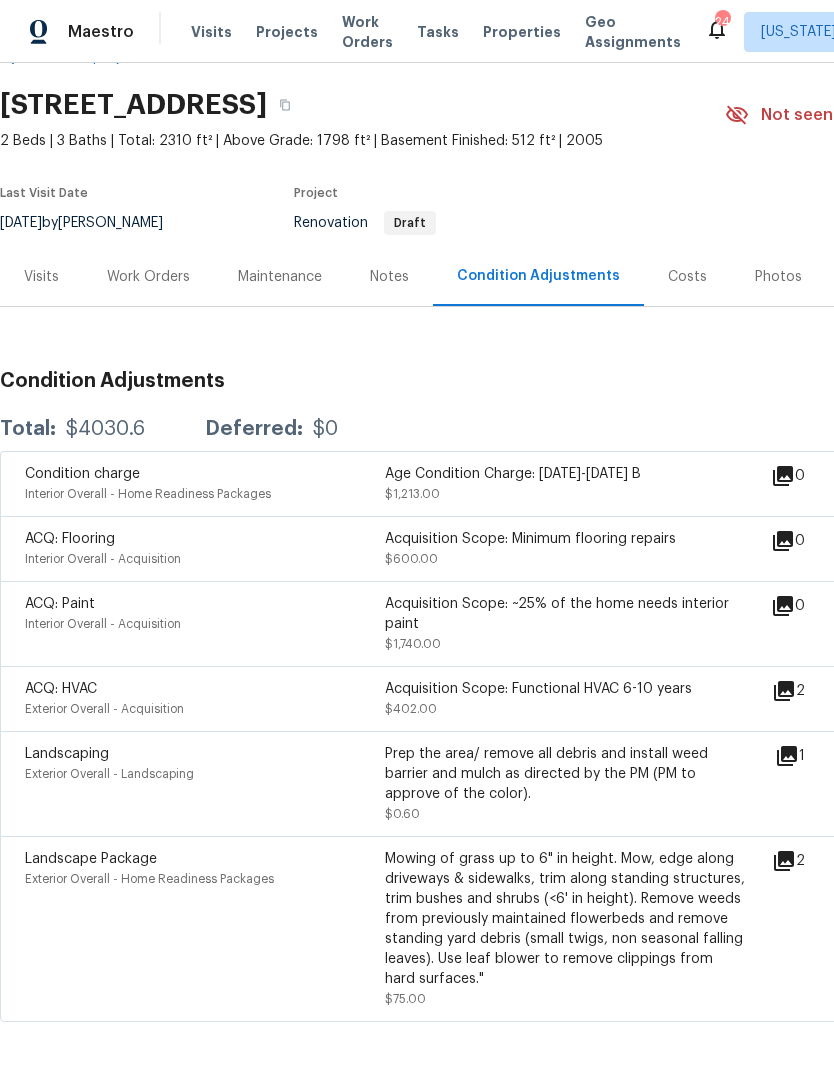 click on "Notes" at bounding box center (389, 277) 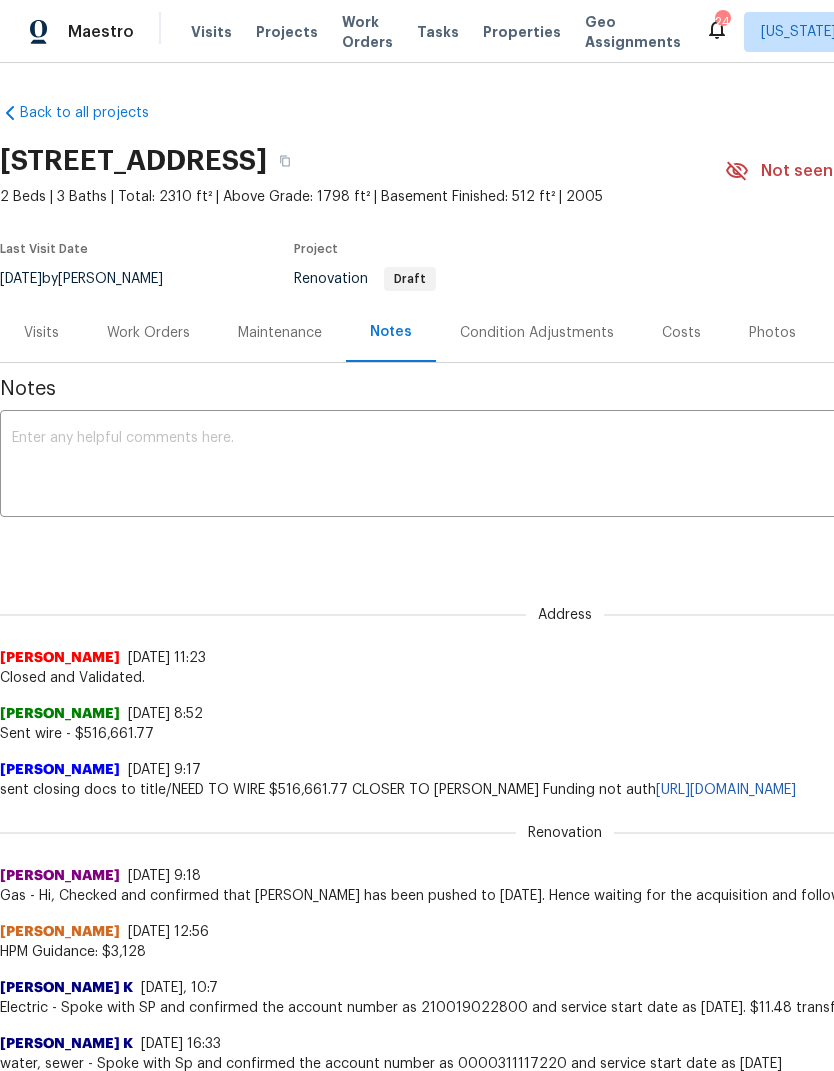 scroll, scrollTop: 0, scrollLeft: 0, axis: both 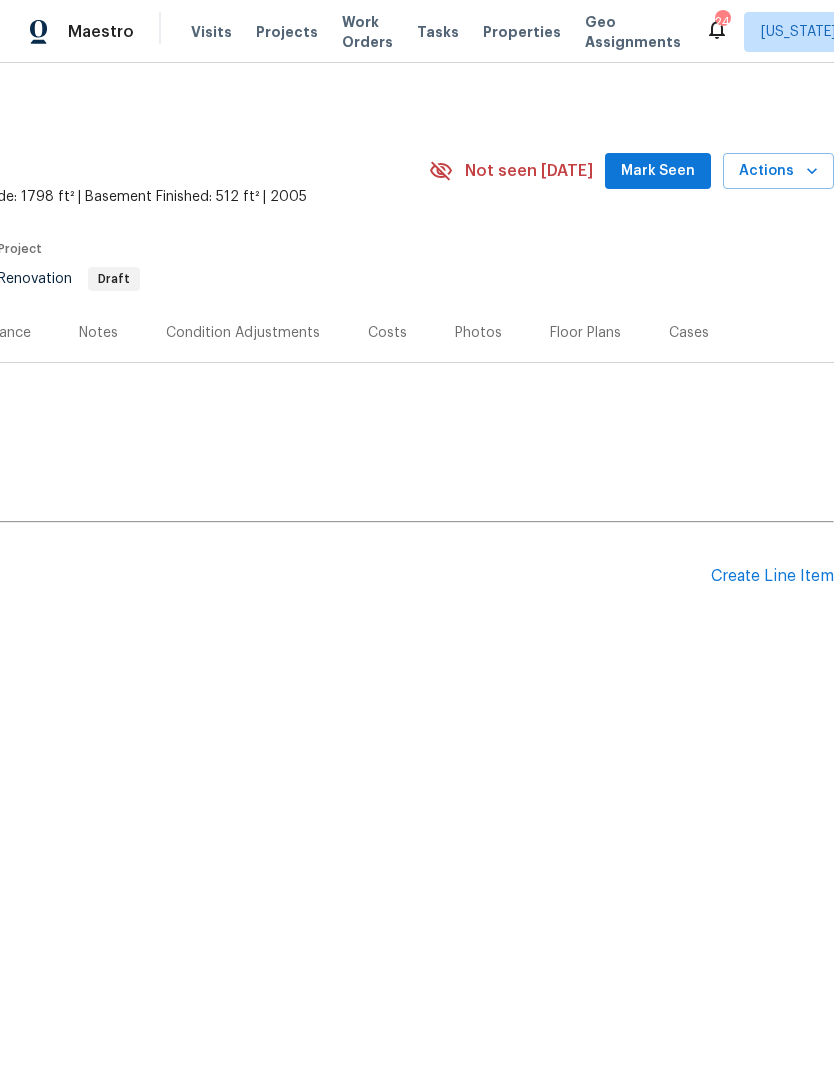 click on "Create Line Item" at bounding box center (772, 576) 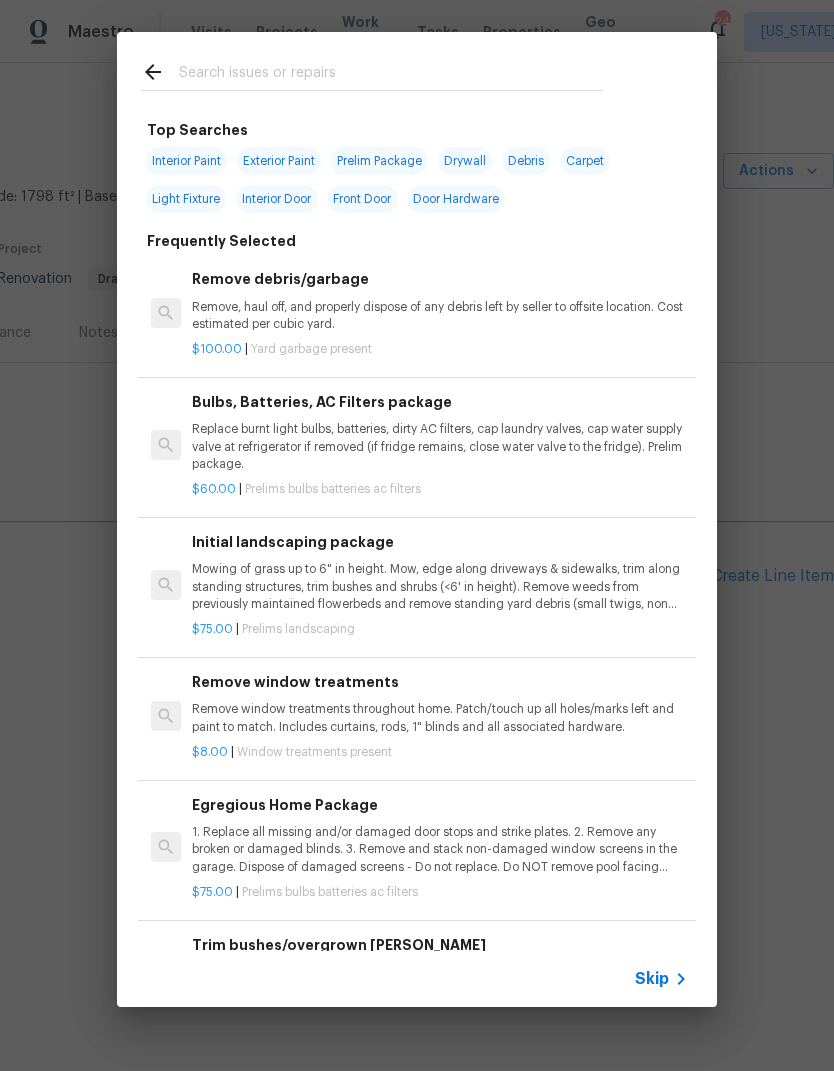 click at bounding box center [391, 75] 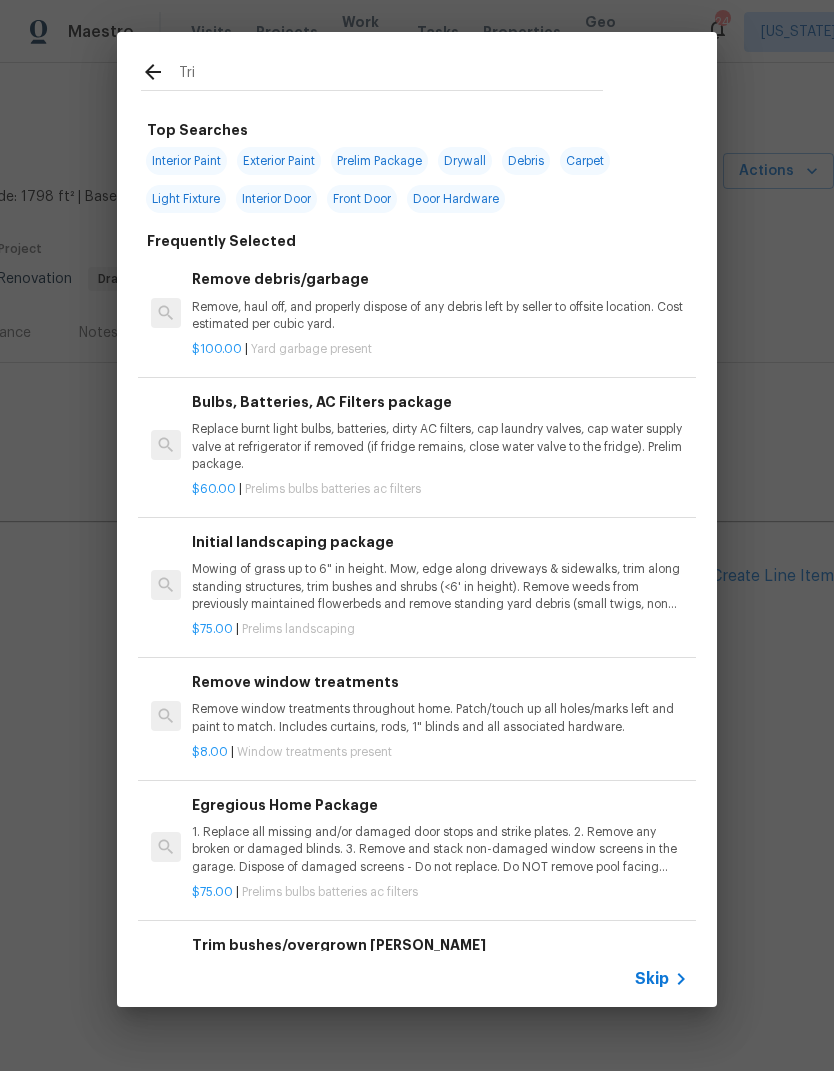 type on "Trim" 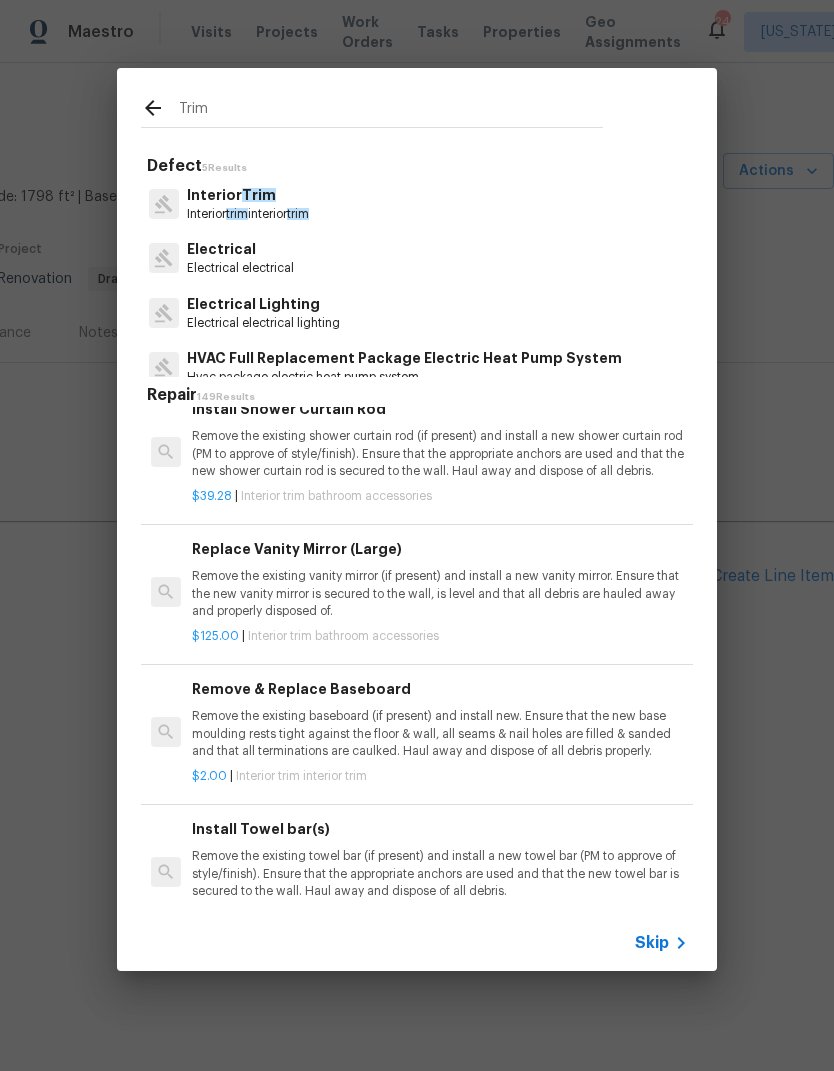 scroll, scrollTop: 1092, scrollLeft: -2, axis: both 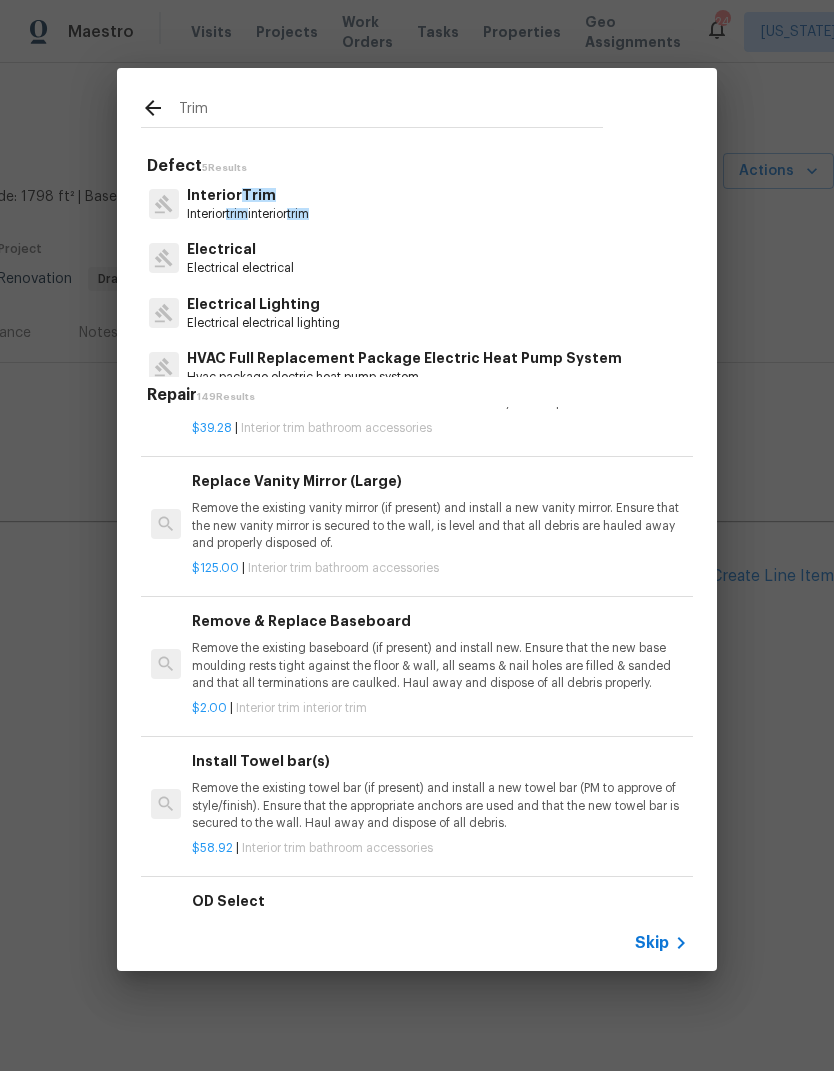 click on "Trim" at bounding box center [391, 112] 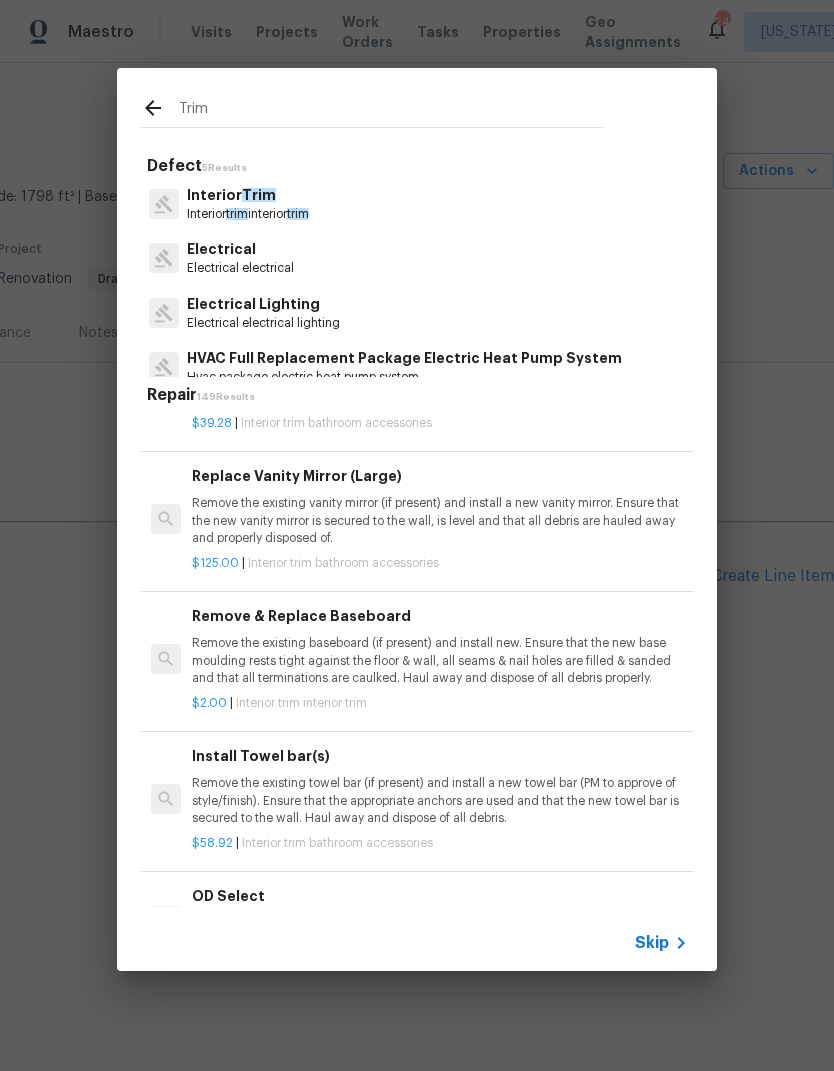 click on "Trim" at bounding box center (391, 112) 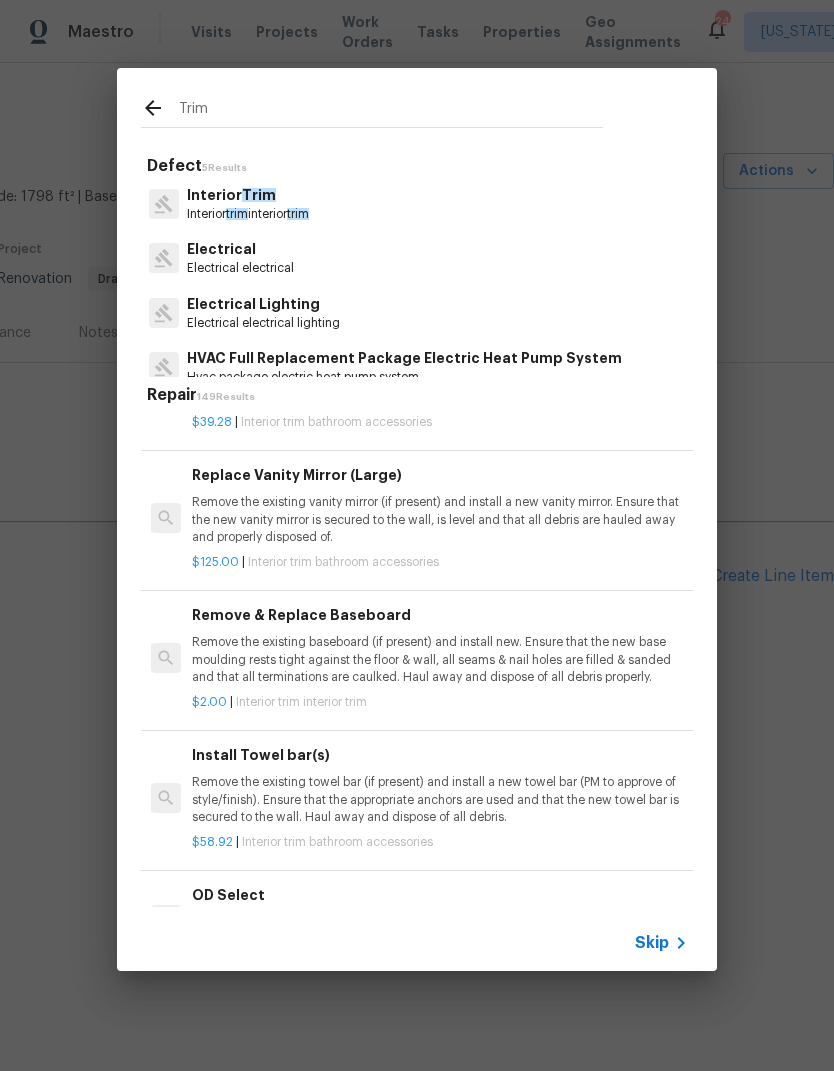 click on "Trim" at bounding box center [391, 112] 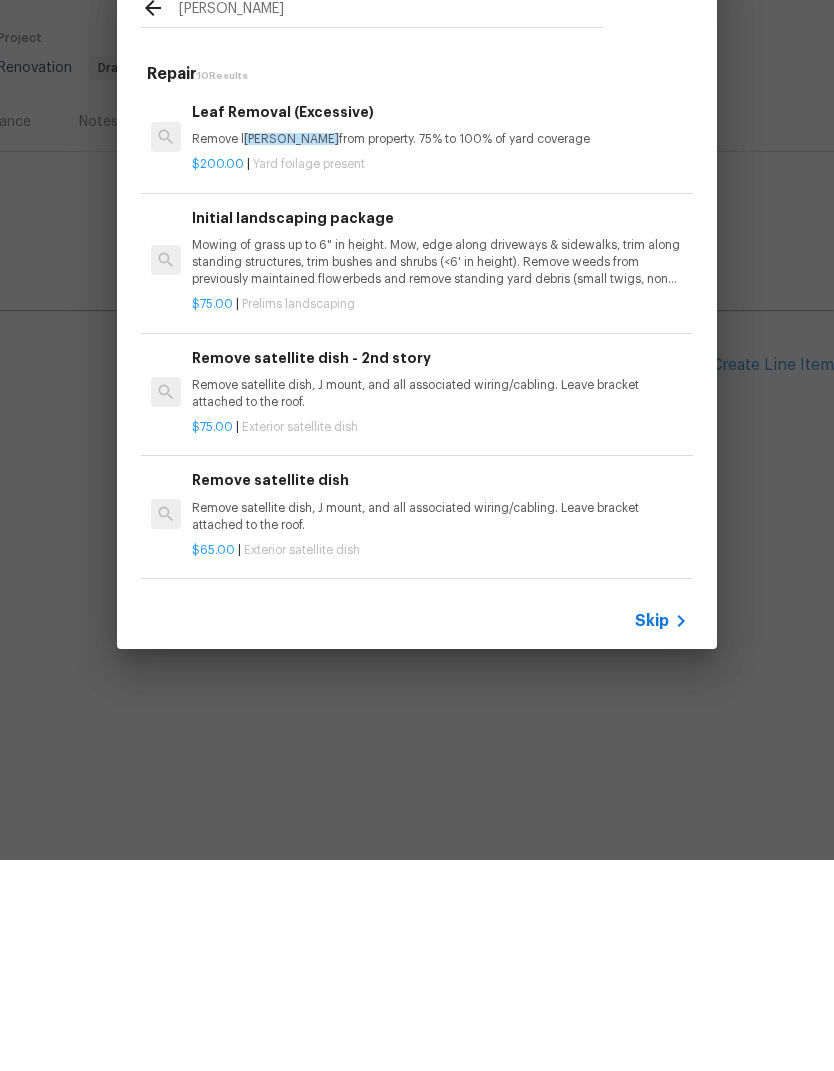 scroll, scrollTop: 0, scrollLeft: 0, axis: both 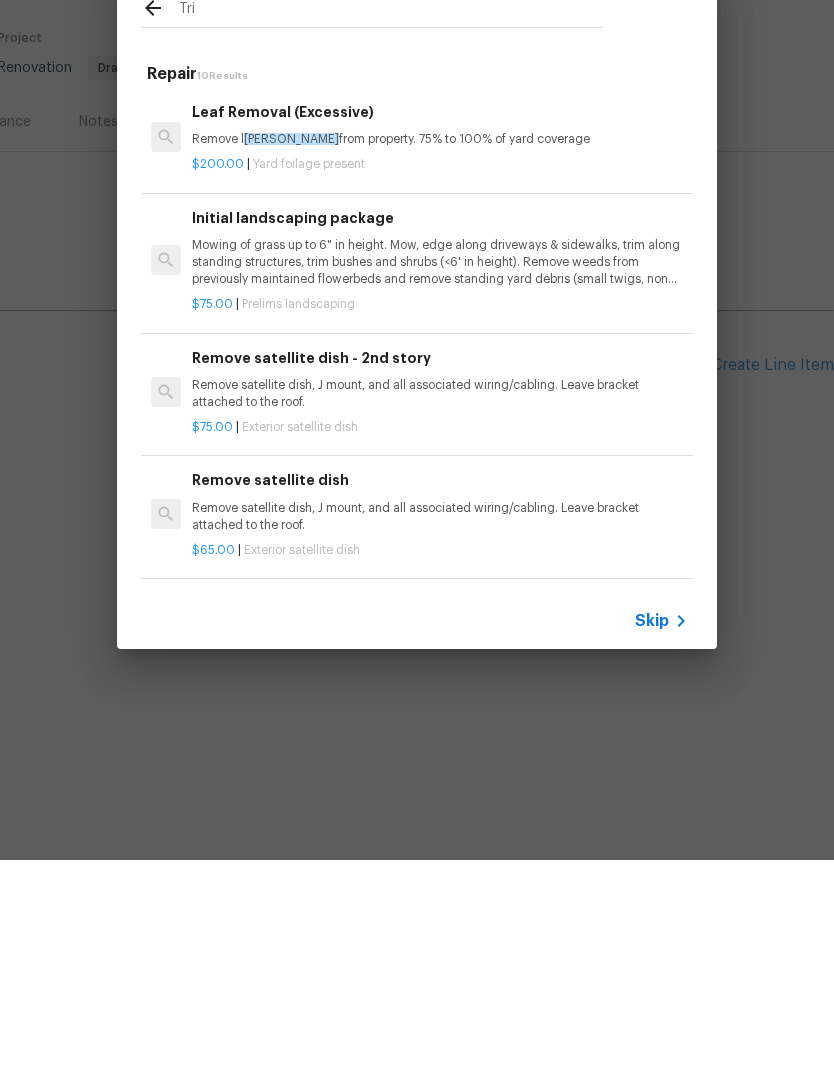 type on "Trim" 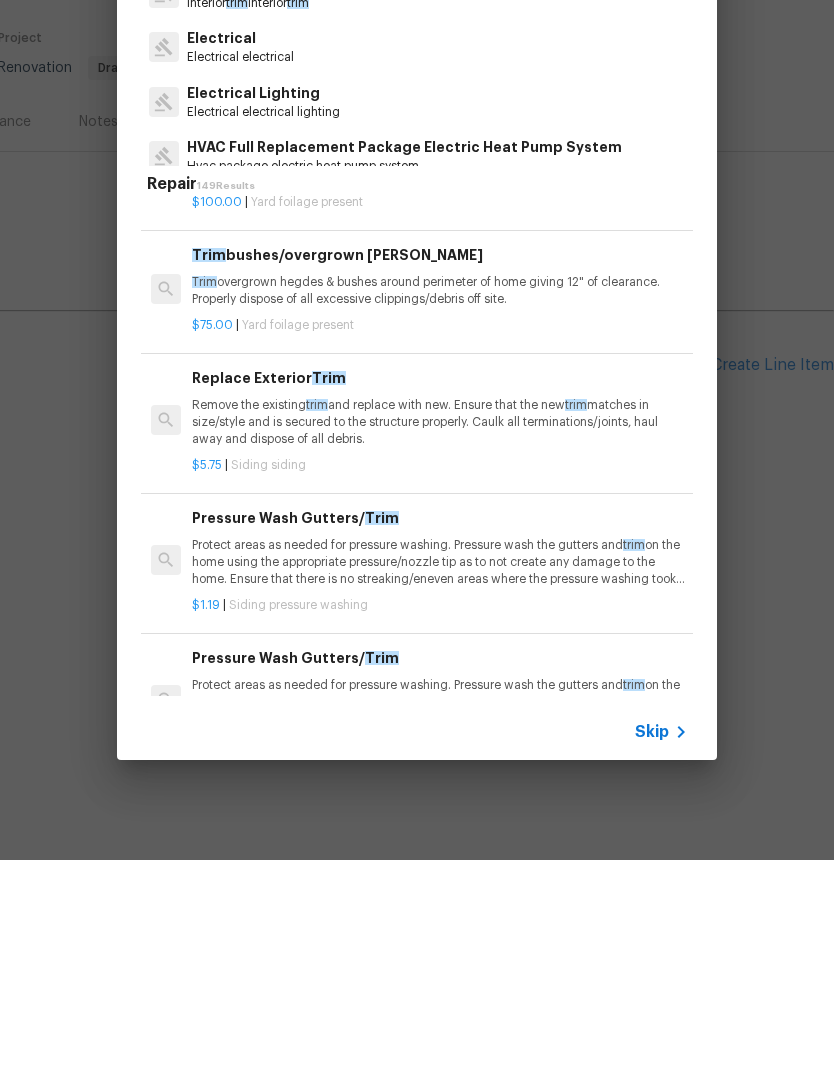 scroll, scrollTop: 3260, scrollLeft: -1, axis: both 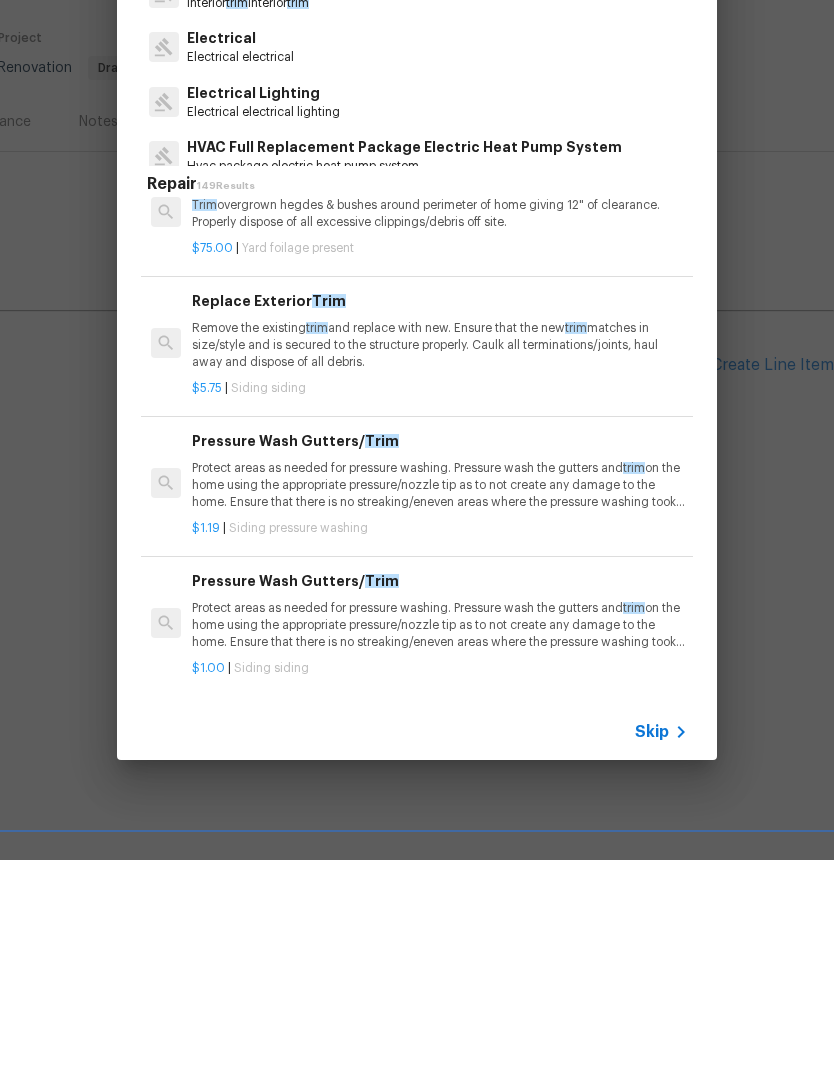 click on "Remove the existing  trim  and replace with new. Ensure that the new  trim  matches in size/style and is secured to the structure properly. Caulk all terminations/joints, haul away and dispose of all debris." at bounding box center [440, 556] 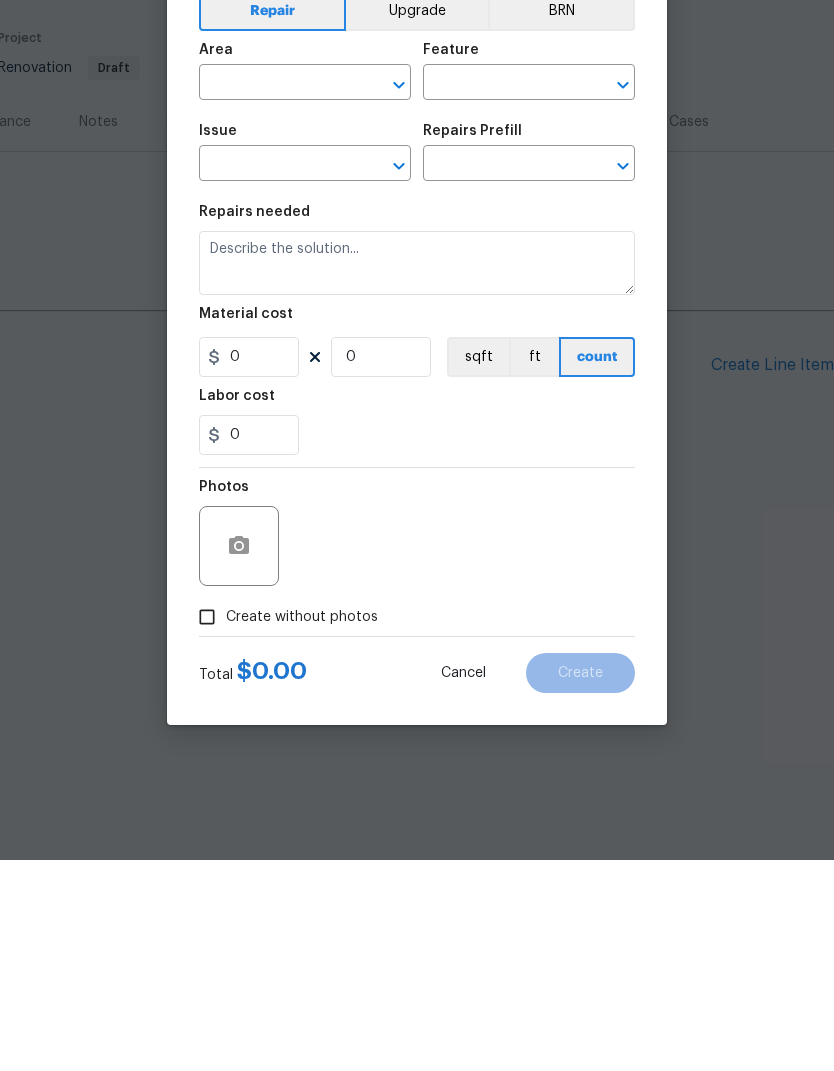 type on "Siding" 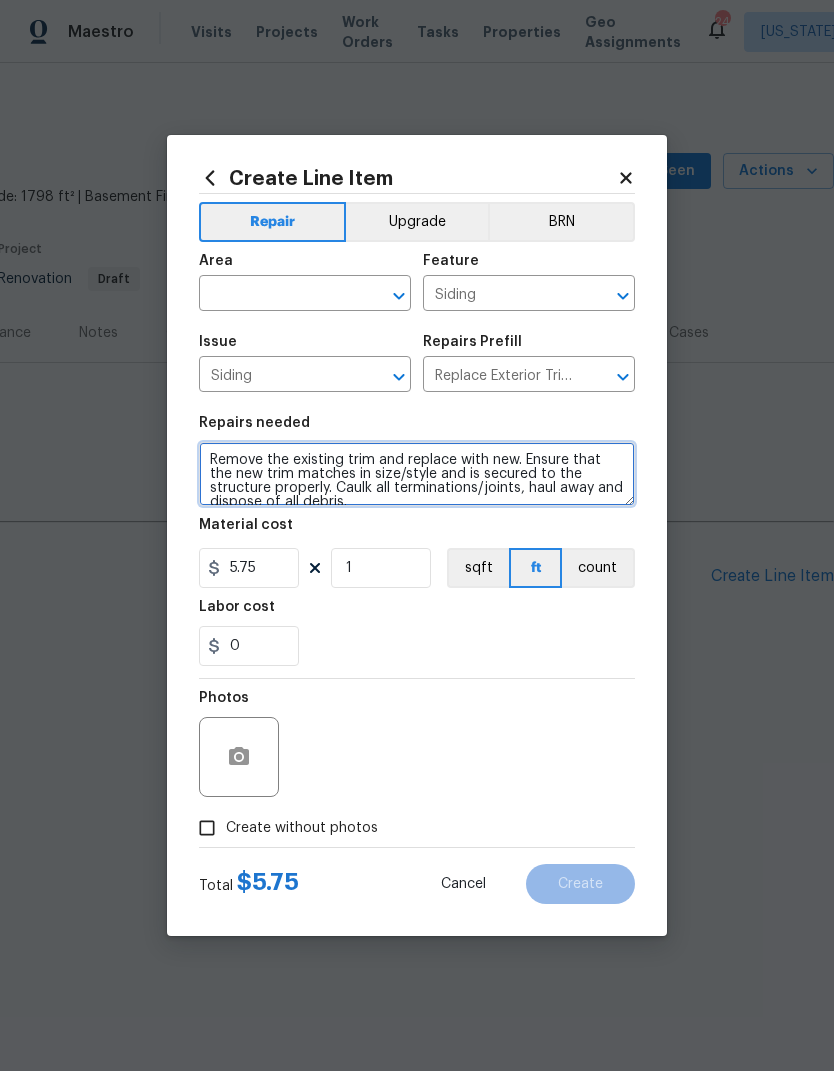 click on "Remove the existing trim and replace with new. Ensure that the new trim matches in size/style and is secured to the structure properly. Caulk all terminations/joints, haul away and dispose of all debris." at bounding box center (417, 474) 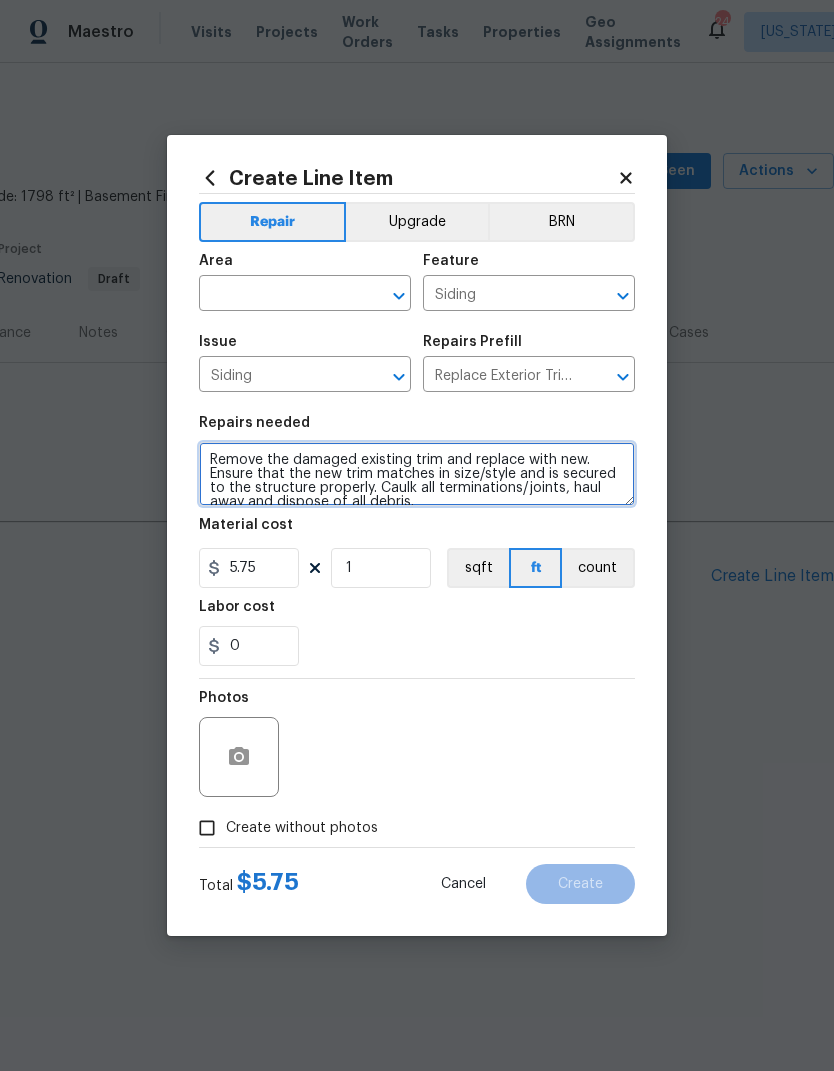 click on "Remove the damaged existing trim and replace with new. Ensure that the new trim matches in size/style and is secured to the structure properly. Caulk all terminations/joints, haul away and dispose of all debris." at bounding box center [417, 474] 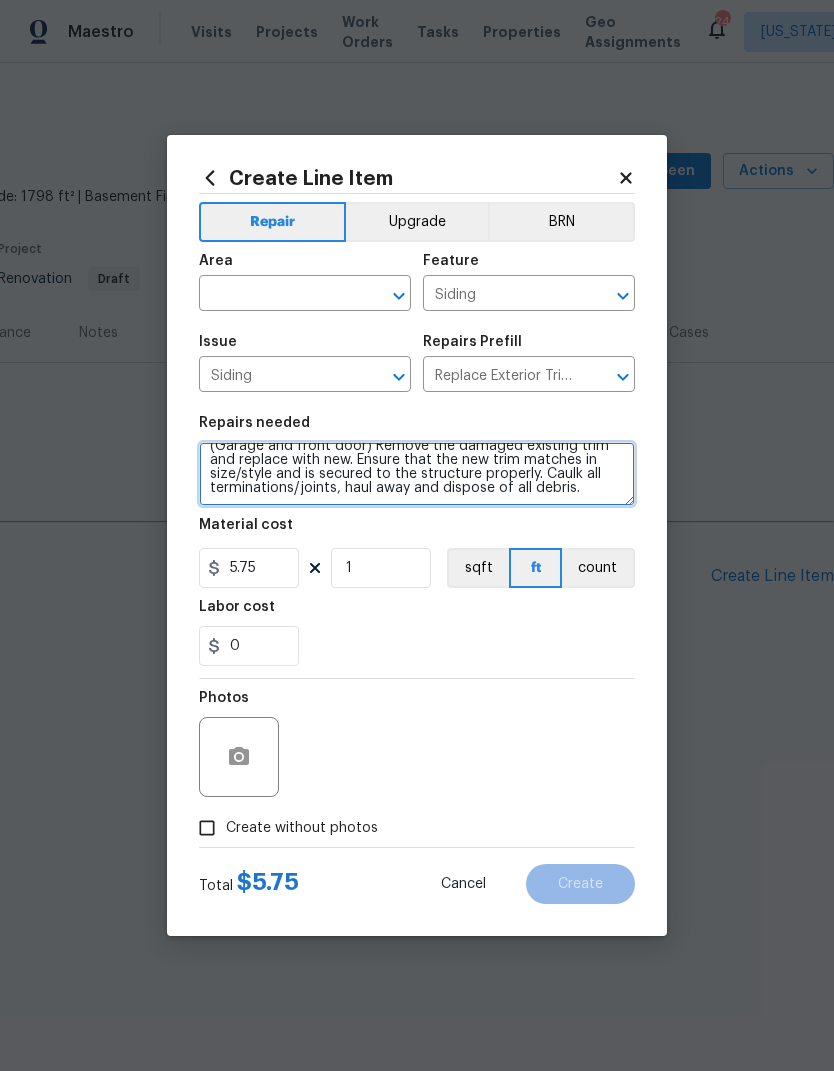 click on "(Garage and front door) Remove the damaged existing trim and replace with new. Ensure that the new trim matches in size/style and is secured to the structure properly. Caulk all terminations/joints, haul away and dispose of all debris." at bounding box center [417, 474] 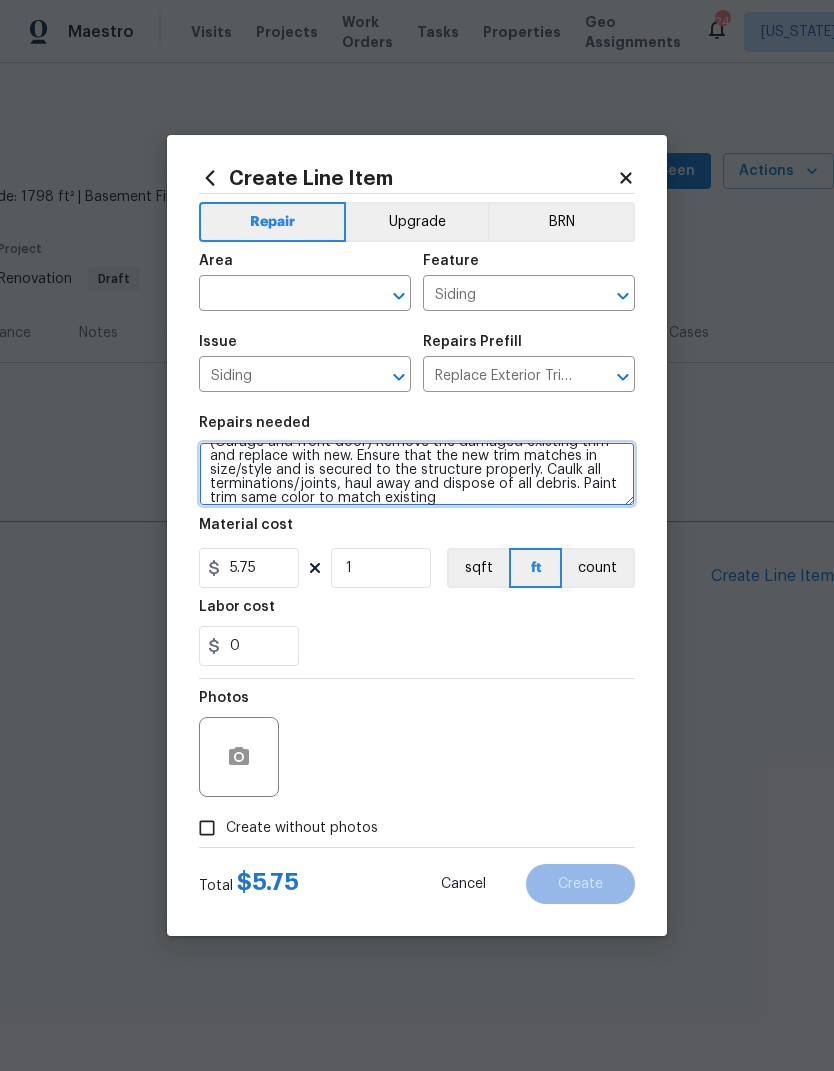 type on "(Garage and front door) Remove the damaged existing trim and replace with new. Ensure that the new trim matches in size/style and is secured to the structure properly. Caulk all terminations/joints, haul away and dispose of all debris. Paint trim same color to match existing" 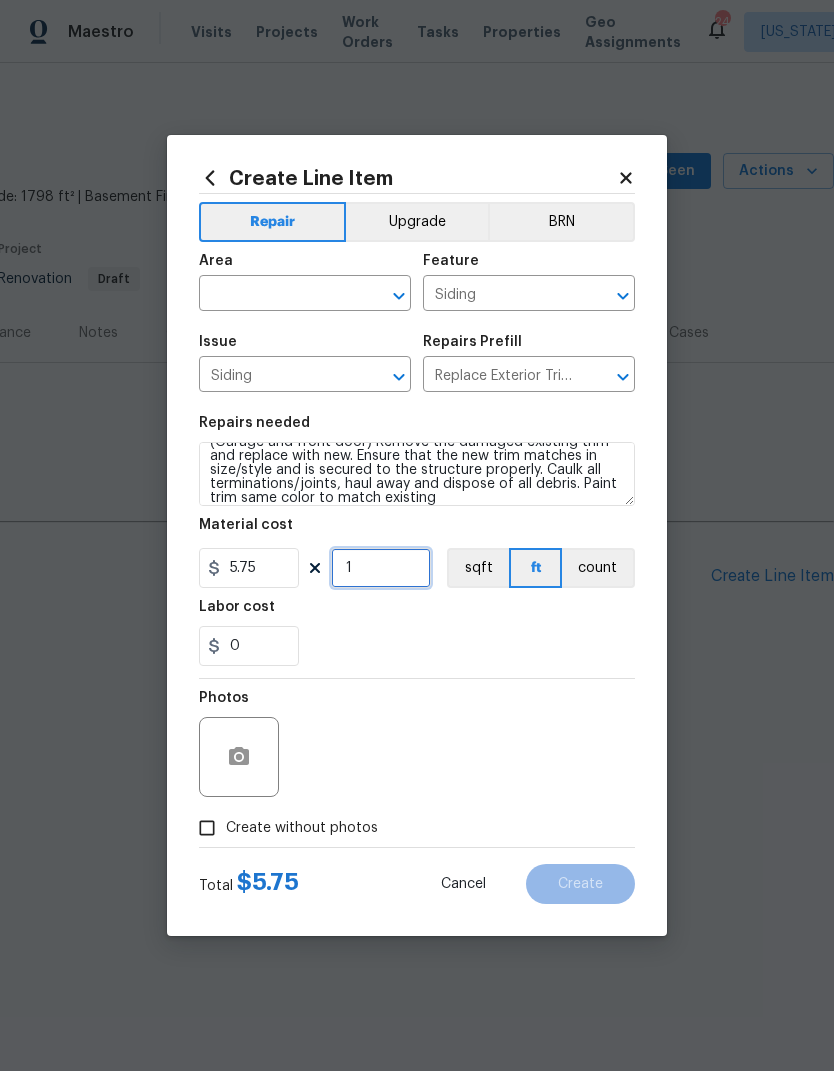 click on "1" at bounding box center (381, 568) 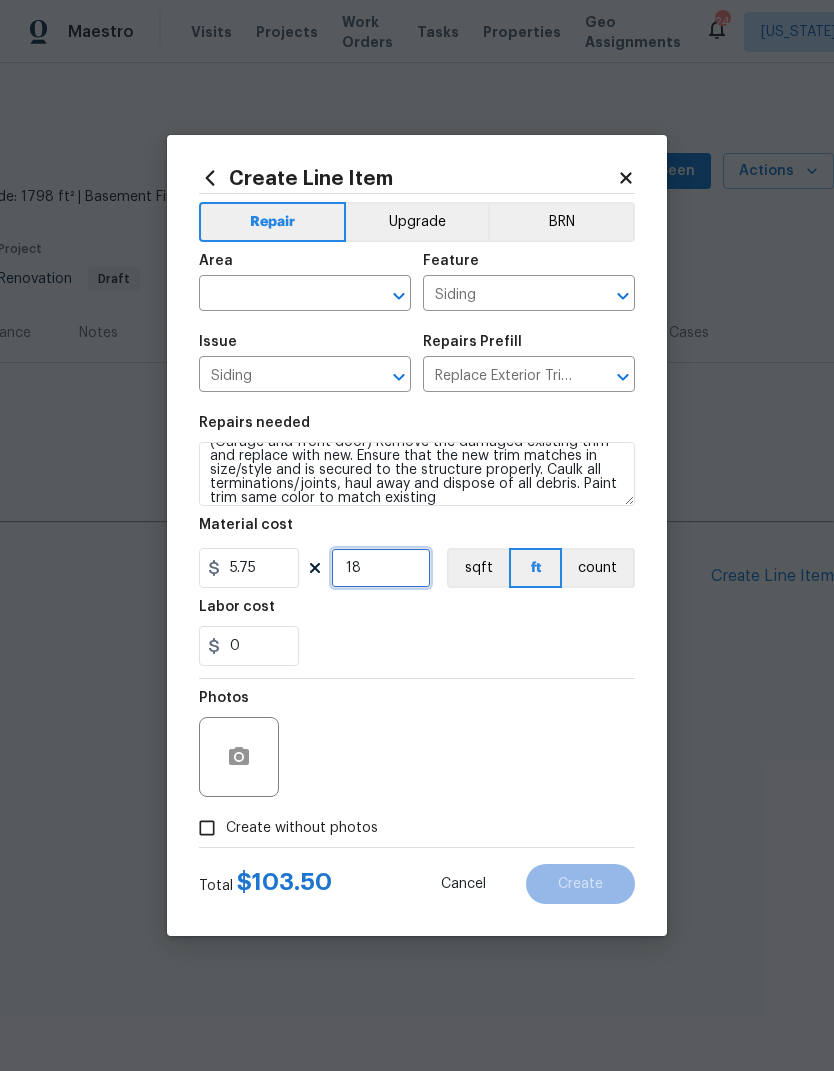 type on "18" 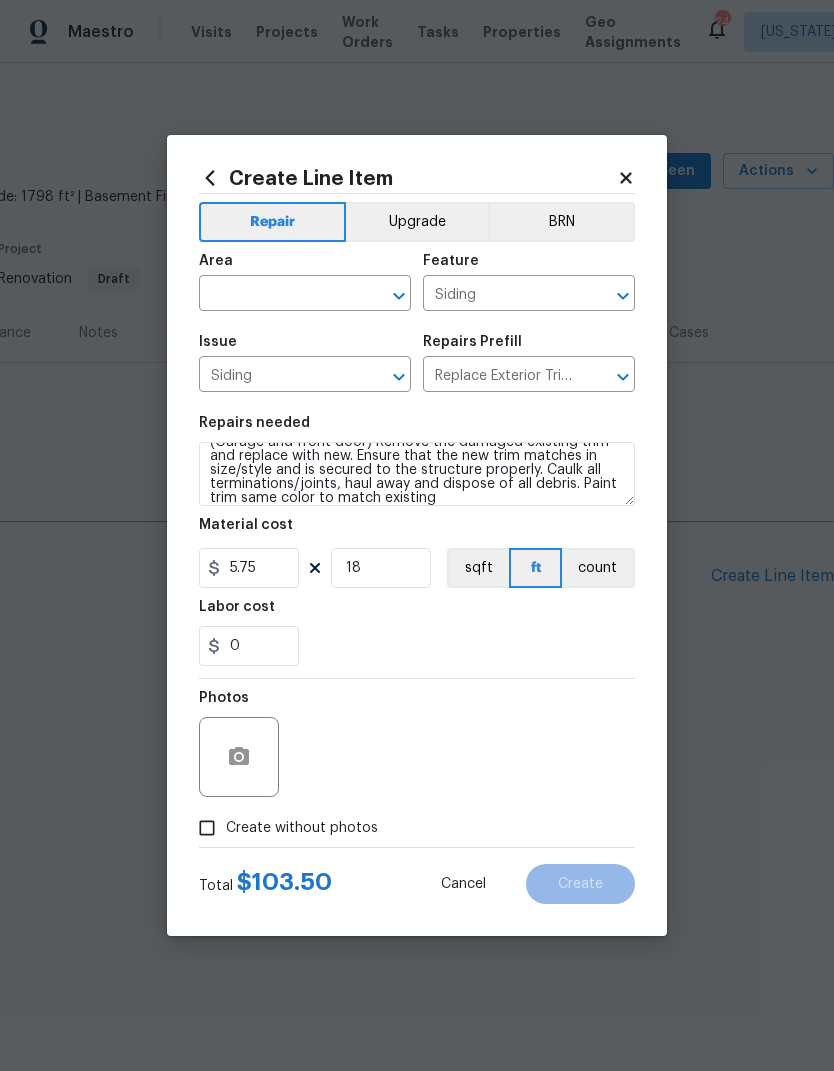 click on "0" at bounding box center [417, 646] 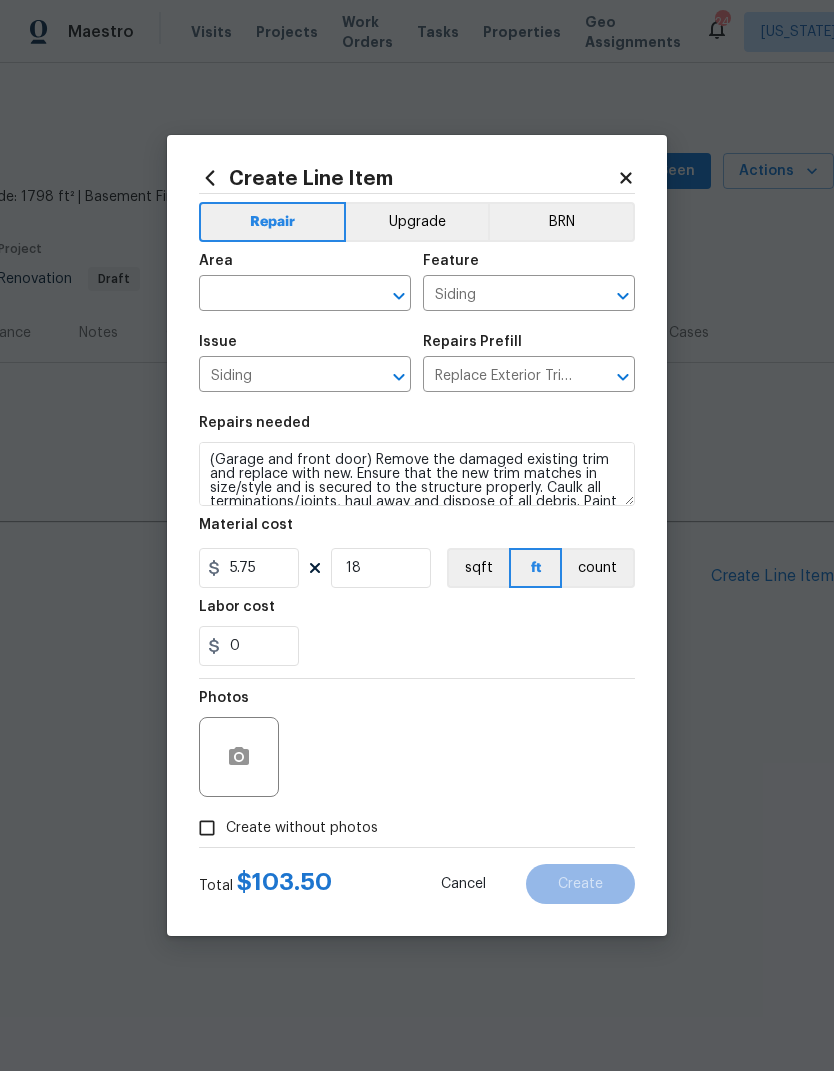 scroll, scrollTop: 0, scrollLeft: 0, axis: both 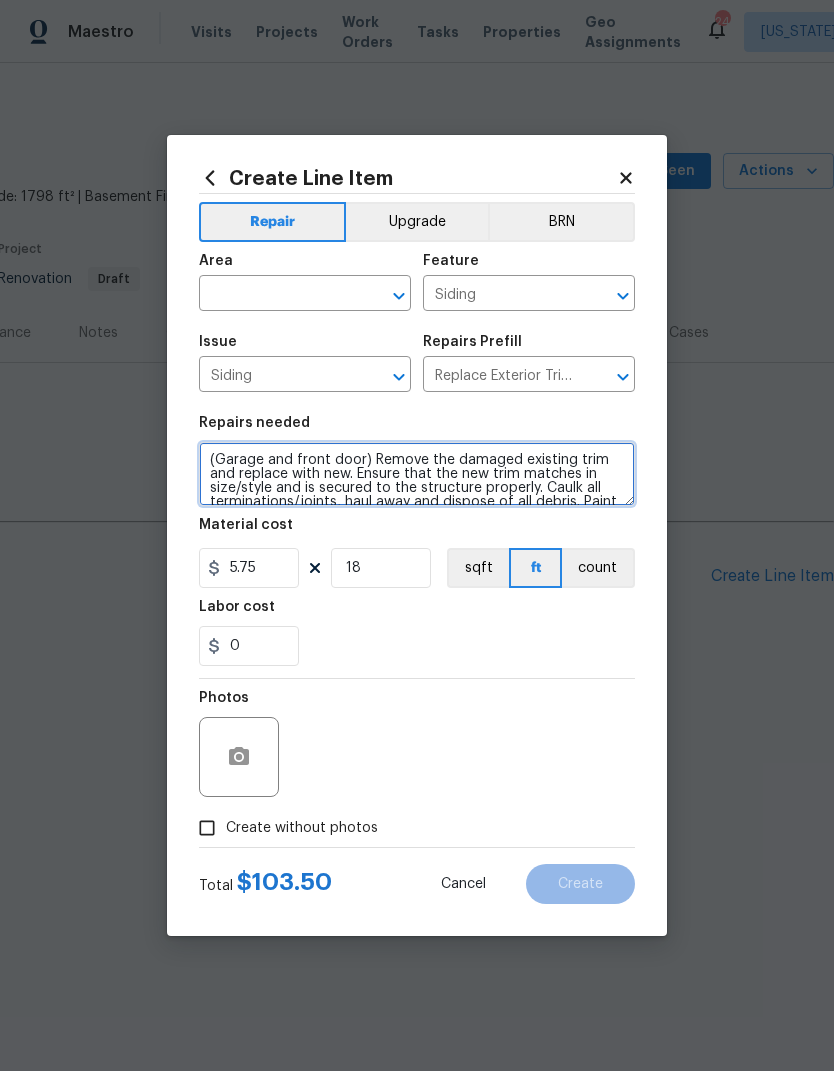 click on "(Garage and front door) Remove the damaged existing trim and replace with new. Ensure that the new trim matches in size/style and is secured to the structure properly. Caulk all terminations/joints, haul away and dispose of all debris. Paint trim same color to match existing" at bounding box center [417, 474] 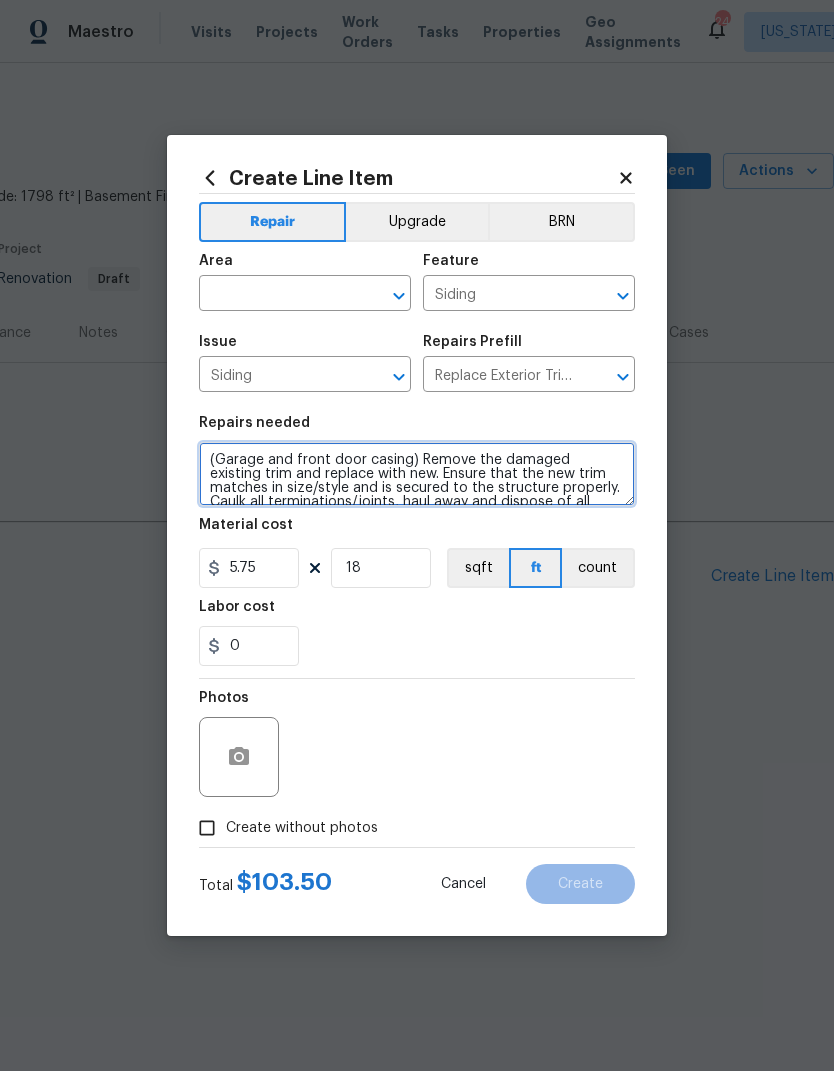 type on "(Garage and front door casing) Remove the damaged existing trim and replace with new. Ensure that the new trim matches in size/style and is secured to the structure properly. Caulk all terminations/joints, haul away and dispose of all debris. Paint trim same color to match existing" 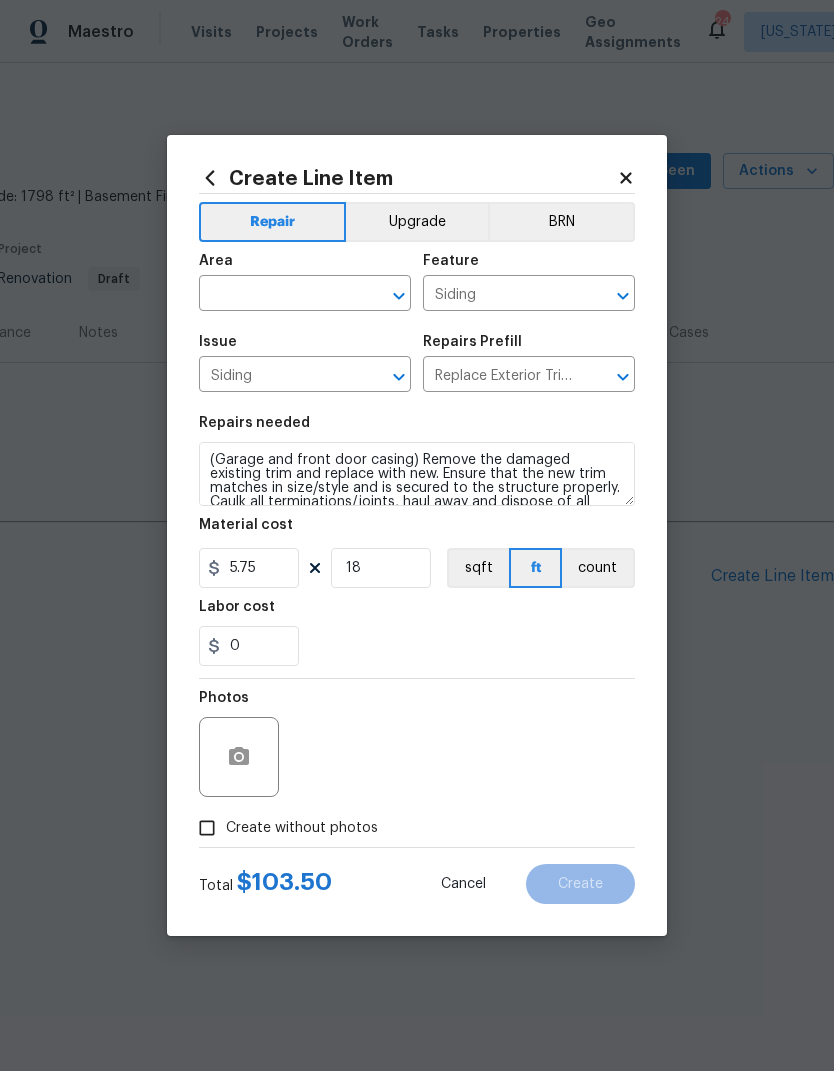 click on "Labor cost" at bounding box center [417, 613] 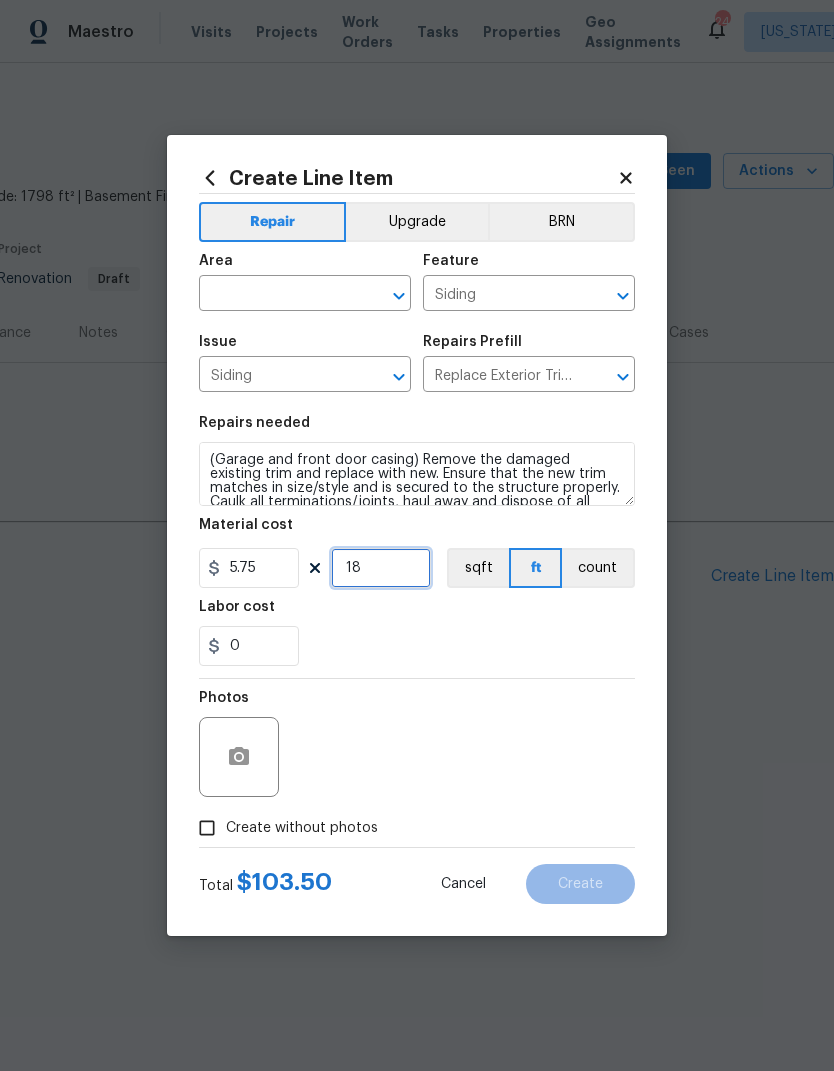 click on "18" at bounding box center (381, 568) 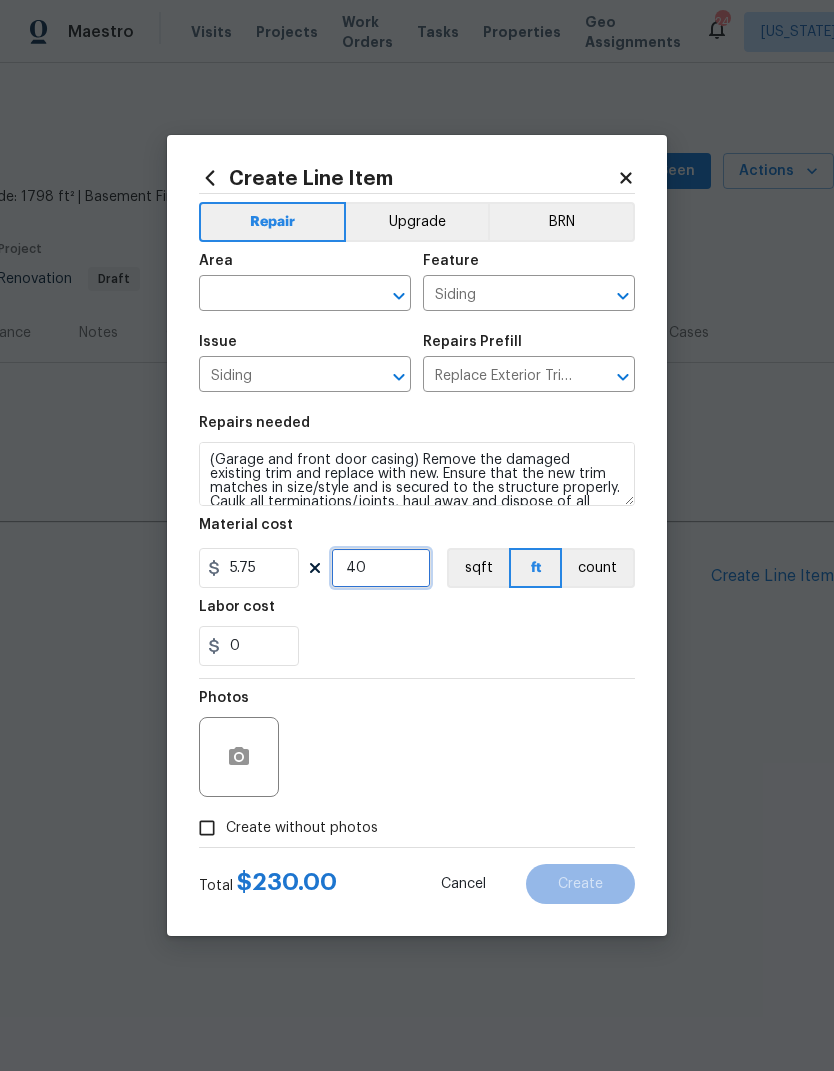 type on "40" 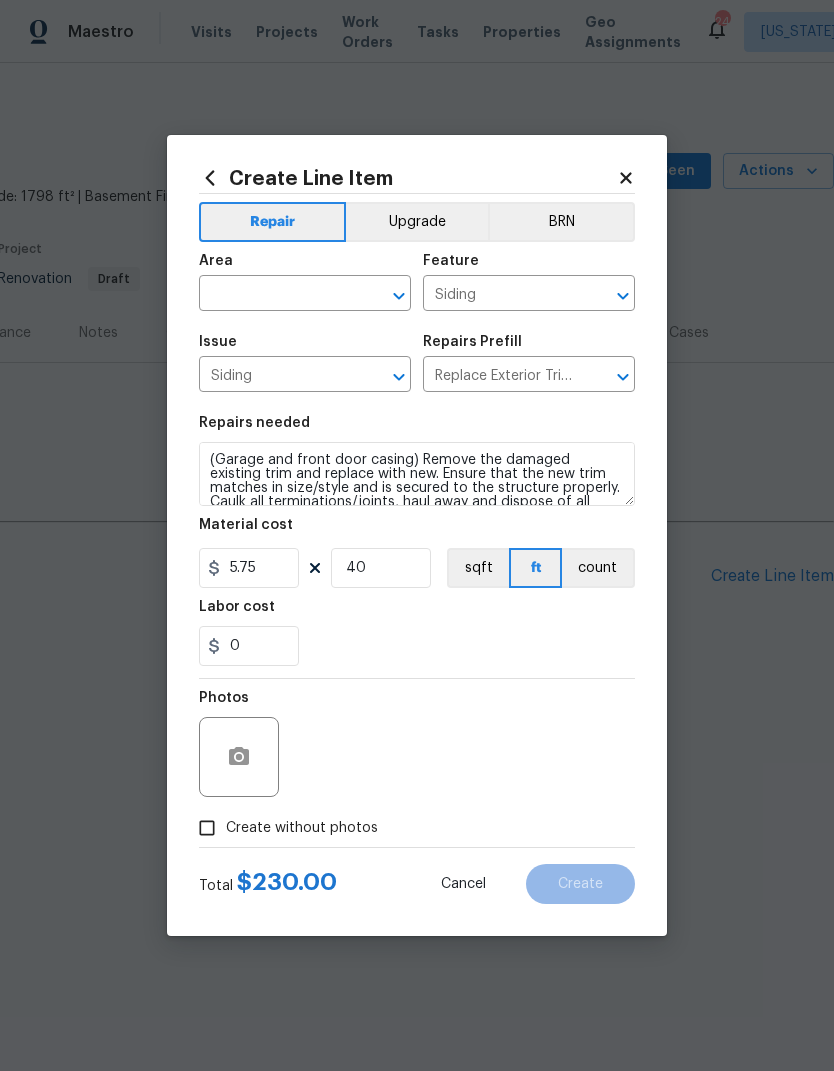 click on "Labor cost" at bounding box center (417, 613) 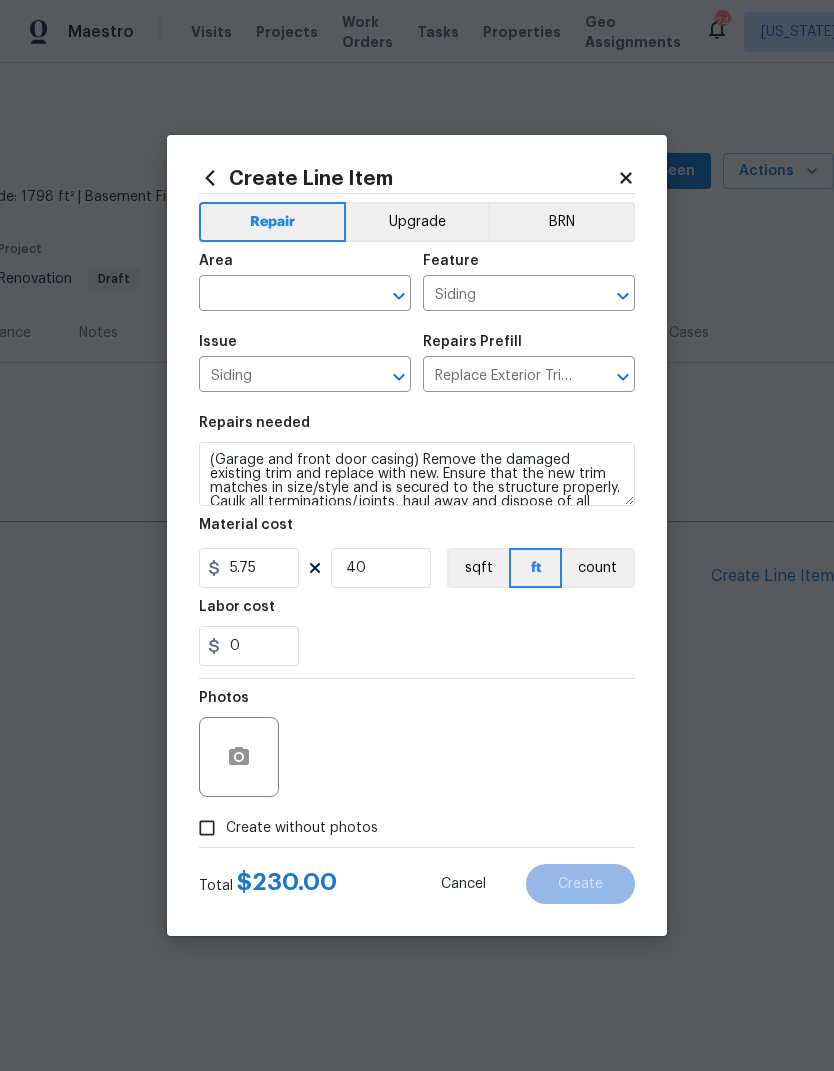 click on "Create without photos" at bounding box center (207, 828) 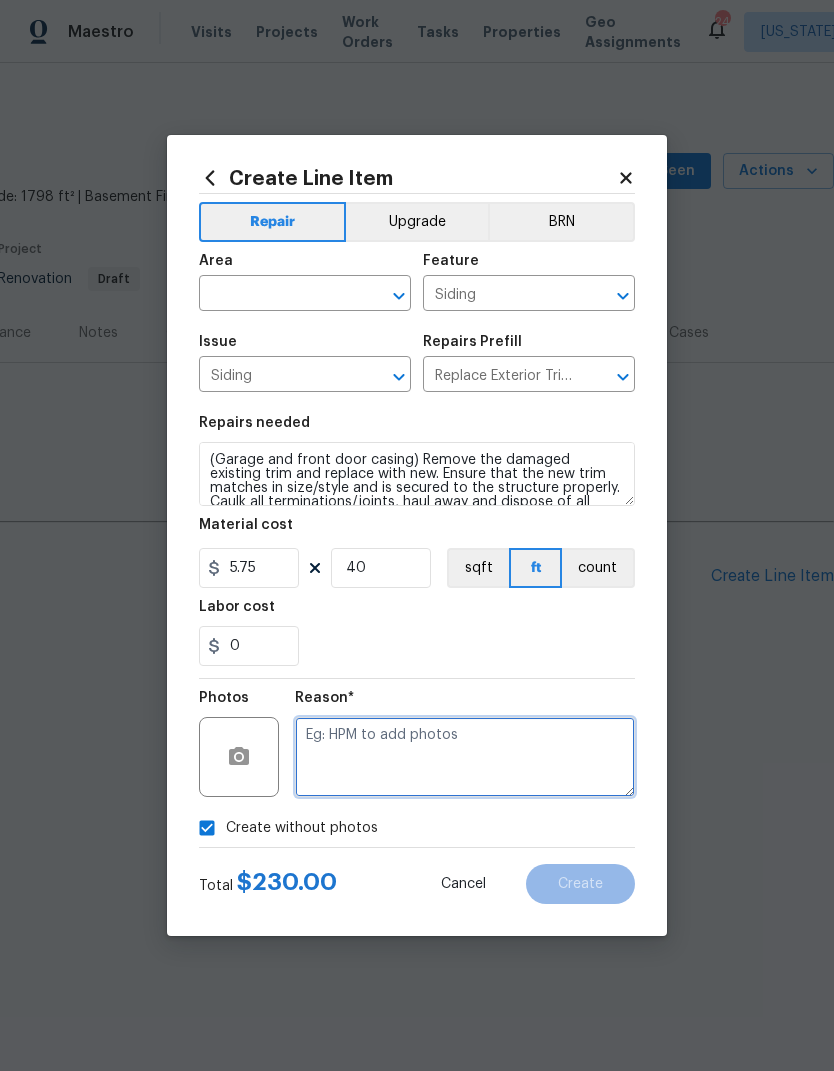 click at bounding box center [465, 757] 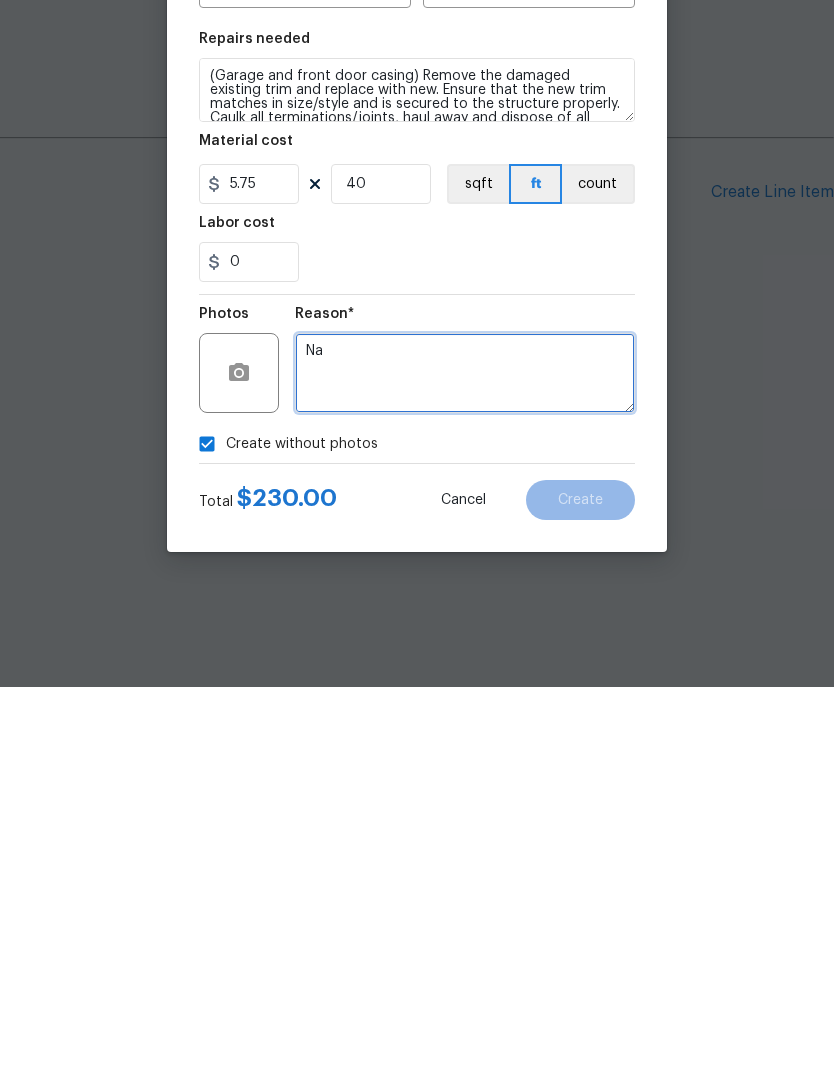 type on "Na" 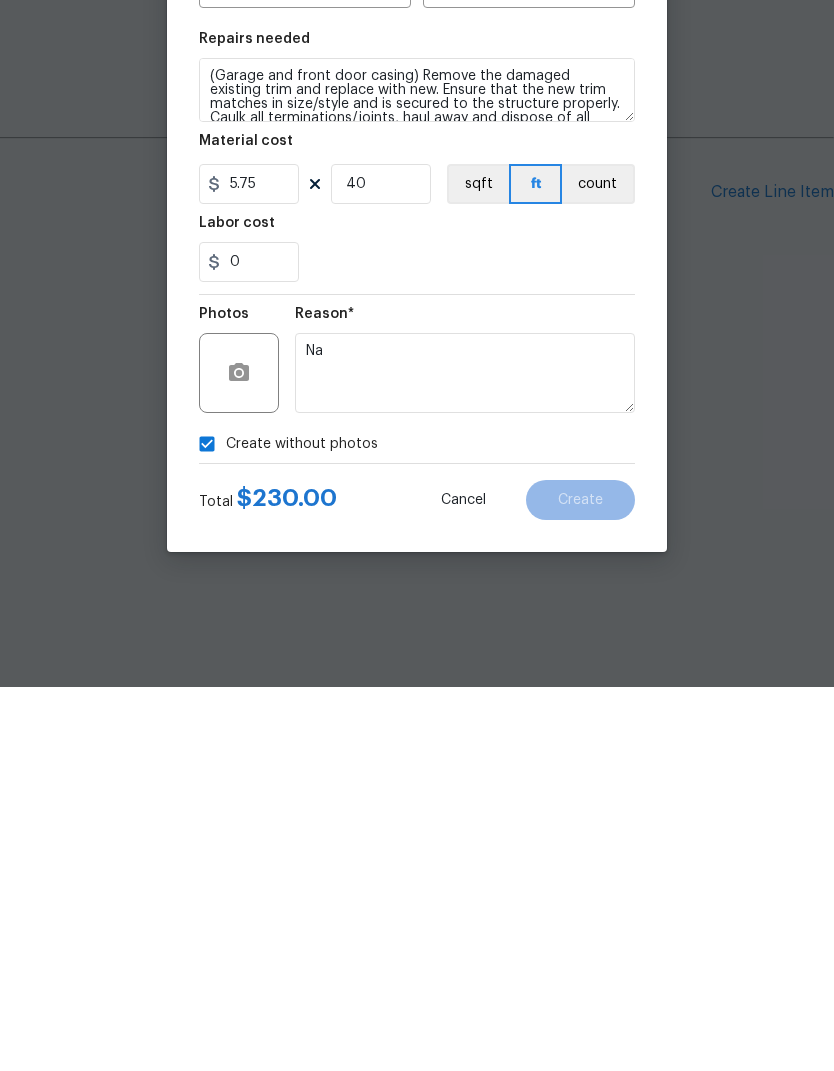 click on "Create without photos" at bounding box center (417, 828) 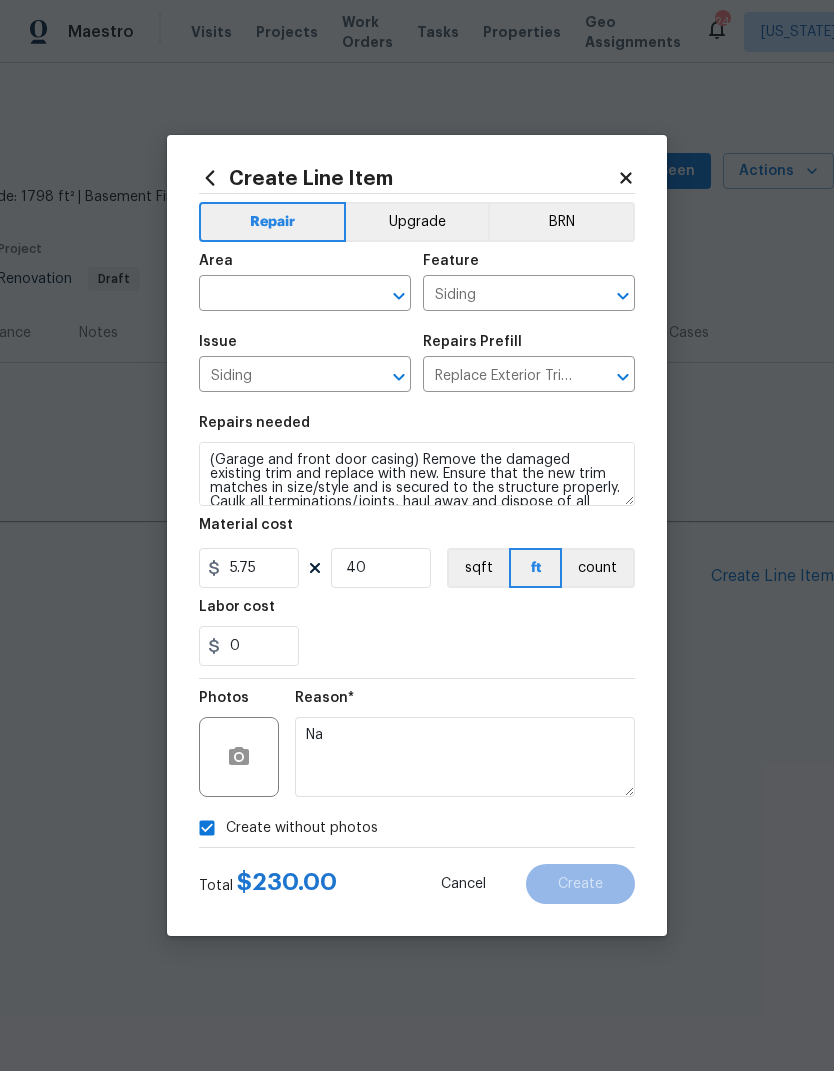 click at bounding box center (277, 295) 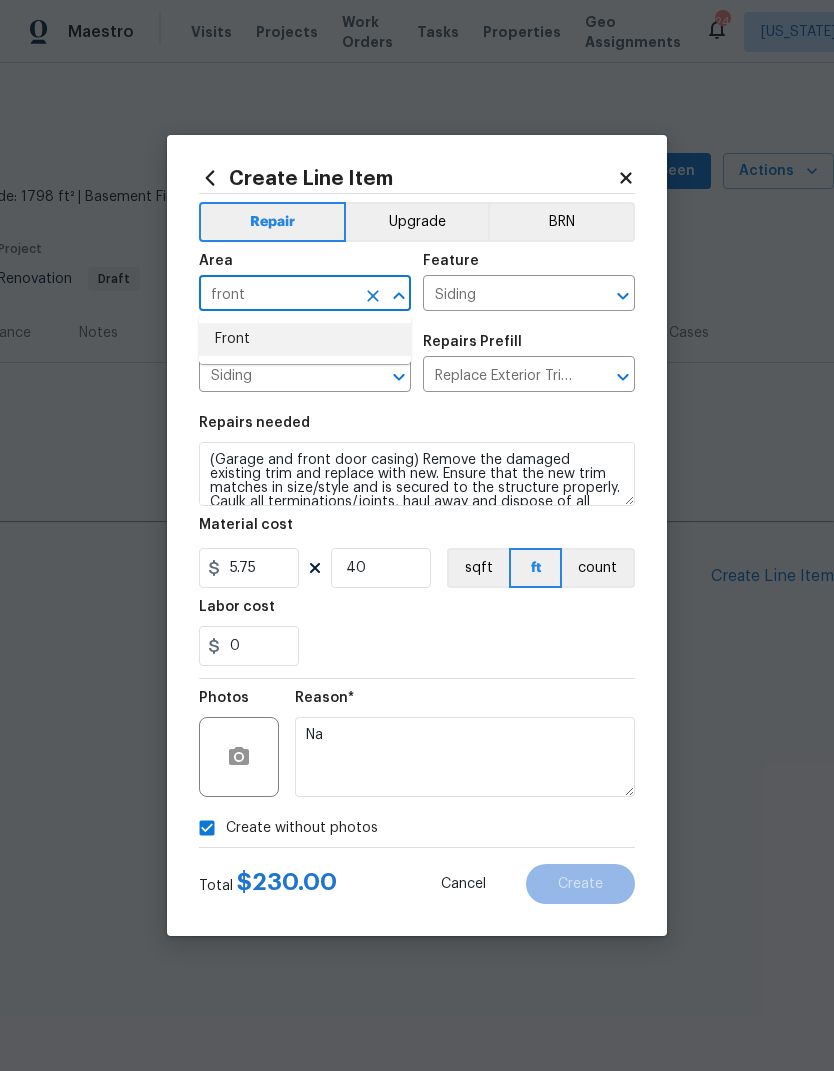 click on "Front" at bounding box center [305, 339] 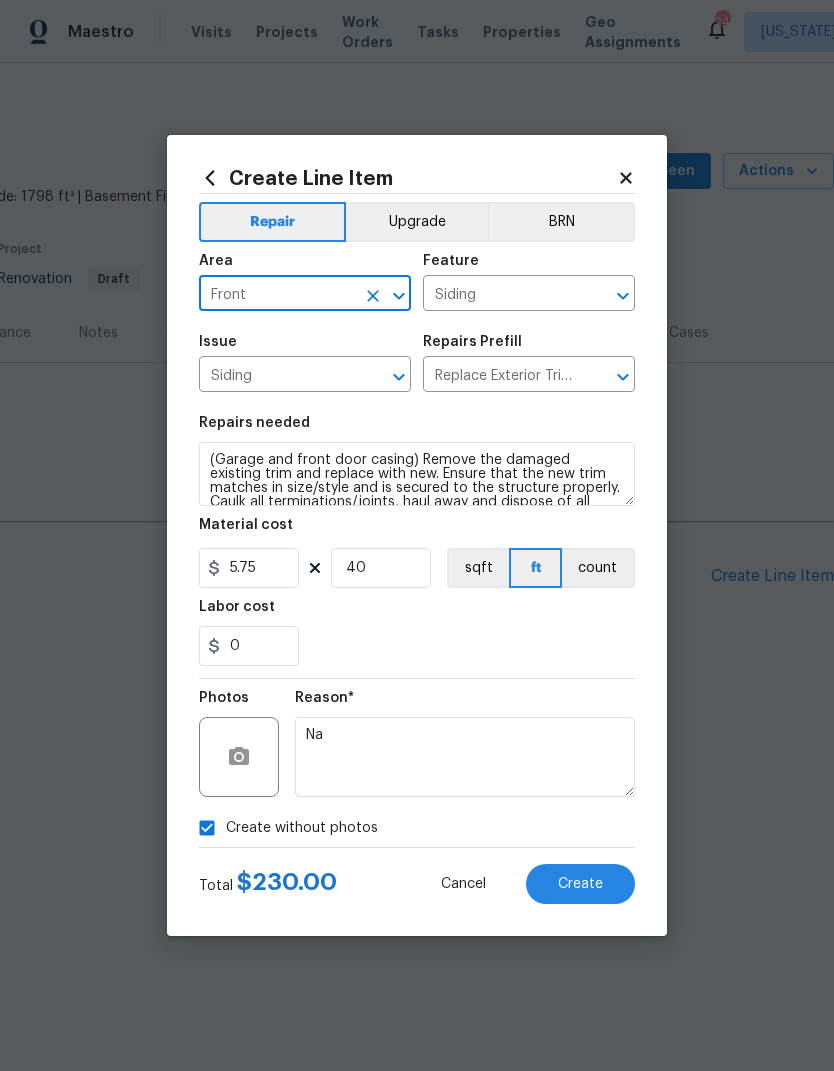 click on "0" at bounding box center (417, 646) 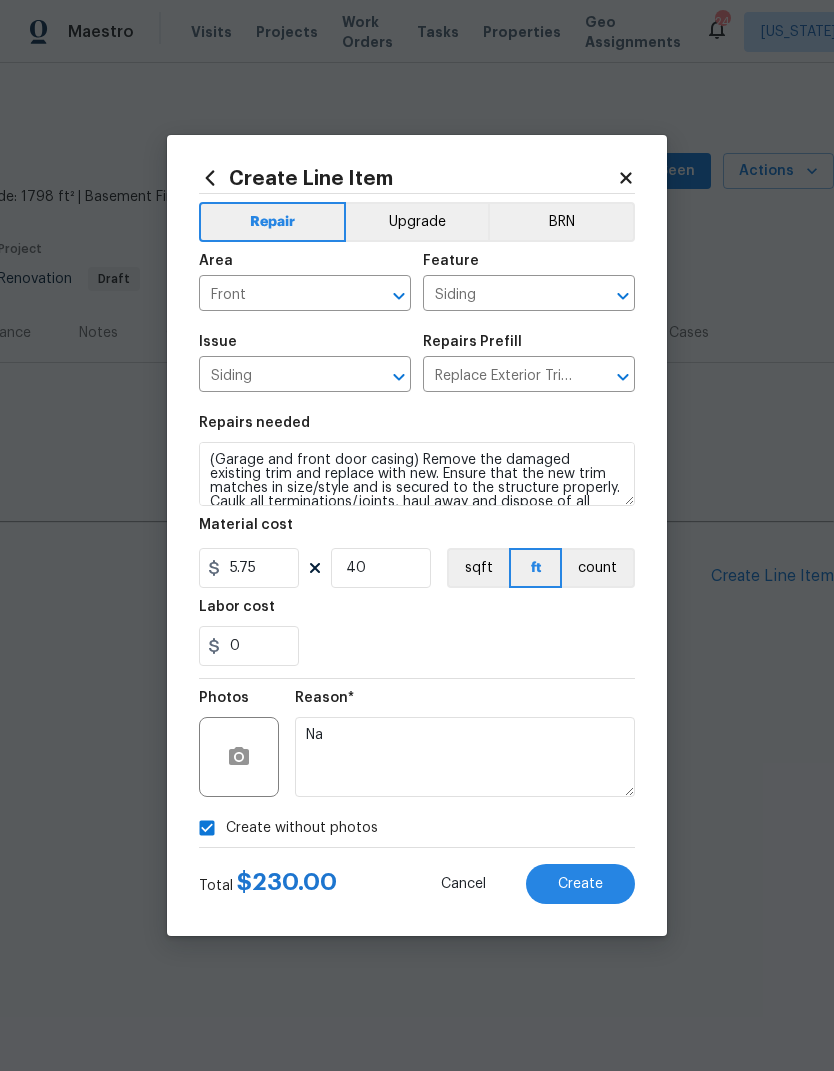 click on "Create" at bounding box center (580, 884) 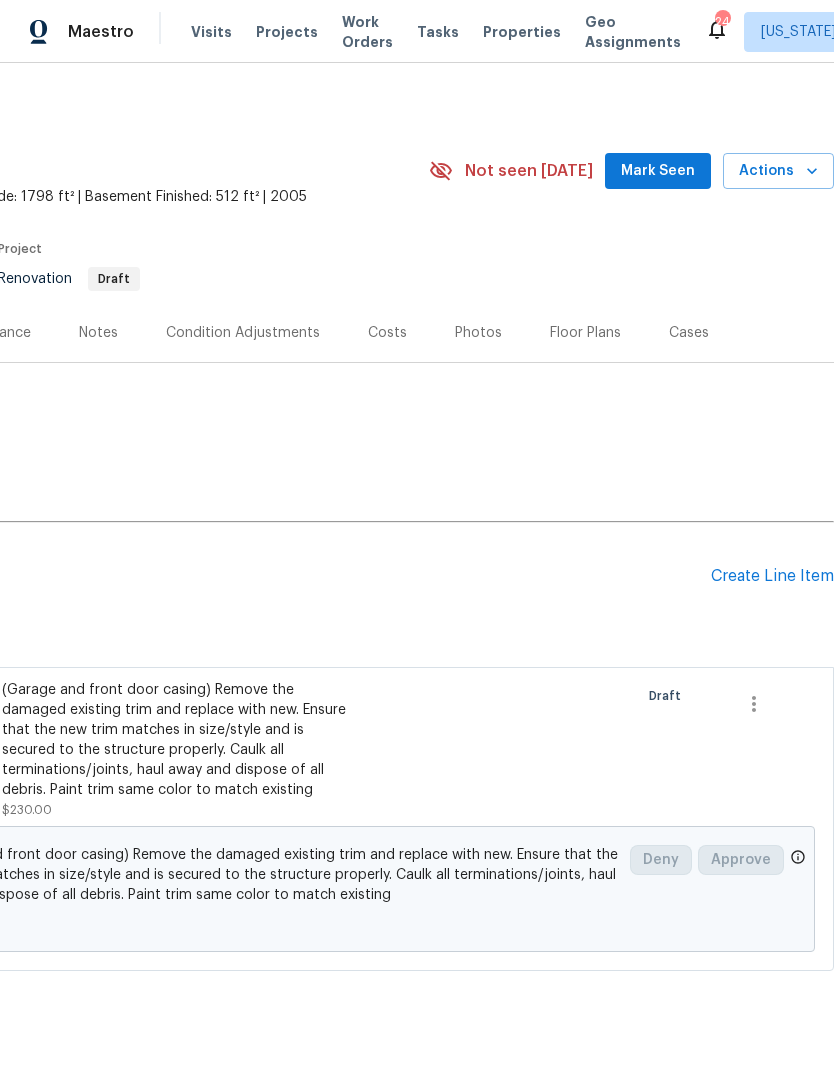 click on "Pending Line Items Create Line Item" at bounding box center (269, 576) 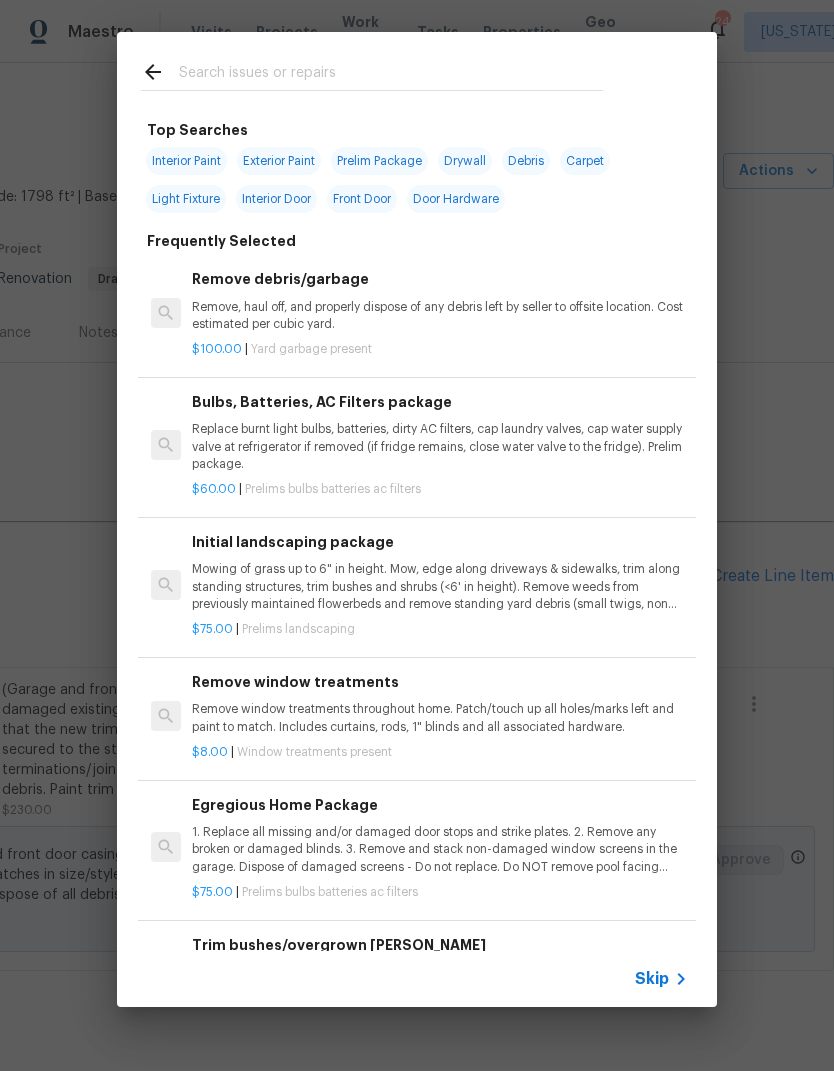 click at bounding box center [391, 75] 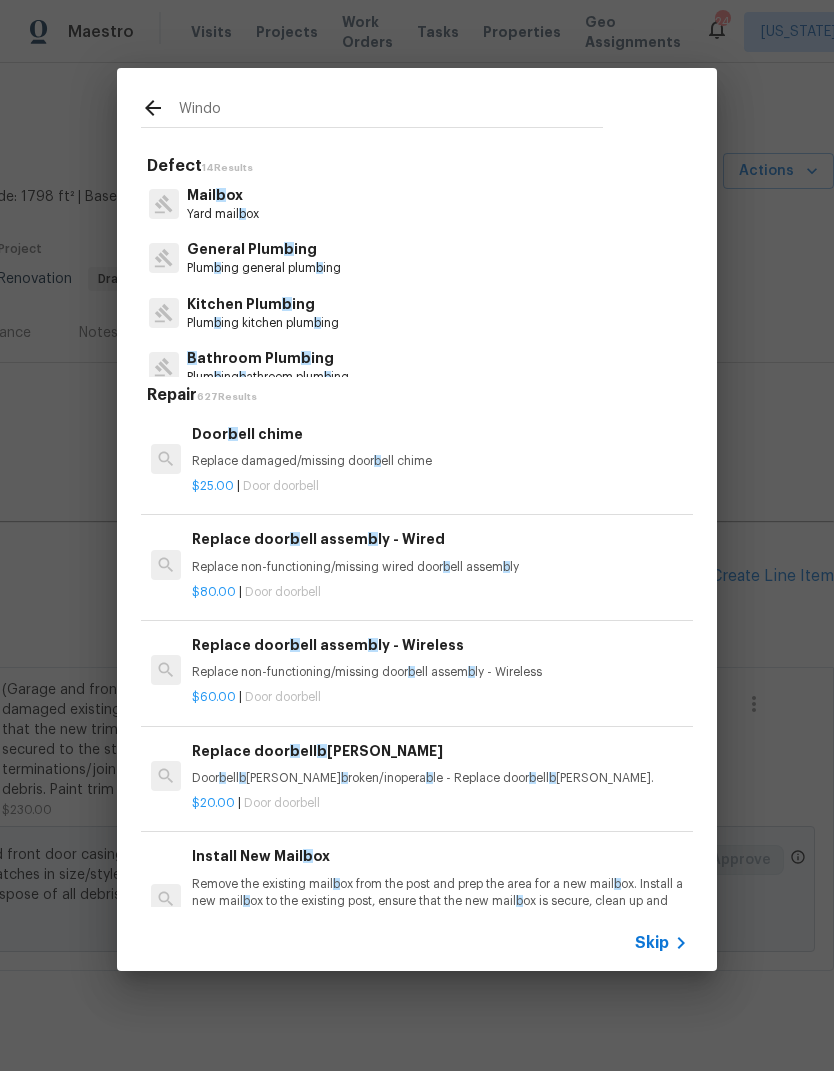 type on "Window" 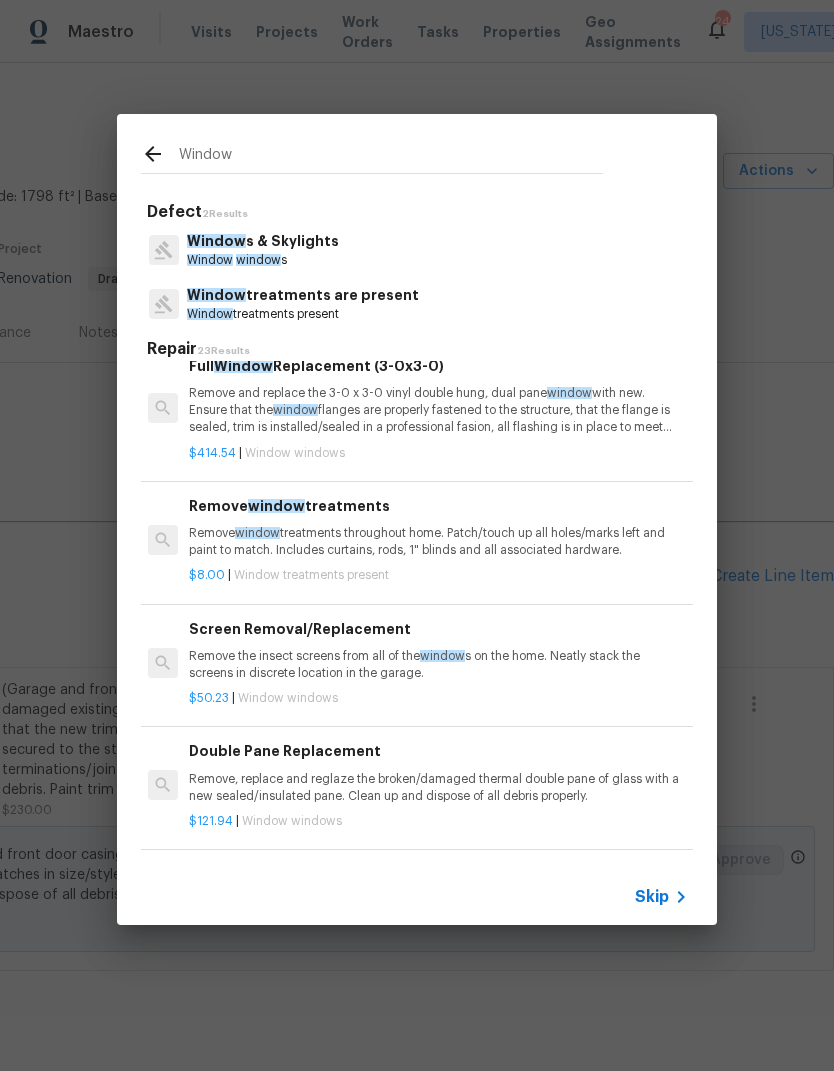 scroll, scrollTop: 441, scrollLeft: 3, axis: both 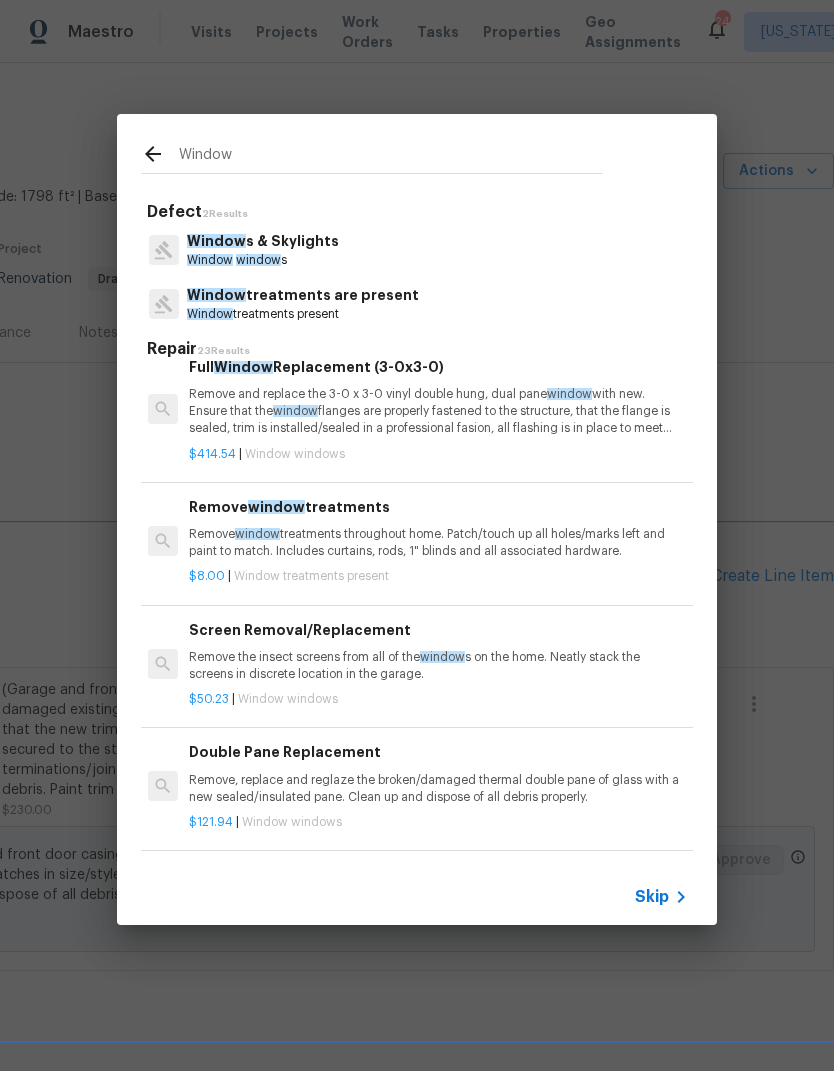 click on "Remove  window  treatments throughout home. Patch/touch up all holes/marks left and paint to match. Includes curtains, rods,  1" blinds and all associated hardware." at bounding box center [437, 543] 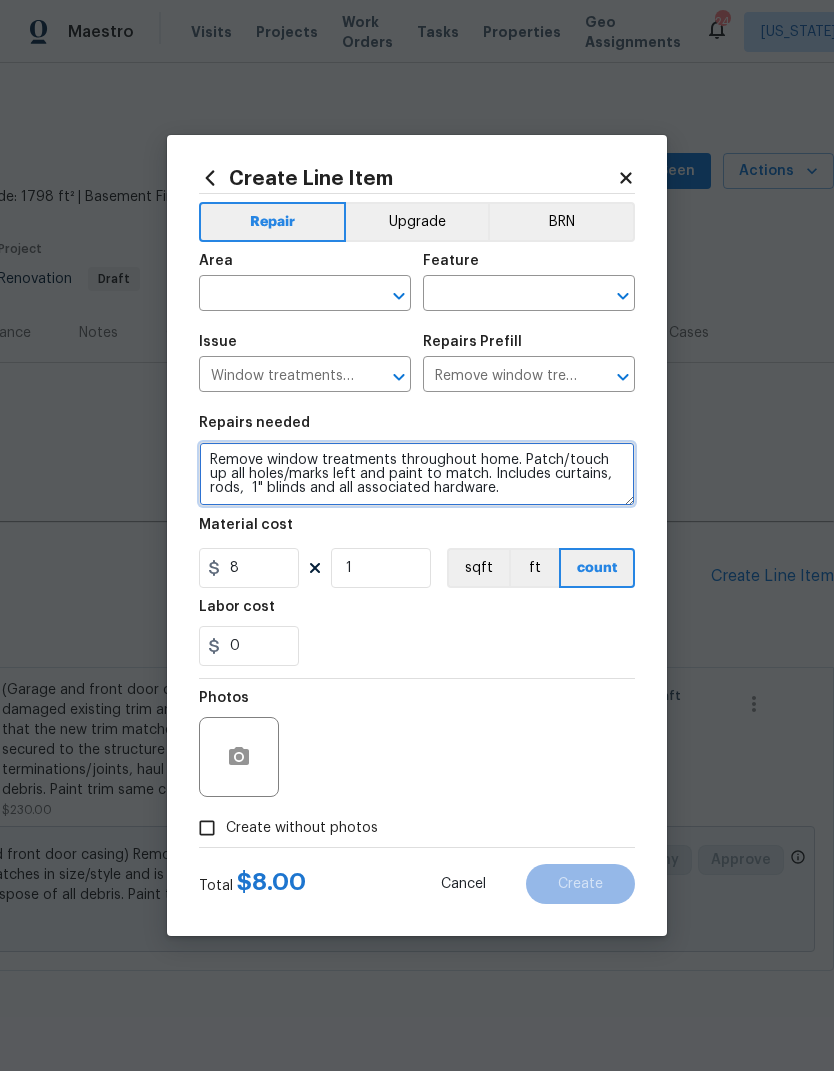 click on "Remove window treatments throughout home. Patch/touch up all holes/marks left and paint to match. Includes curtains, rods,  1" blinds and all associated hardware." at bounding box center (417, 474) 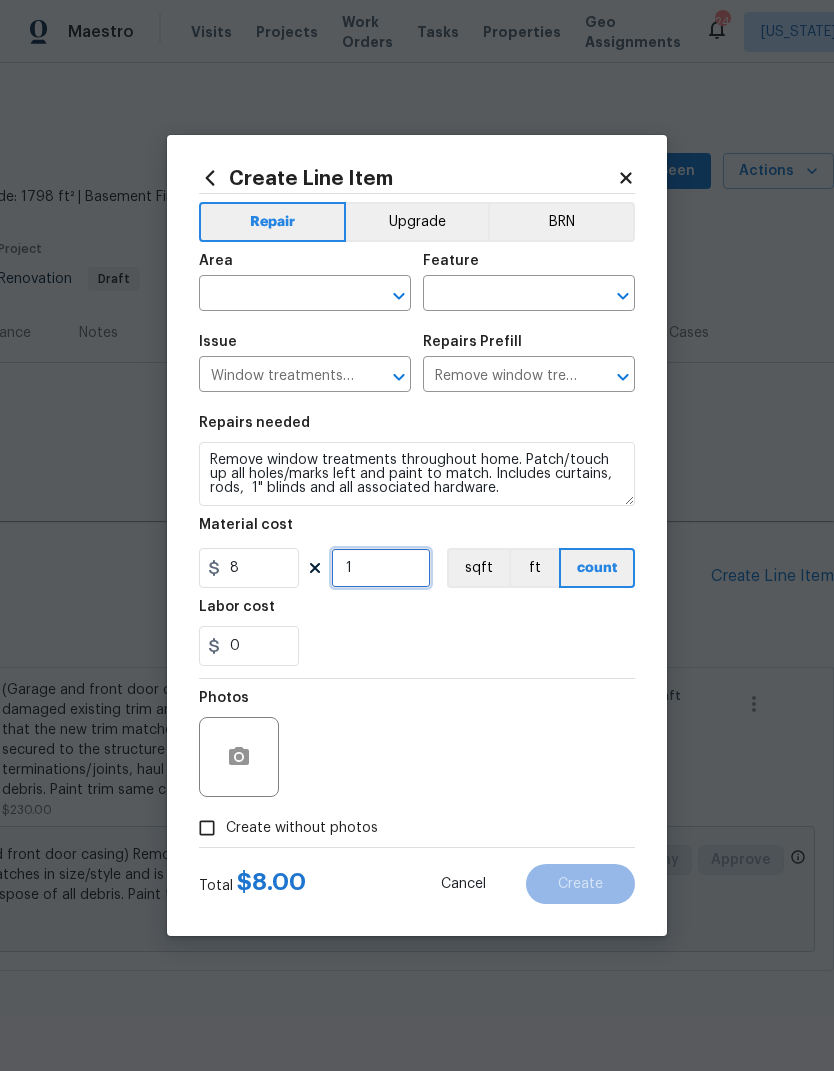 click on "1" at bounding box center (381, 568) 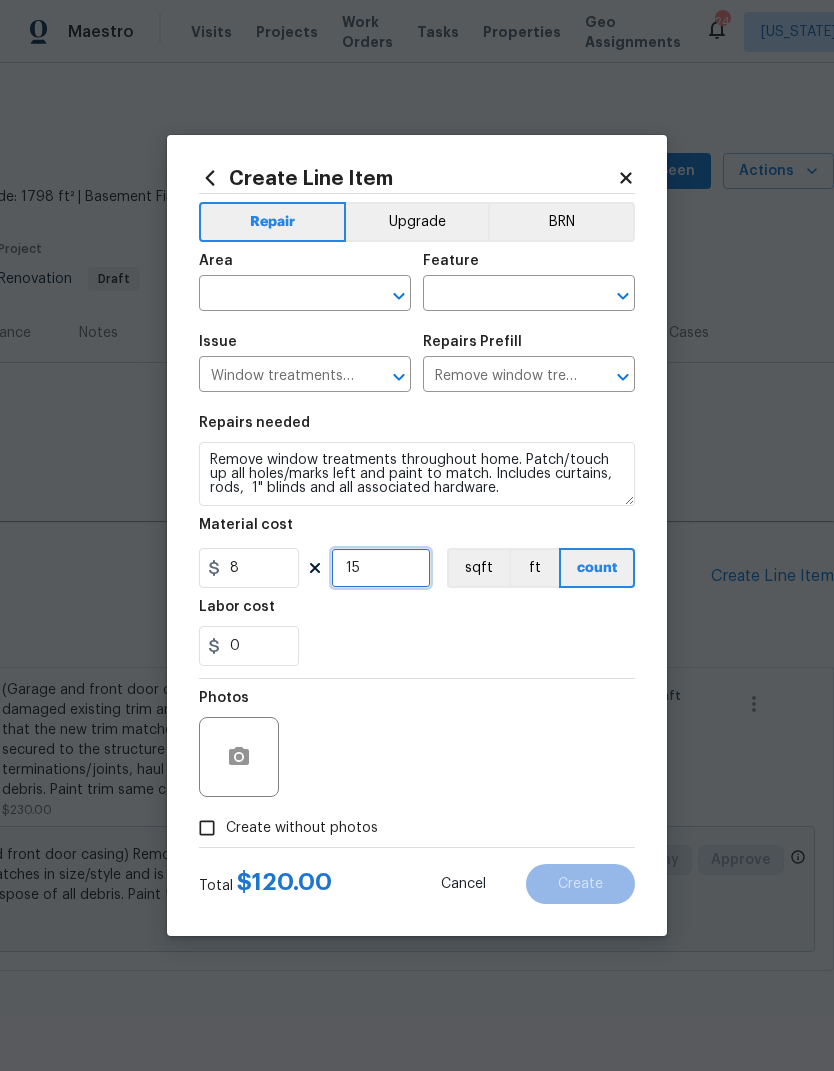 type on "15" 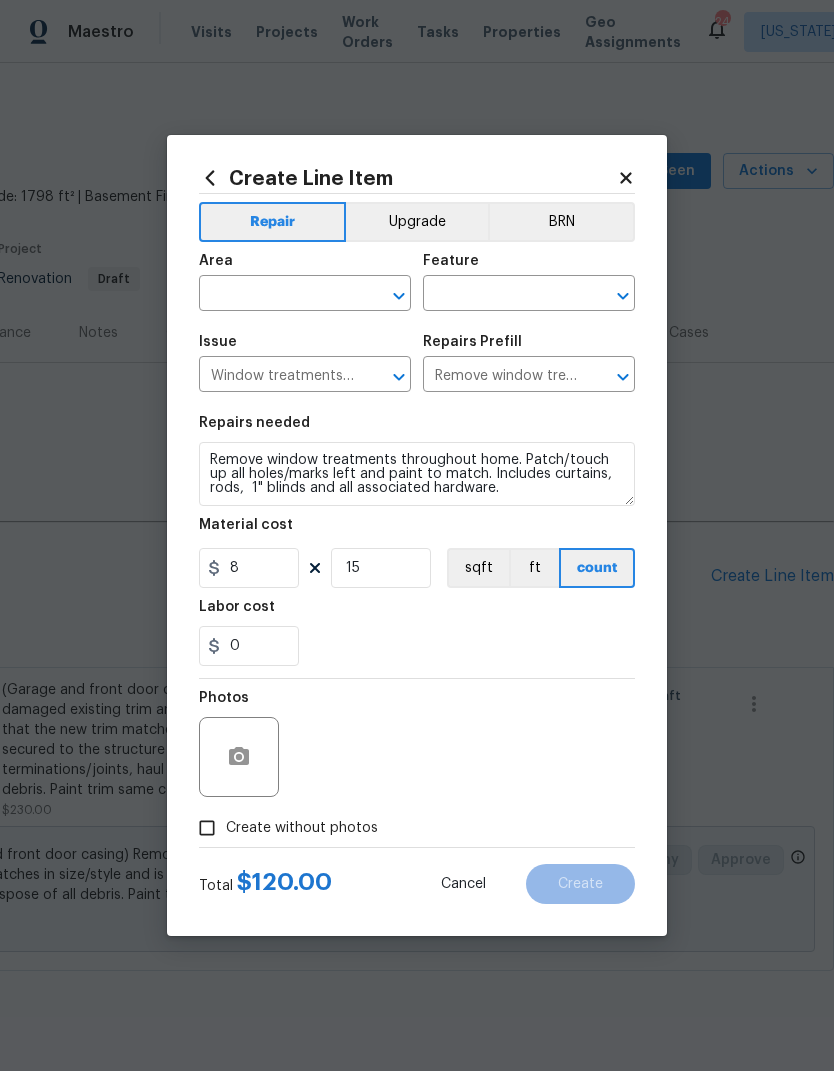 click on "0" at bounding box center [417, 646] 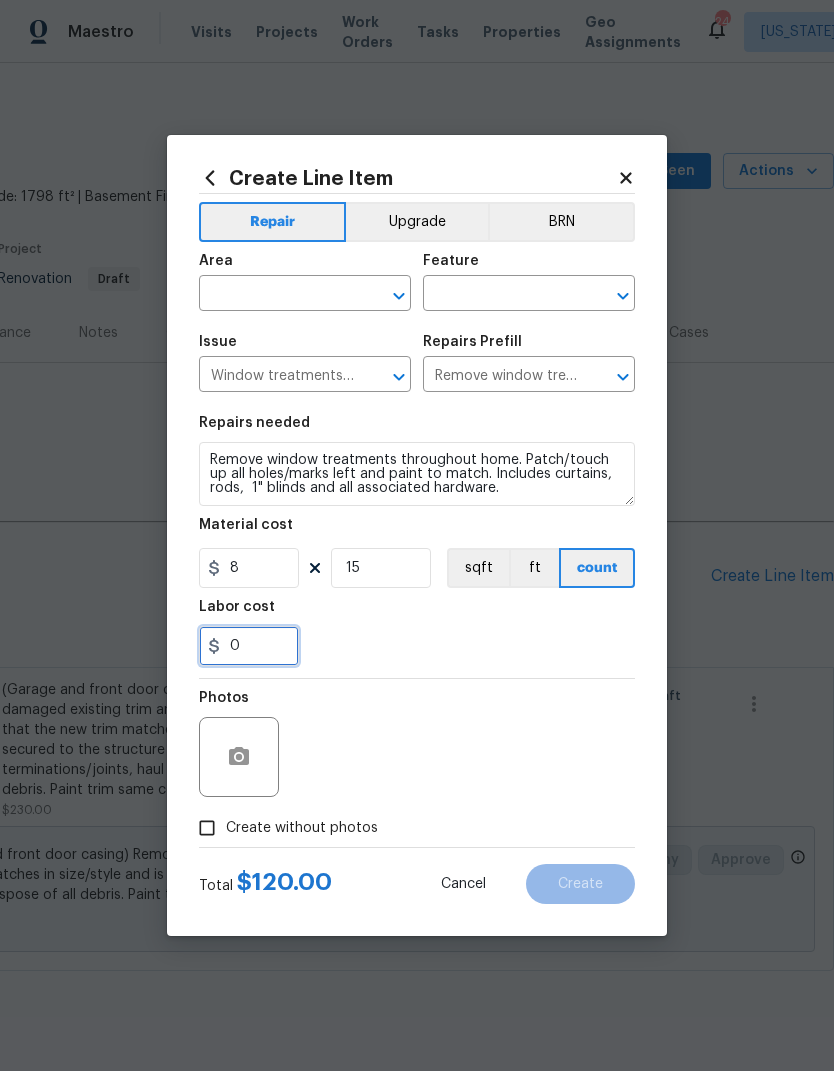 click on "0" at bounding box center (249, 646) 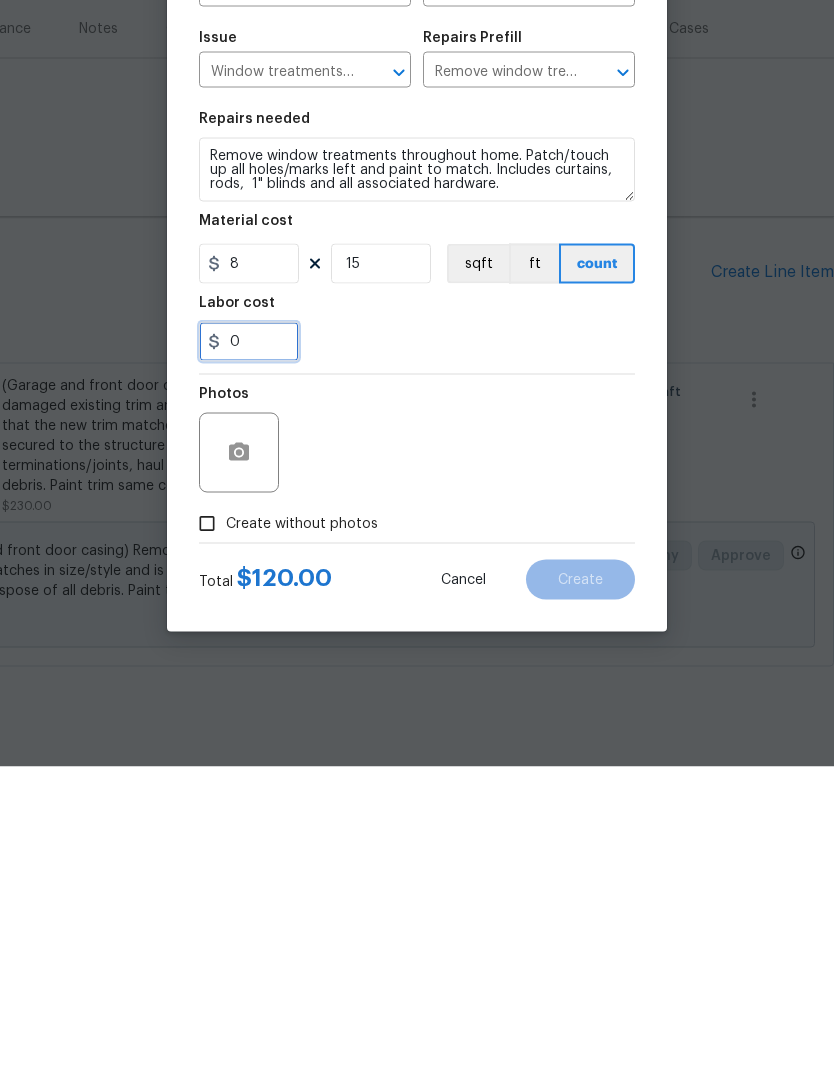 scroll, scrollTop: 36, scrollLeft: 0, axis: vertical 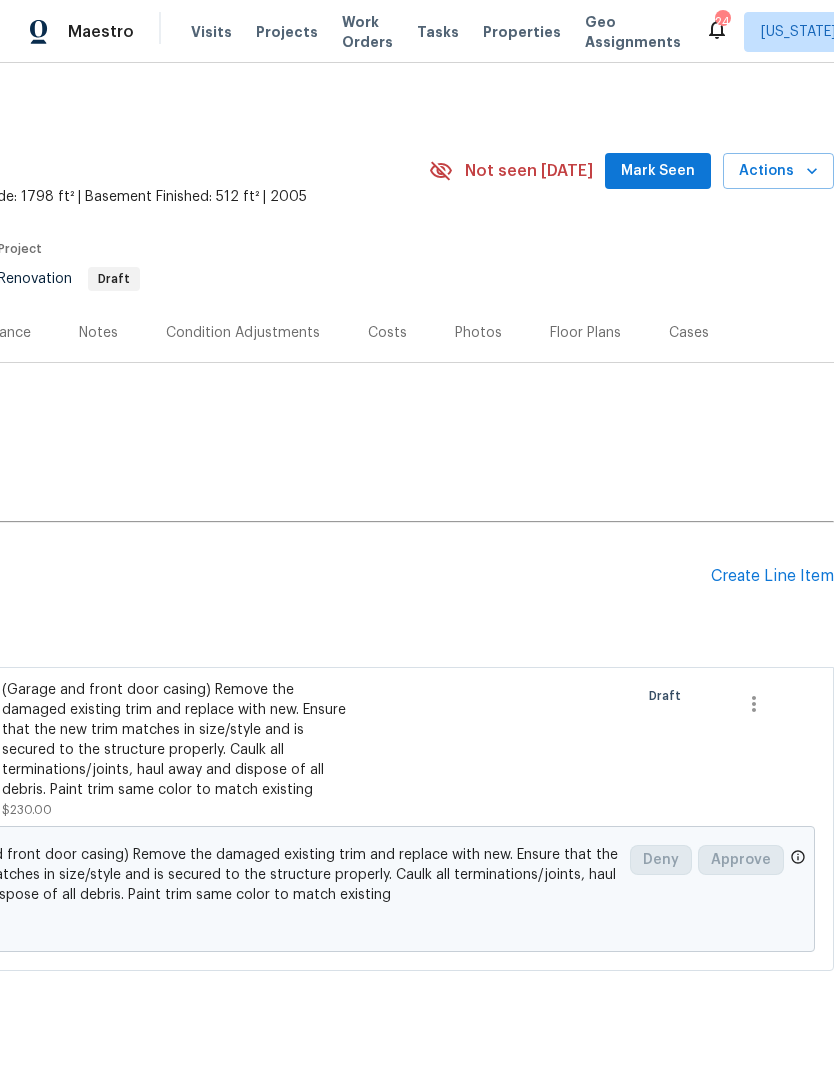 click on "Create Line Item" at bounding box center (772, 576) 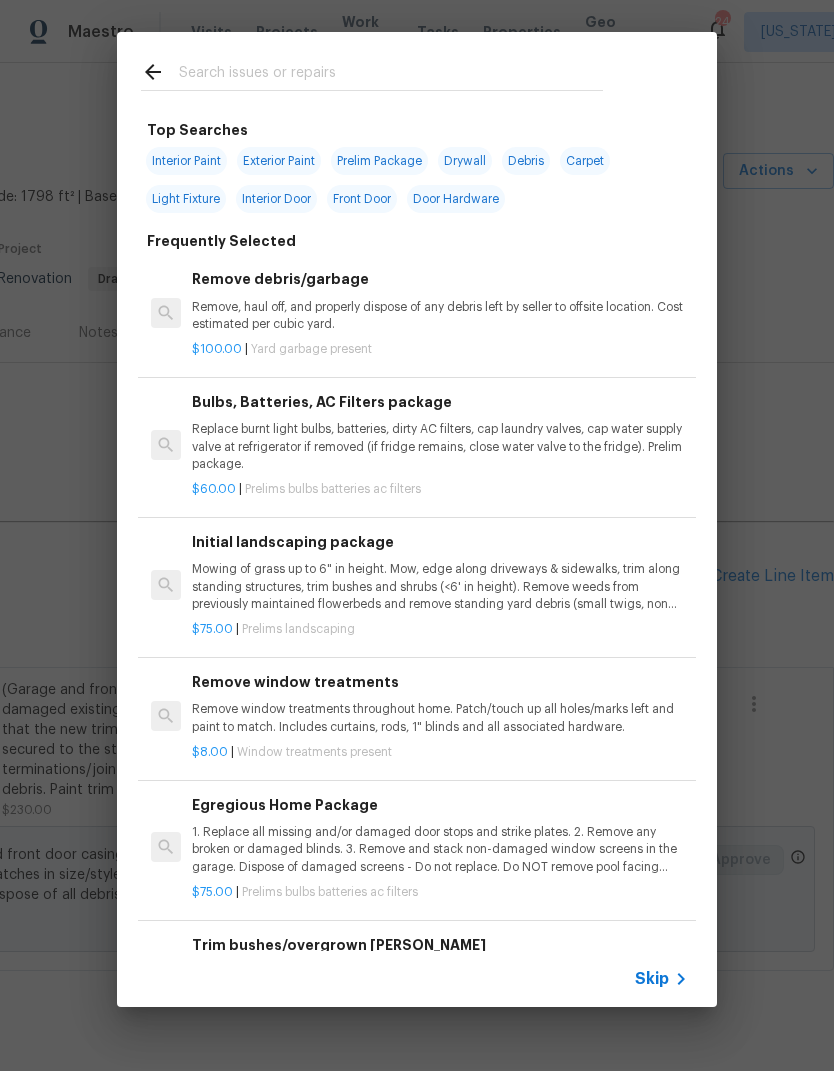 click at bounding box center (391, 75) 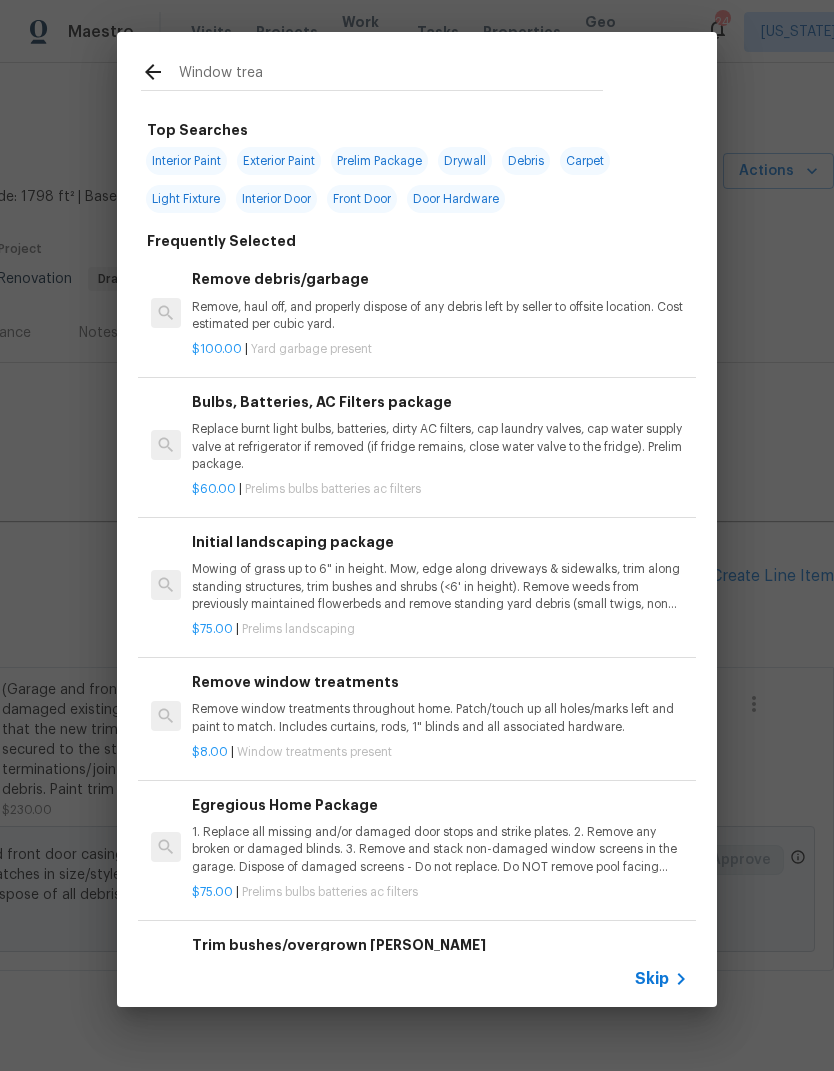 type on "Window treat" 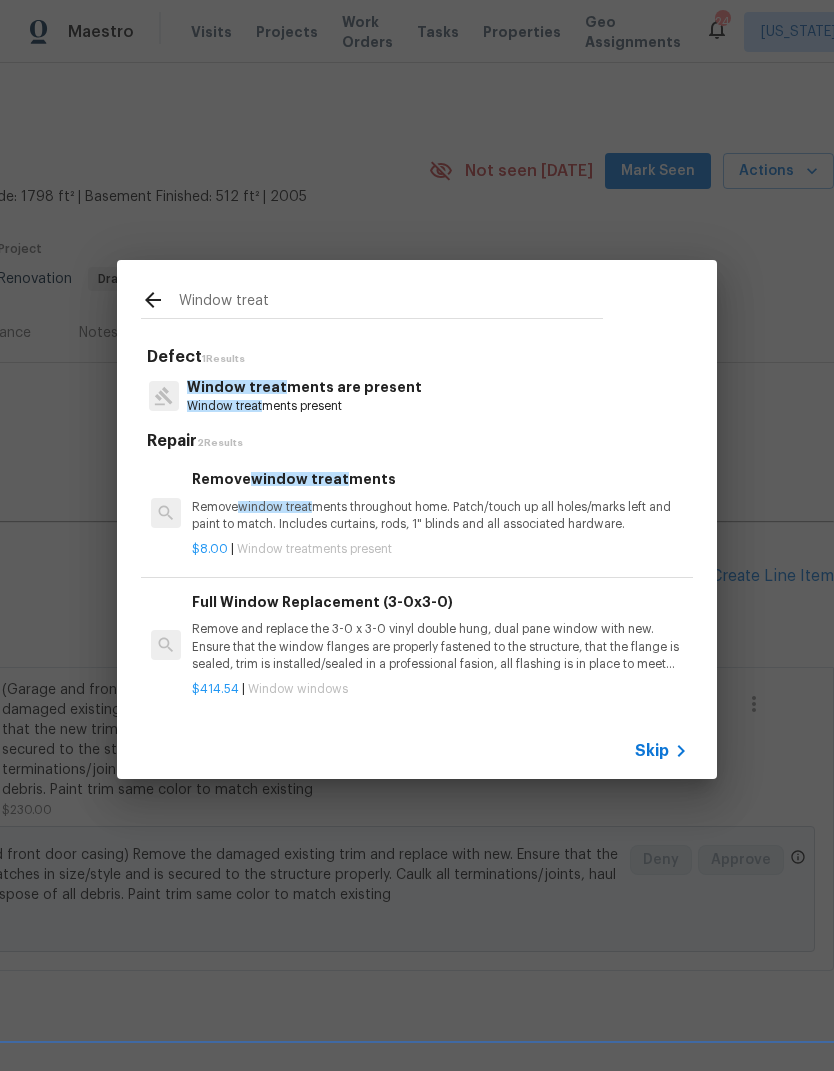 click on "Remove  window treat ments throughout home. Patch/touch up all holes/marks left and paint to match. Includes curtains, rods,  1" blinds and all associated hardware." at bounding box center (440, 516) 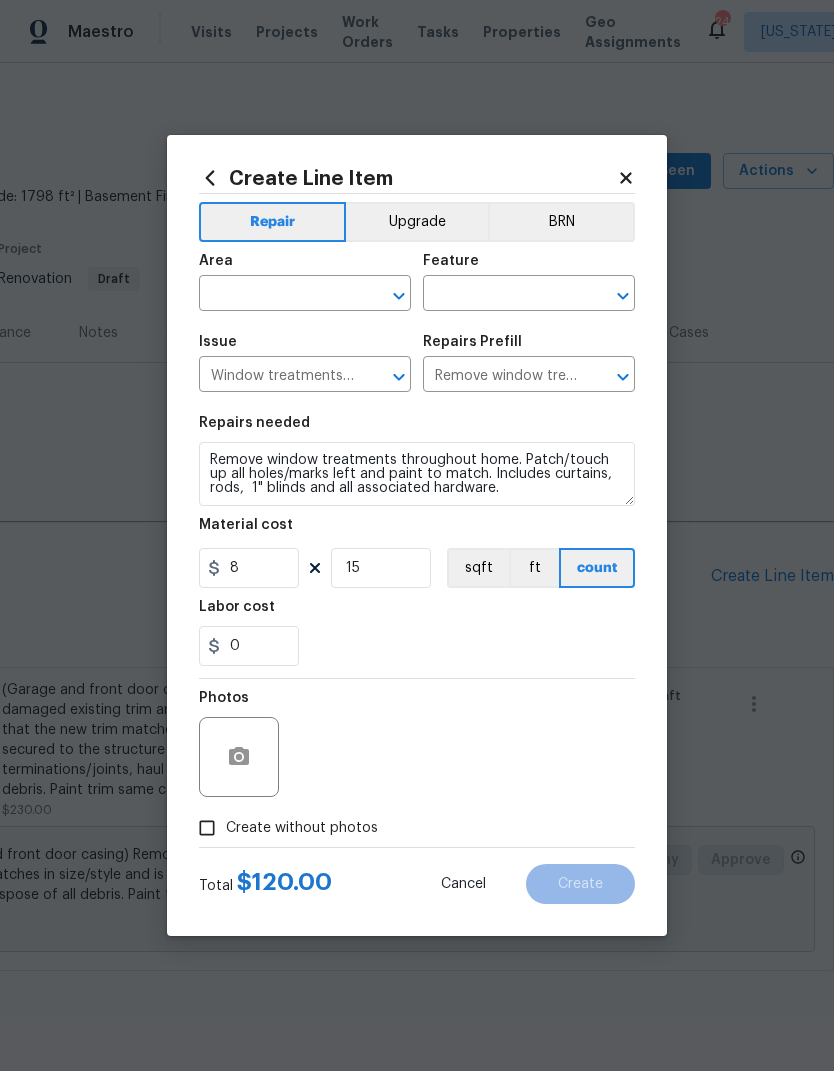 click on "Repairs needed Remove window treatments throughout home. Patch/touch up all holes/marks left and paint to match. Includes curtains, rods,  1" blinds and all associated hardware. Material cost 8 15 sqft ft count Labor cost 0" at bounding box center [417, 541] 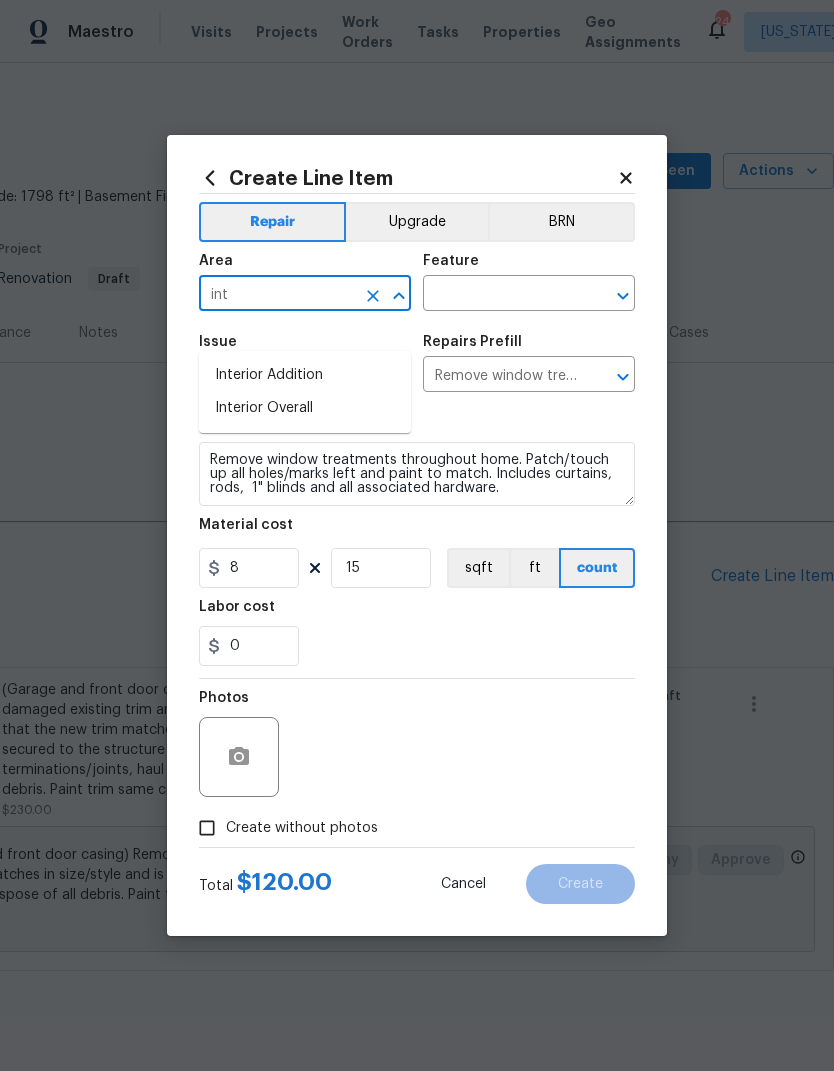 click on "Interior Overall" at bounding box center (305, 408) 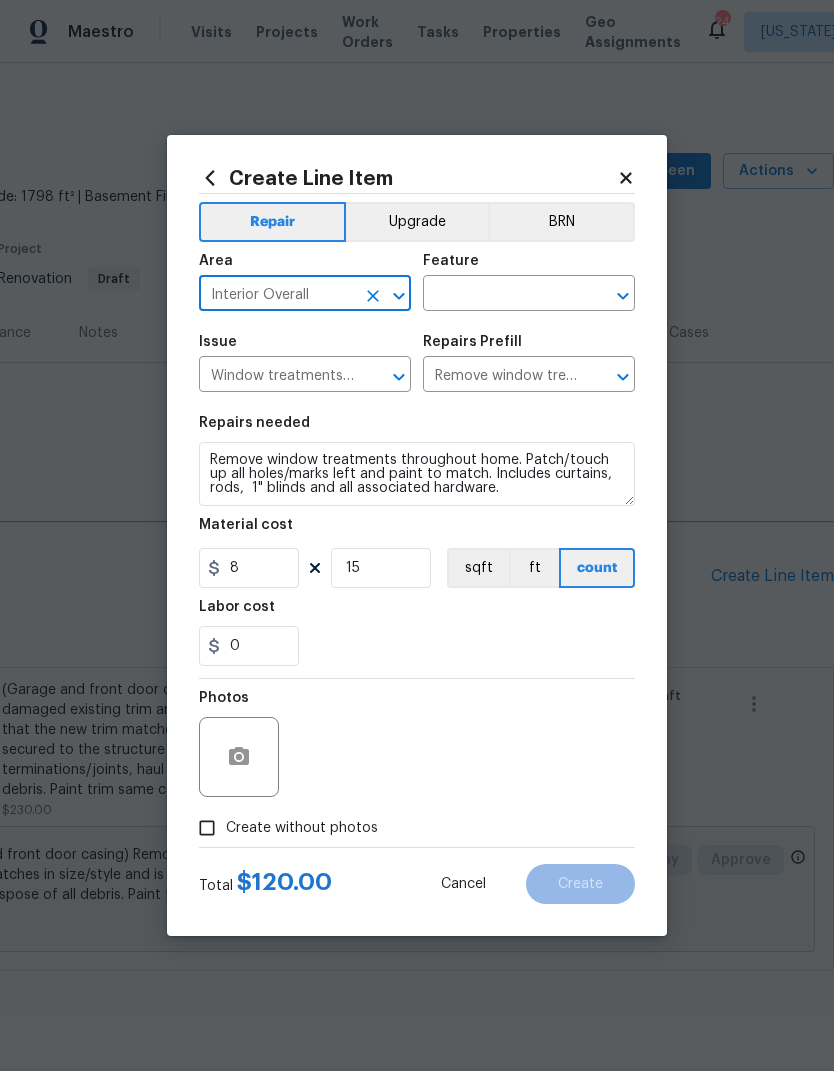 click on "Feature" at bounding box center (529, 267) 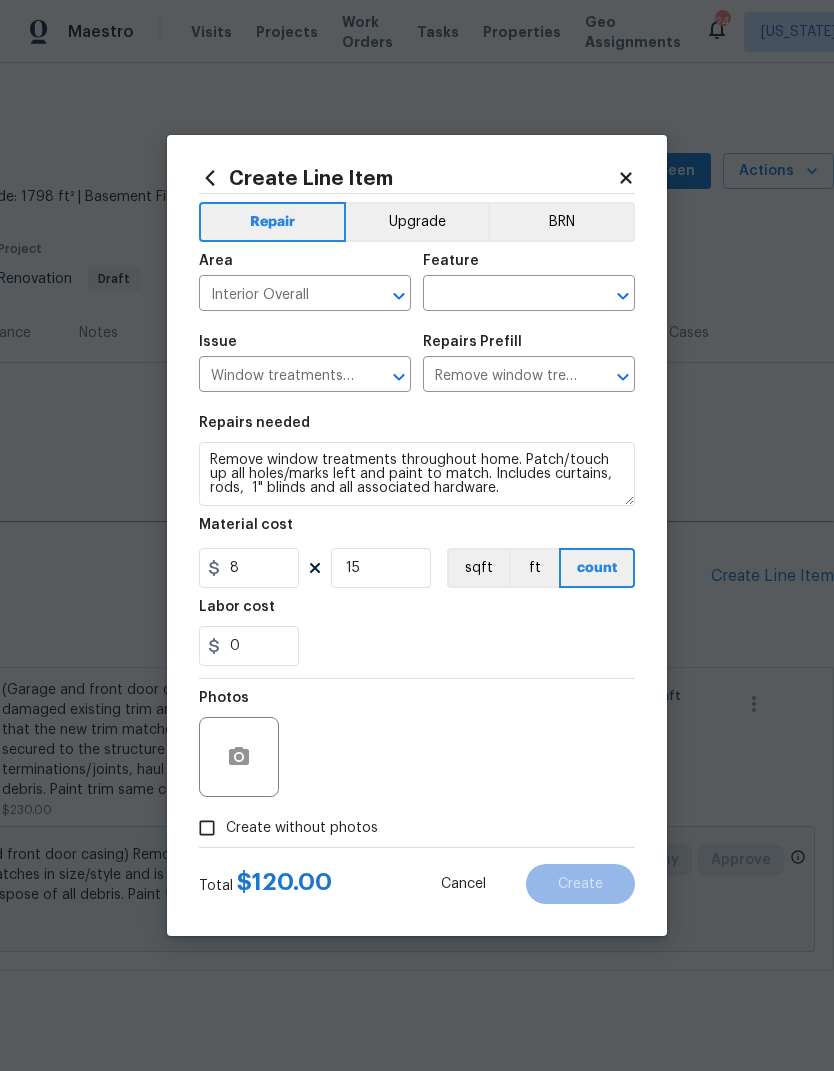 click at bounding box center [501, 295] 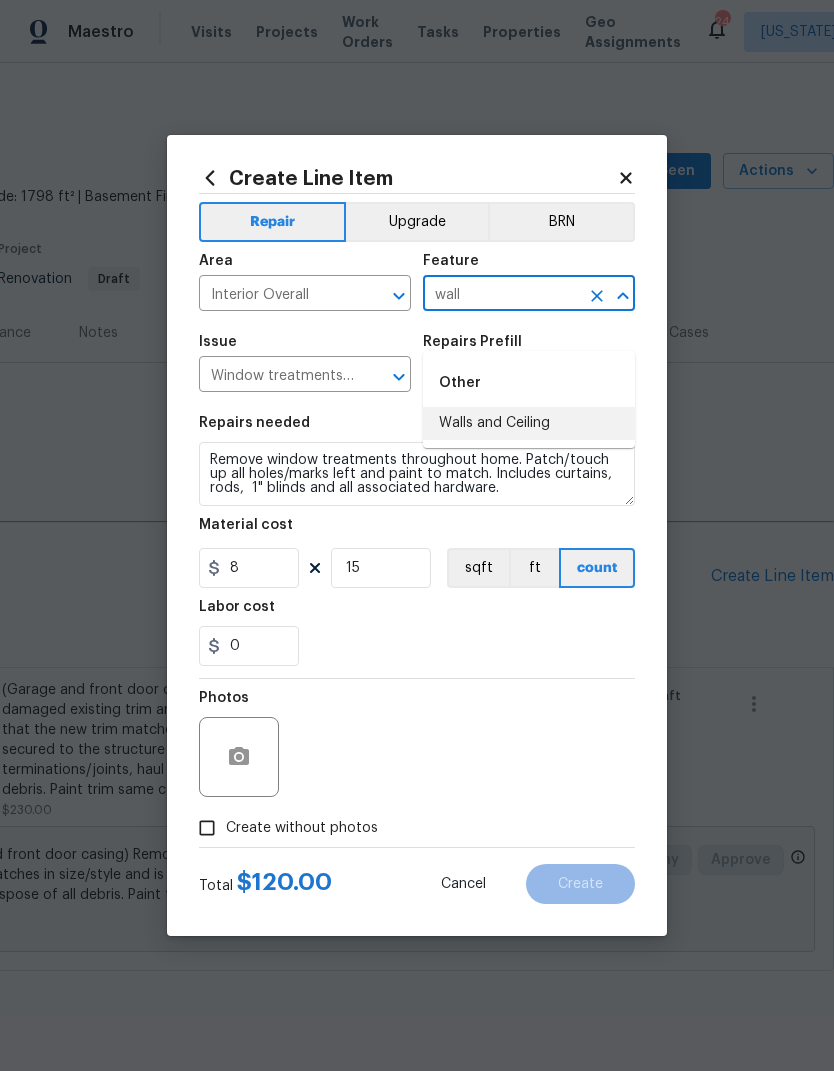 click on "Walls and Ceiling" at bounding box center [529, 423] 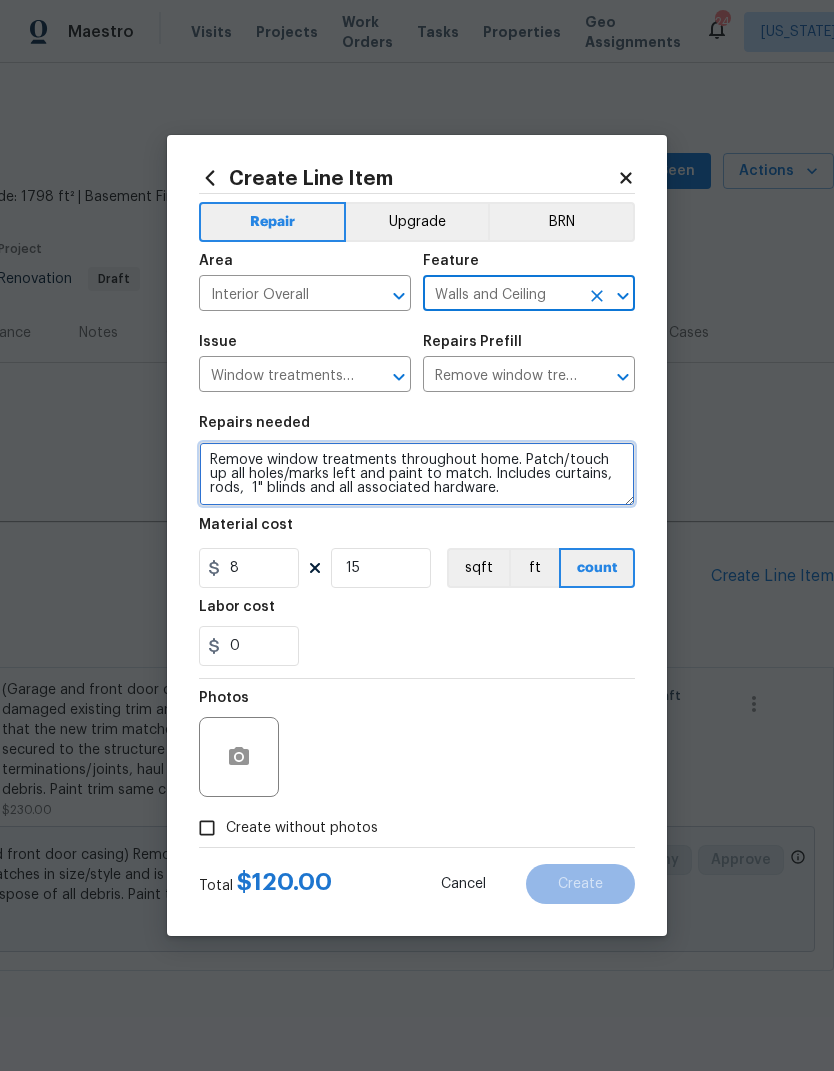 click on "Remove window treatments throughout home. Patch/touch up all holes/marks left and paint to match. Includes curtains, rods,  1" blinds and all associated hardware." at bounding box center [417, 474] 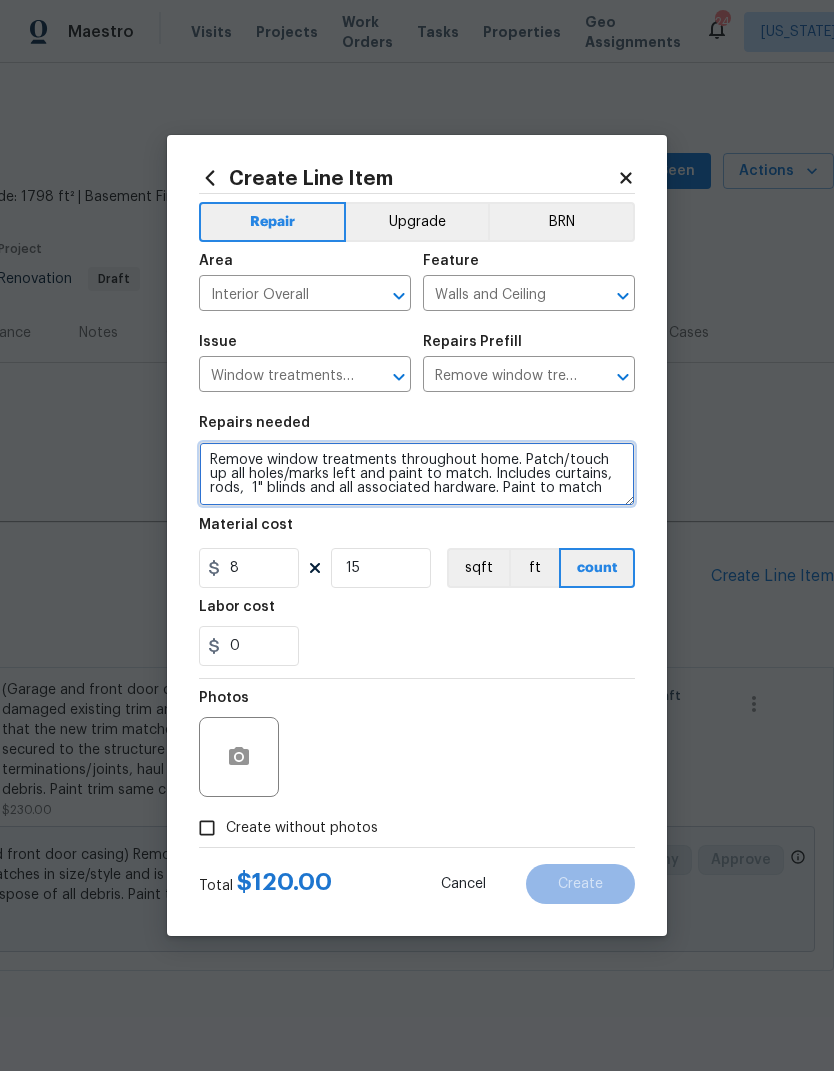 click on "Remove window treatments throughout home. Patch/touch up all holes/marks left and paint to match. Includes curtains, rods,  1" blinds and all associated hardware. Paint to match" at bounding box center (417, 474) 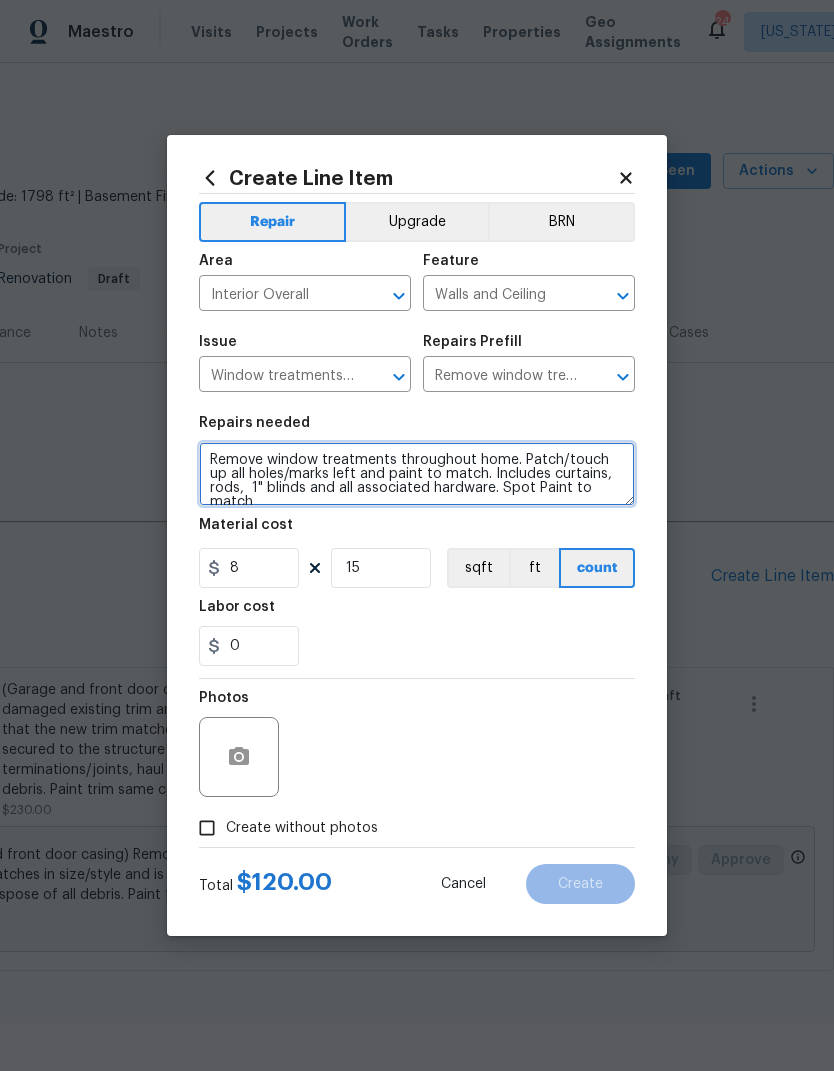 click on "Remove window treatments throughout home. Patch/touch up all holes/marks left and paint to match. Includes curtains, rods,  1" blinds and all associated hardware. Spot Paint to match" at bounding box center [417, 474] 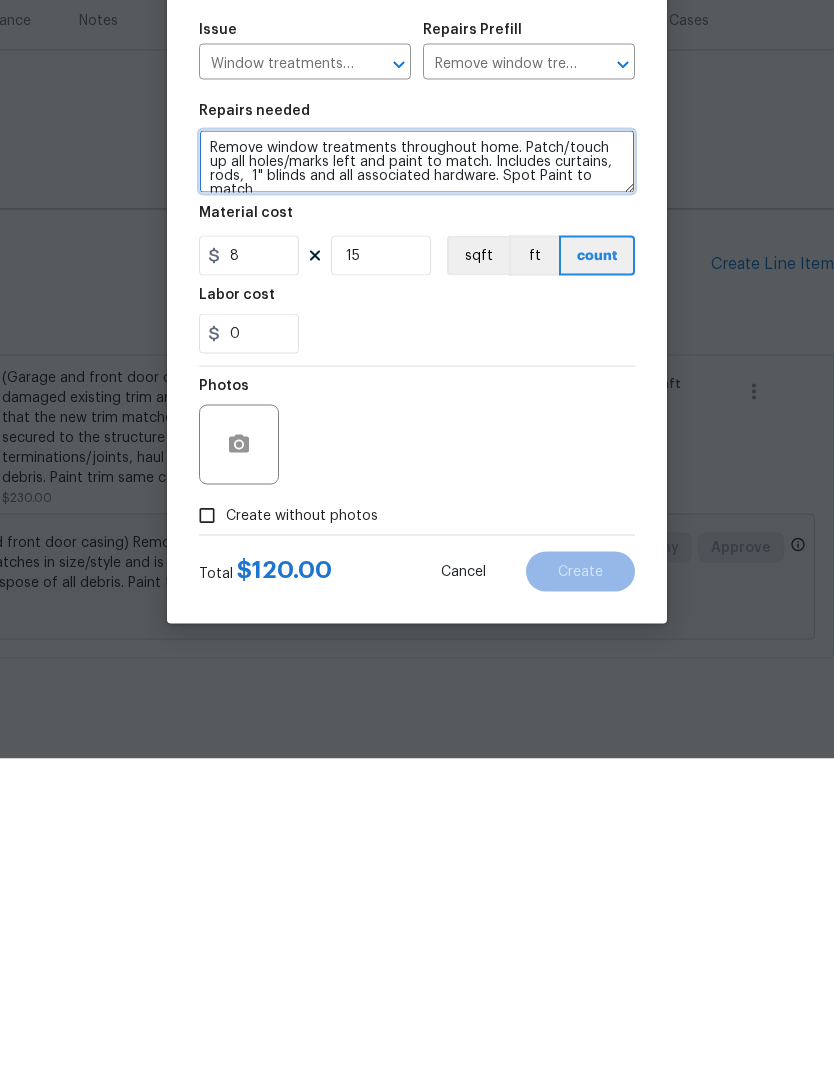 type on "Remove window treatments throughout home. Patch/touch up all holes/marks left and paint to match. Includes curtains, rods,  1" blinds and all associated hardware. Spot Paint to match" 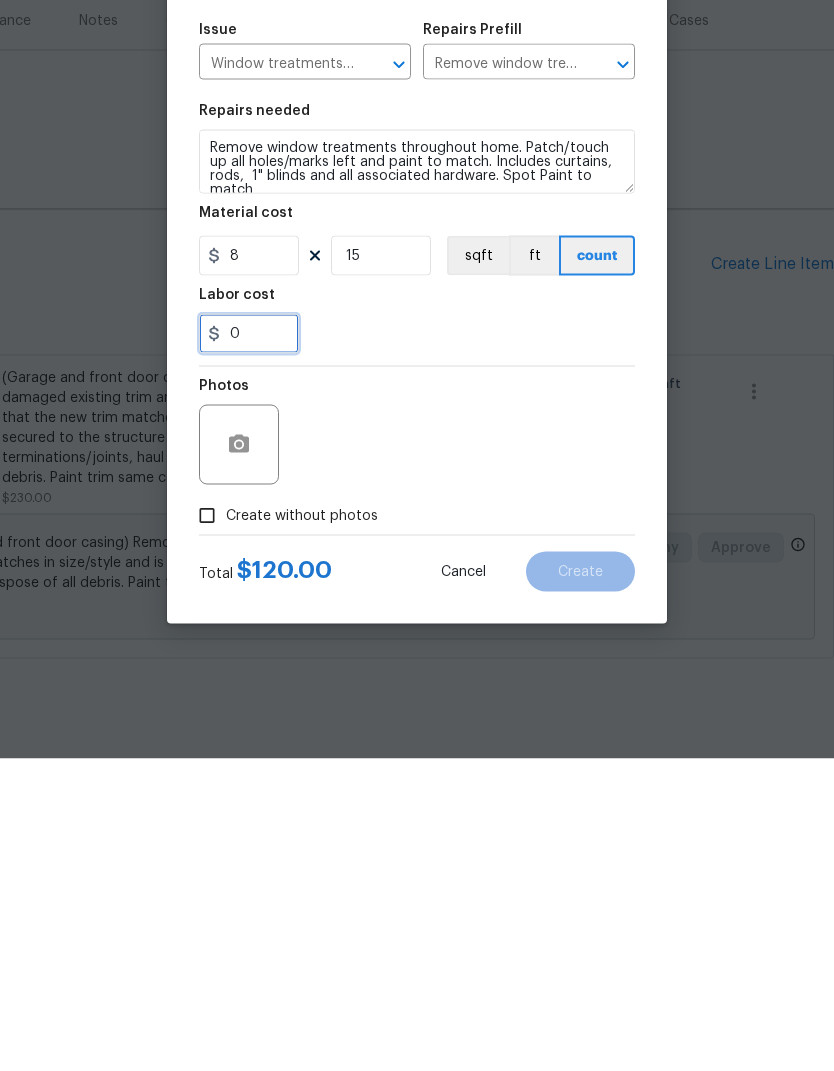 click on "0" at bounding box center (249, 646) 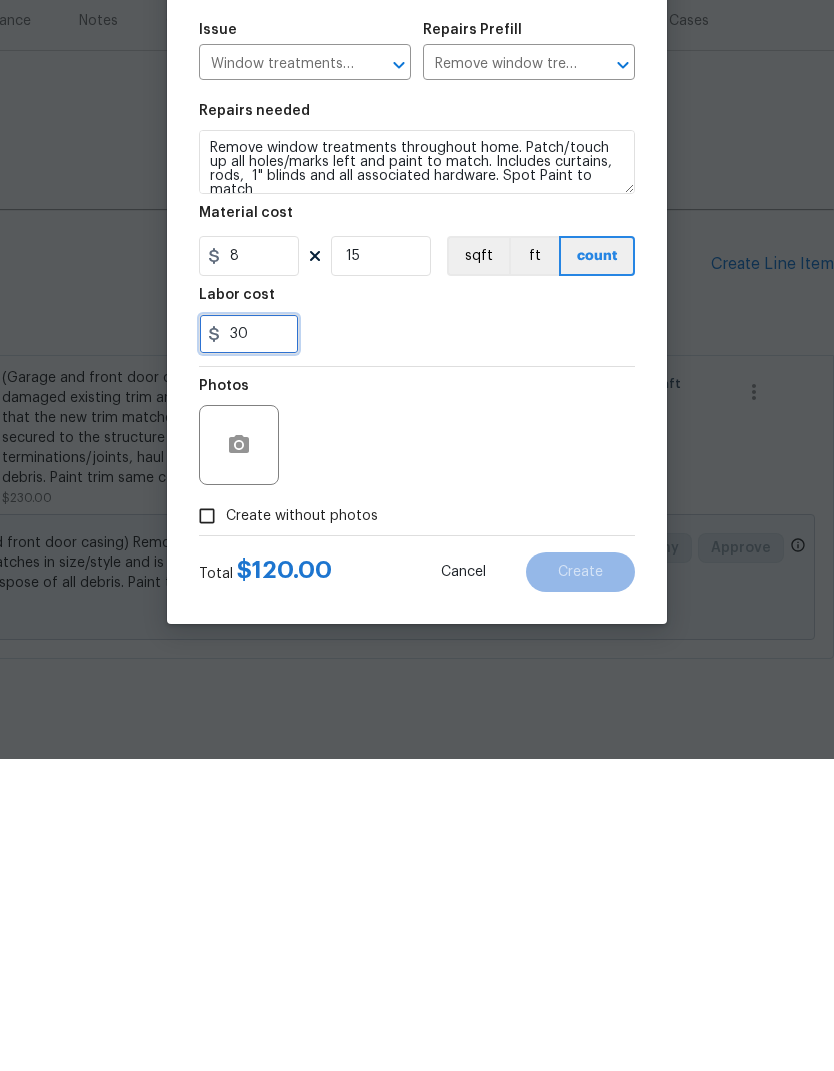 type on "30" 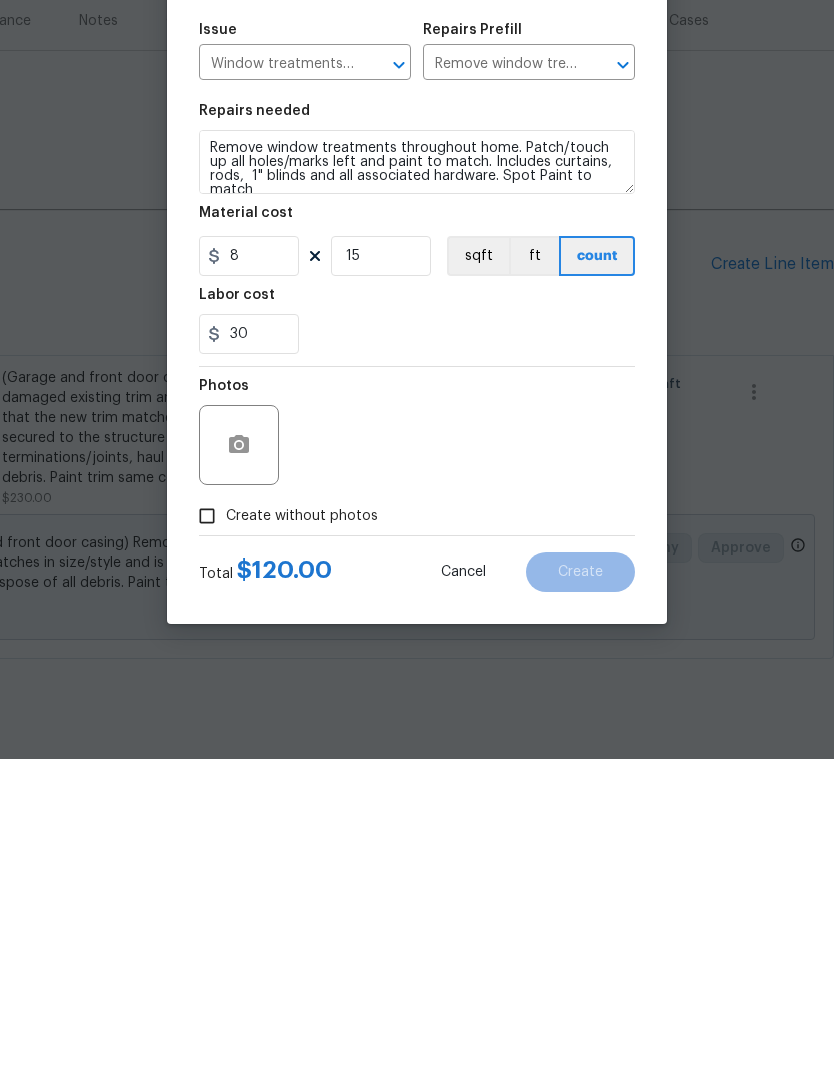 click on "30" at bounding box center [417, 646] 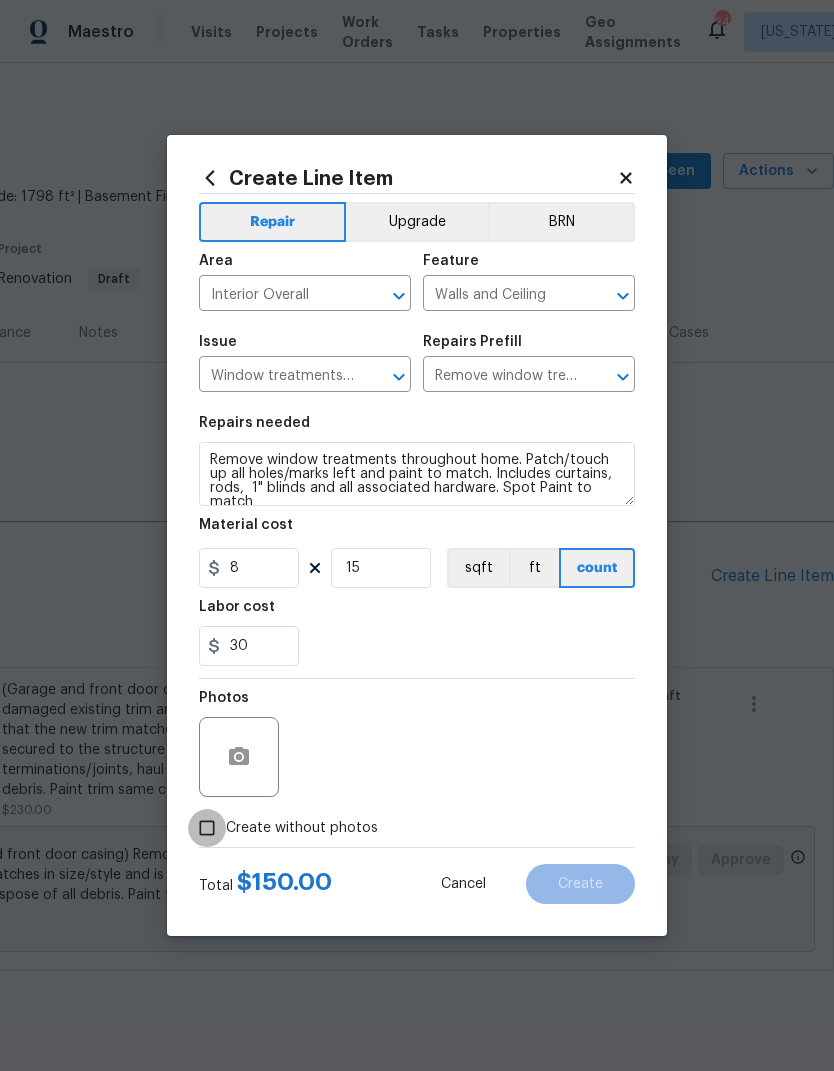 click on "Create without photos" at bounding box center [207, 828] 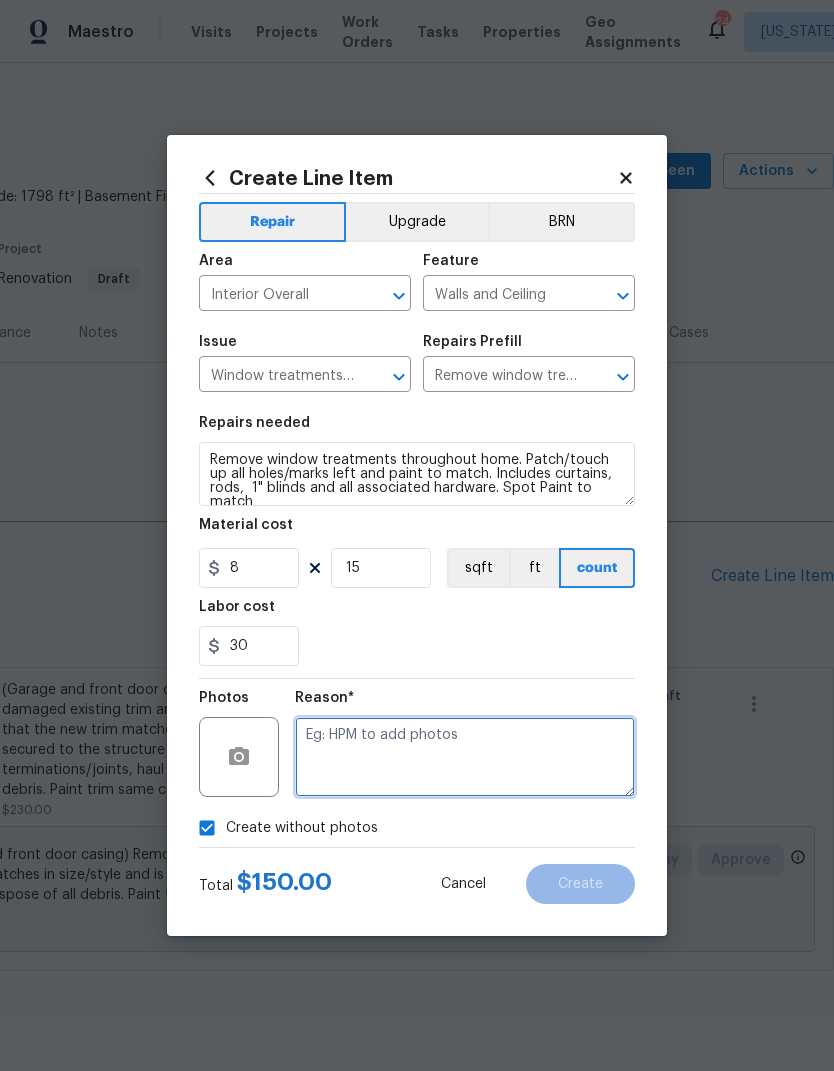 click at bounding box center [465, 757] 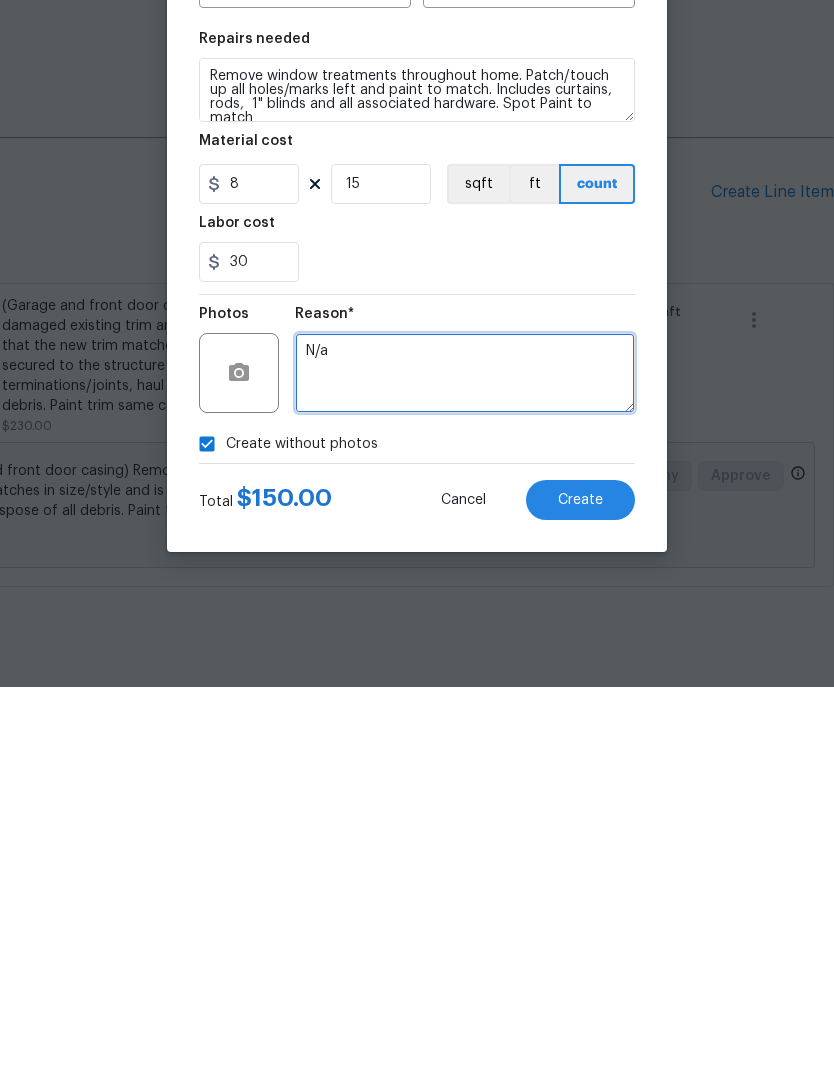 type on "N/a" 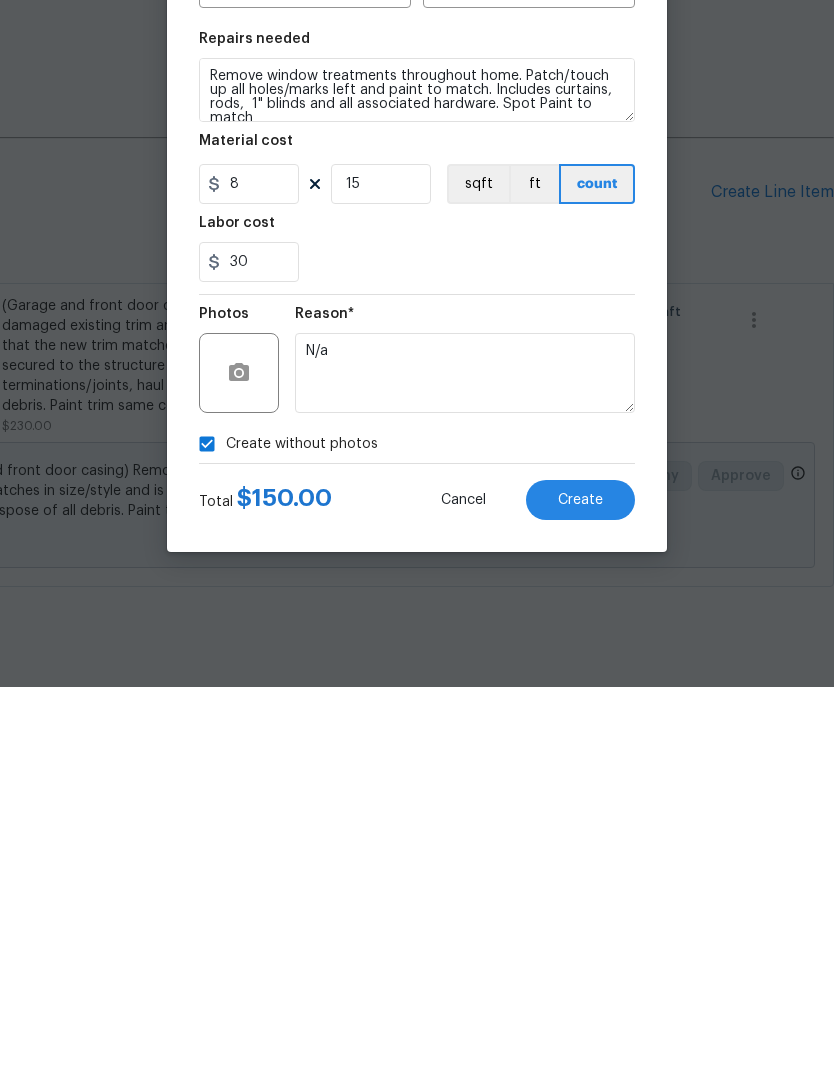 click on "Create" at bounding box center (580, 884) 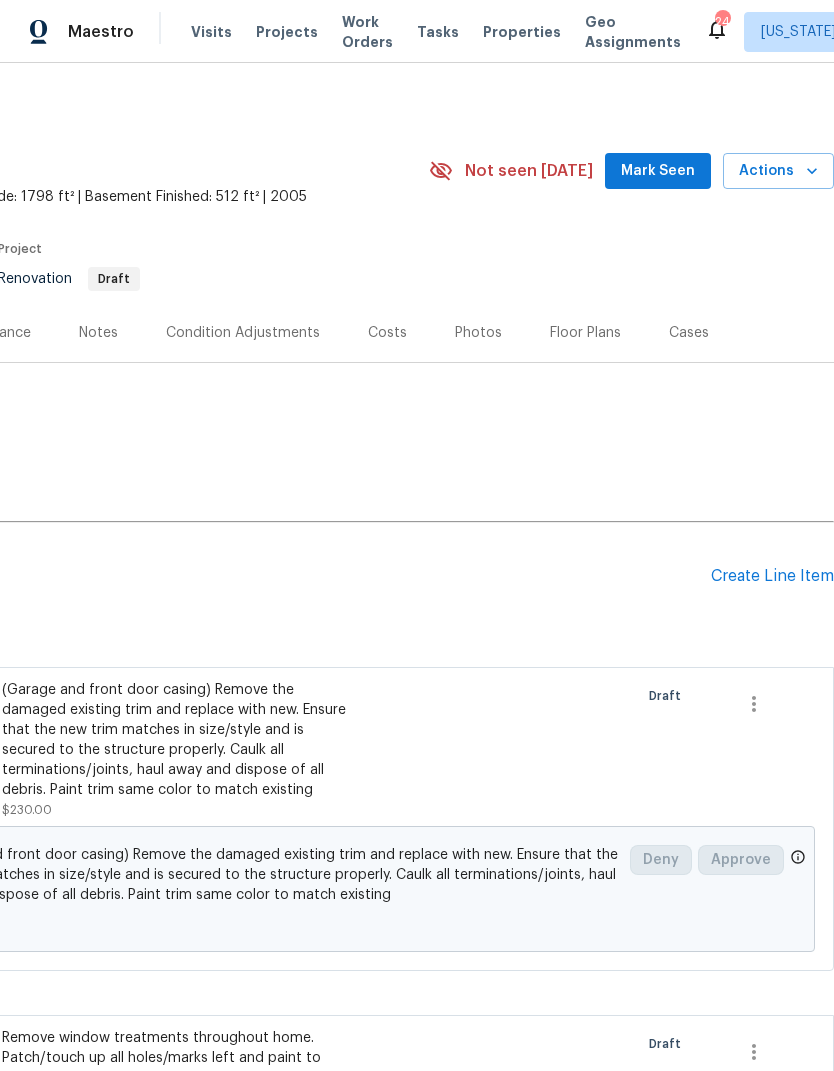 click on "Create Line Item" at bounding box center [772, 576] 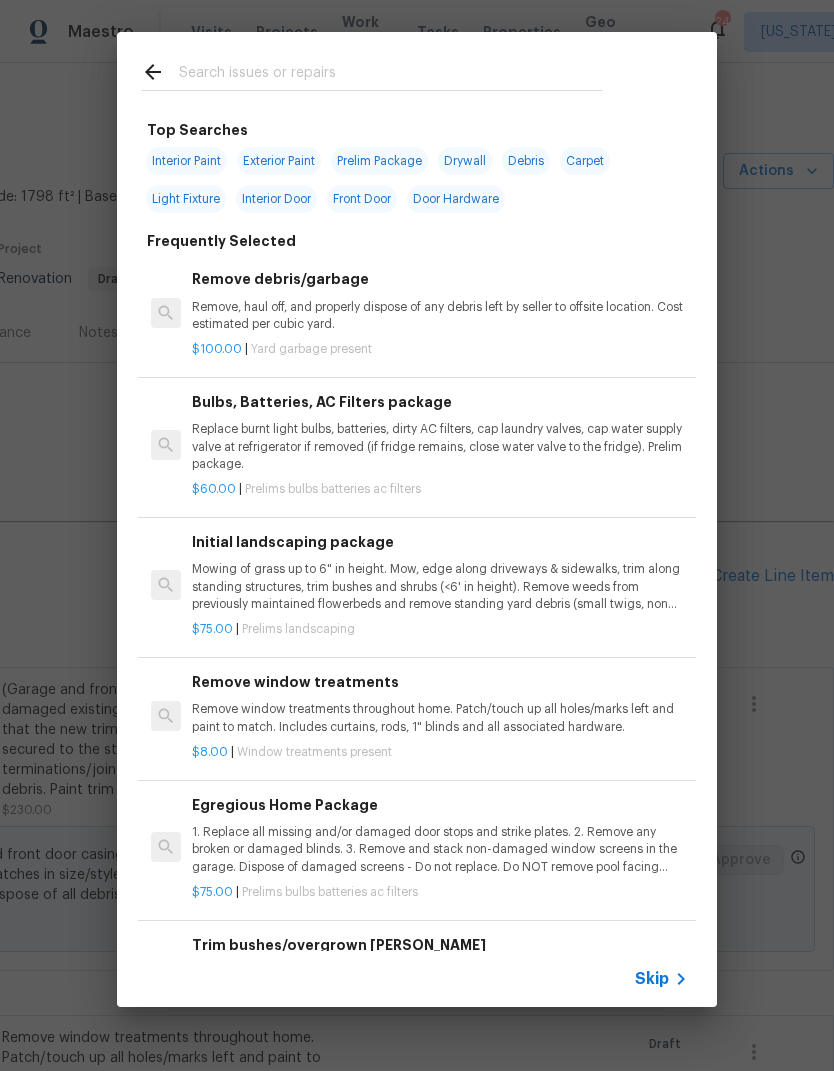 click at bounding box center (391, 75) 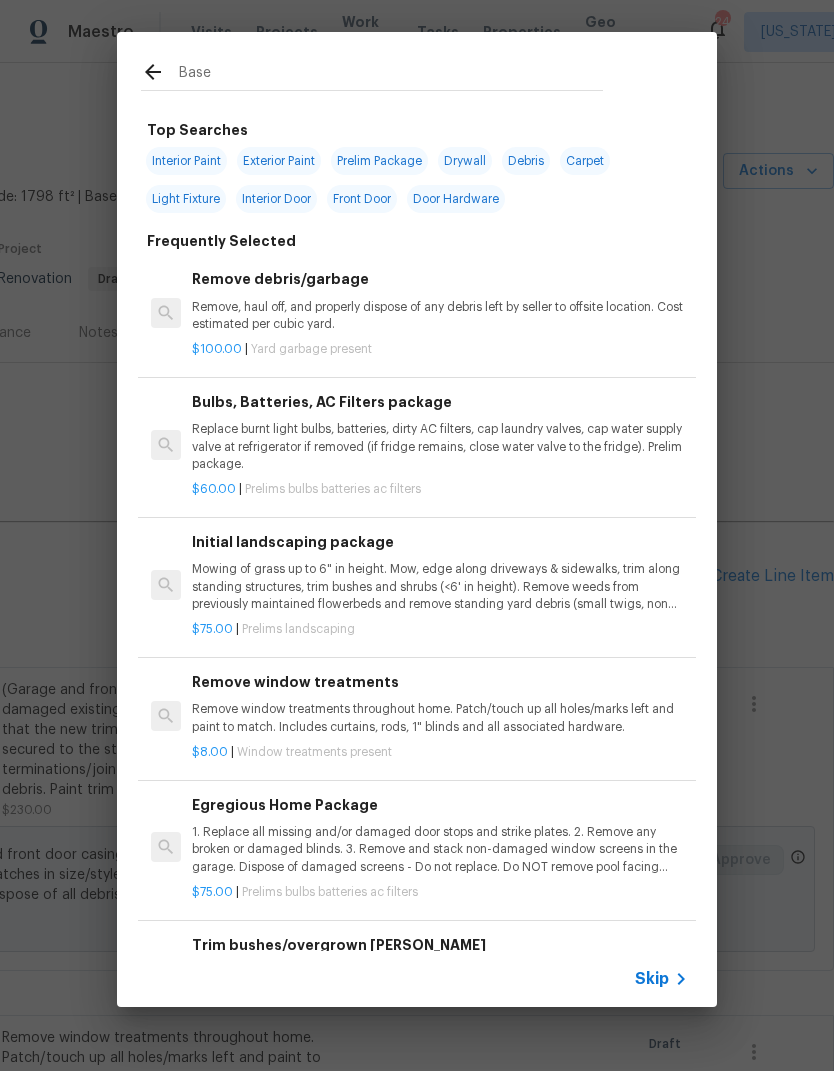 type on "Base" 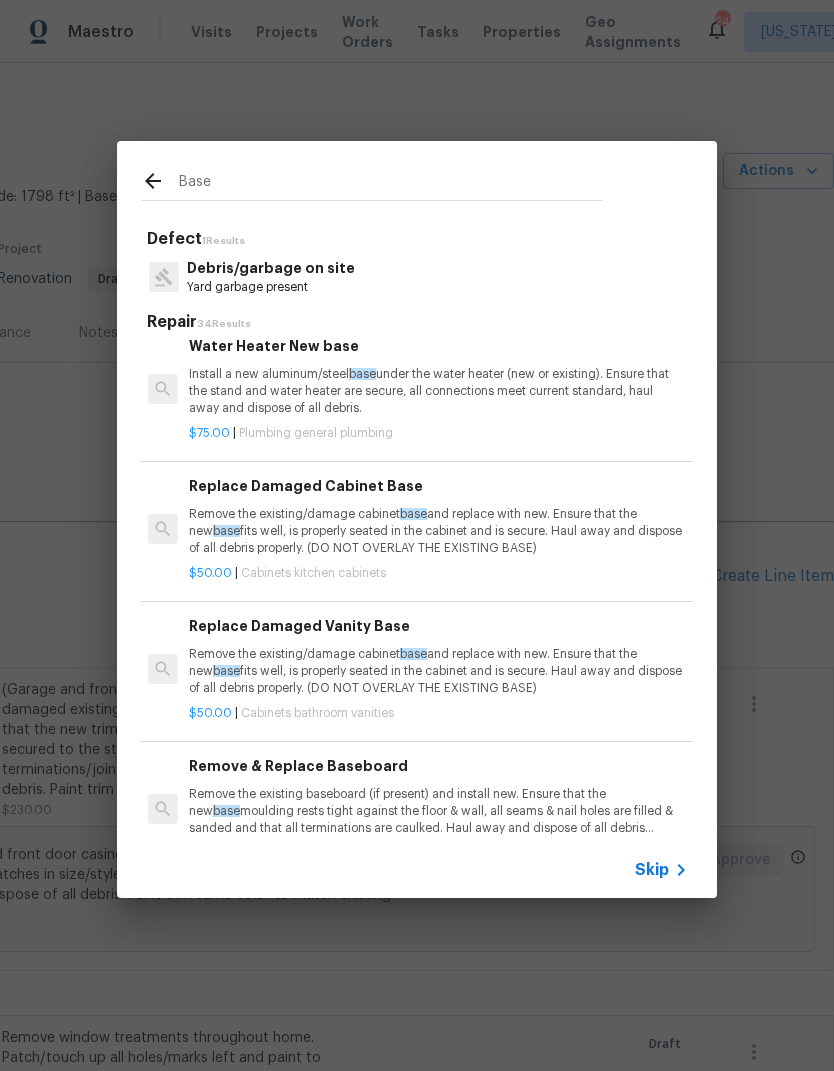 scroll, scrollTop: 685, scrollLeft: 3, axis: both 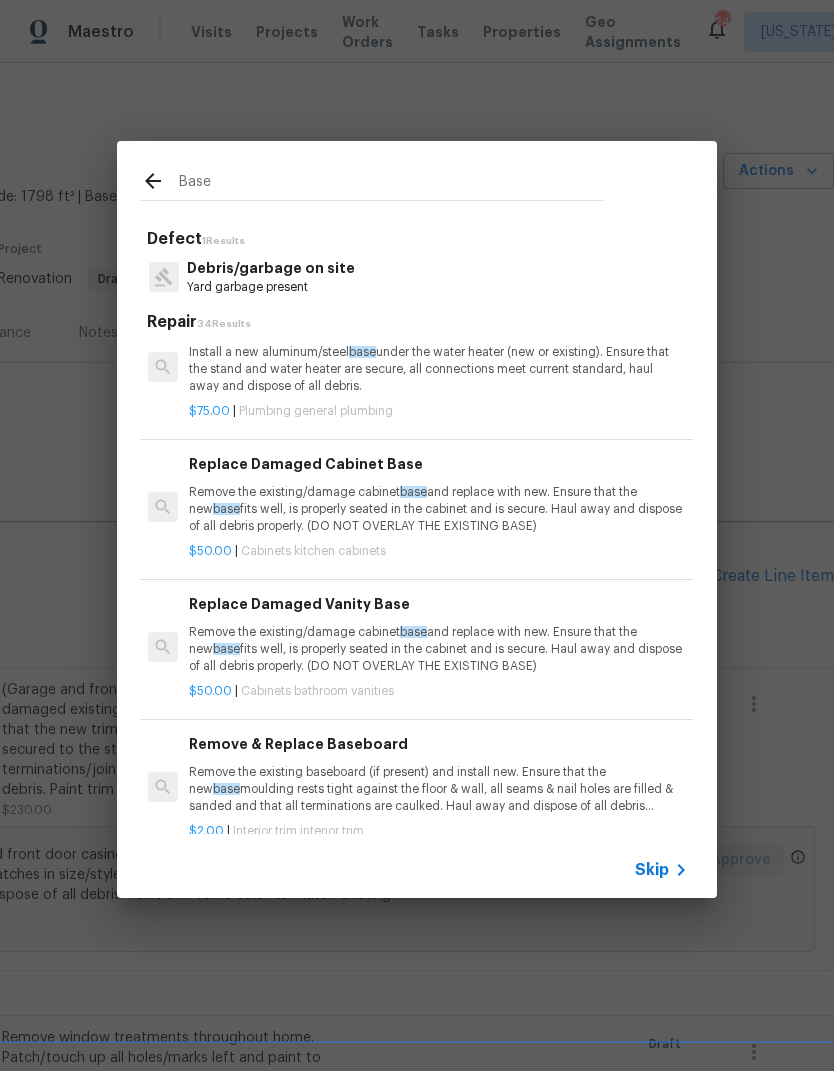 click on "Remove the existing/damage cabinet  base  and replace with new. Ensure that the new  base  fits well, is properly seated in the cabinet and is secure. Haul away and dispose of all debris properly. (DO NOT OVERLAY THE EXISTING BASE)" at bounding box center [437, 509] 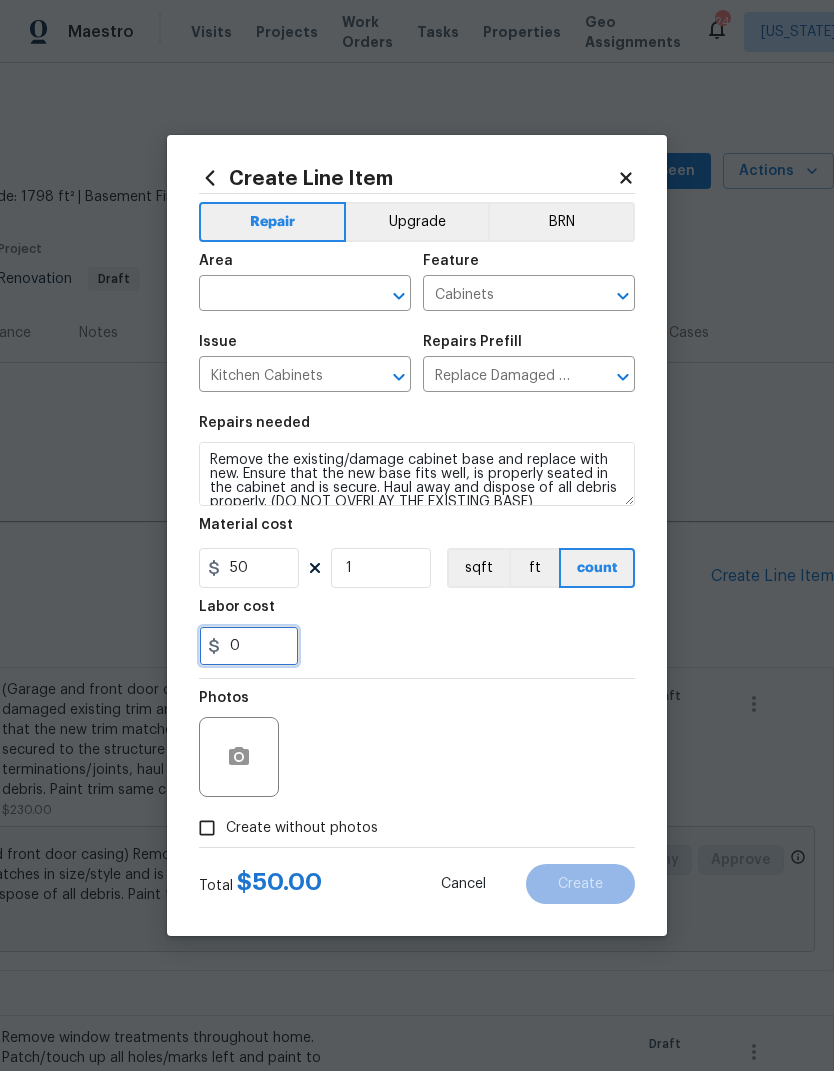 click on "0" at bounding box center (249, 646) 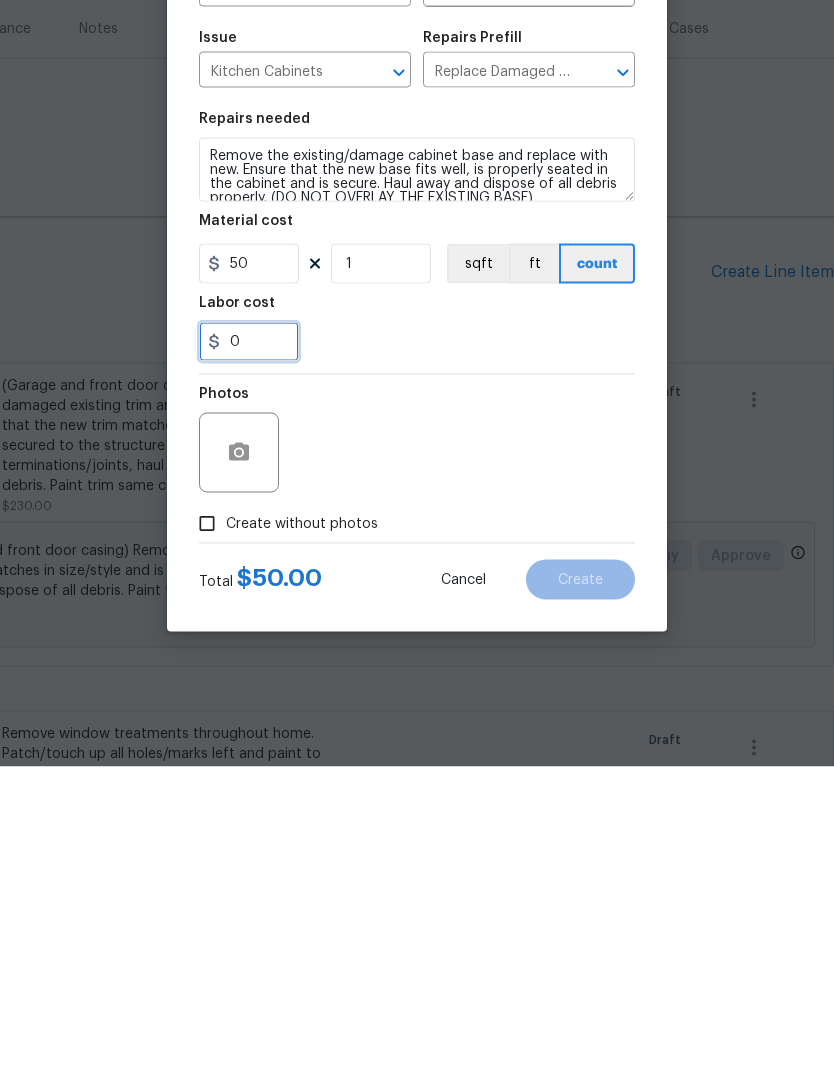 click on "0" at bounding box center [249, 646] 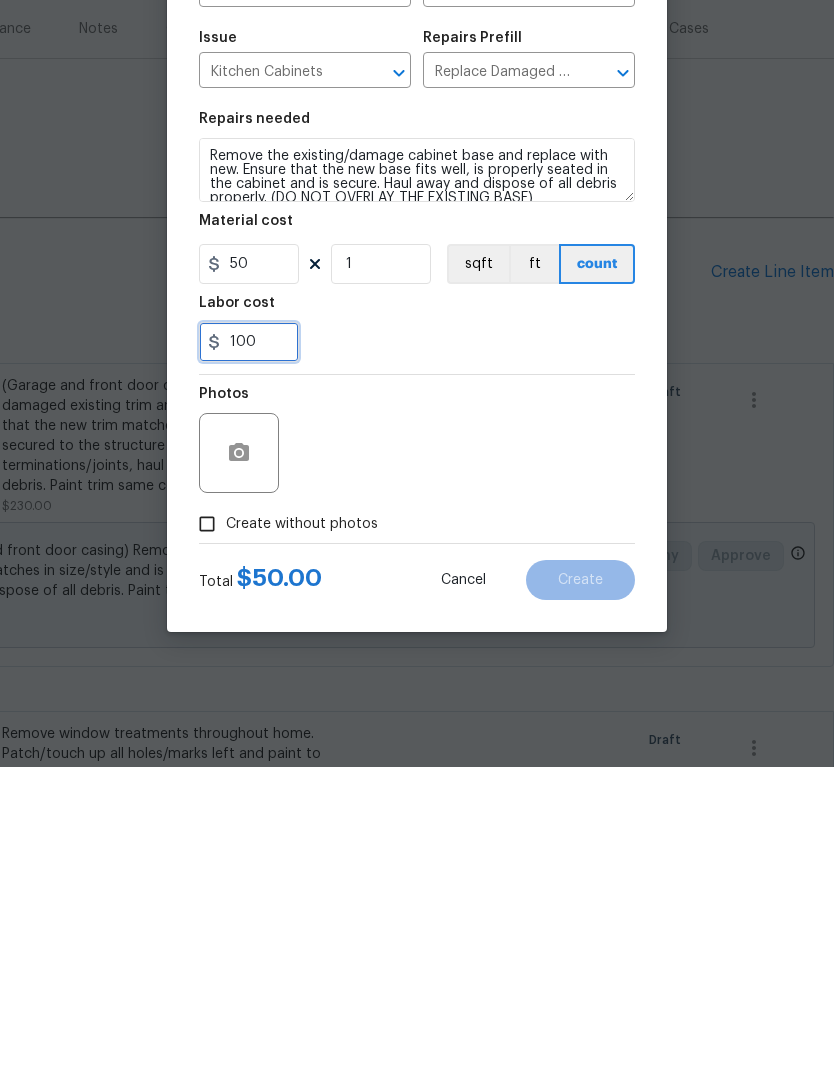 type on "100" 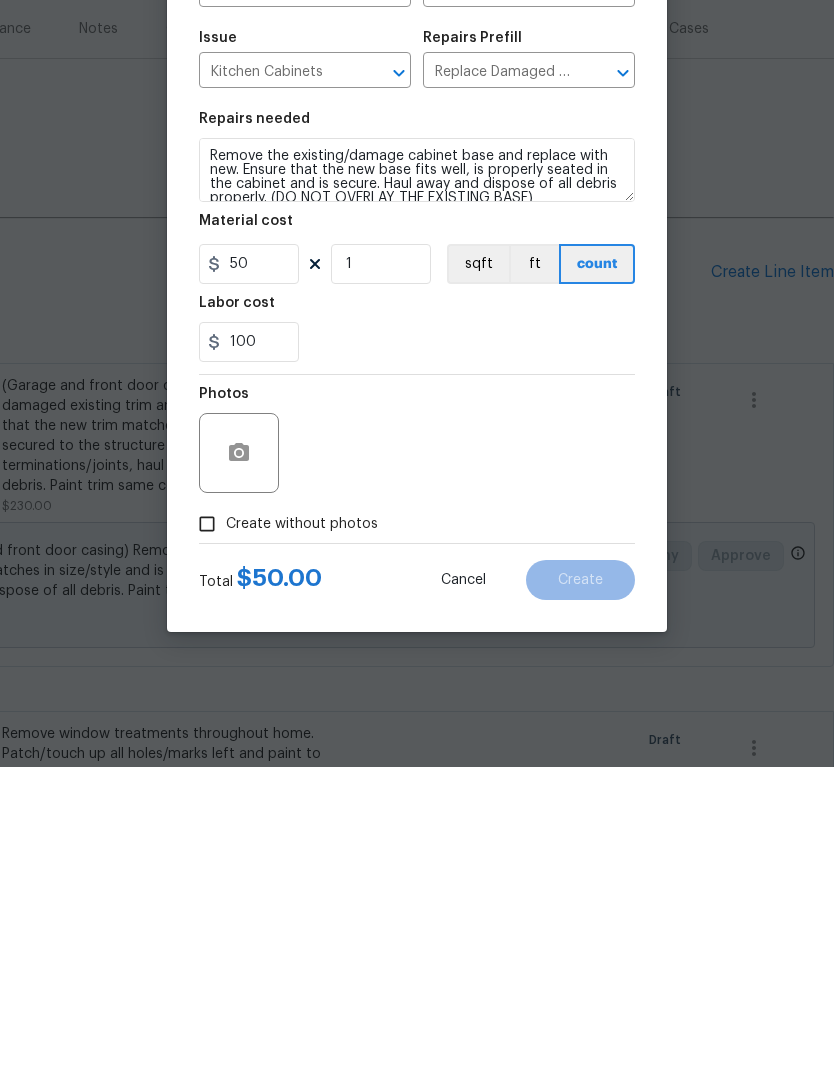 click on "Repairs needed Remove the existing/damage cabinet base and replace with new. Ensure that the new base fits well, is properly seated in the cabinet and is secure. Haul away and dispose of all debris properly. (DO NOT OVERLAY THE EXISTING BASE) Material cost 50 1 sqft ft count Labor cost 100" at bounding box center [417, 541] 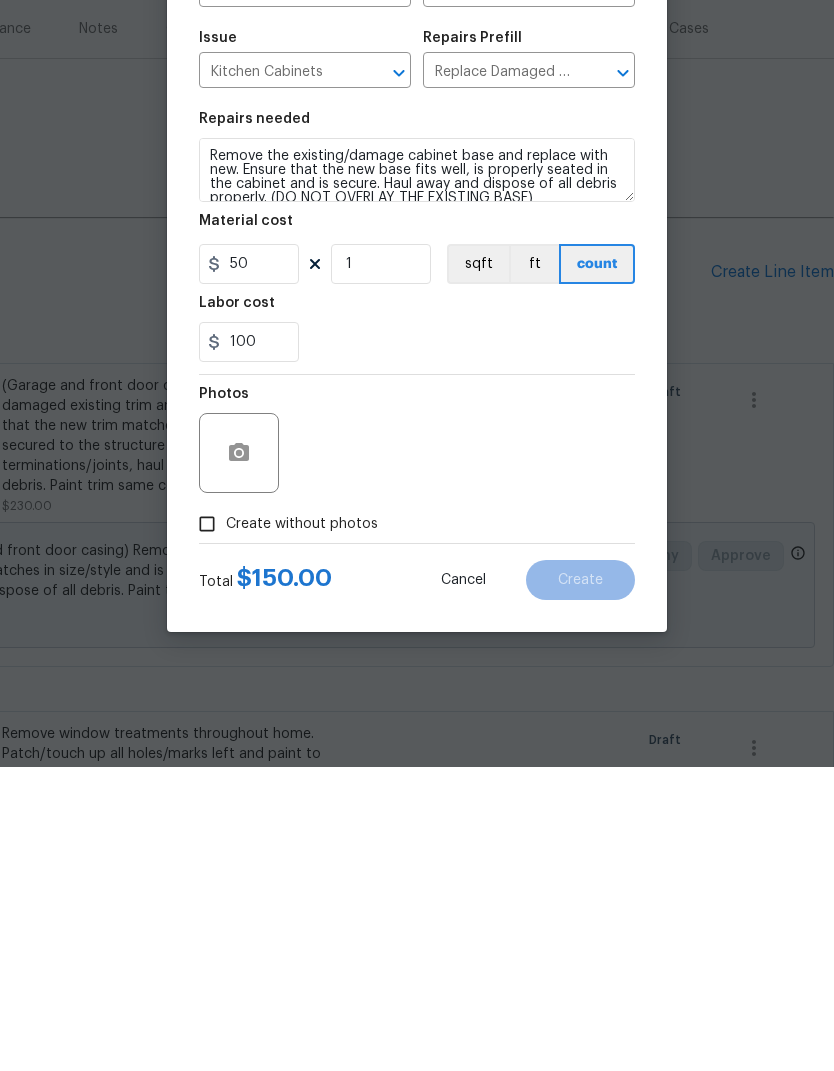 scroll, scrollTop: 77, scrollLeft: 0, axis: vertical 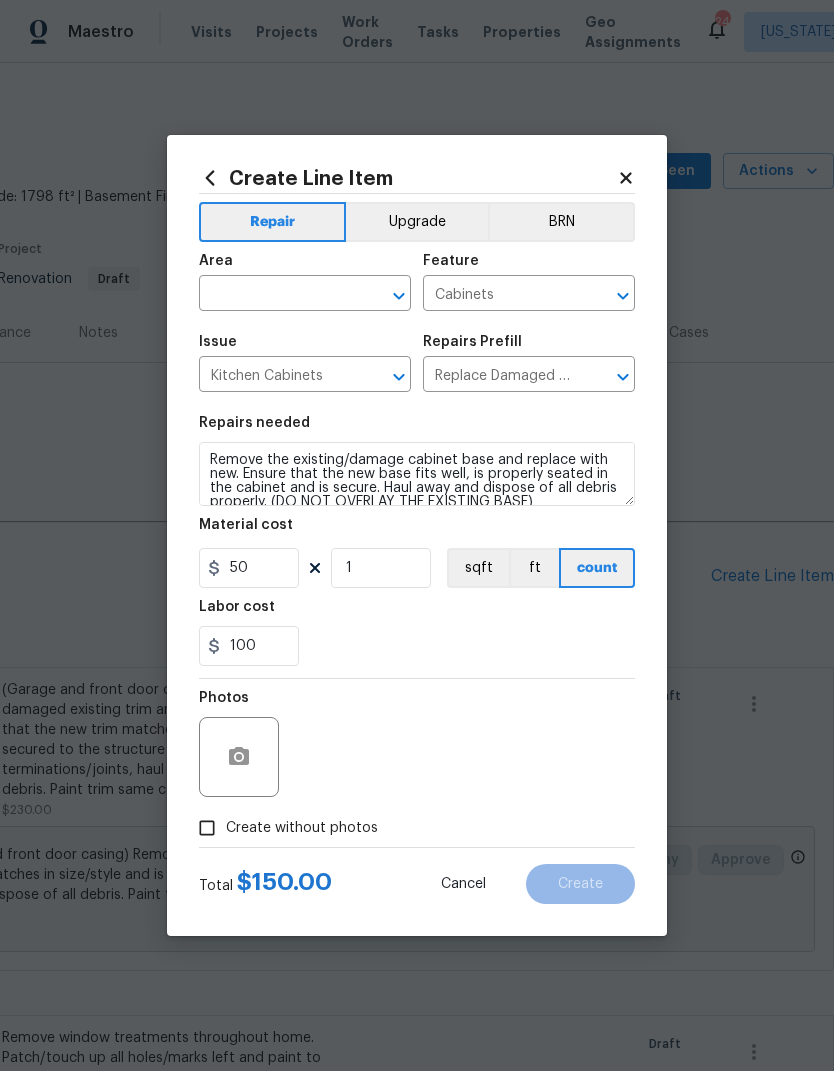 click at bounding box center [277, 295] 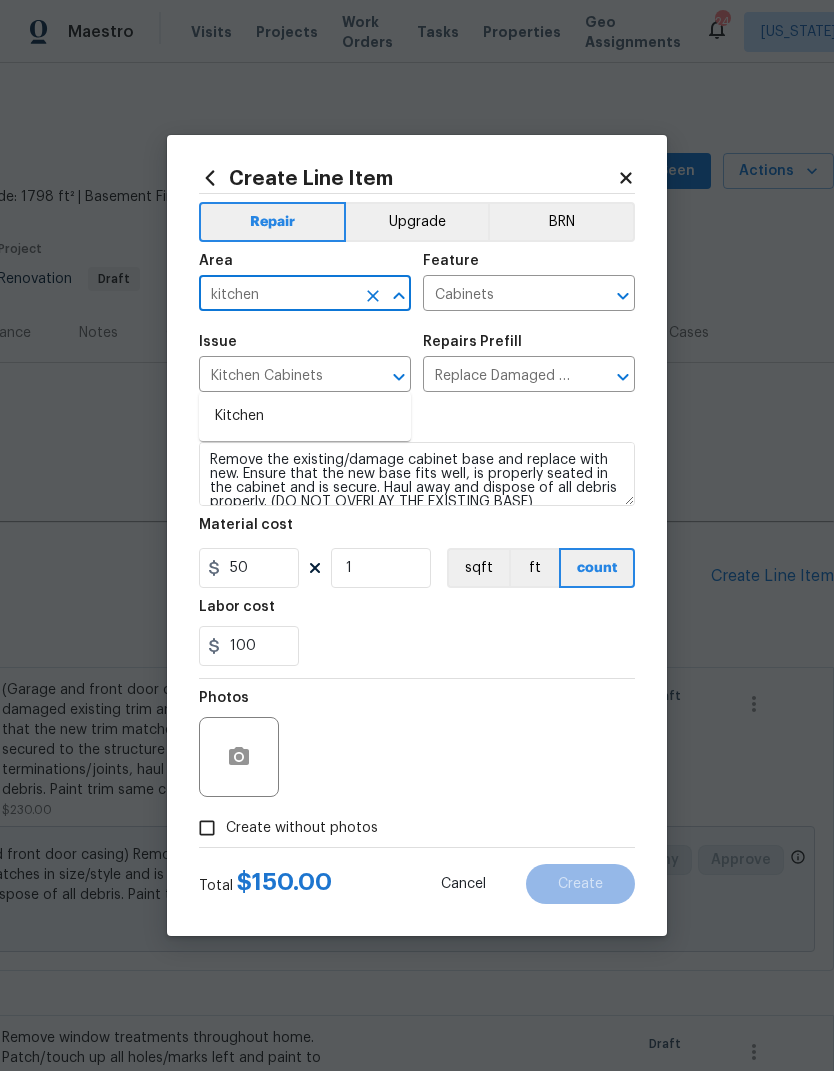 type on "kitchen" 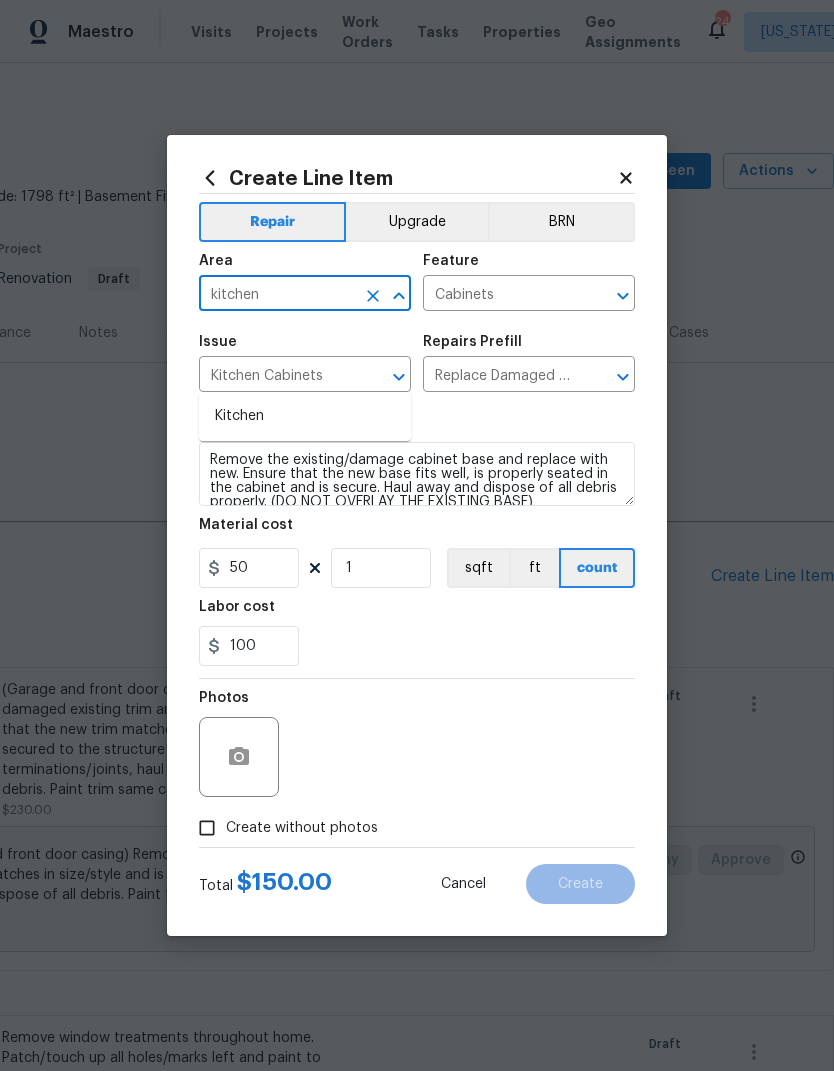 click on "Create without photos" at bounding box center (207, 828) 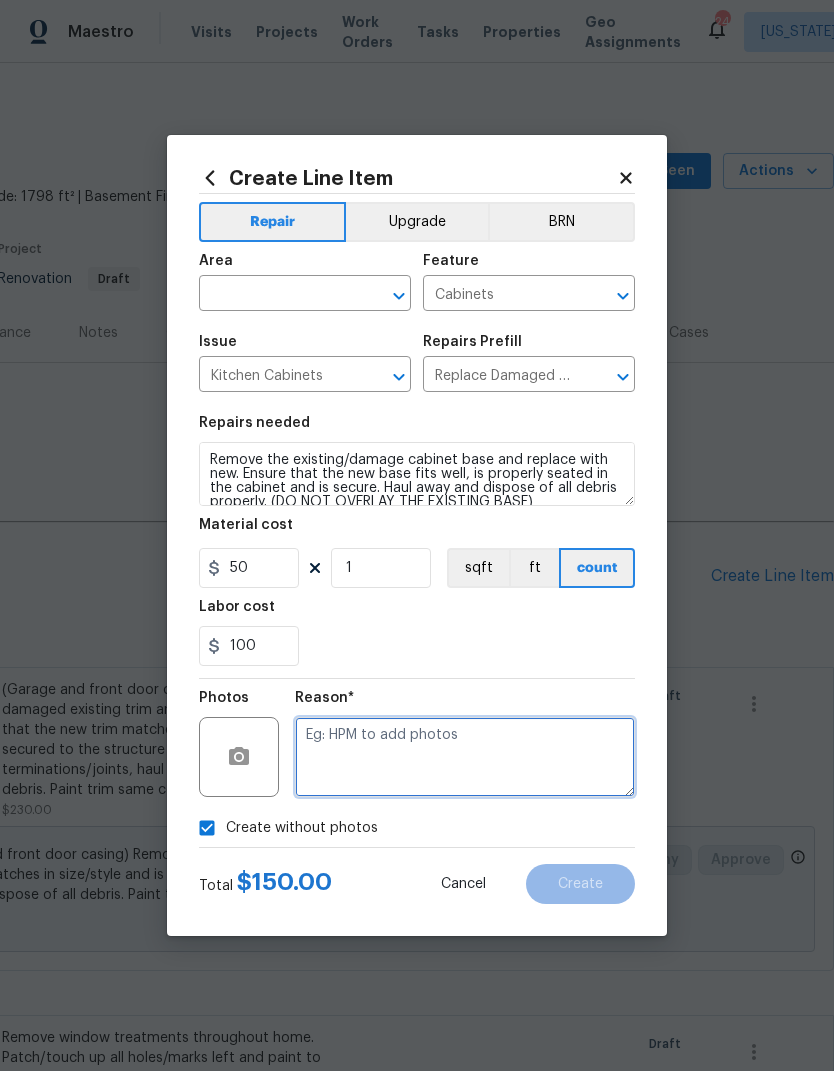 click at bounding box center (465, 757) 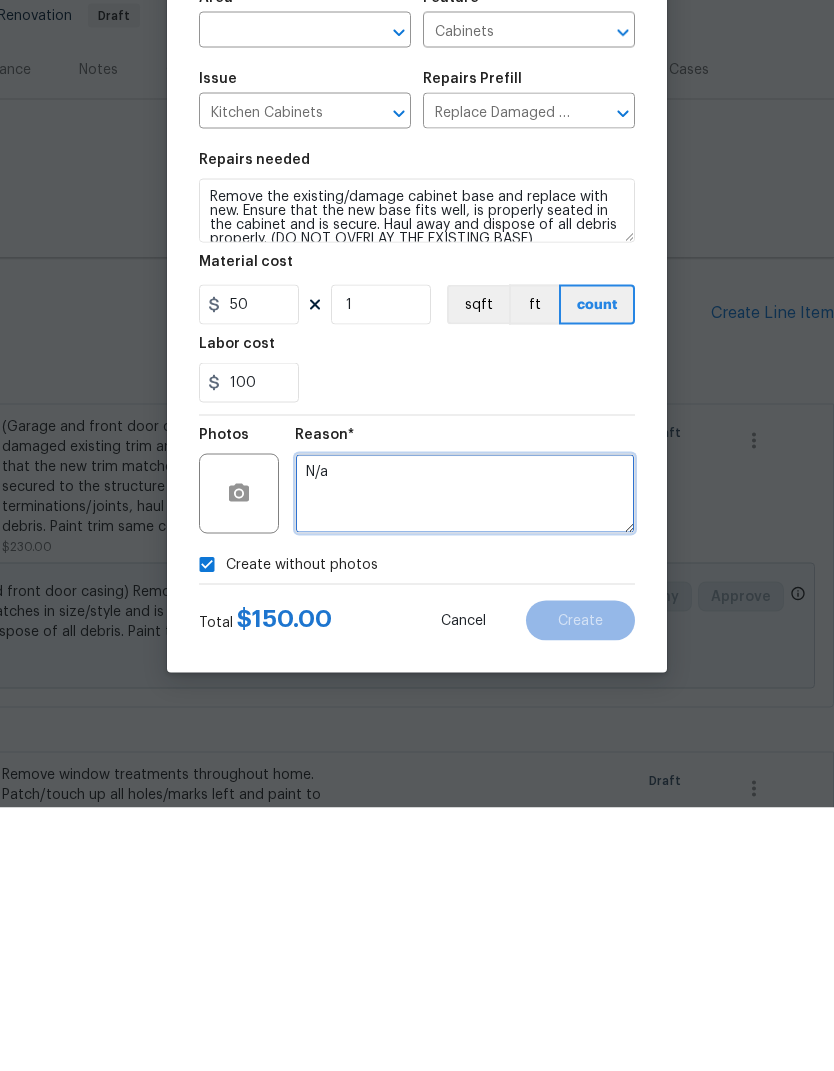 type on "N/a" 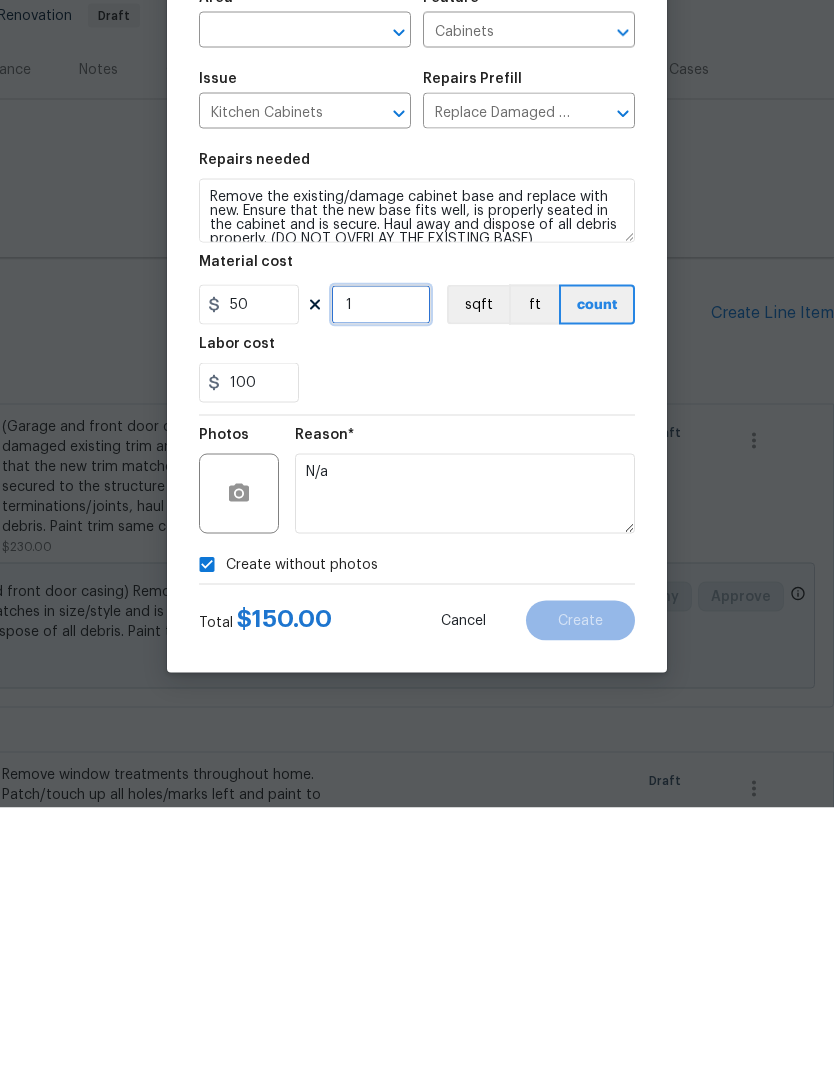click on "1" at bounding box center [381, 568] 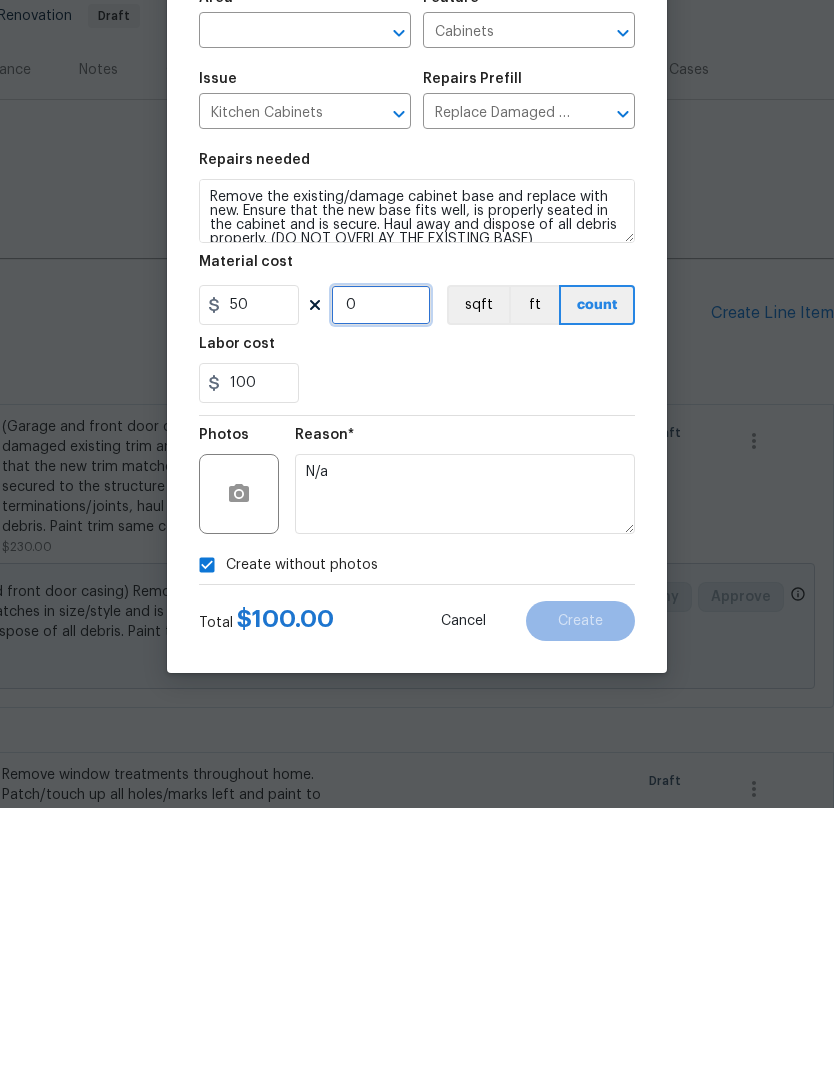 type on "2" 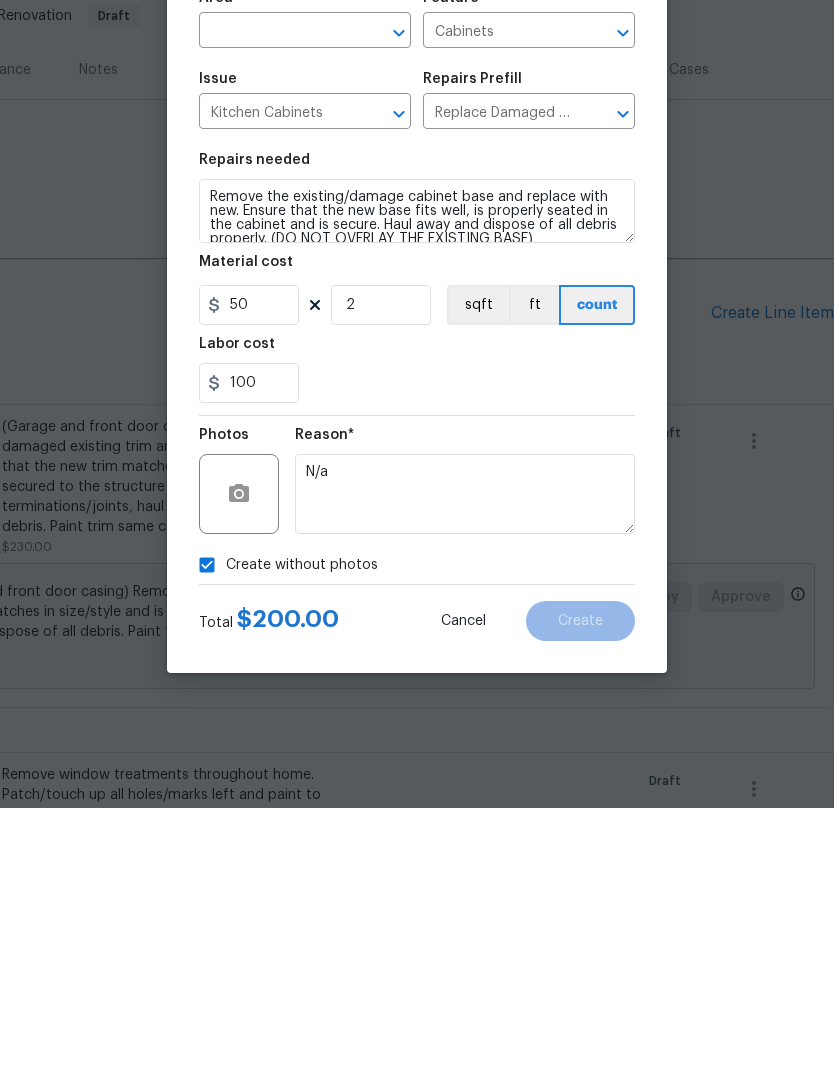 click on "Labor cost" at bounding box center (417, 613) 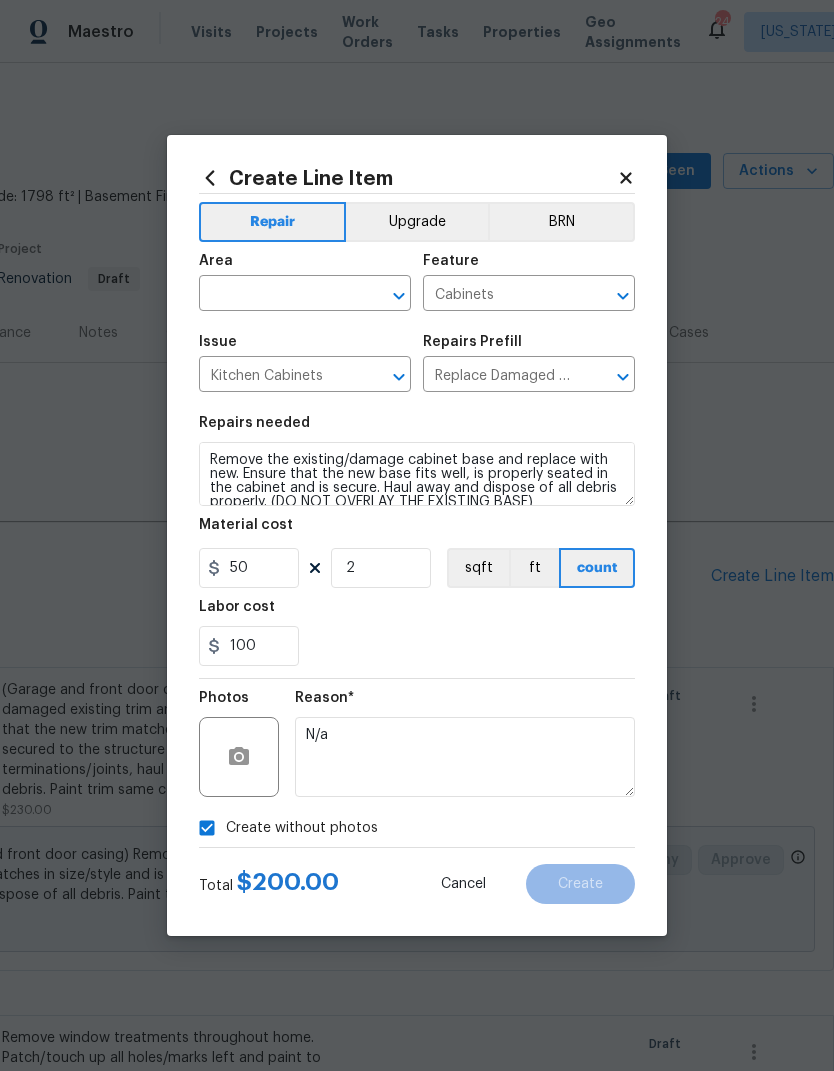 click at bounding box center (277, 295) 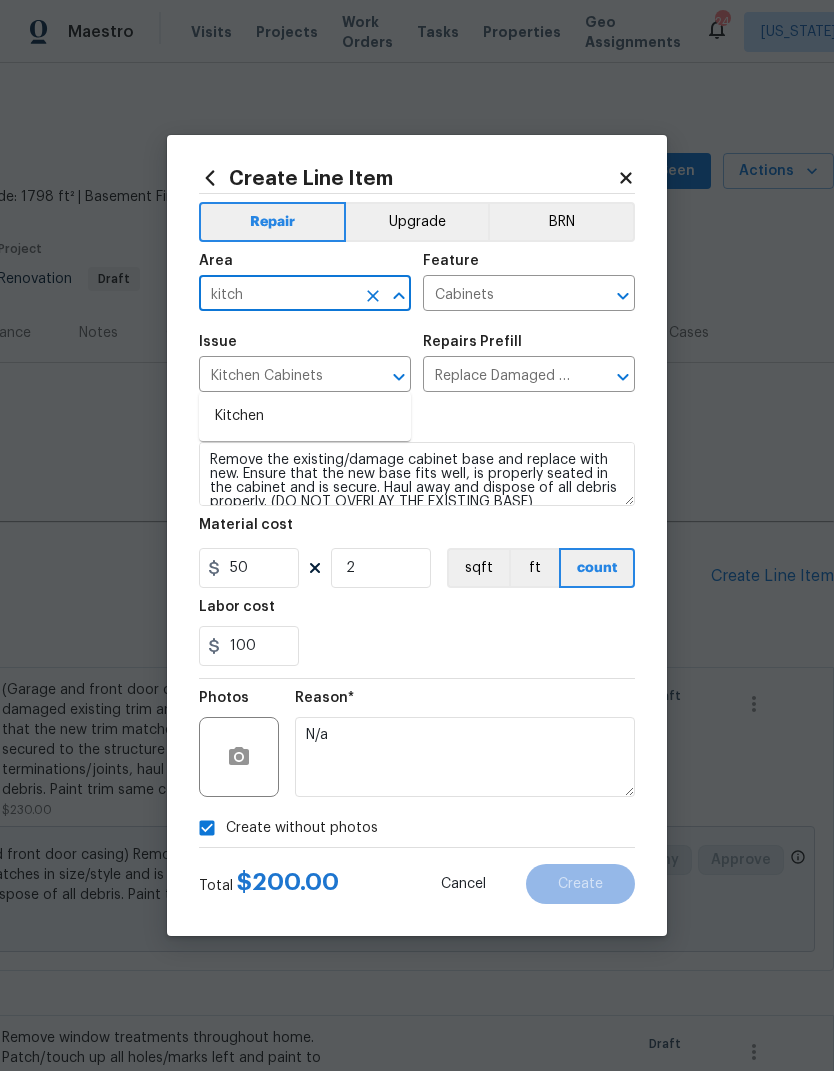 type on "kitch" 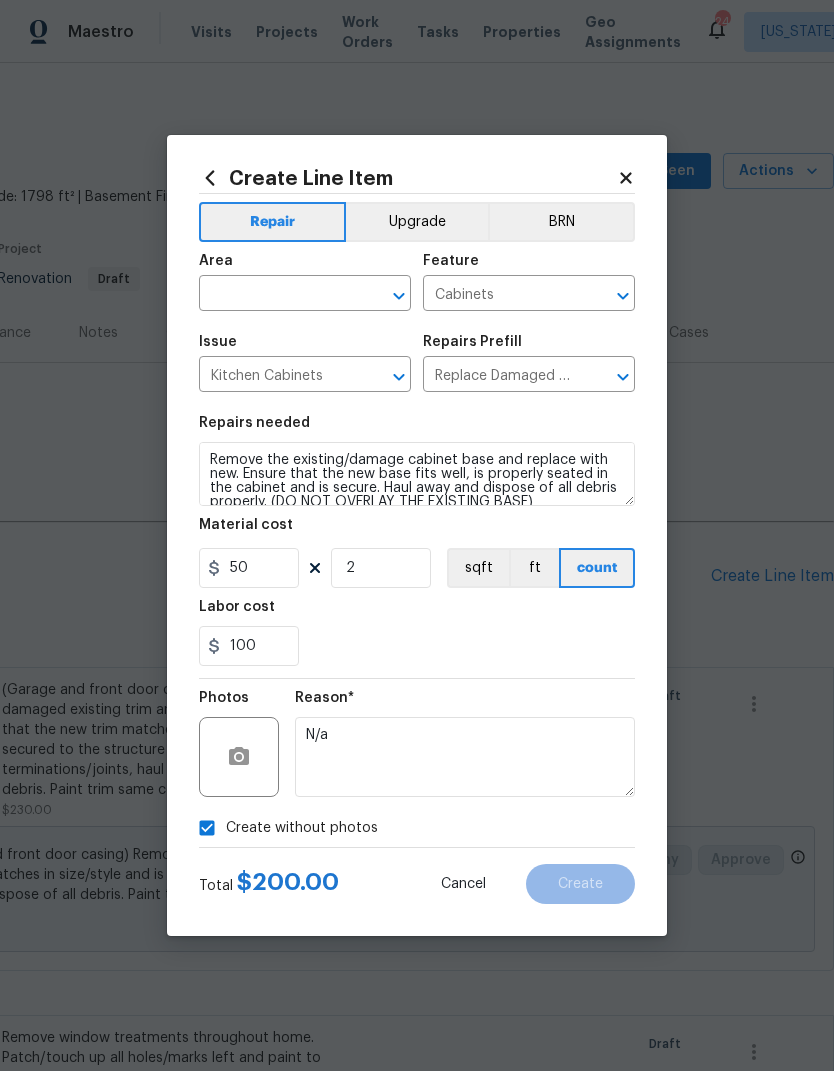 click at bounding box center [277, 295] 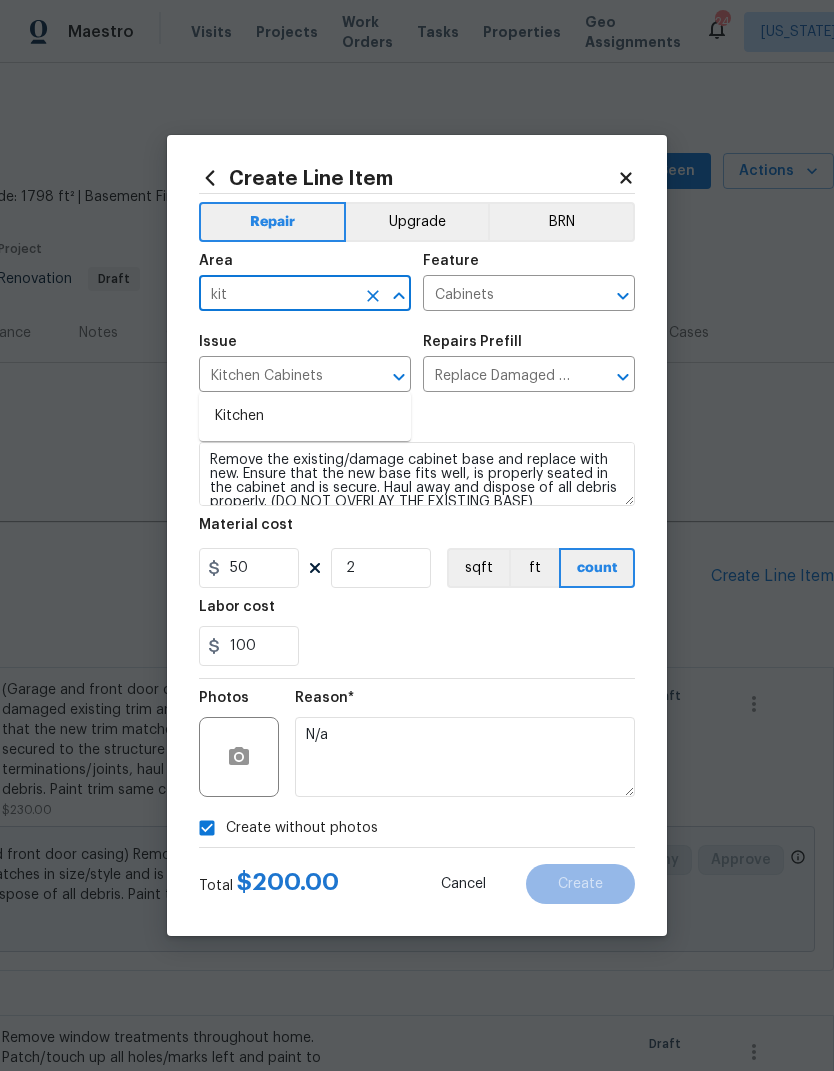 click on "Kitchen" at bounding box center (305, 416) 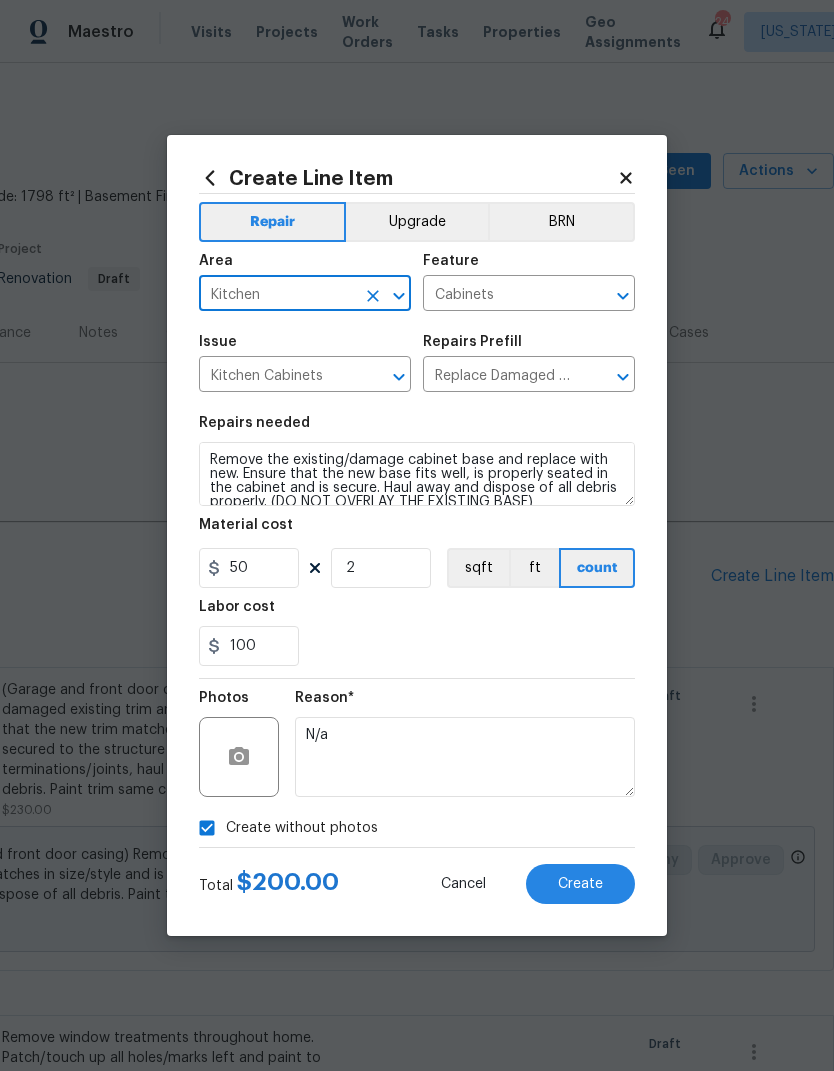 click on "100" at bounding box center (417, 646) 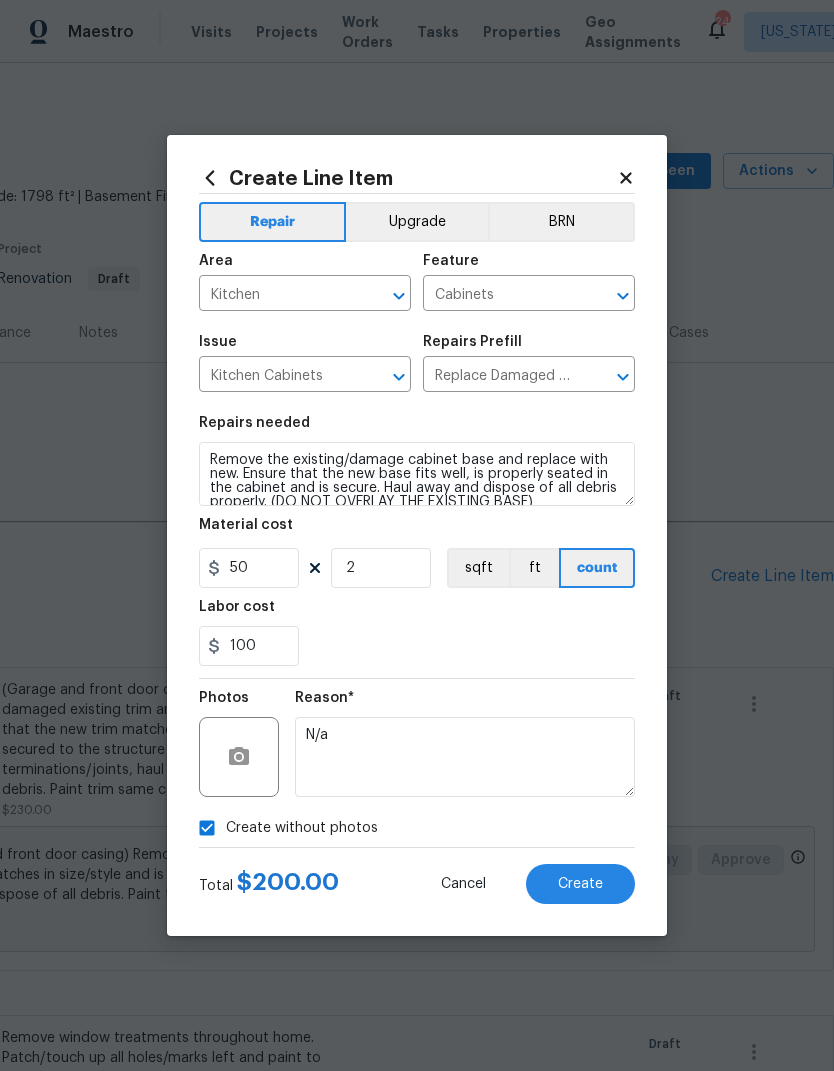 click on "Create" at bounding box center [580, 884] 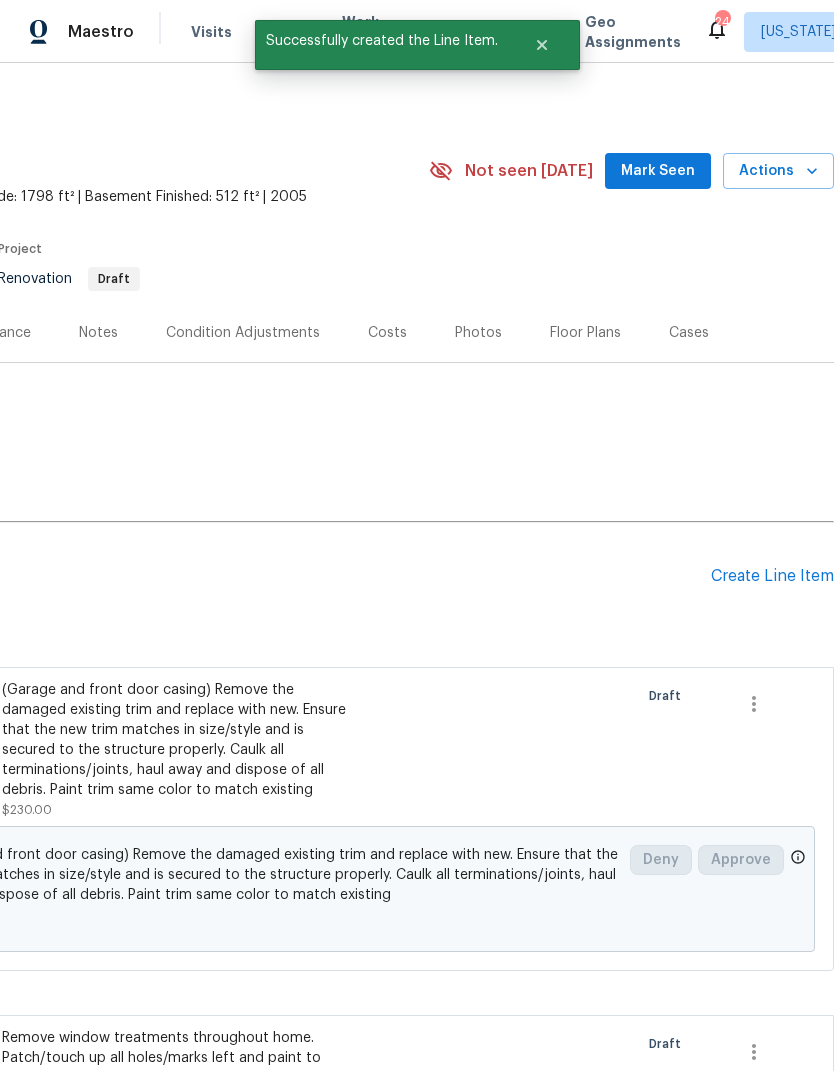 scroll, scrollTop: 68, scrollLeft: 0, axis: vertical 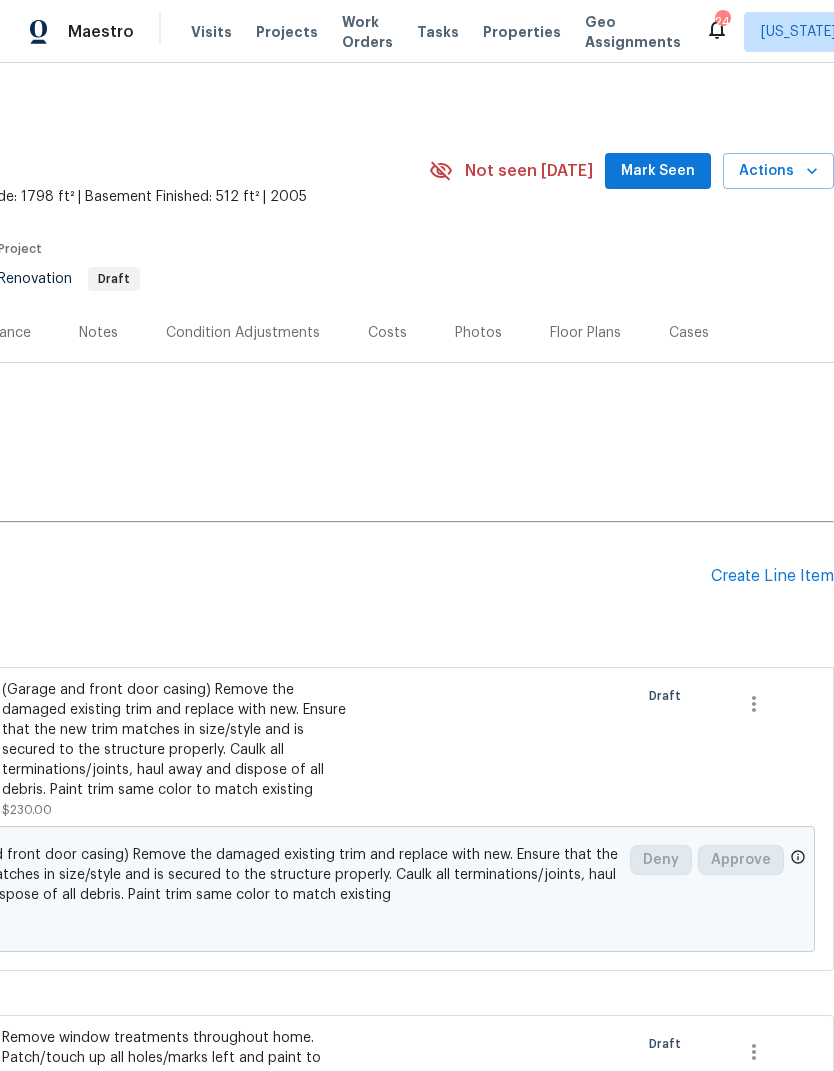 click on "Create Line Item" at bounding box center (772, 576) 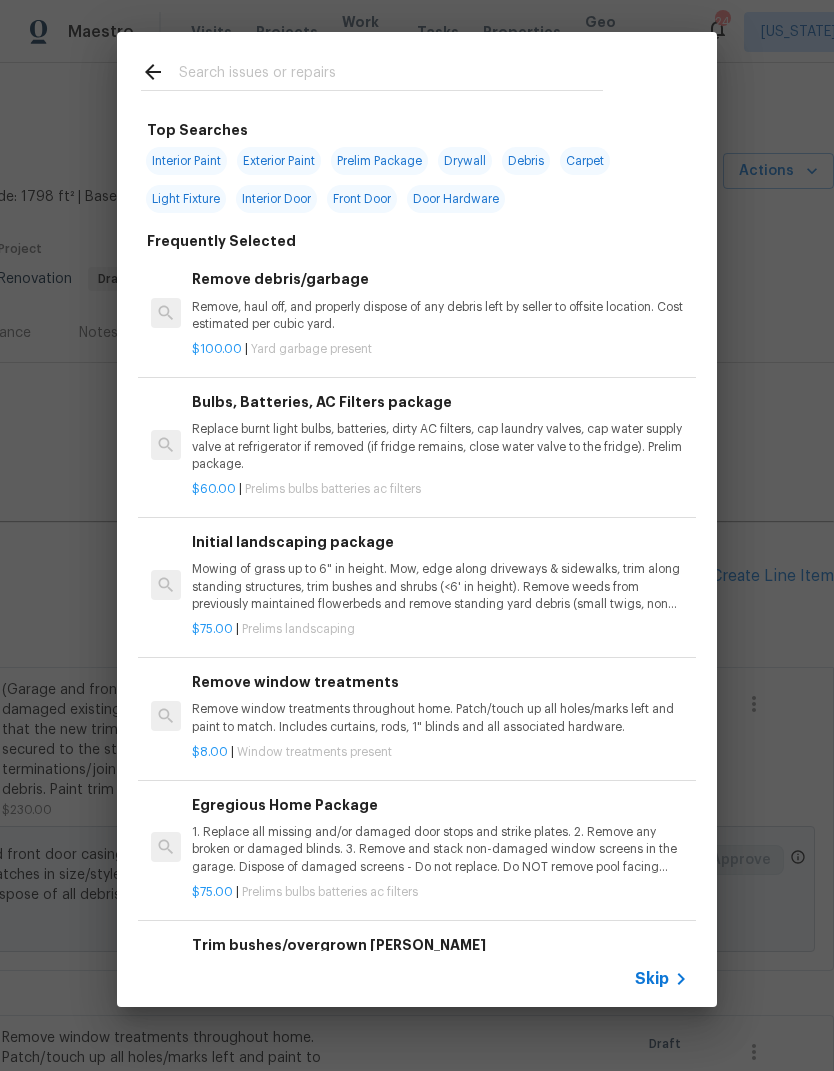 click at bounding box center [391, 75] 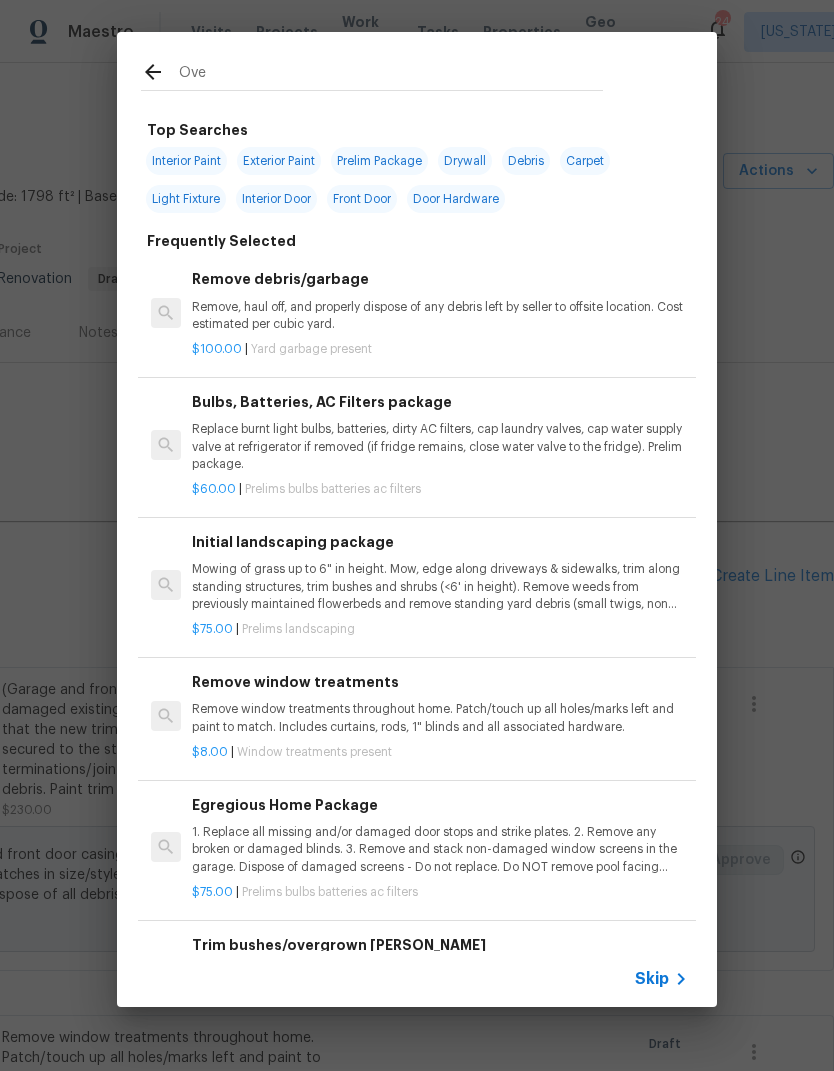 type on "Oven" 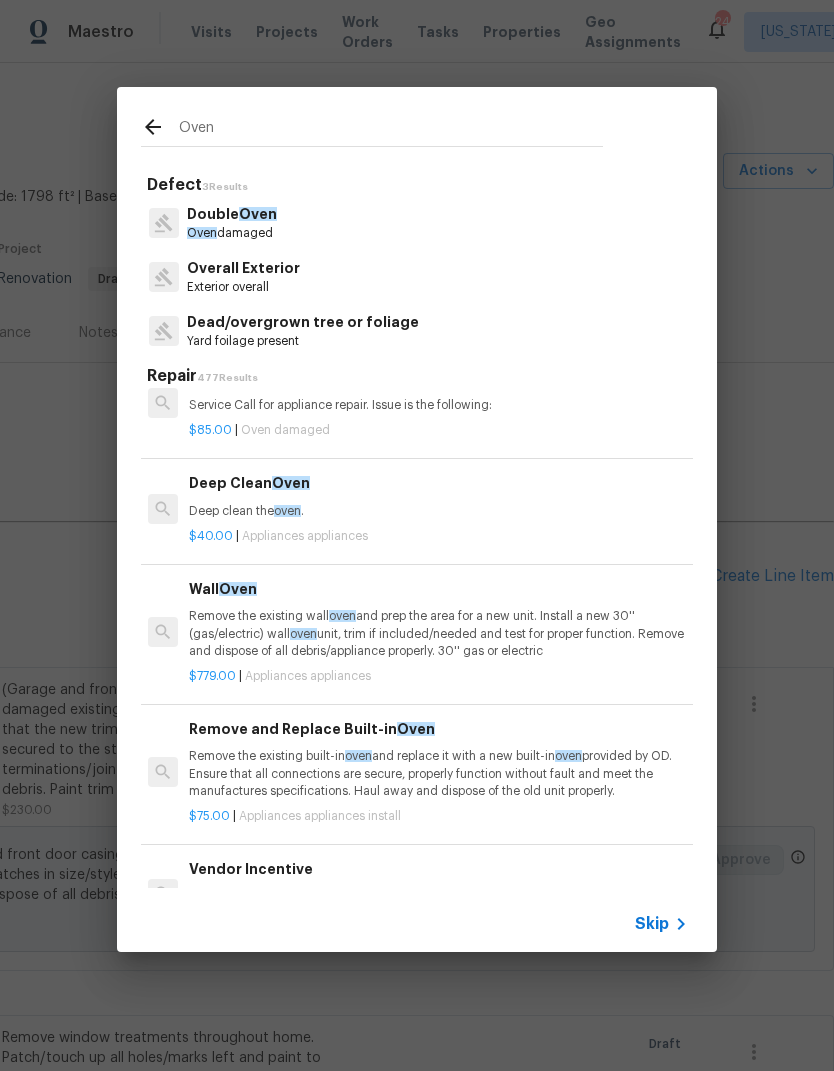 scroll, scrollTop: 1521, scrollLeft: 3, axis: both 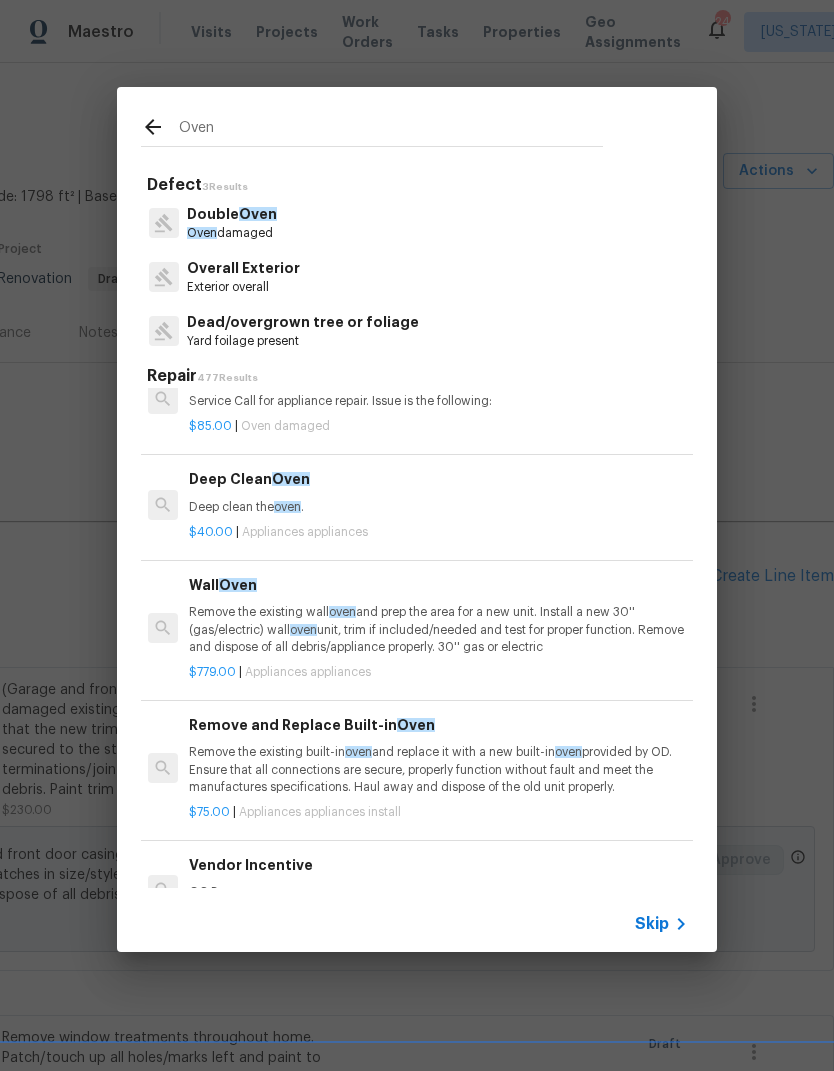 click on "oven" at bounding box center [287, 507] 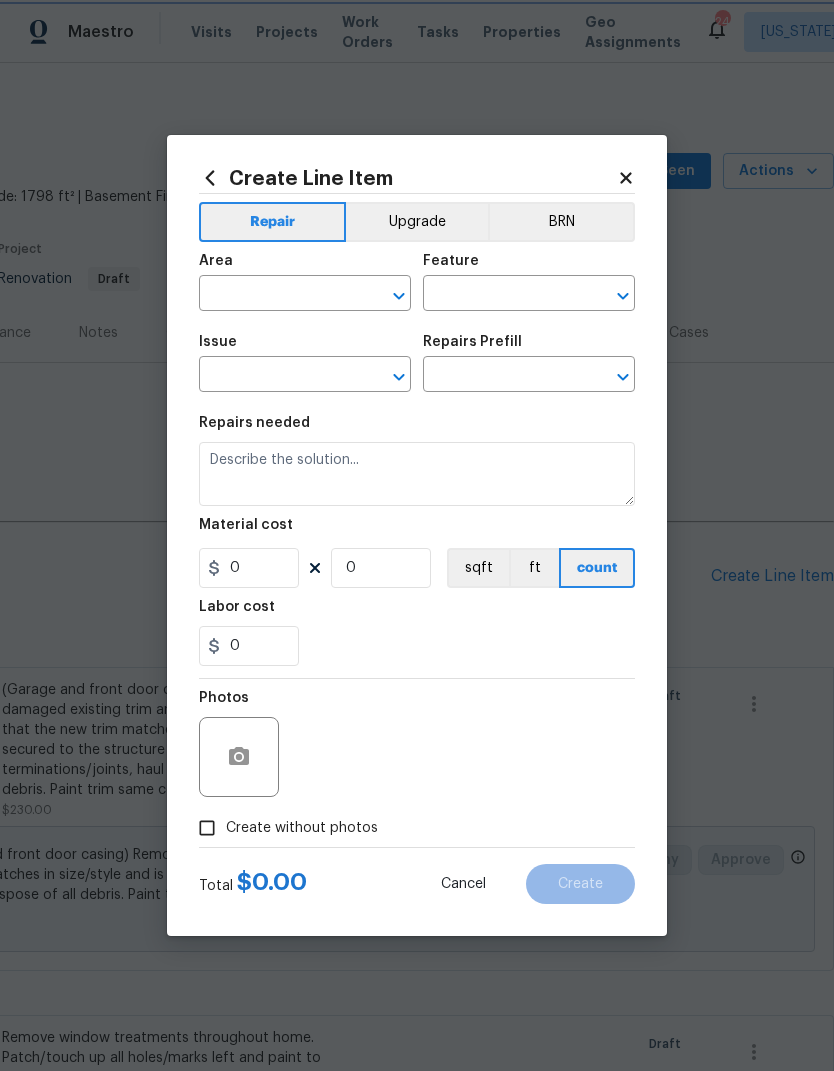 type on "Appliances" 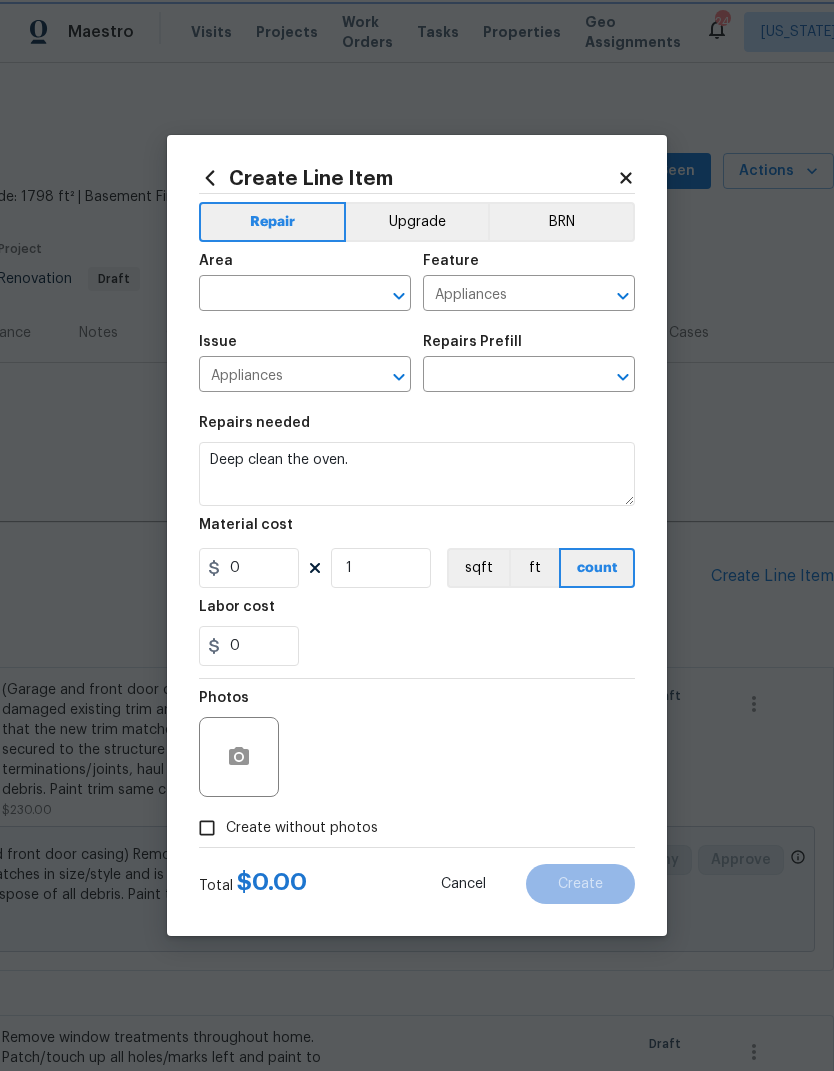 type on "Deep Clean Oven $40.00" 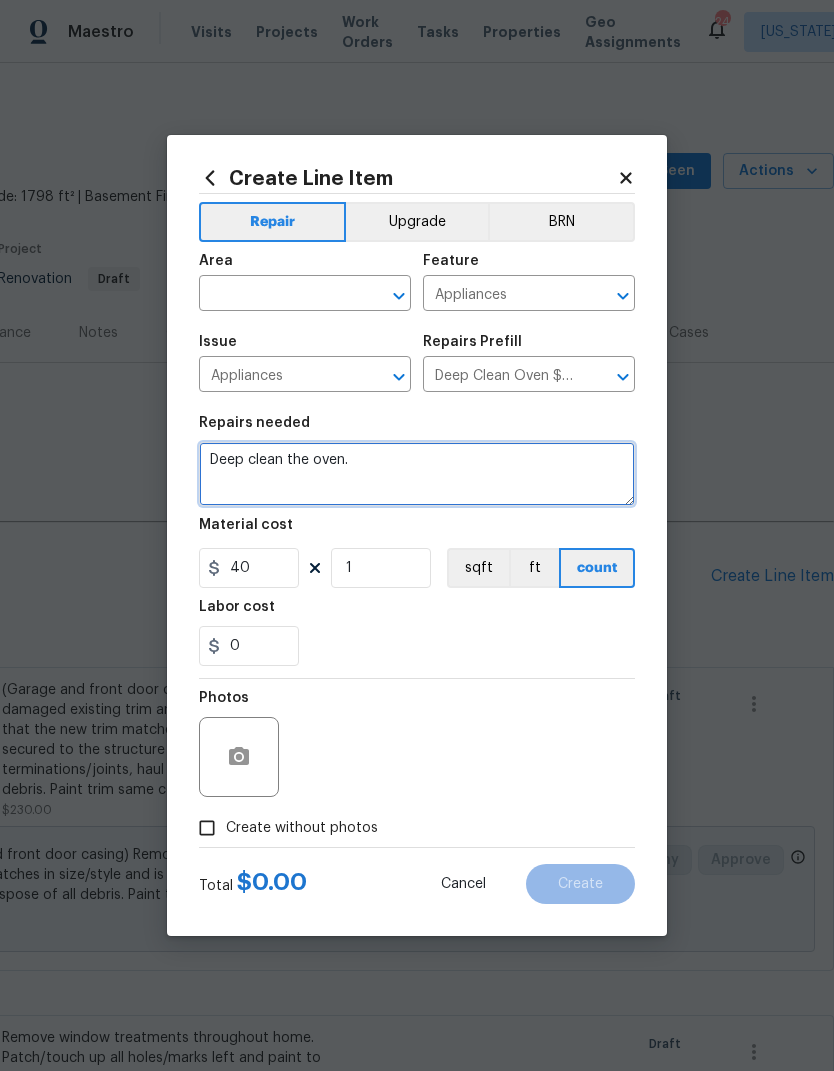click on "Deep clean the oven." at bounding box center [417, 474] 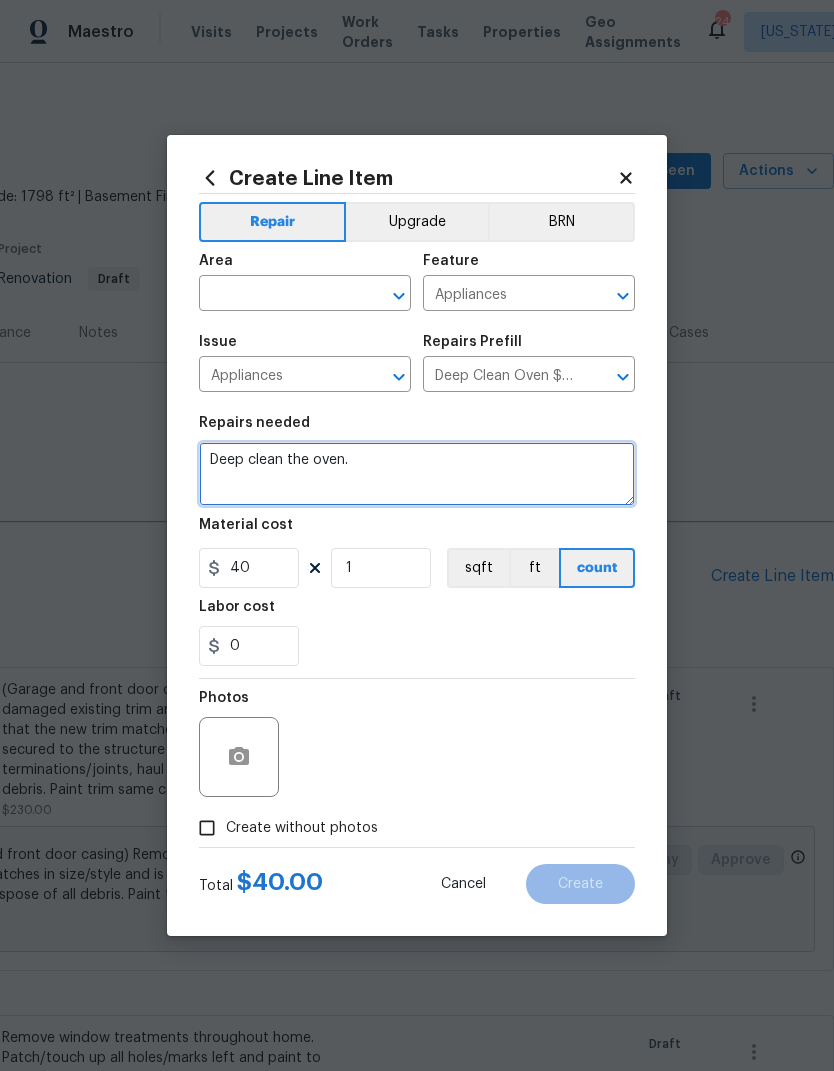 click on "Deep clean the oven." at bounding box center [417, 474] 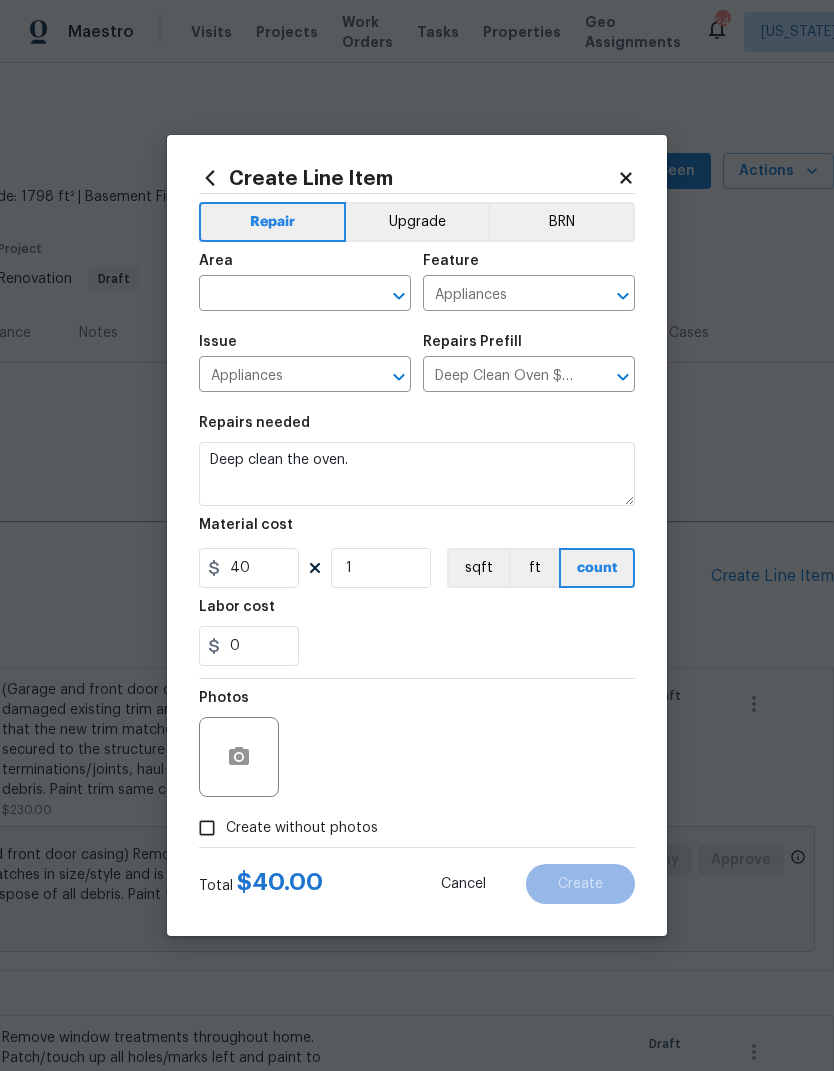 click at bounding box center (277, 295) 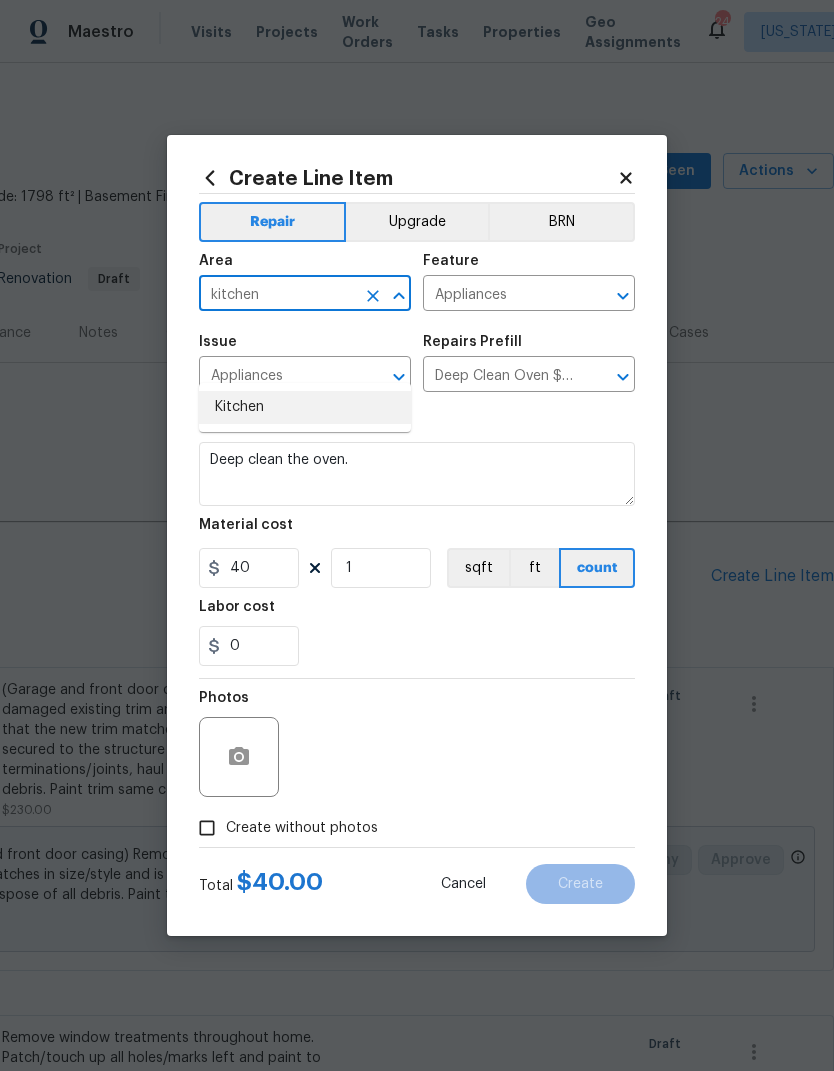 click on "Kitchen" at bounding box center (305, 407) 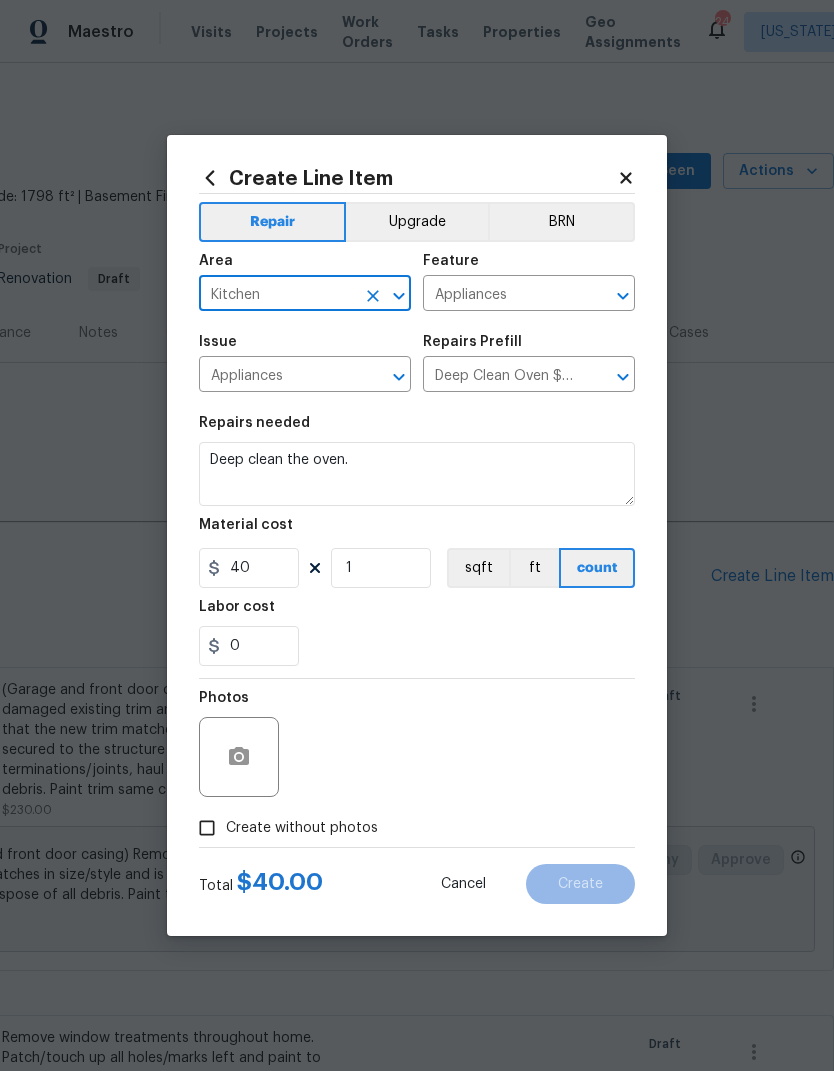 click on "Labor cost" at bounding box center (417, 613) 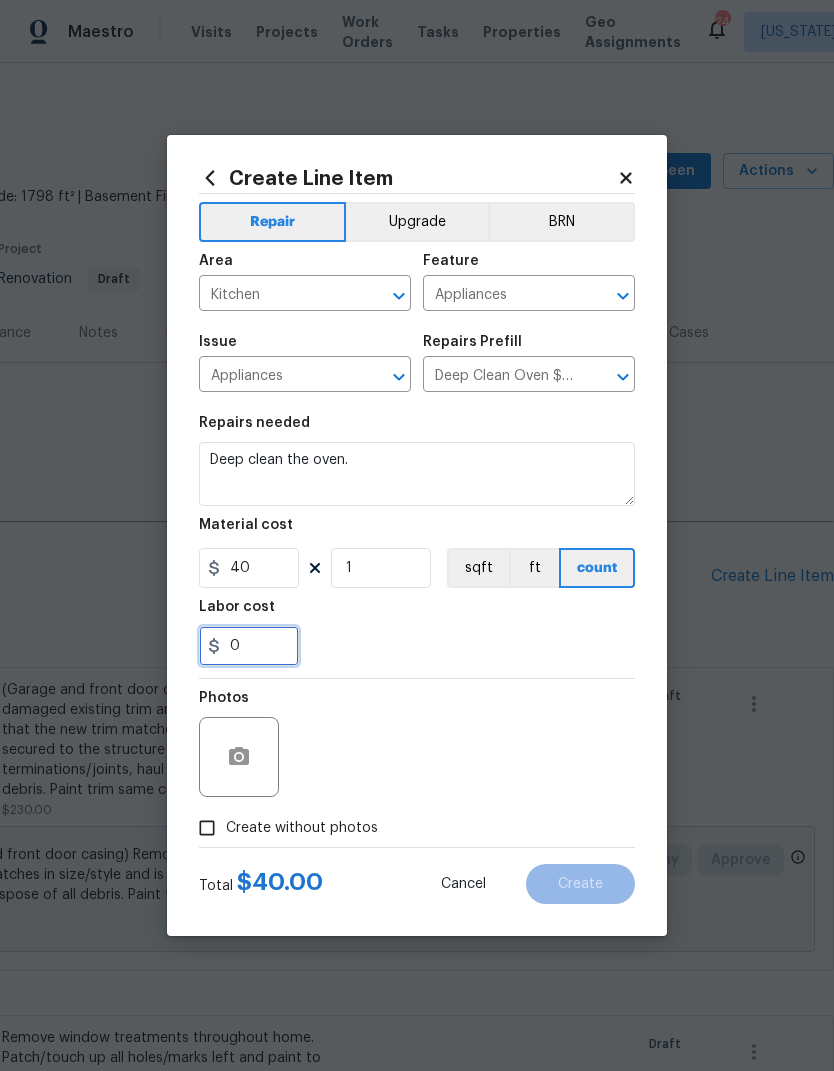 click on "0" at bounding box center [249, 646] 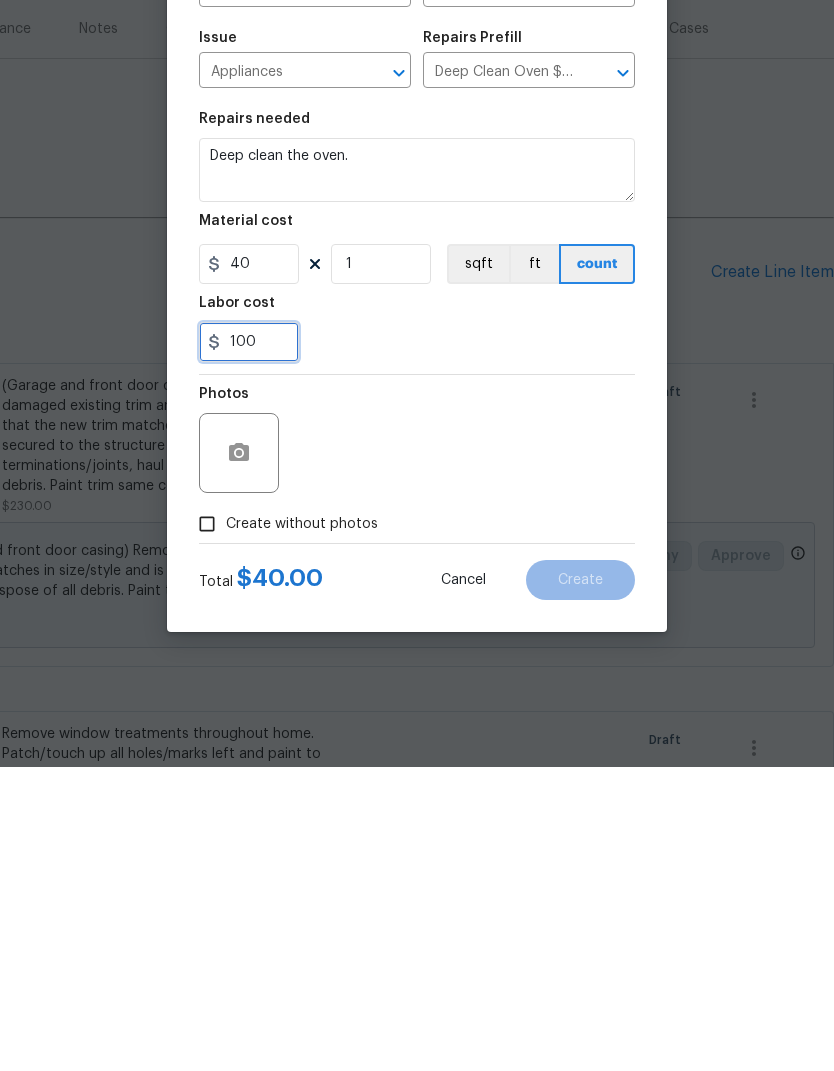 type on "100" 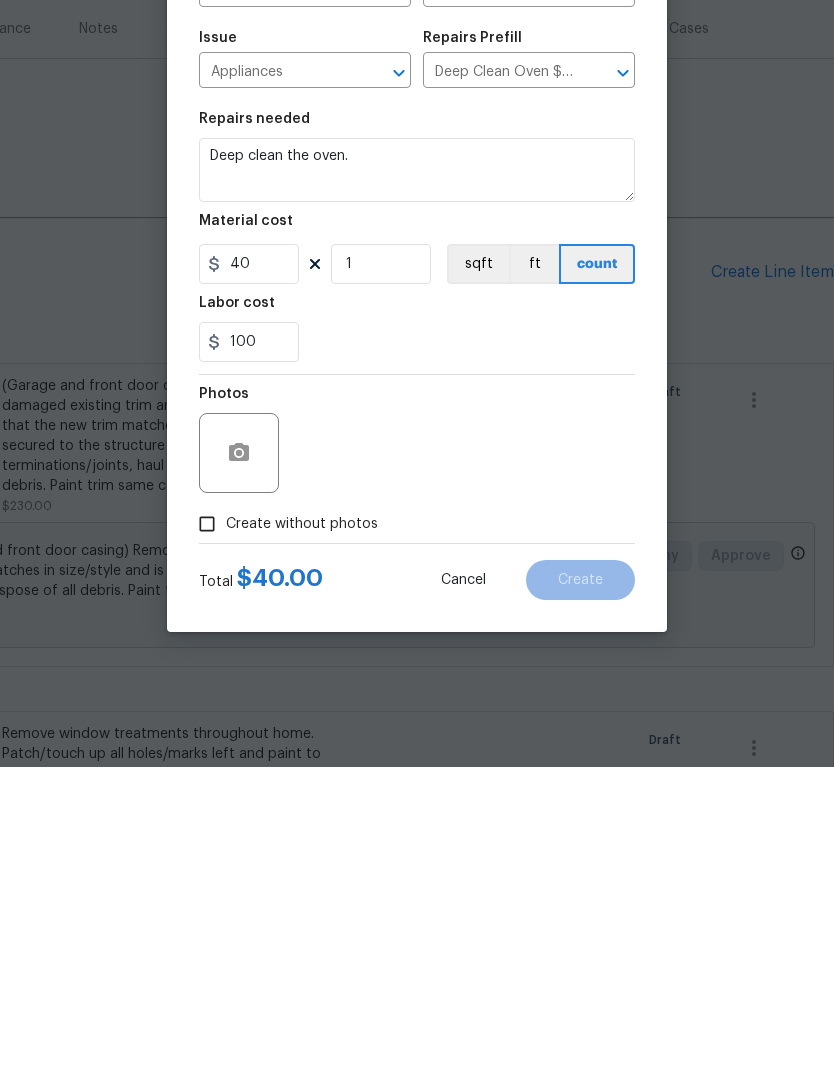 click on "100" at bounding box center [417, 646] 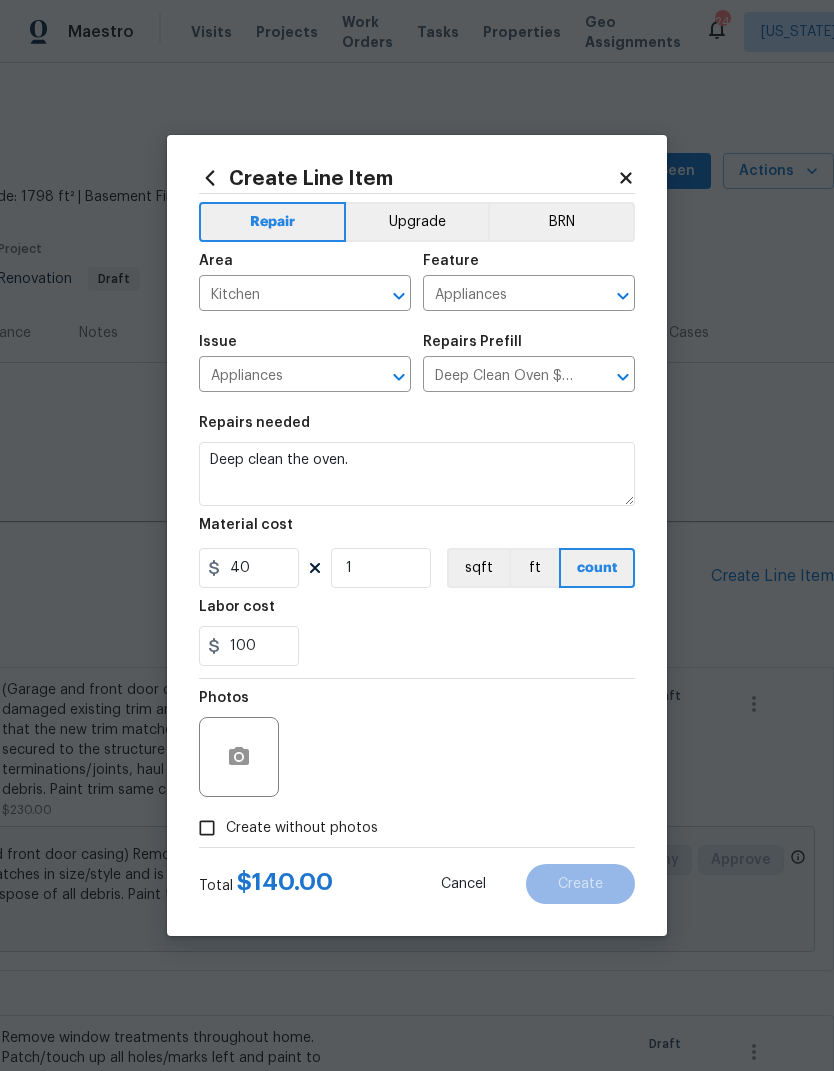 click on "Create without photos" at bounding box center (207, 828) 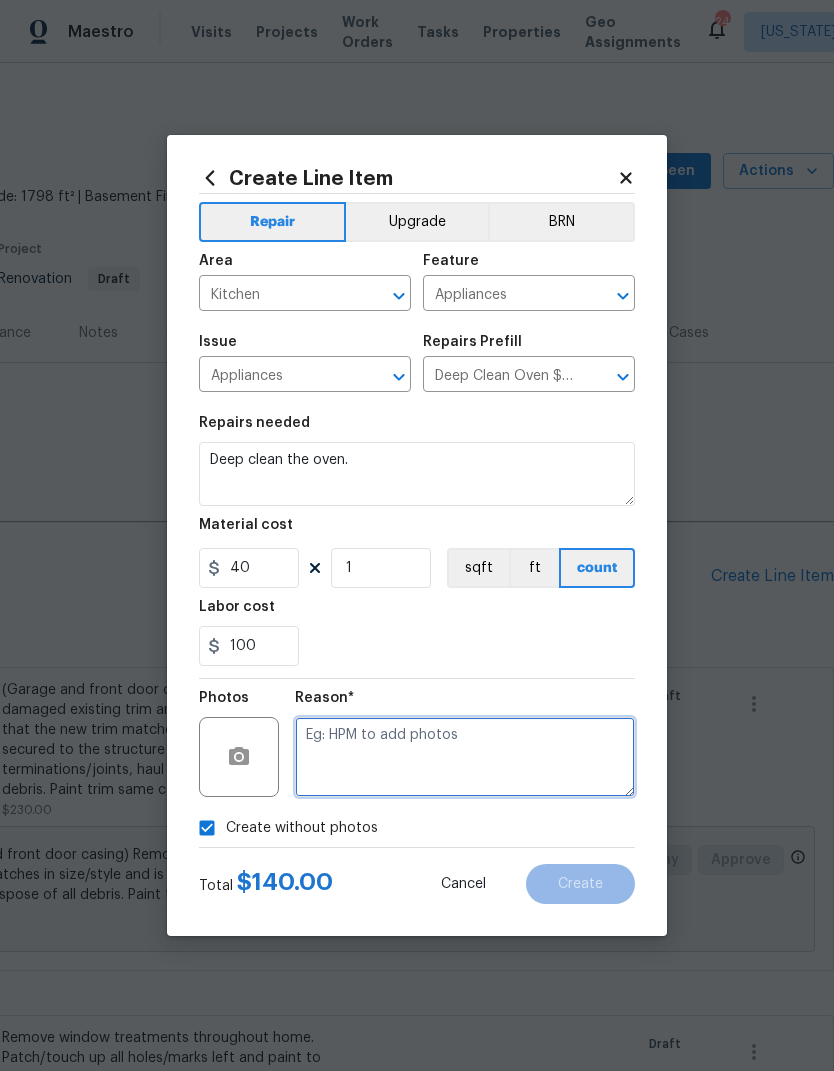 click at bounding box center (465, 757) 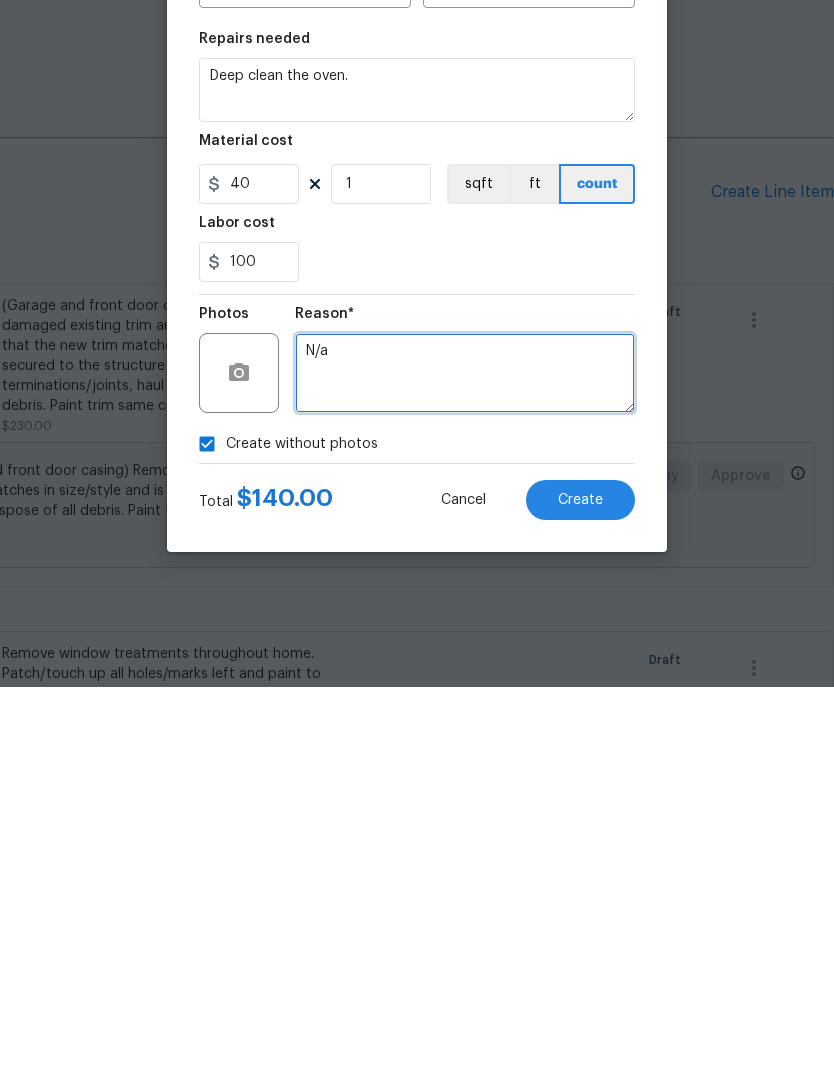 type on "N/a" 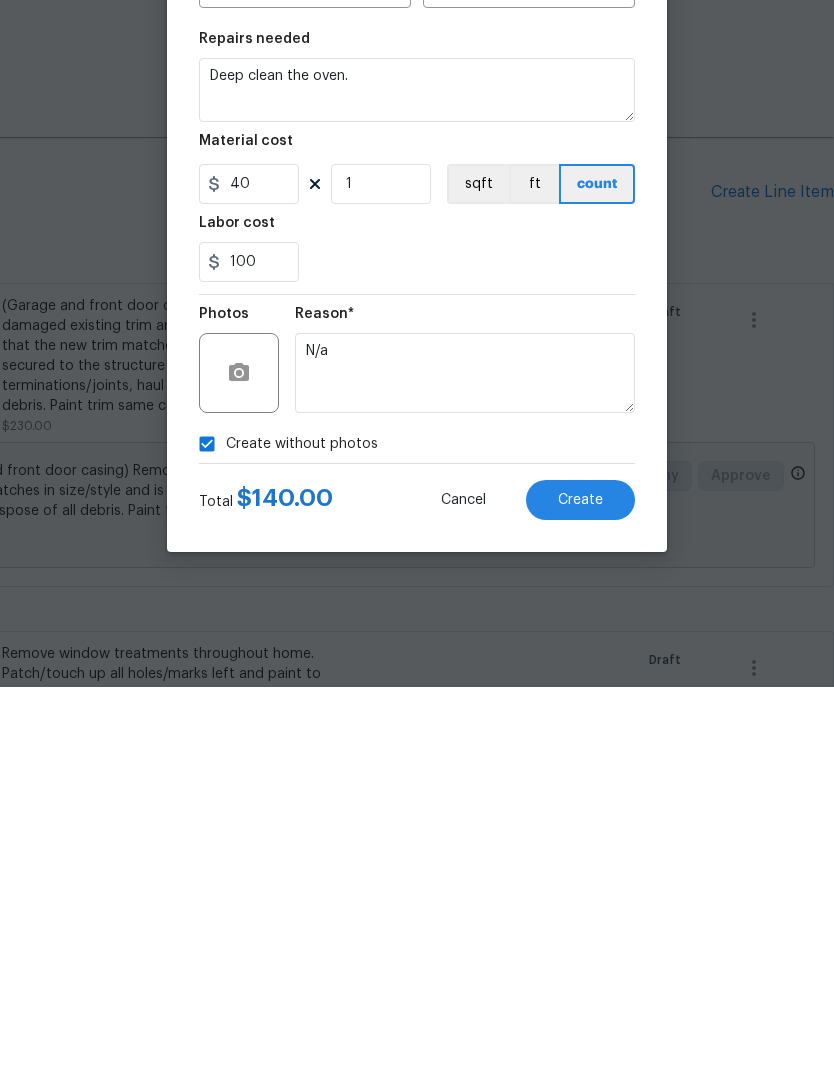 click on "Create" at bounding box center [580, 884] 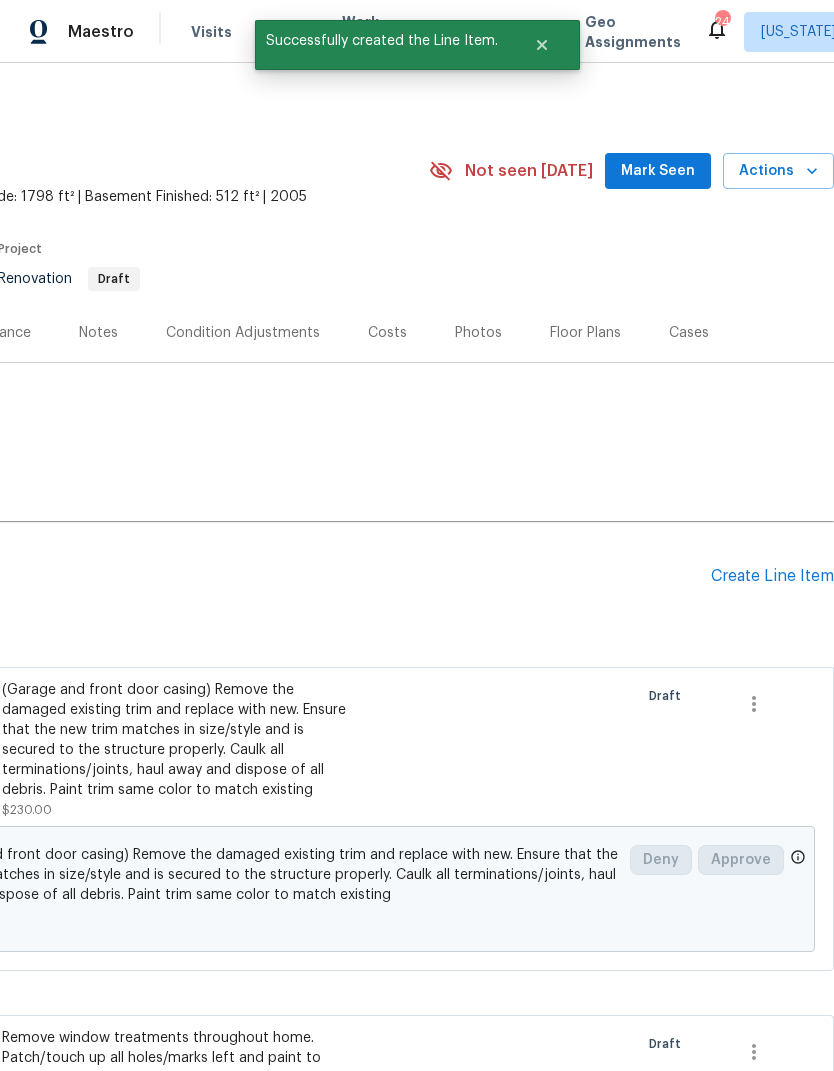 scroll, scrollTop: 68, scrollLeft: 0, axis: vertical 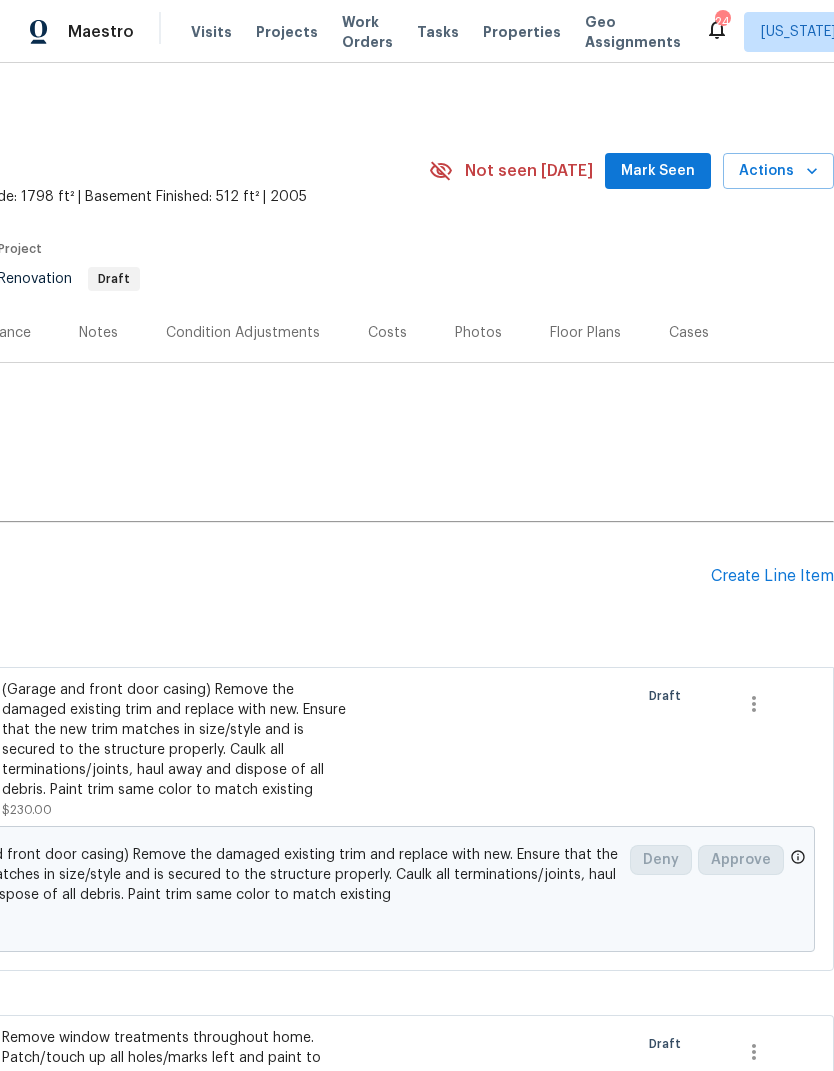 click on "Create Line Item" at bounding box center [772, 576] 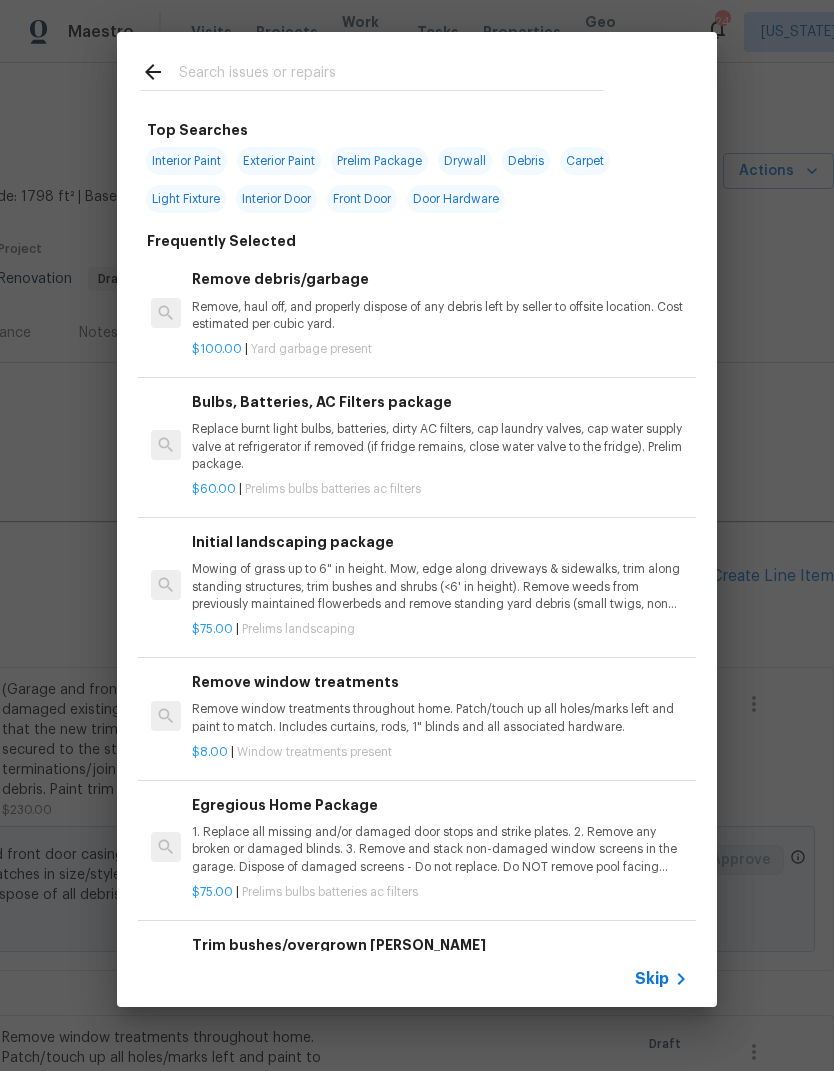 click at bounding box center (391, 75) 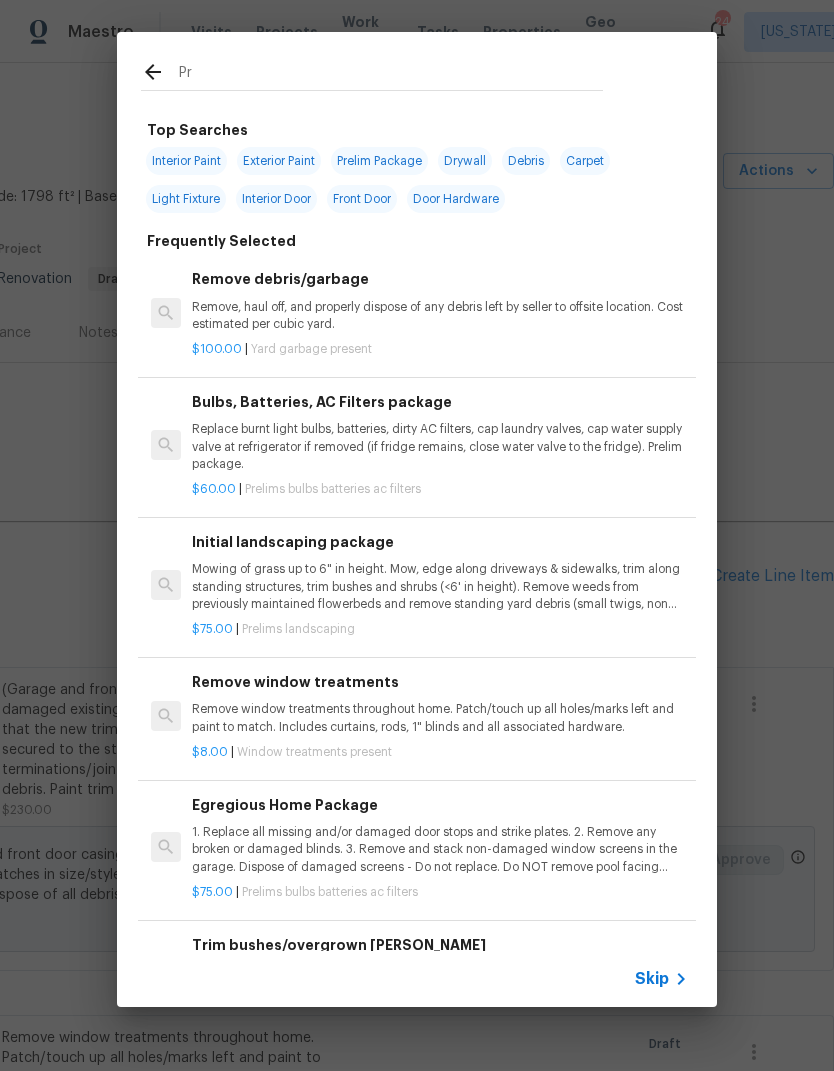 type on "P" 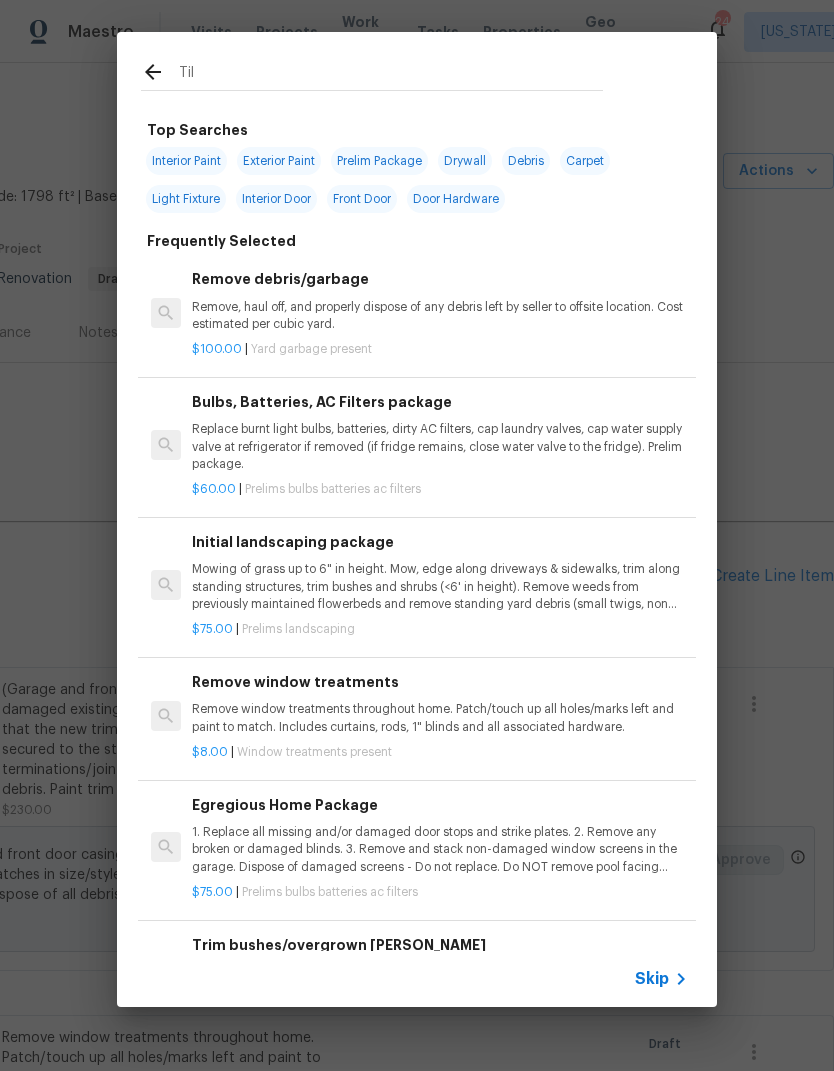 type on "Tile" 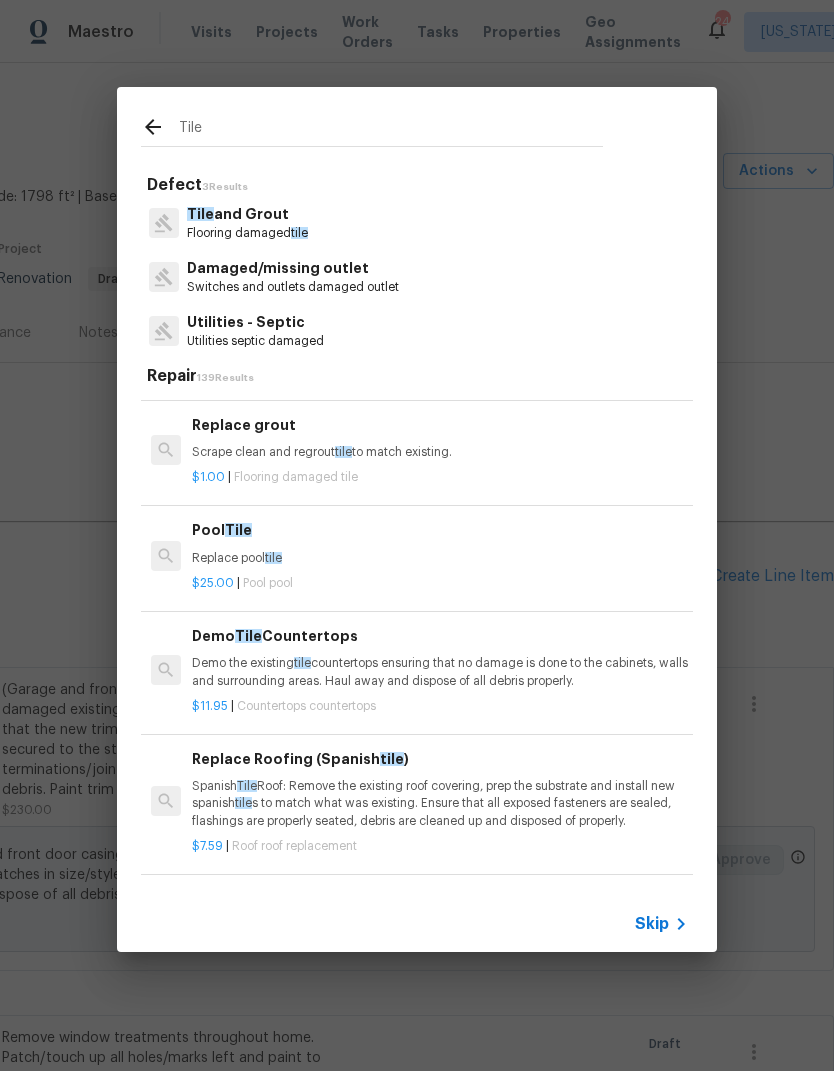 scroll, scrollTop: 415, scrollLeft: 0, axis: vertical 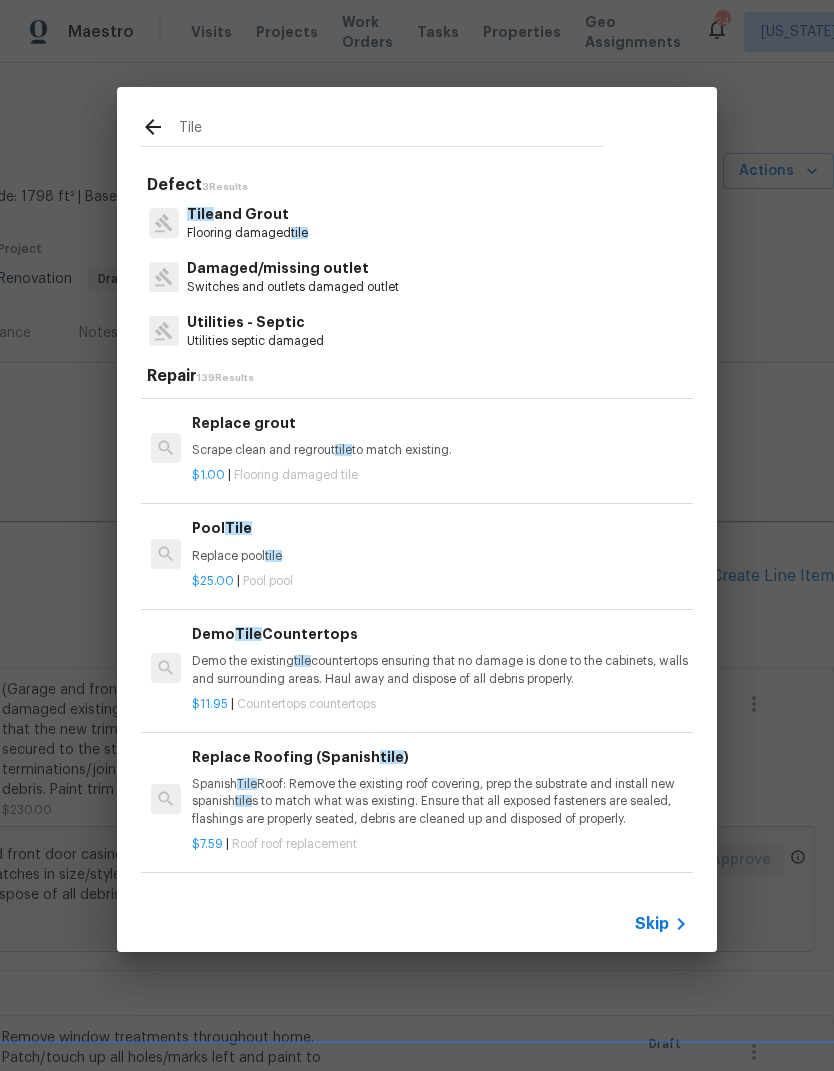 click on "Scrape clean and regrout  tile  to match existing." at bounding box center (440, 450) 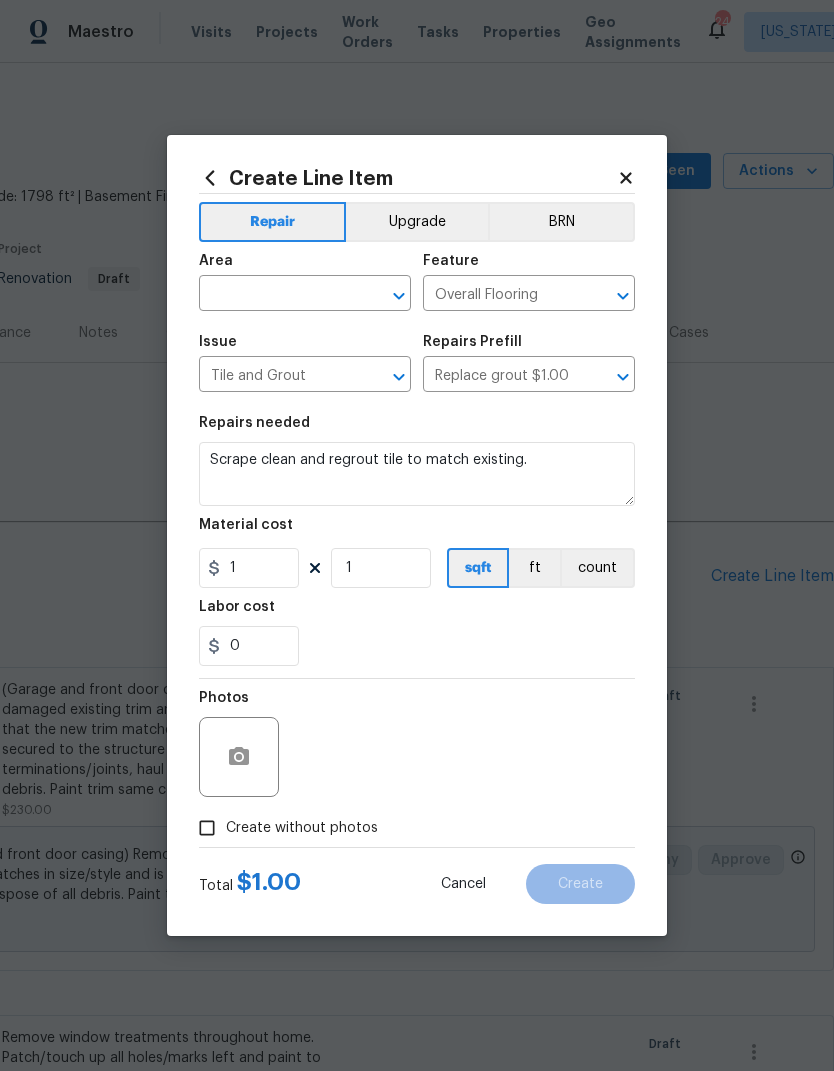 click at bounding box center (277, 295) 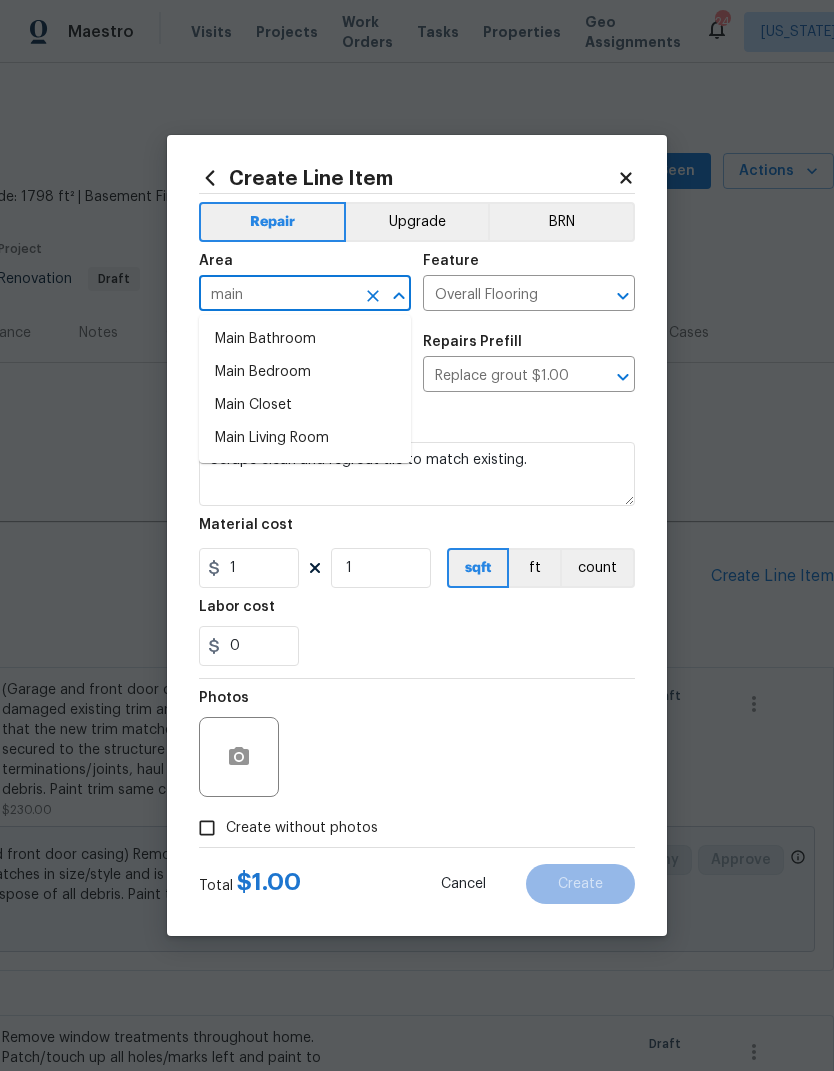 click on "Main Bathroom" at bounding box center (305, 339) 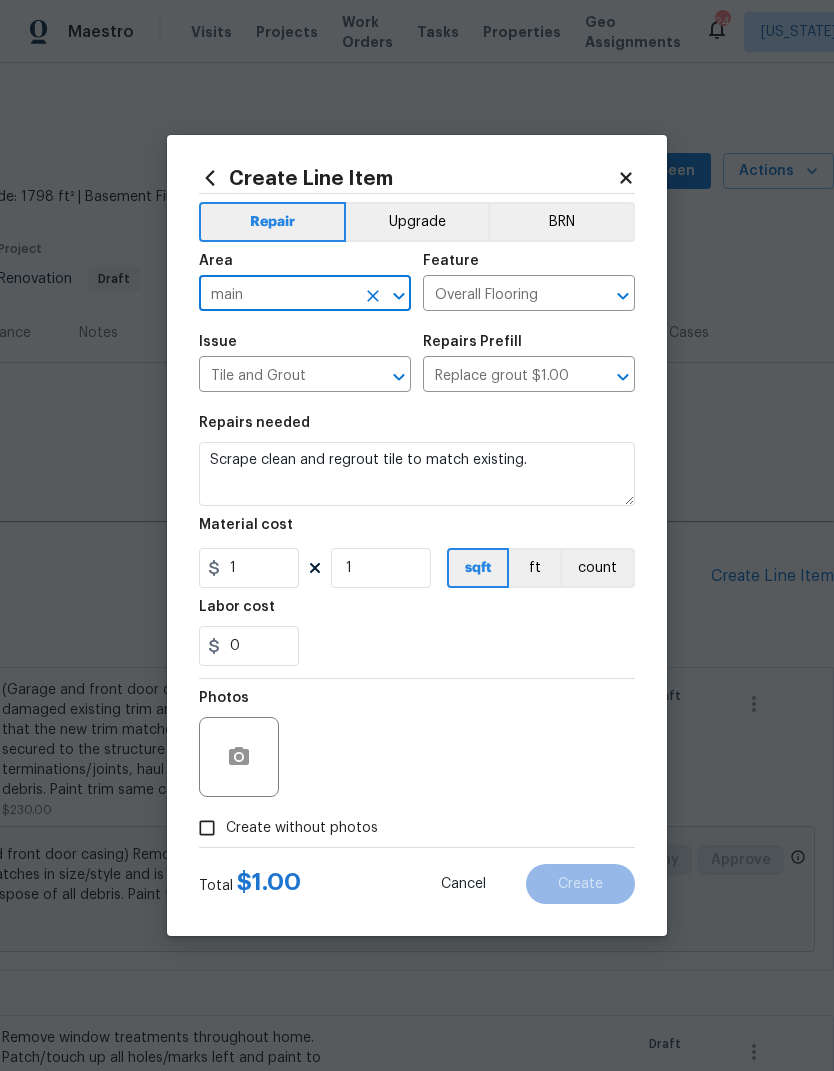 type on "Main Bathroom" 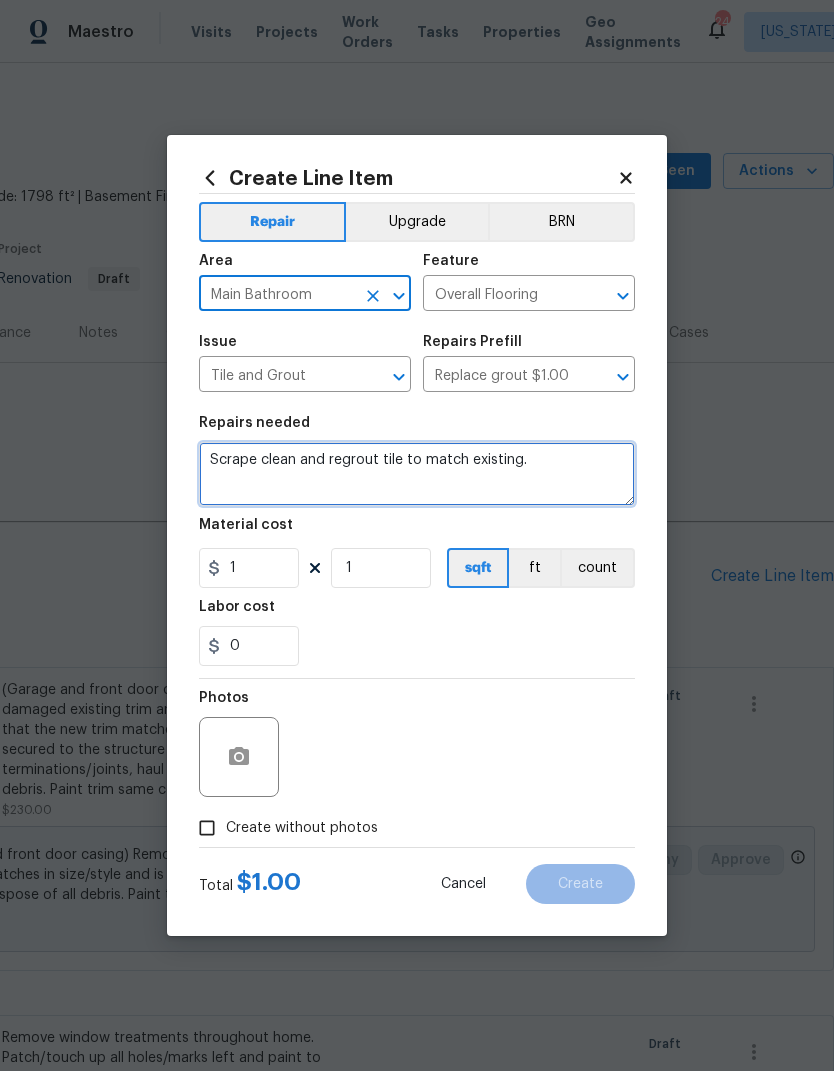 click on "Scrape clean and regrout tile to match existing." at bounding box center (417, 474) 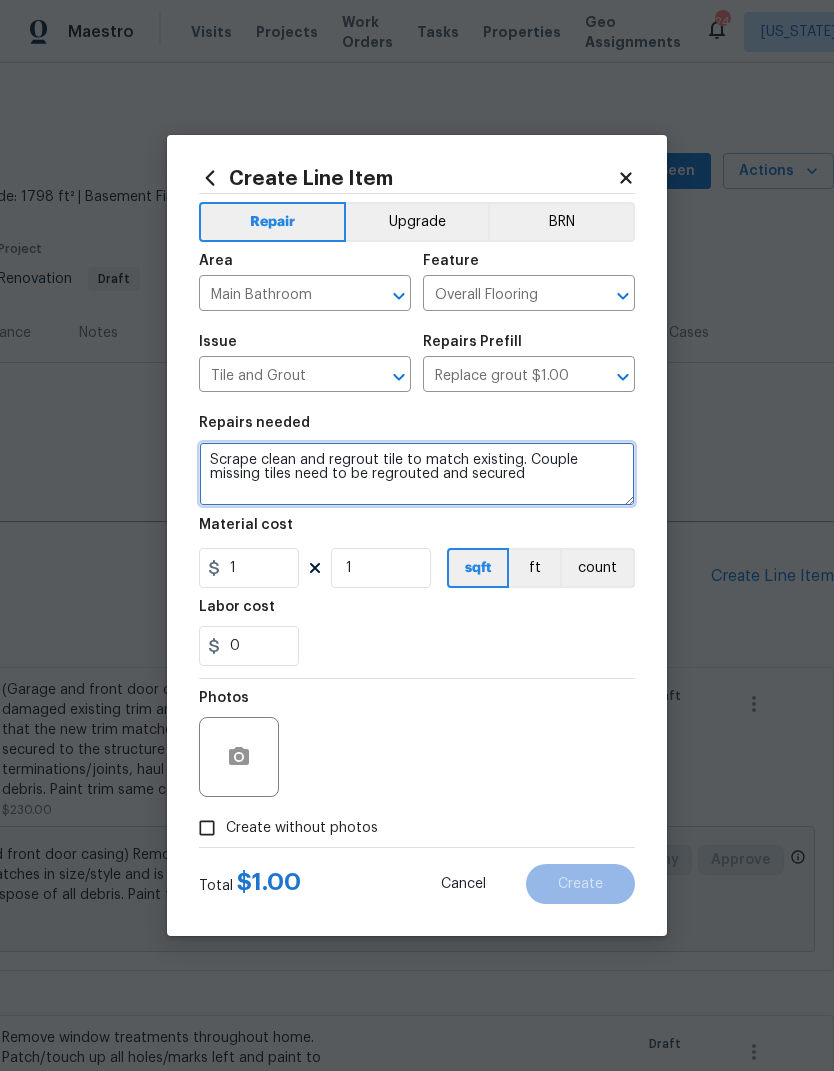 type on "Scrape clean and regrout tile to match existing. Couple missing tiles need to be regrouted and secured" 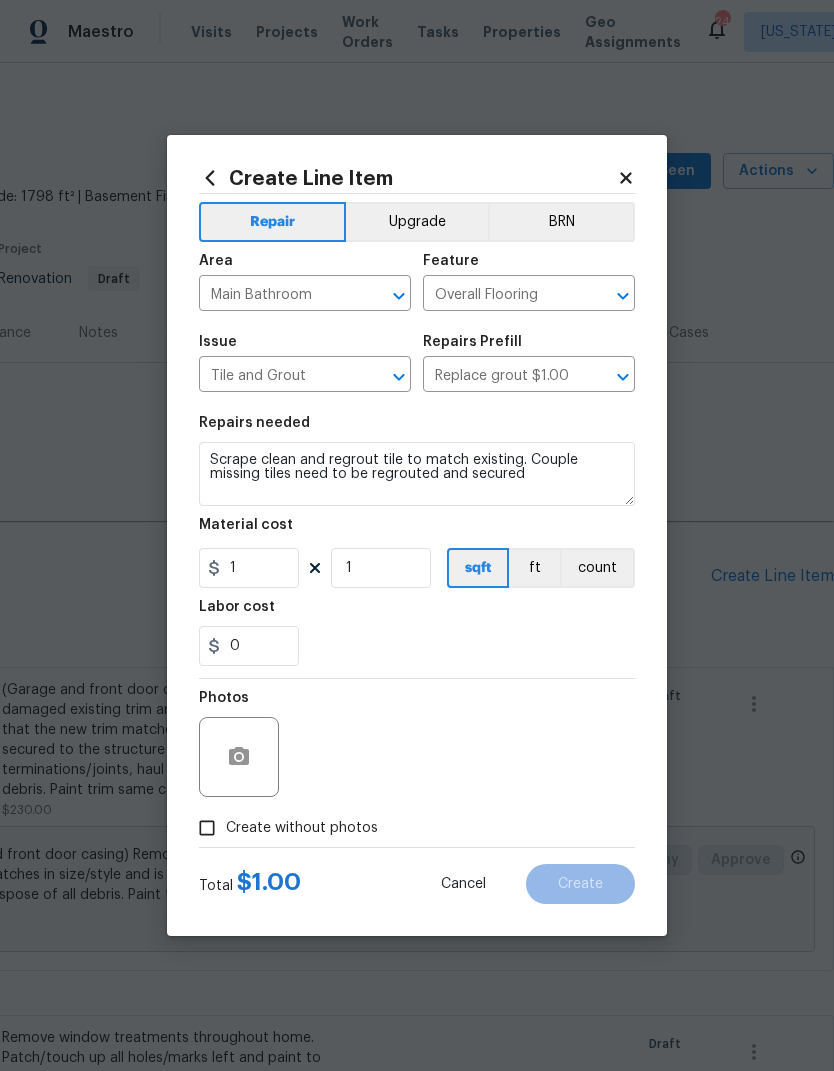 click on "0" at bounding box center (417, 646) 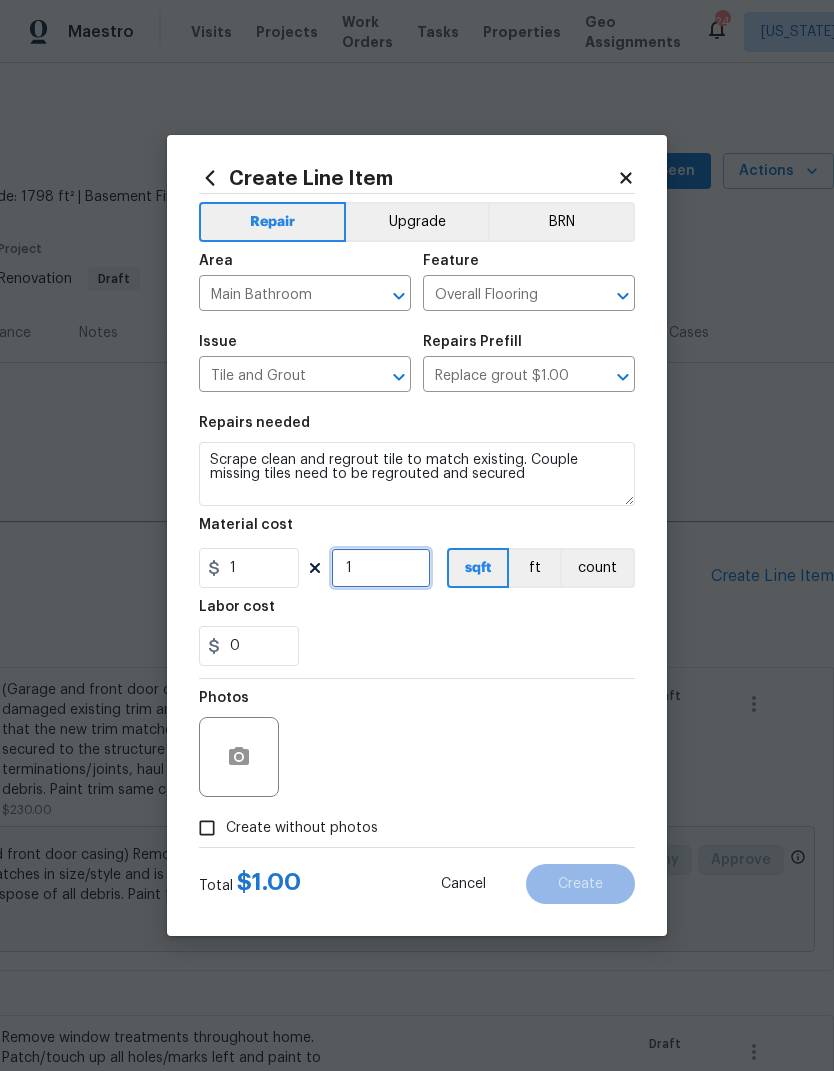 click on "1" at bounding box center [381, 568] 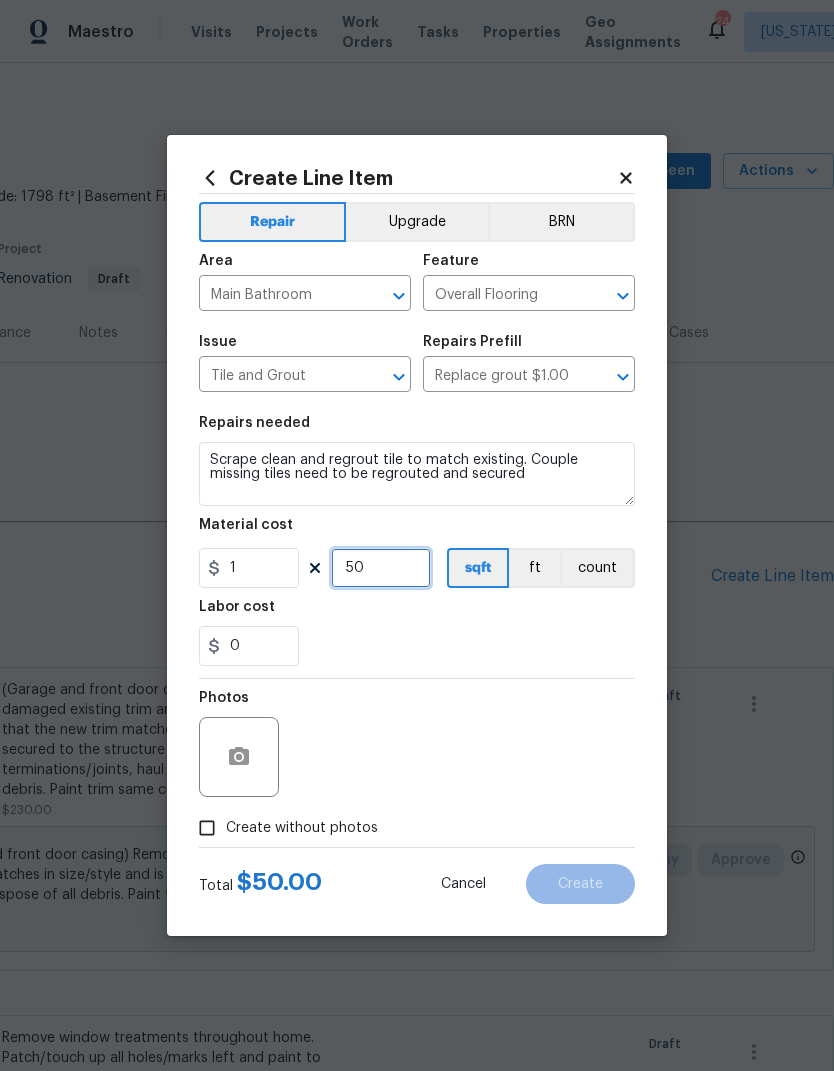 type on "50" 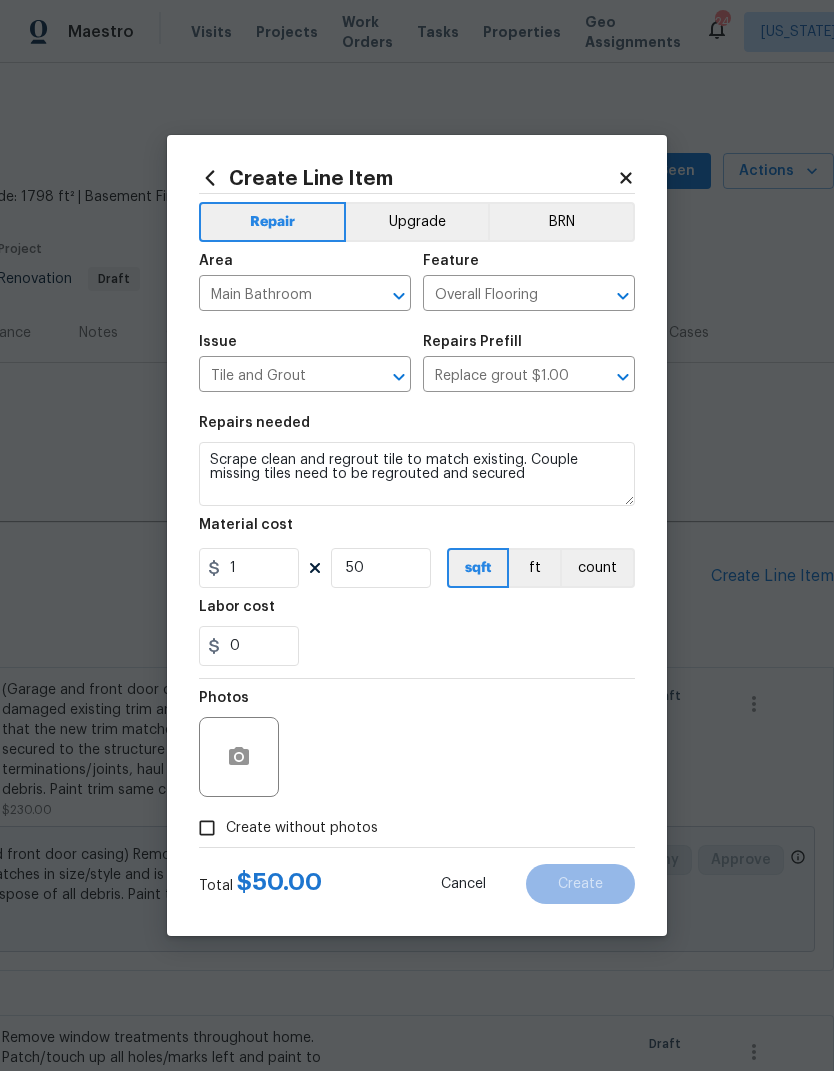 click on "0" at bounding box center [417, 646] 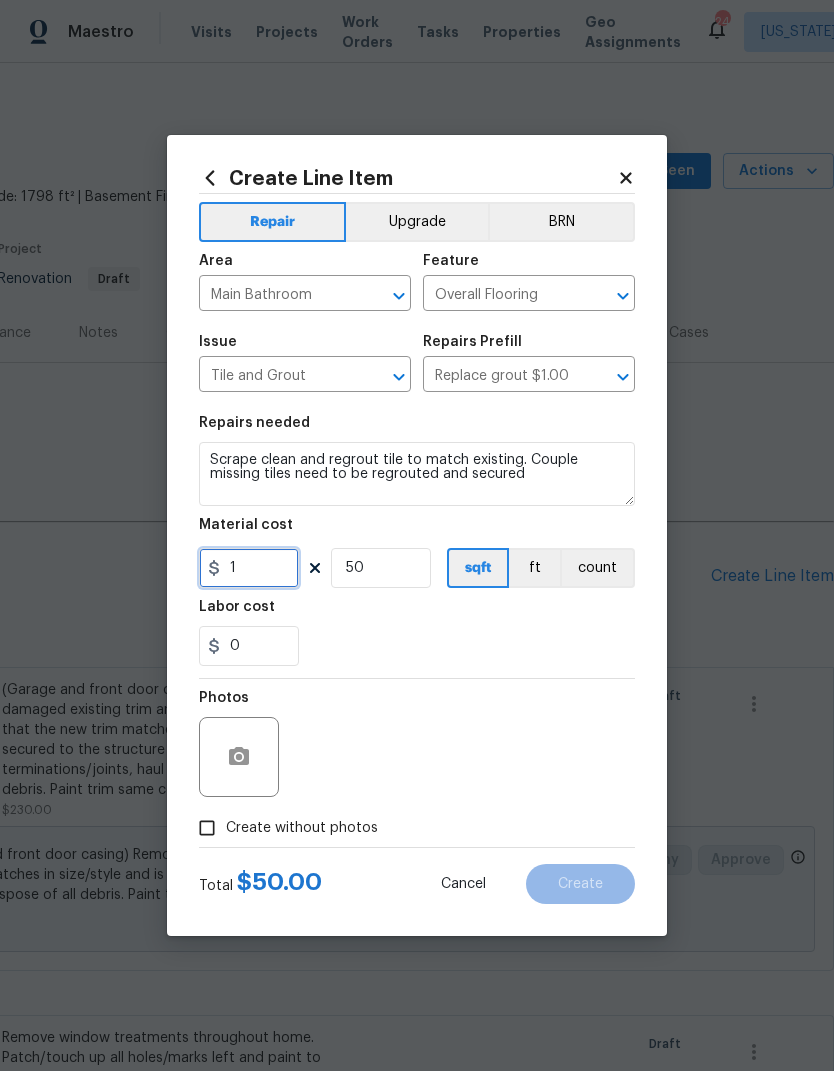 click on "1" at bounding box center [249, 568] 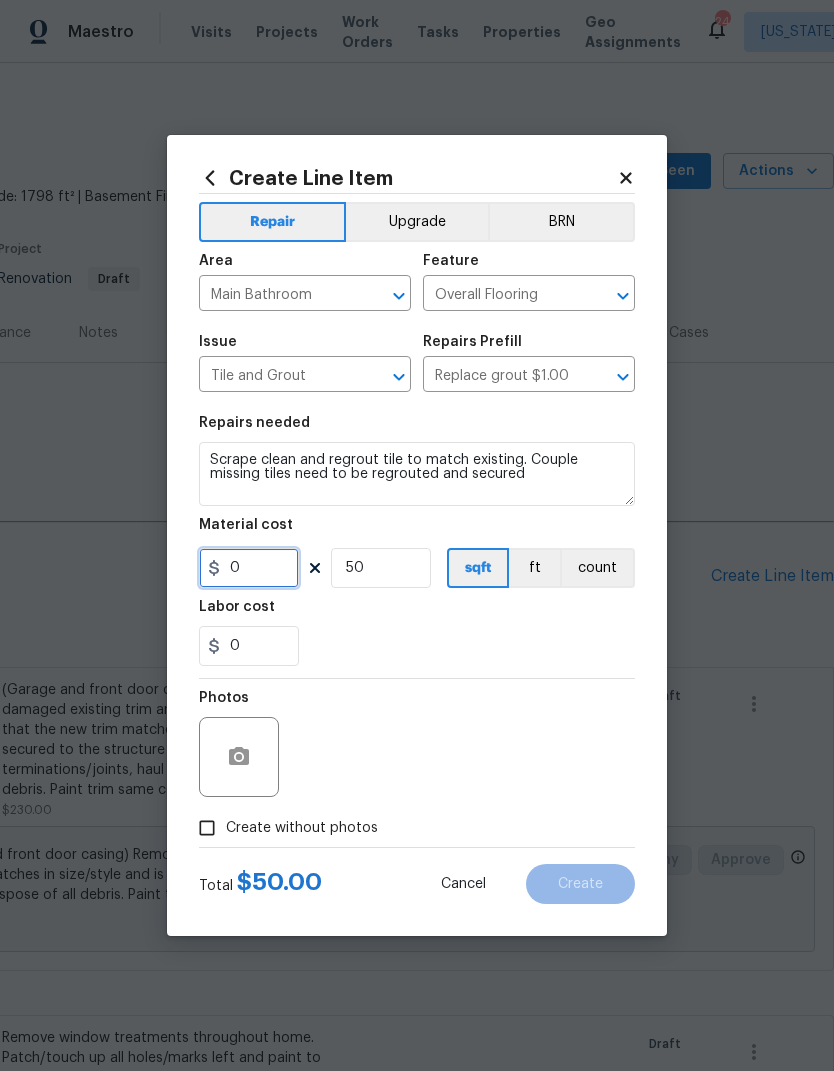 type on "2" 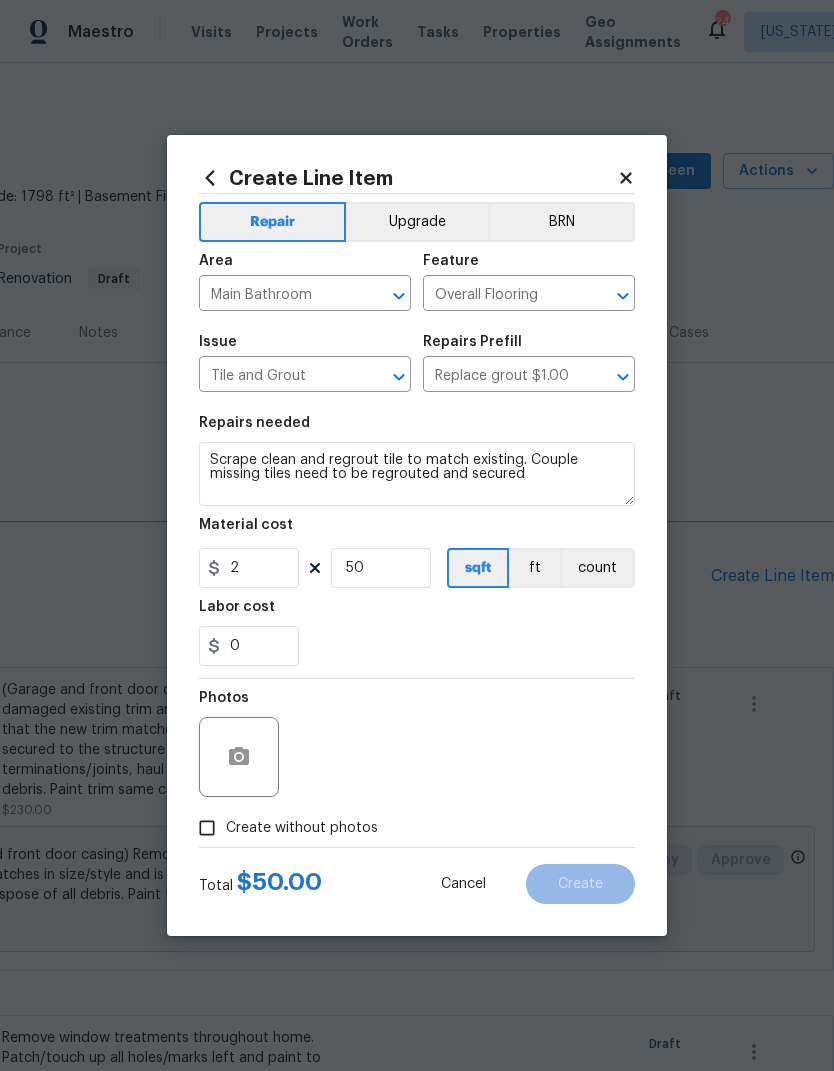 click on "0" at bounding box center (417, 646) 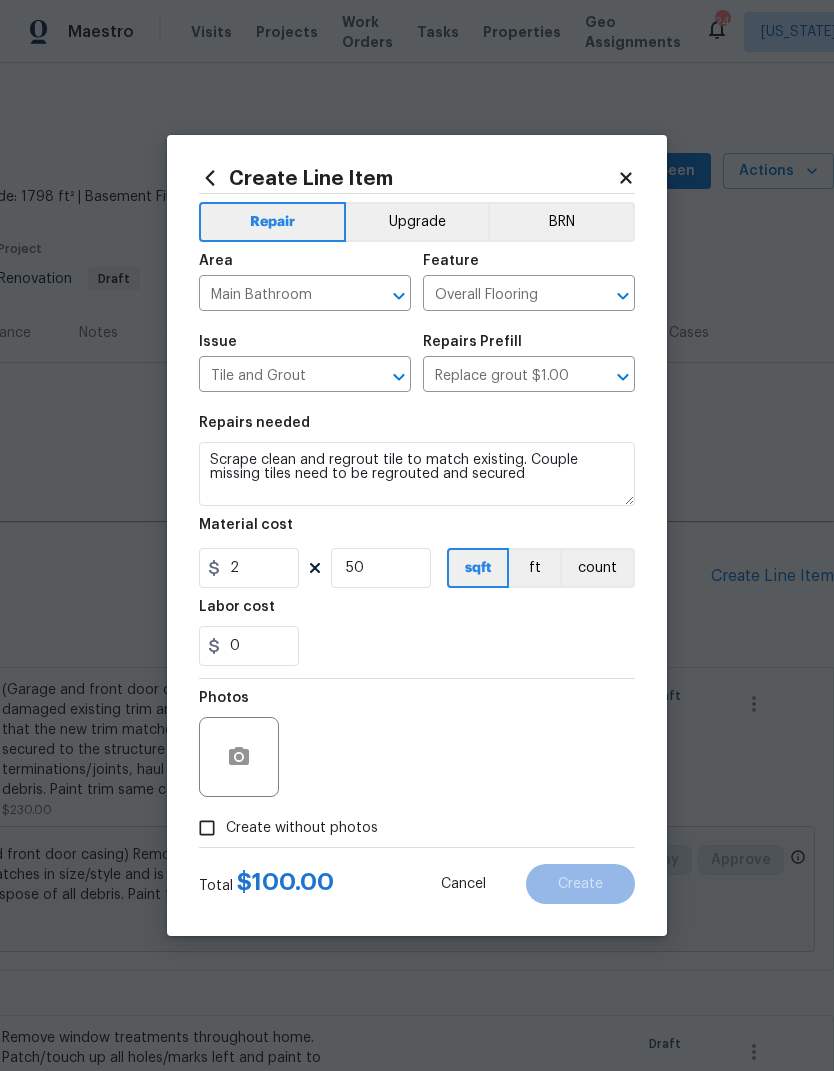 click on "Create without photos" at bounding box center (207, 828) 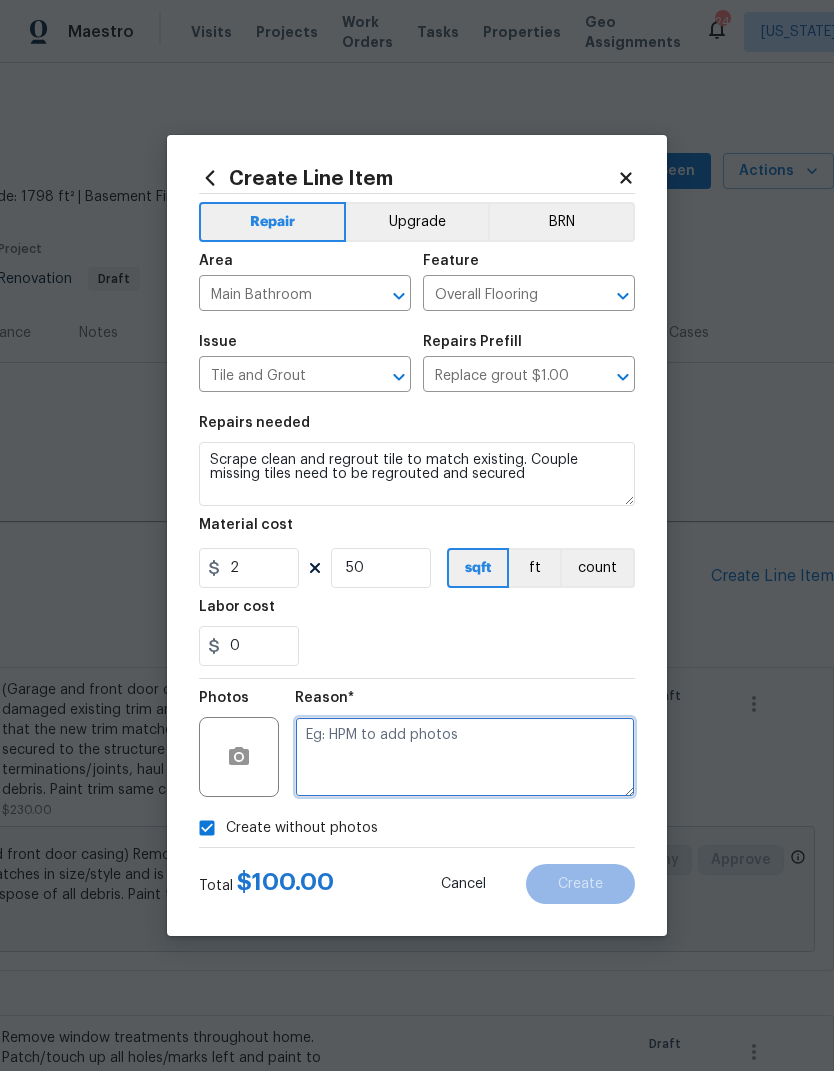 click at bounding box center (465, 757) 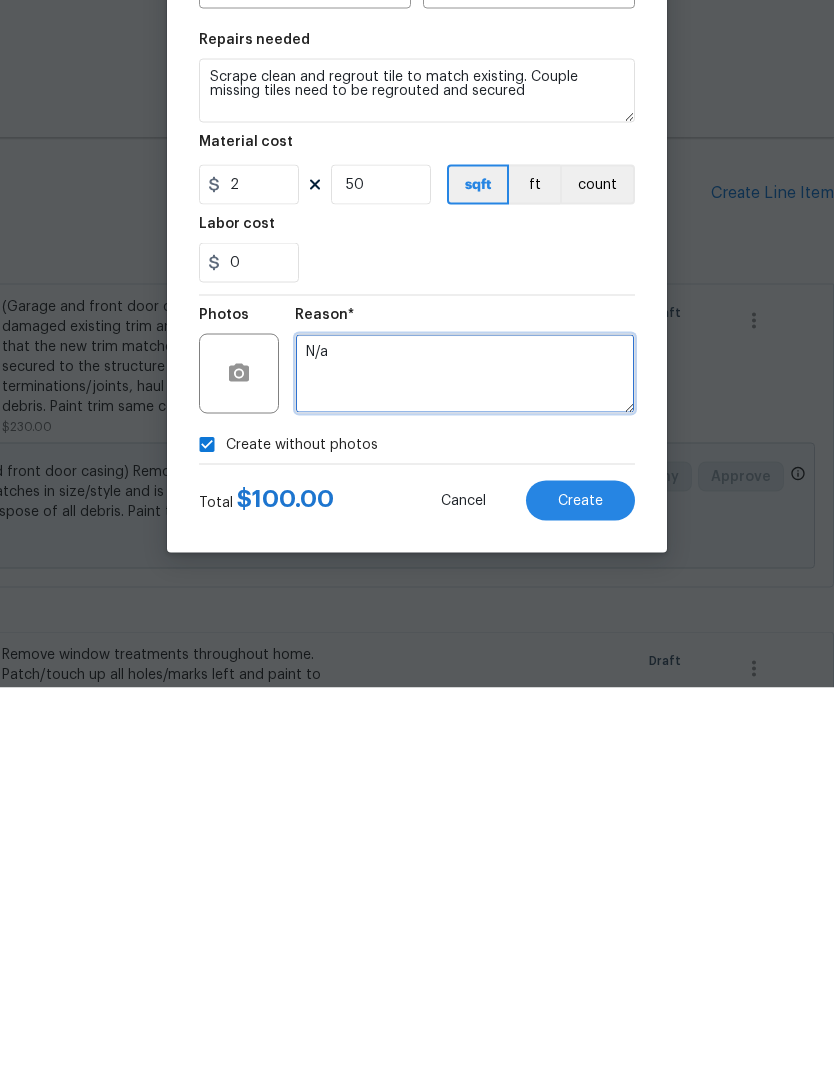 type on "N/a" 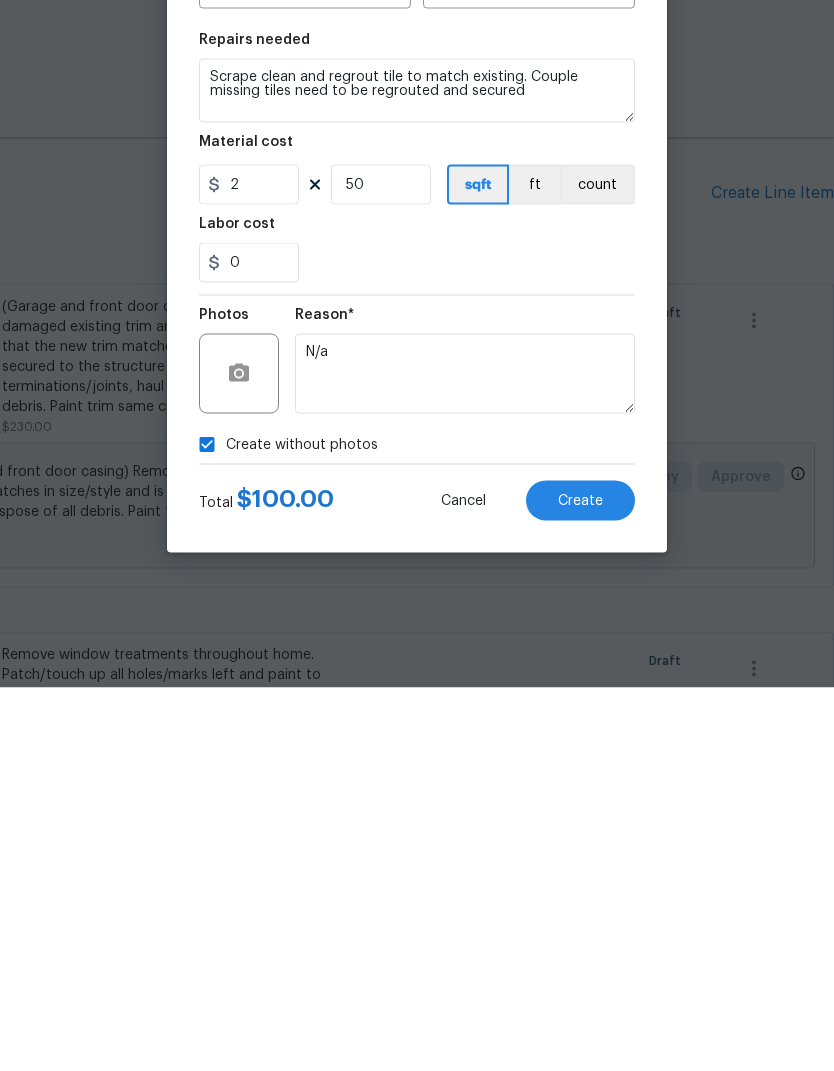 click on "Create" at bounding box center (580, 884) 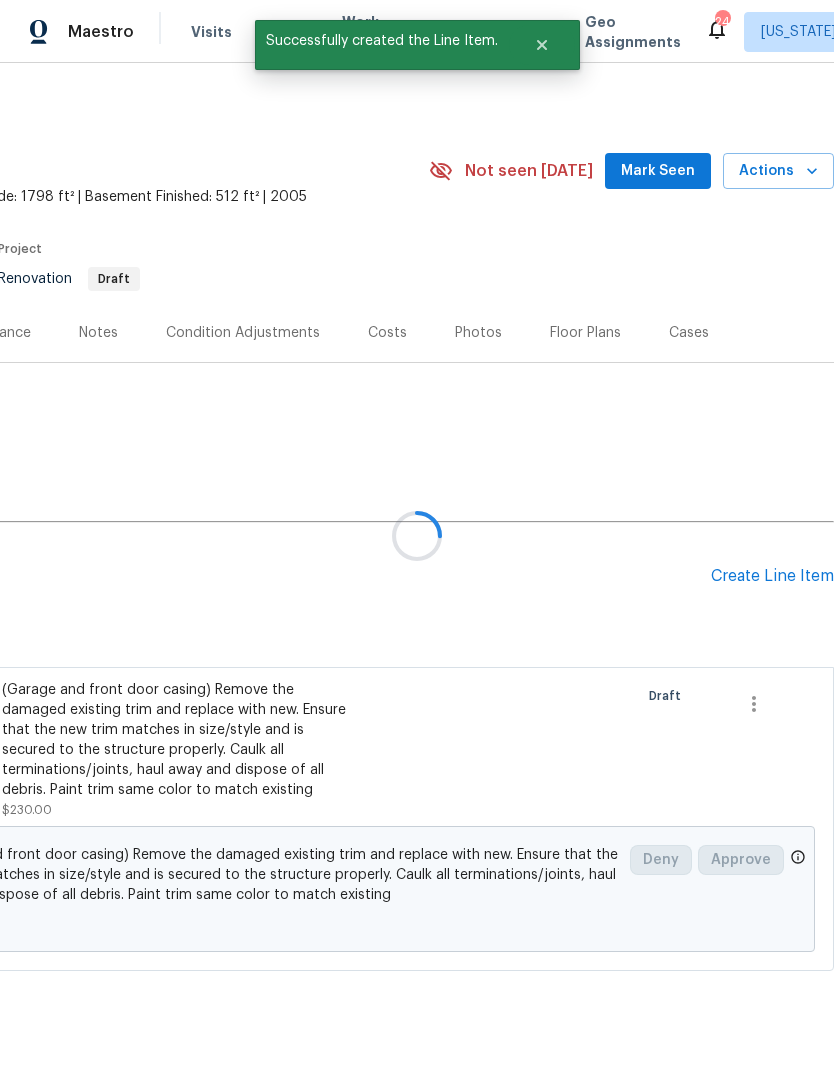 scroll, scrollTop: 68, scrollLeft: 0, axis: vertical 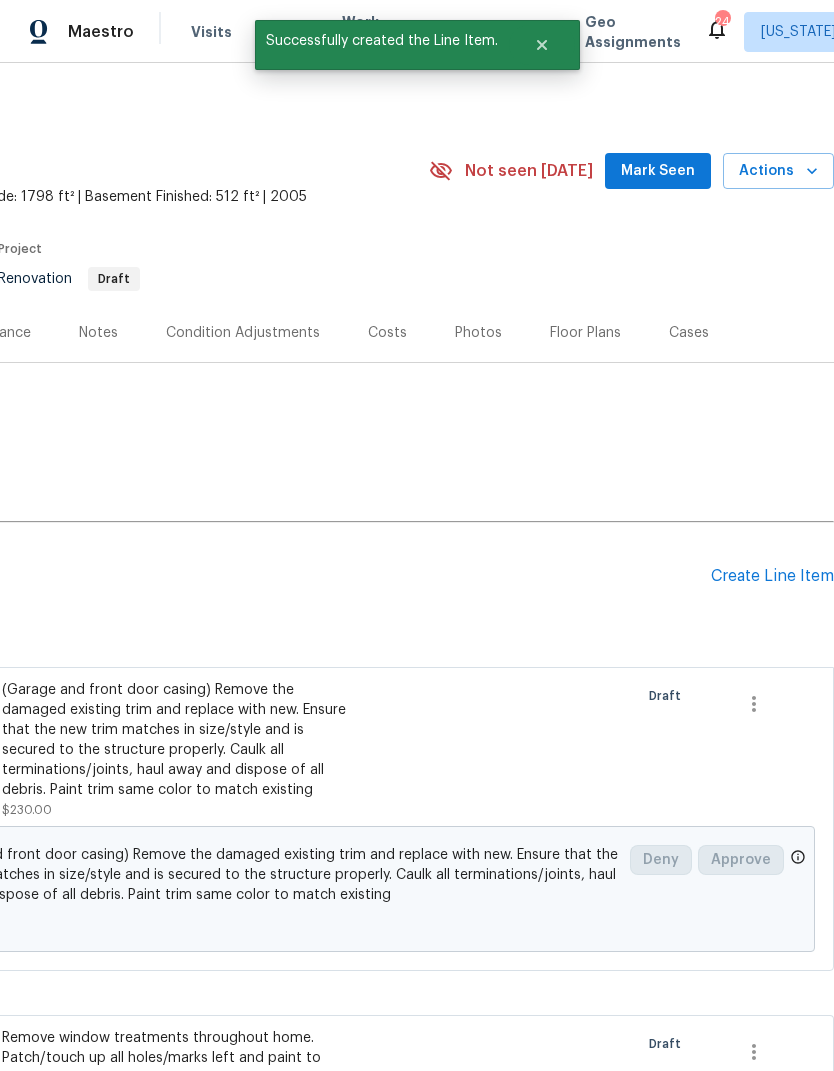 click on "Create Line Item" at bounding box center [772, 576] 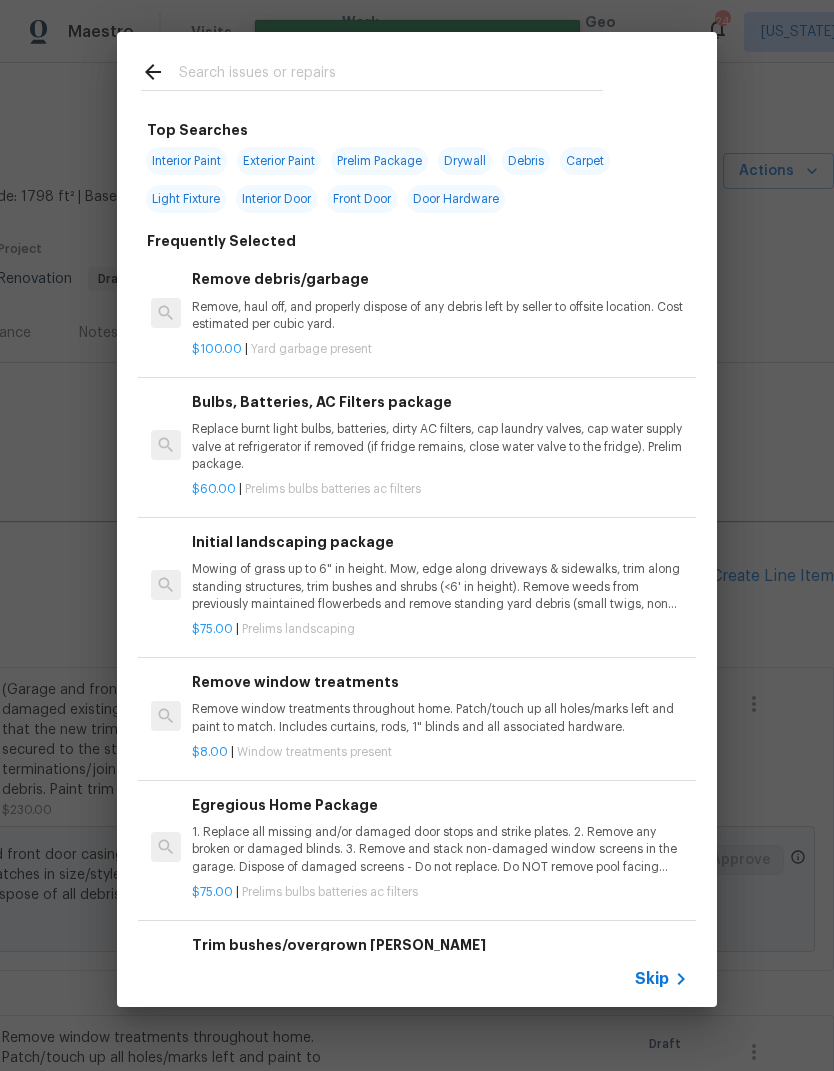 click at bounding box center [391, 75] 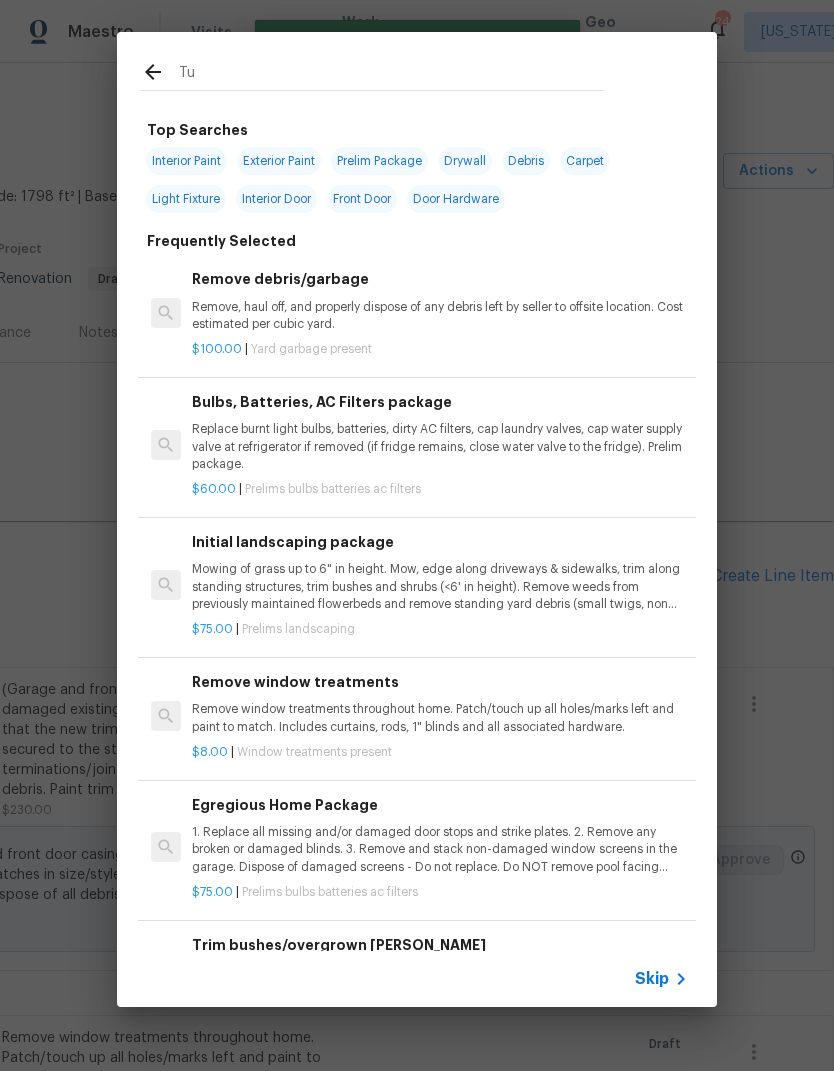 type on "Tub" 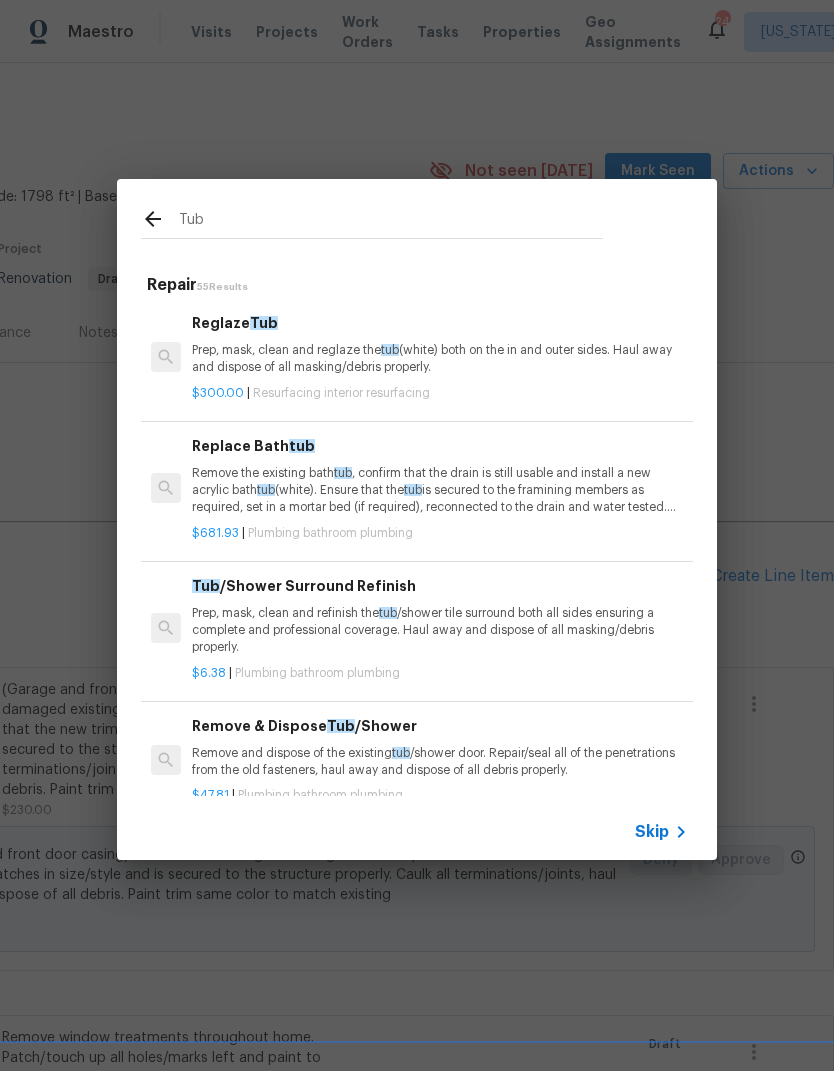 click on "Prep, mask, clean and reglaze the  tub  (white) both on the in and outer sides. Haul away and dispose of all masking/debris properly." at bounding box center (440, 359) 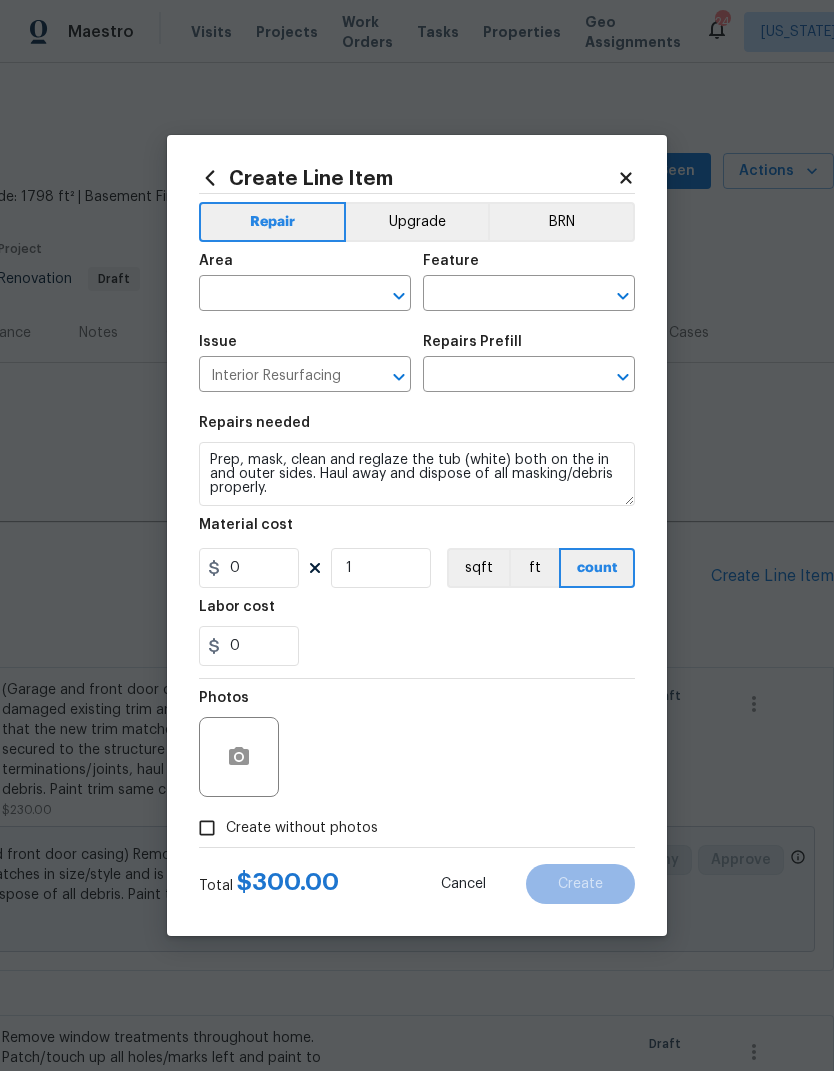 type on "Reglaze Tub $300.00" 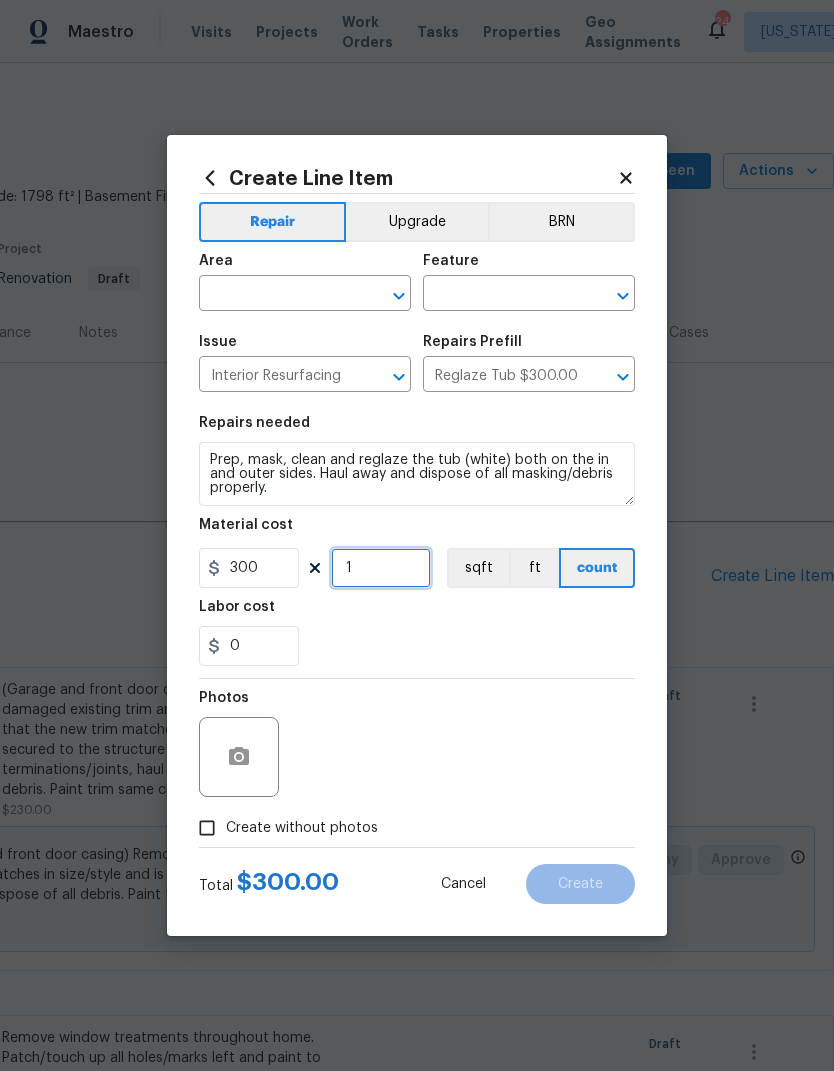 click on "1" at bounding box center (381, 568) 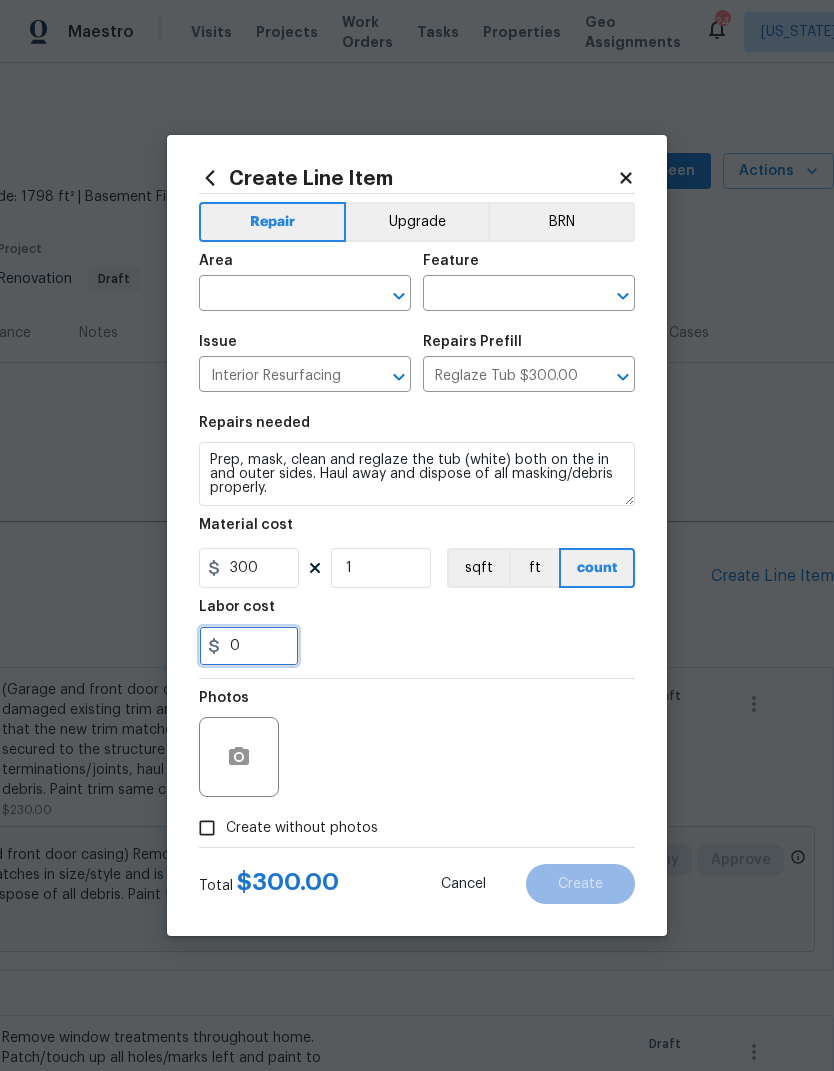 click on "0" at bounding box center [249, 646] 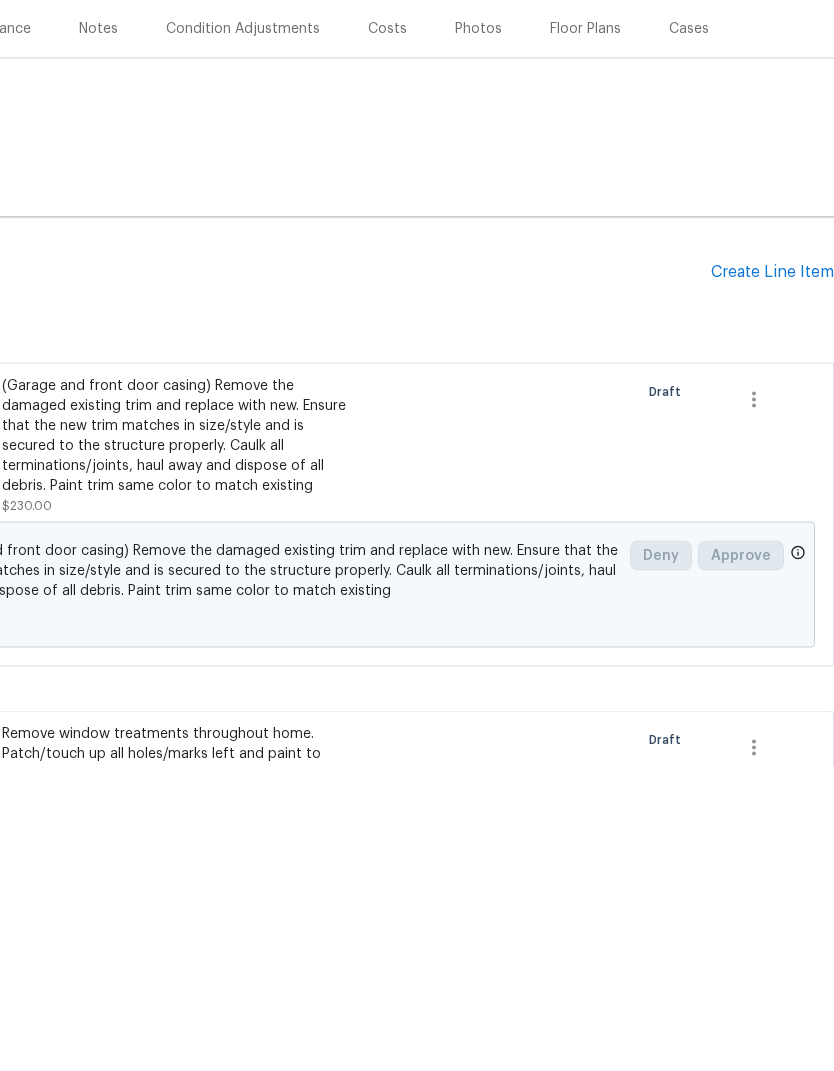 scroll, scrollTop: 77, scrollLeft: 0, axis: vertical 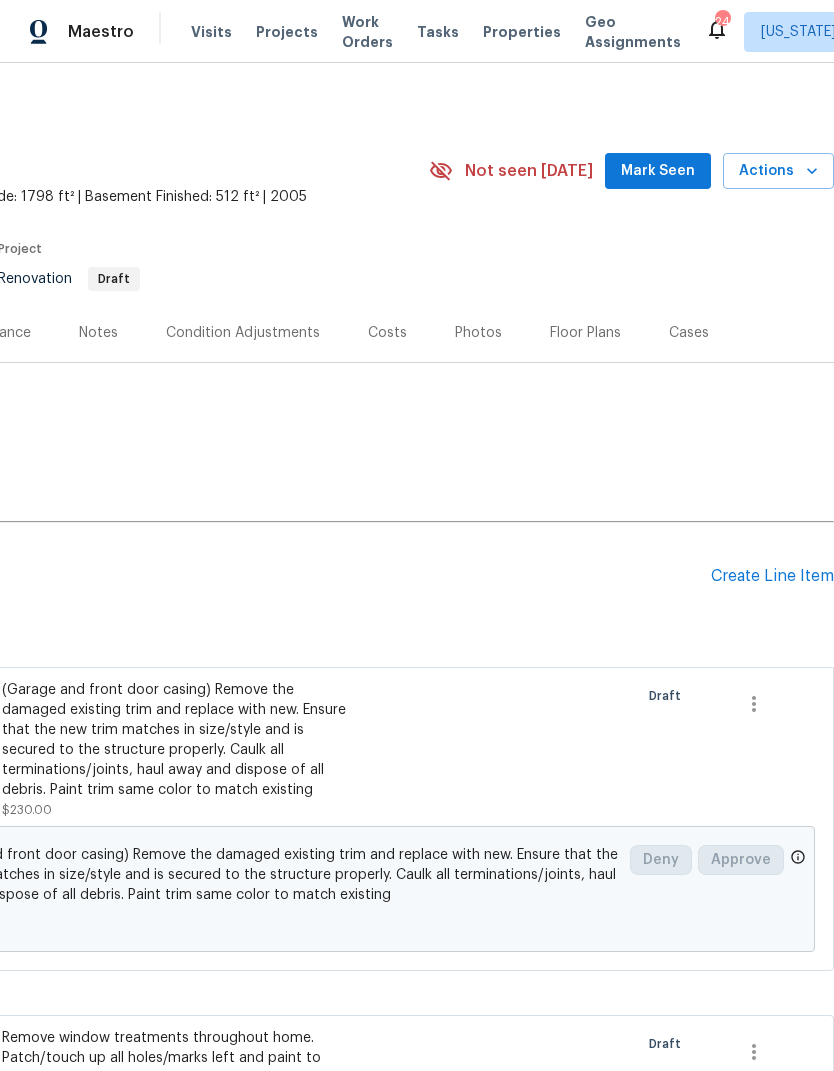 click on "Create Line Item" at bounding box center [772, 576] 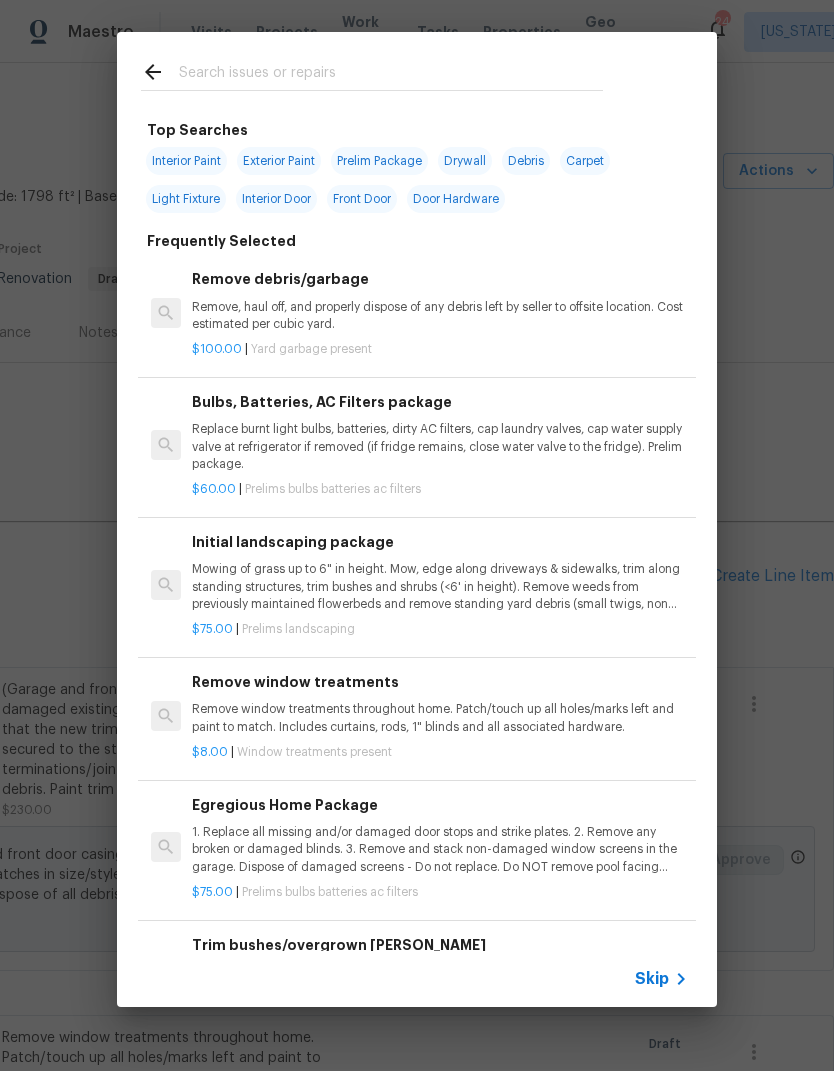 click at bounding box center (391, 75) 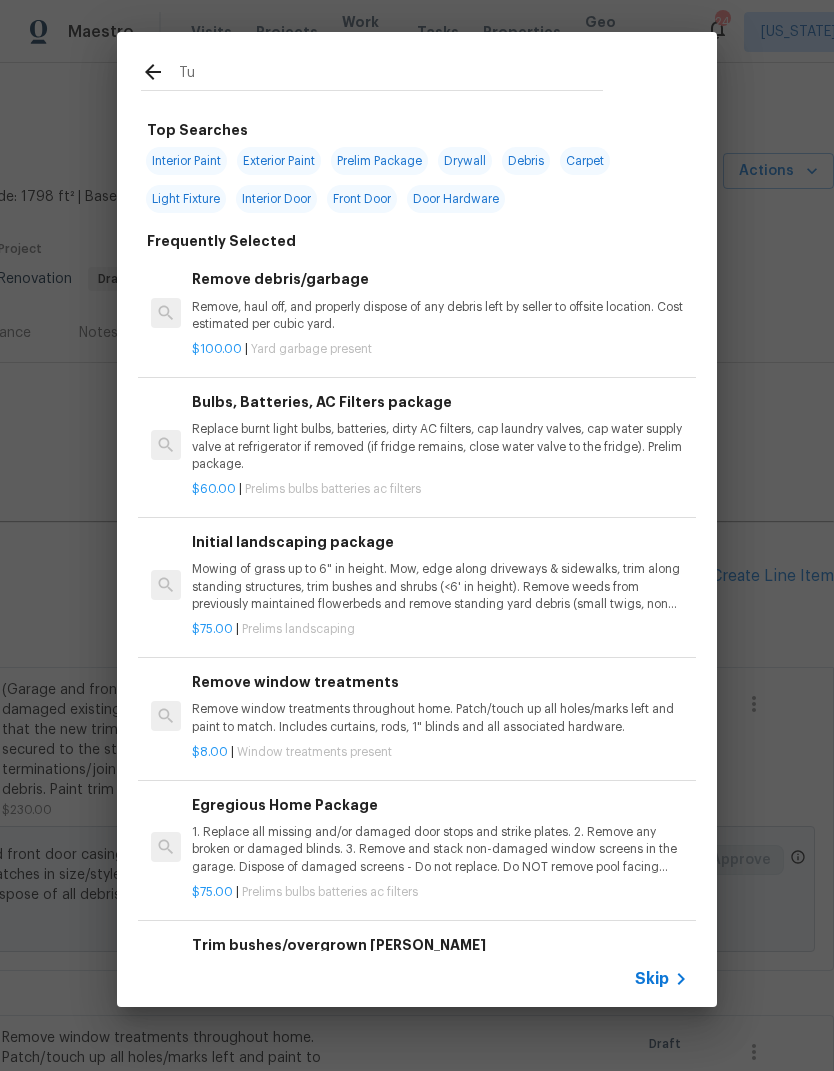type on "Tub" 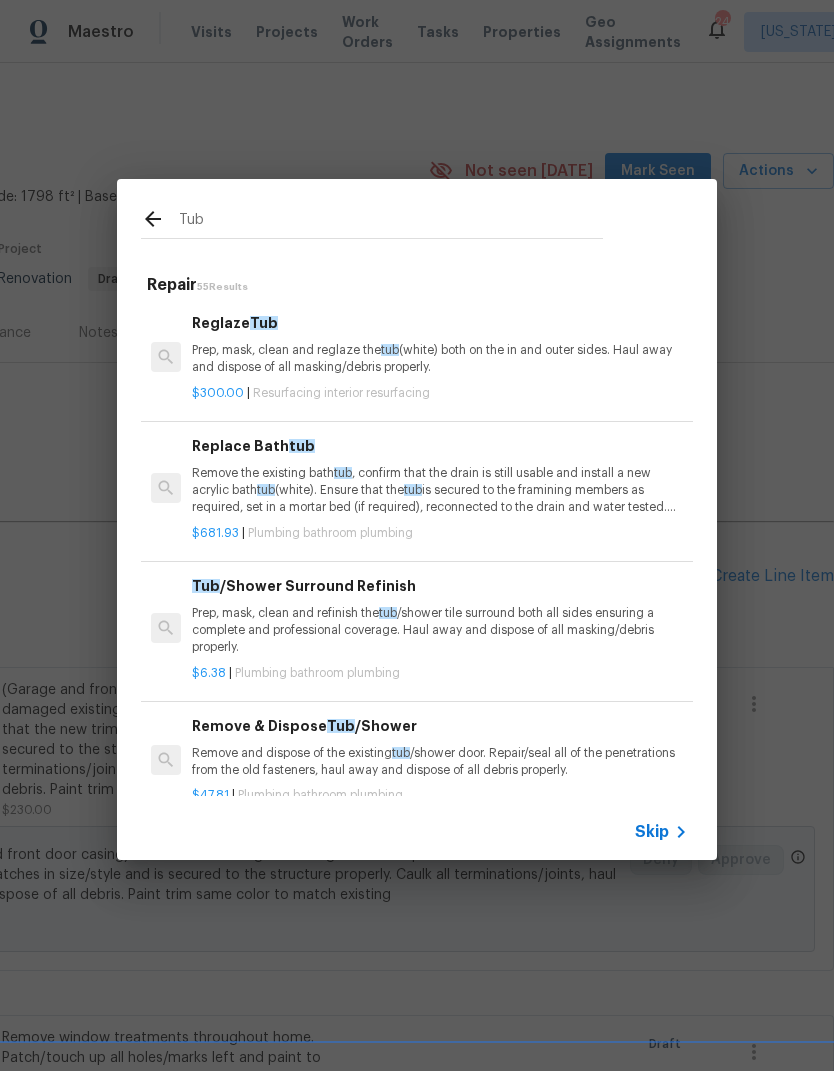 click on "Prep, mask, clean and reglaze the  tub  (white) both on the in and outer sides. Haul away and dispose of all masking/debris properly." at bounding box center [440, 359] 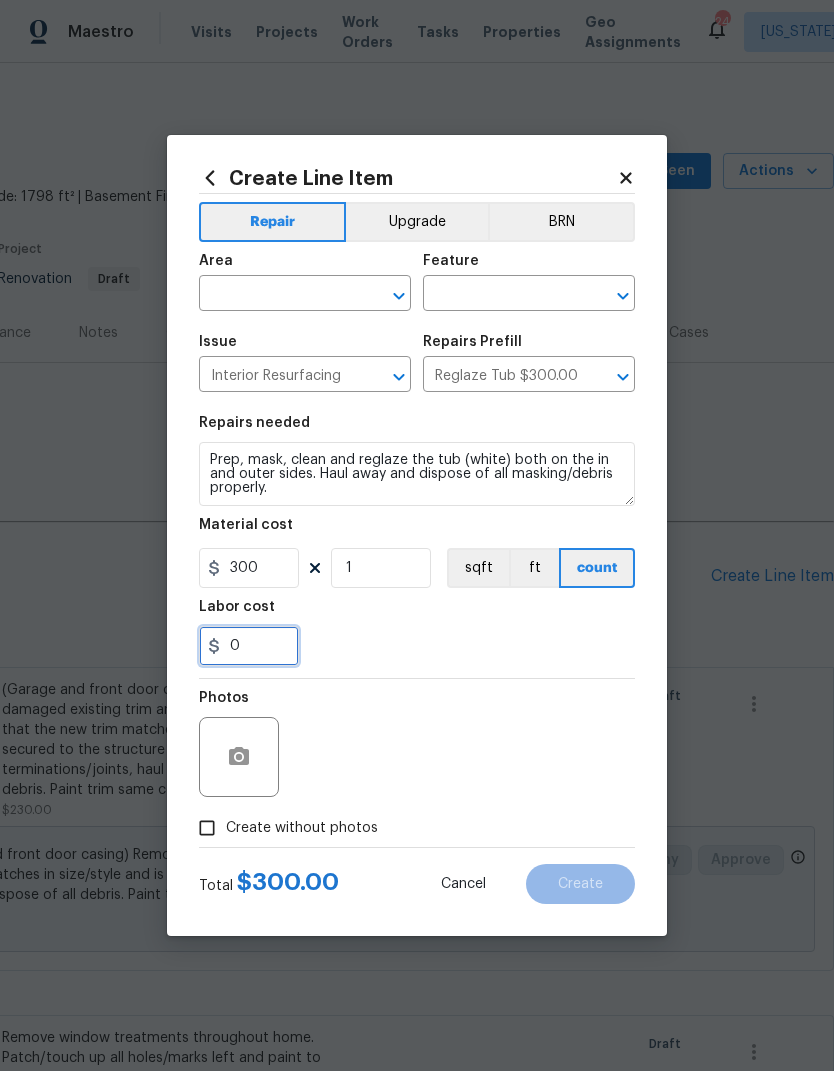 click on "0" at bounding box center [249, 646] 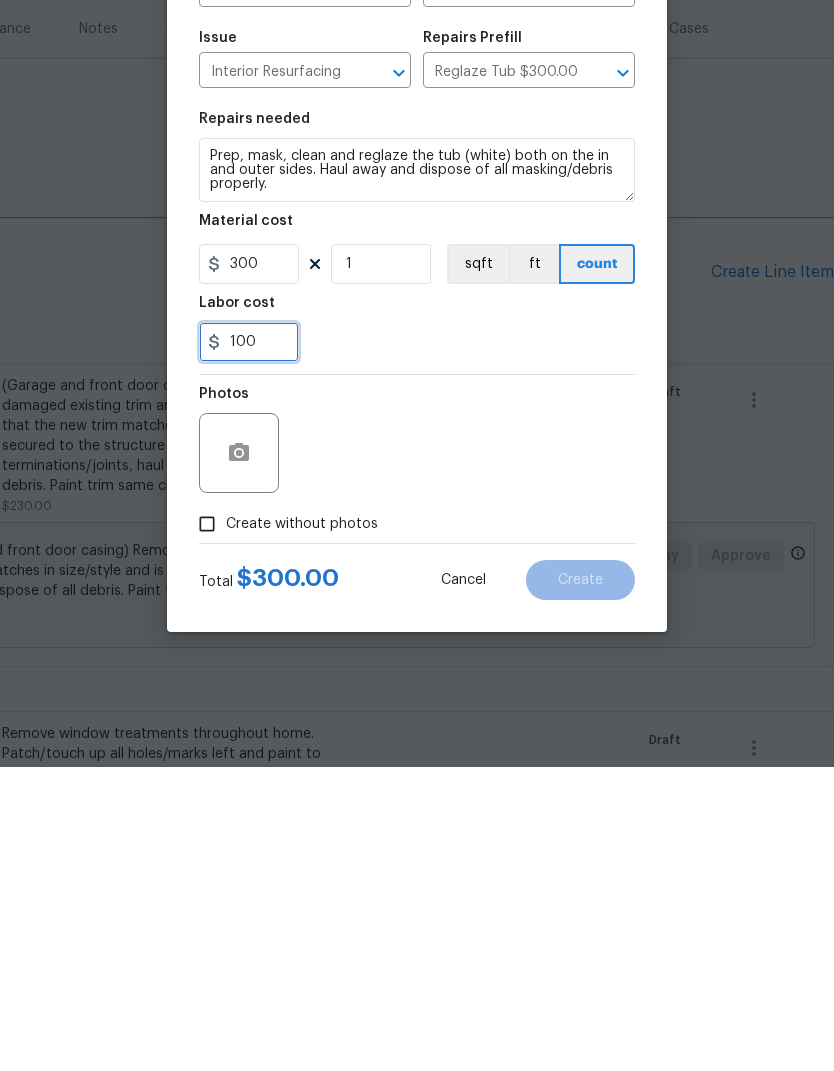 type on "100" 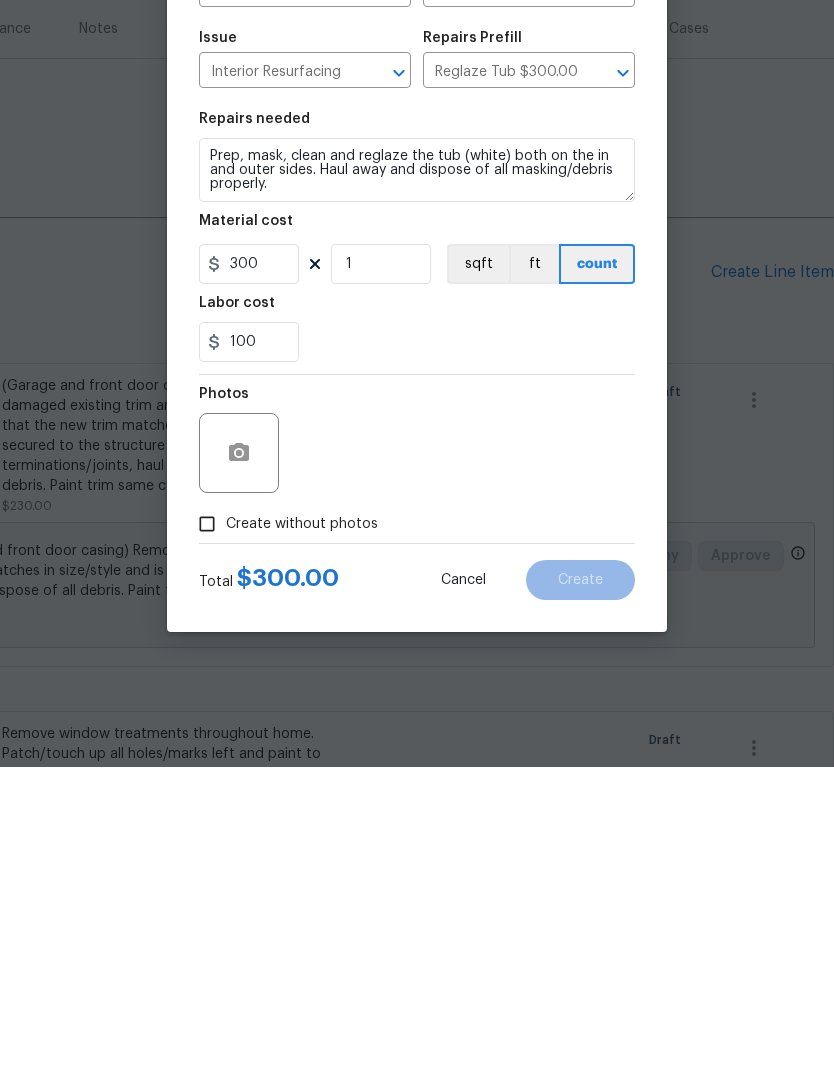 click on "Photos" at bounding box center [417, 744] 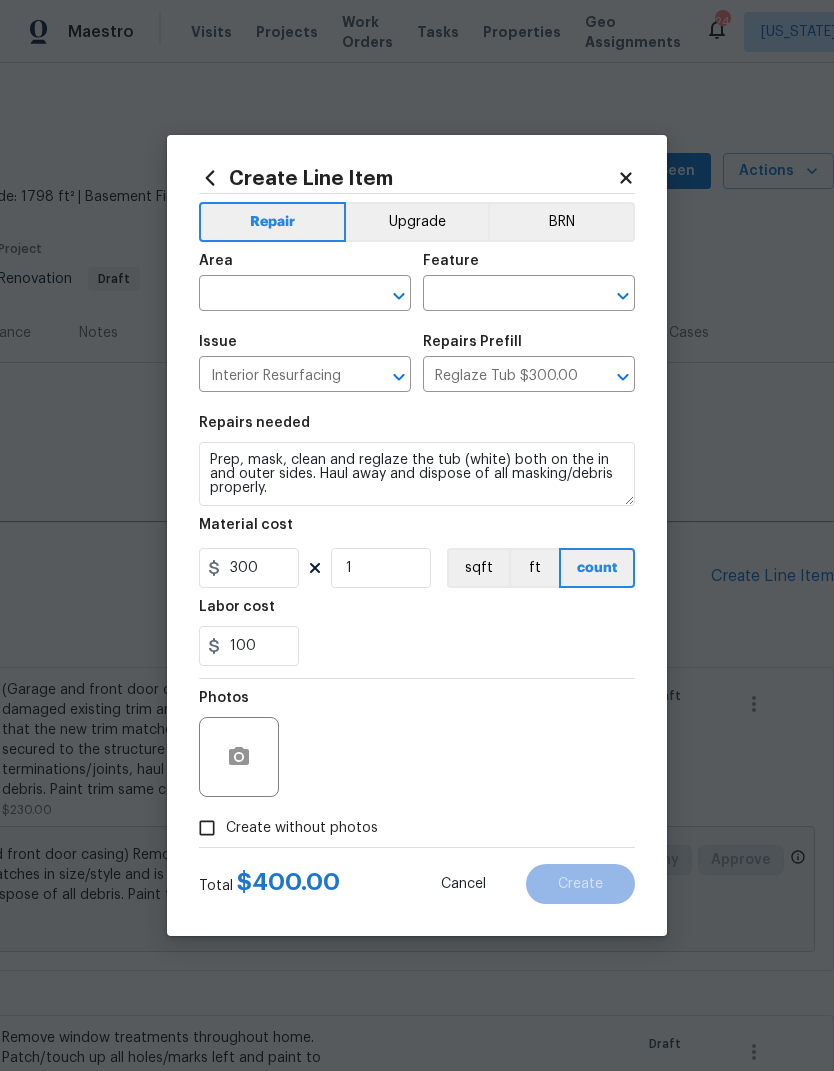 click at bounding box center (277, 295) 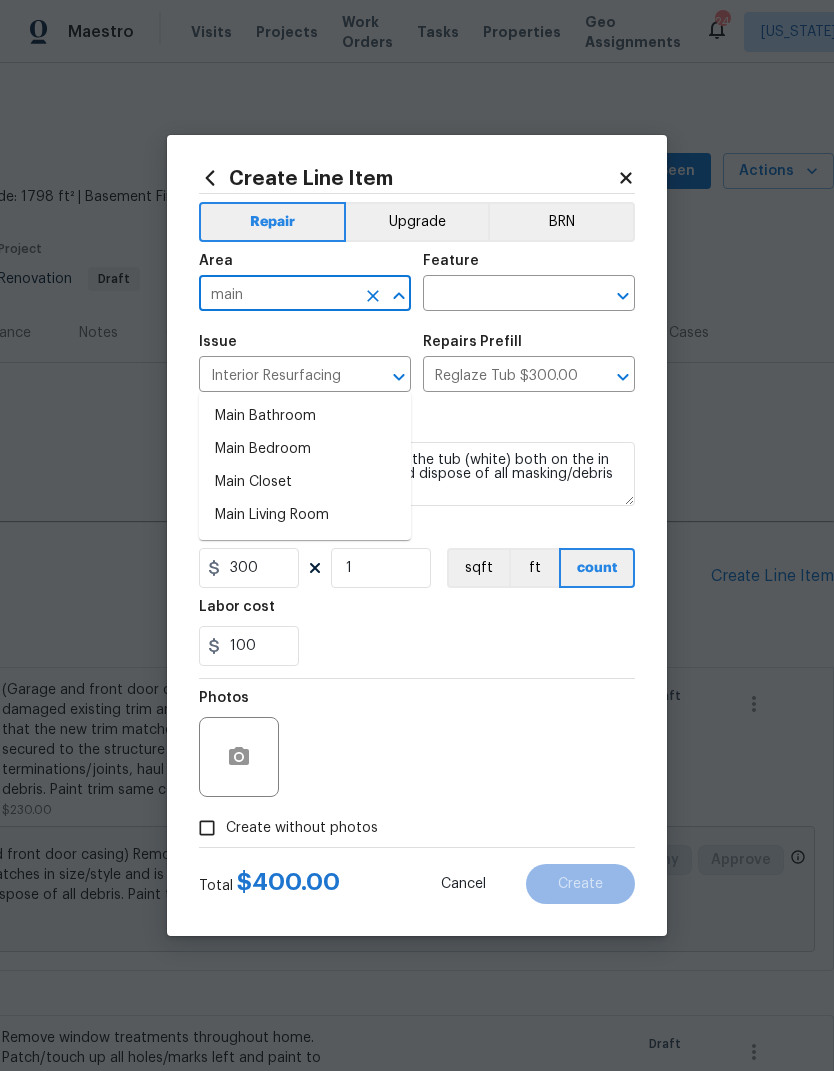 click on "Main Bathroom" at bounding box center (305, 416) 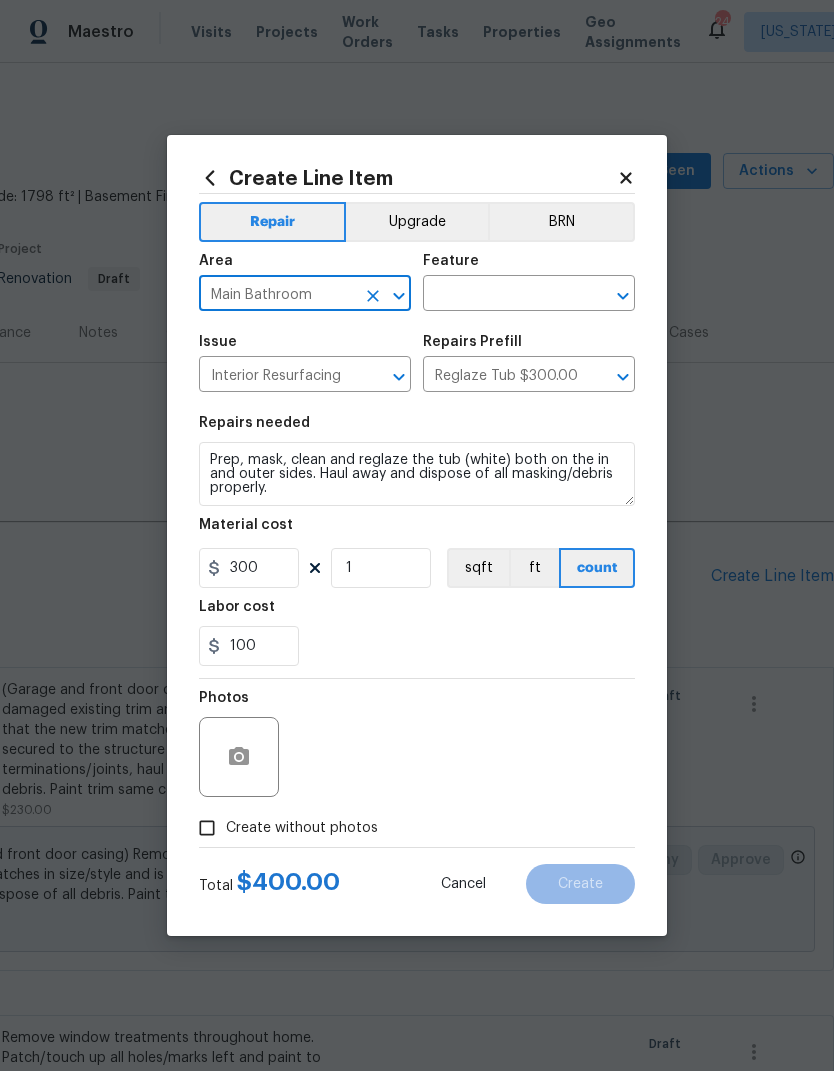 click at bounding box center [501, 295] 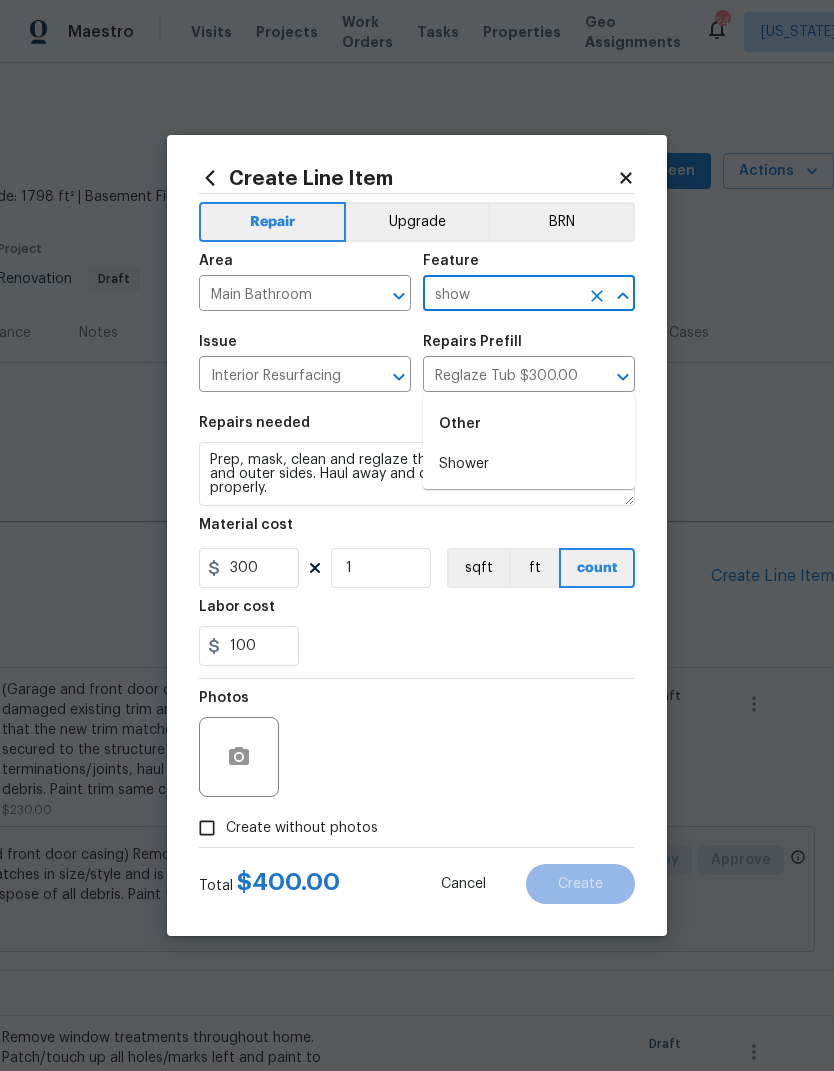 click on "Shower" at bounding box center [529, 464] 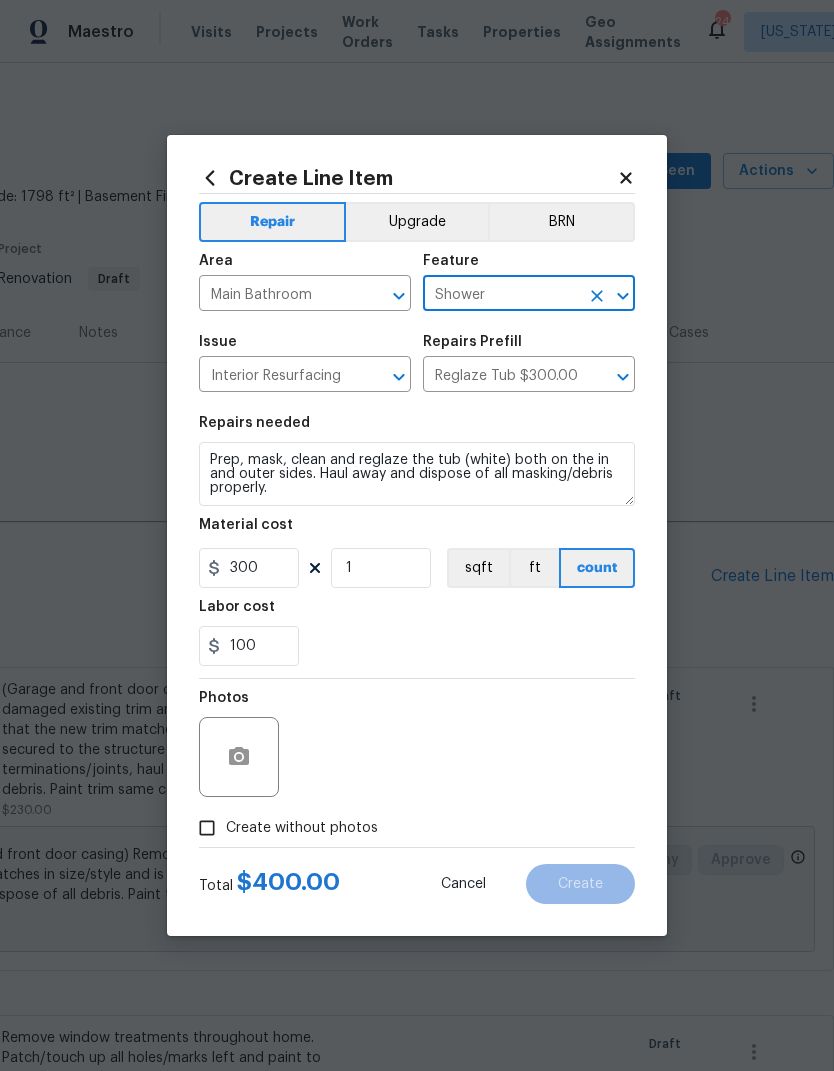 click on "100" at bounding box center [417, 646] 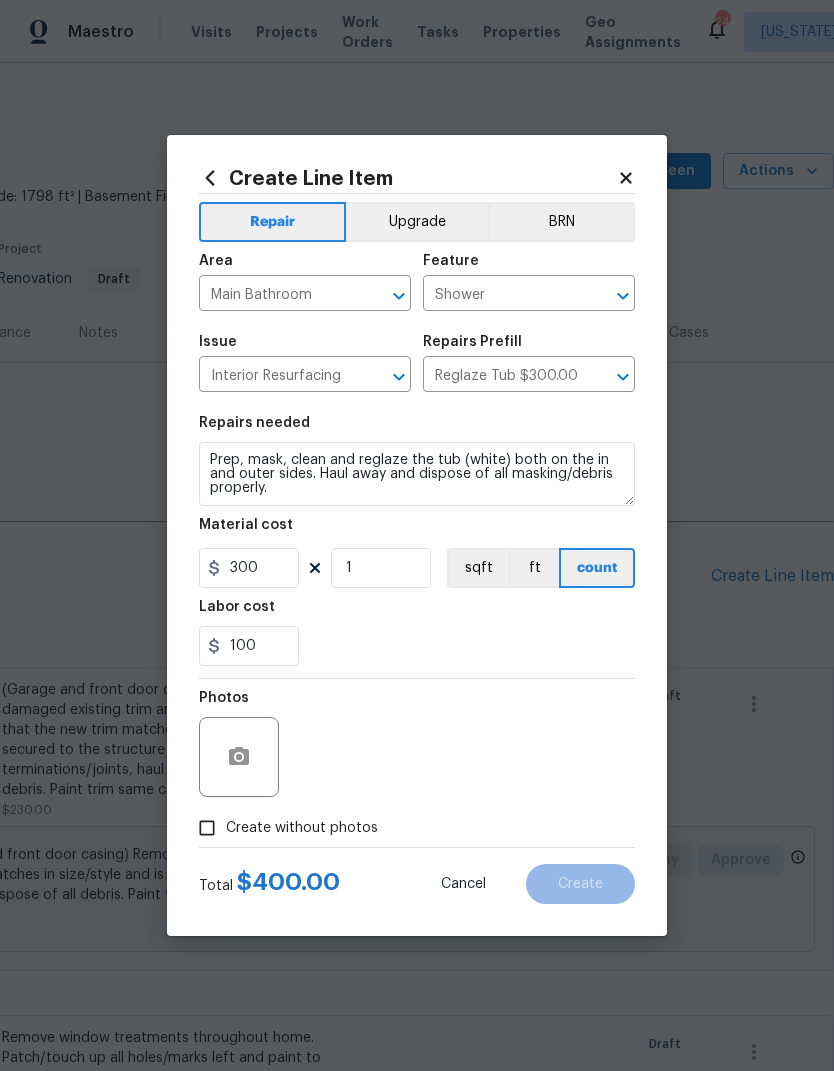 click on "Create without photos" at bounding box center [207, 828] 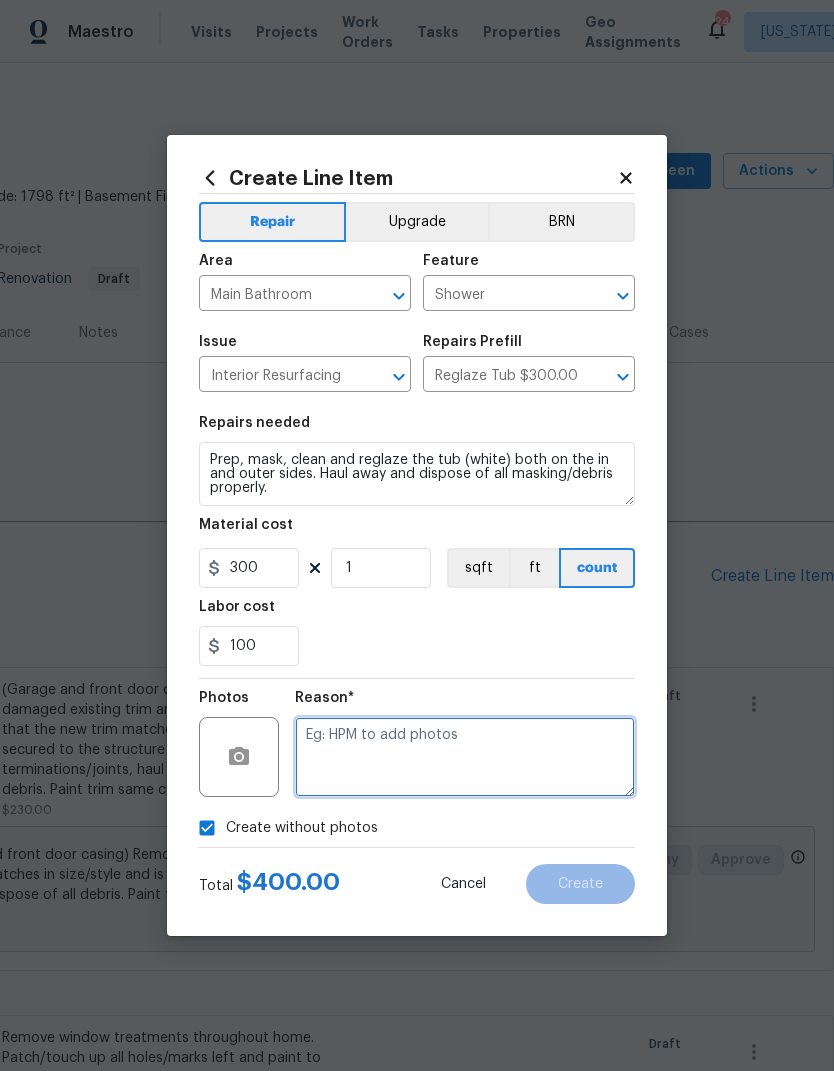 click at bounding box center (465, 757) 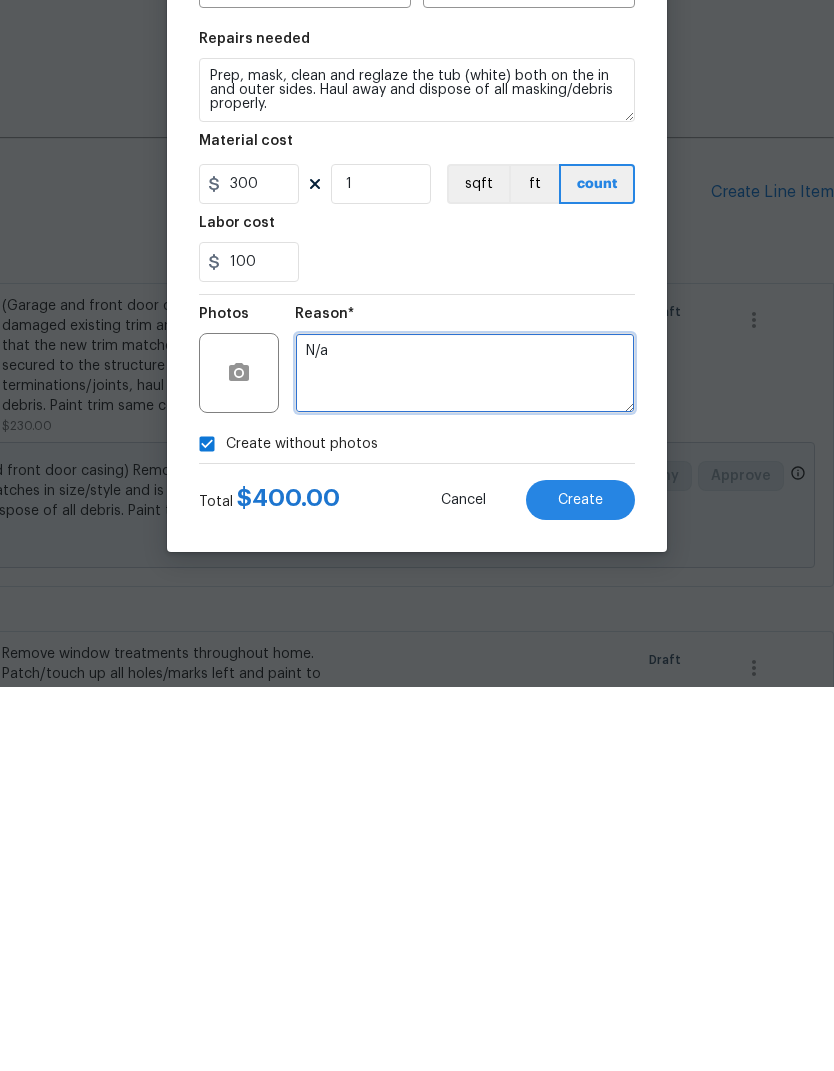 type on "N/a" 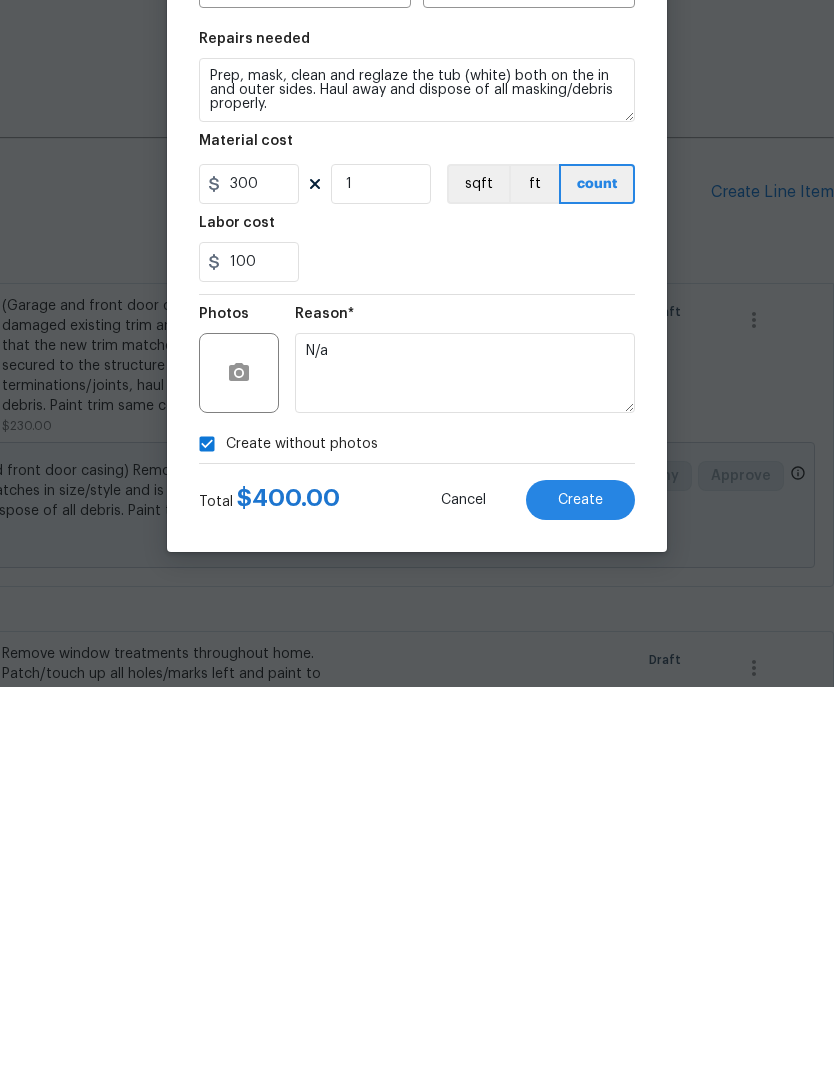 click on "Create" at bounding box center (580, 884) 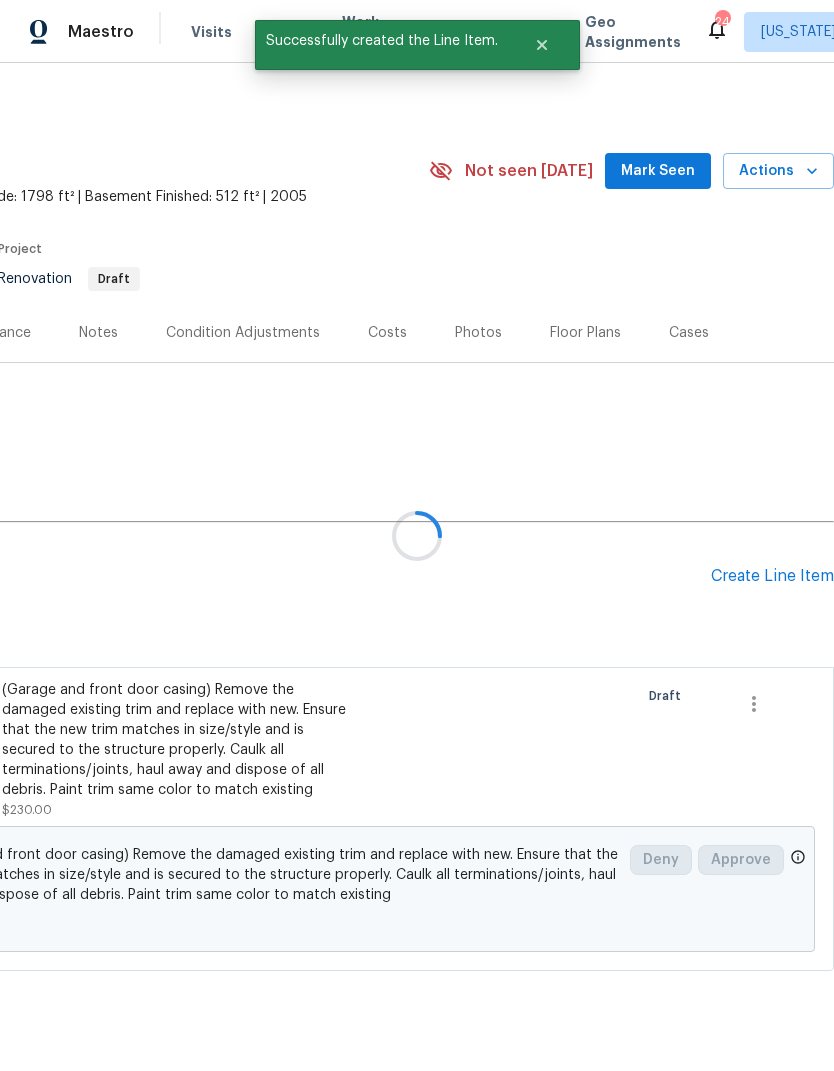 scroll, scrollTop: 68, scrollLeft: 0, axis: vertical 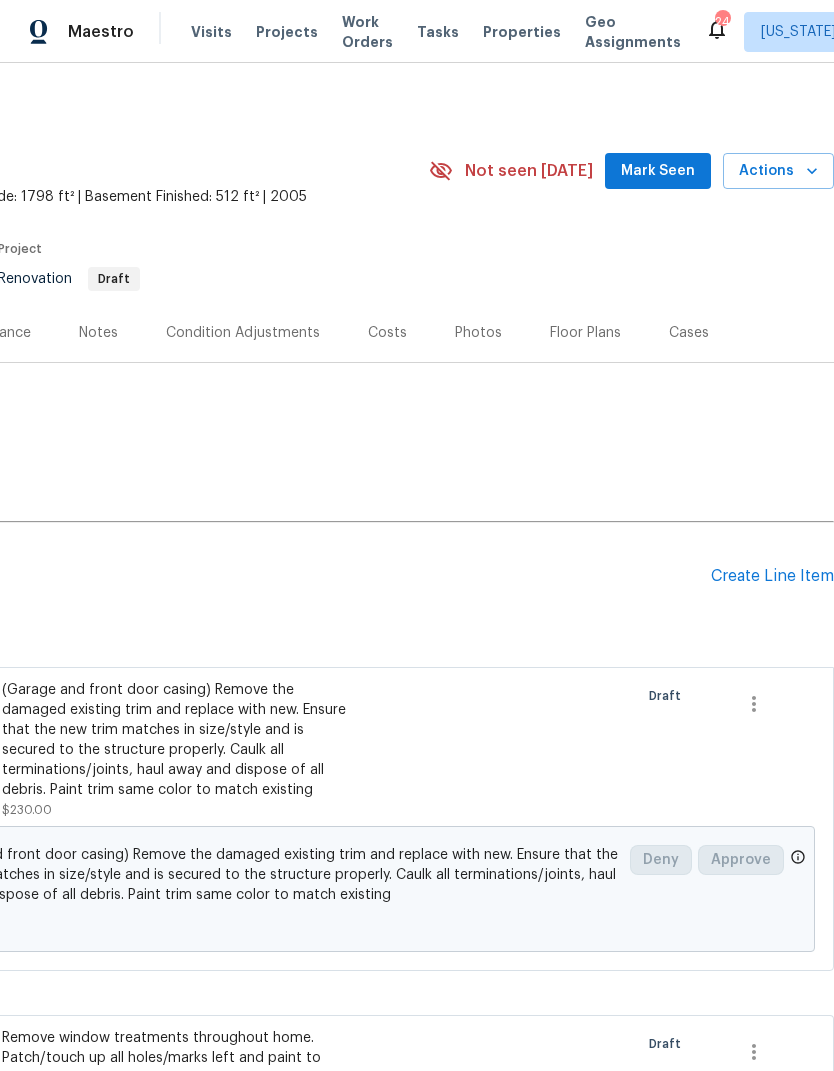 click on "Create Line Item" at bounding box center (772, 576) 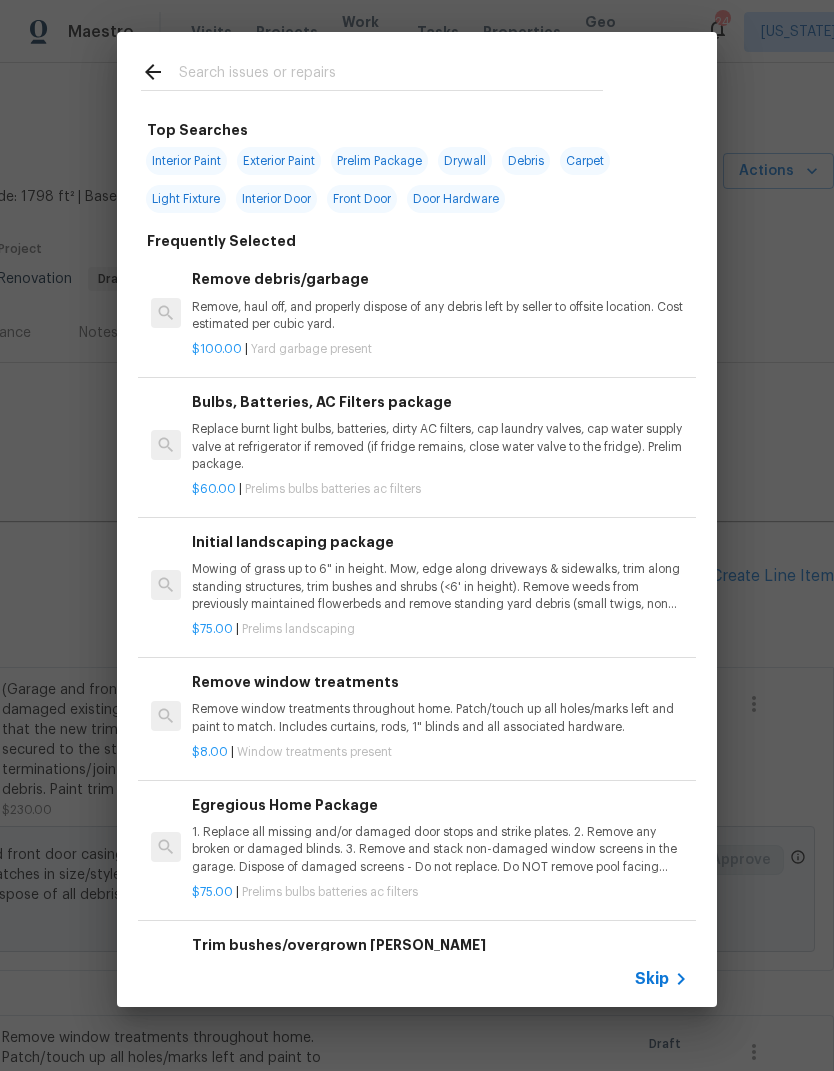 click at bounding box center (391, 75) 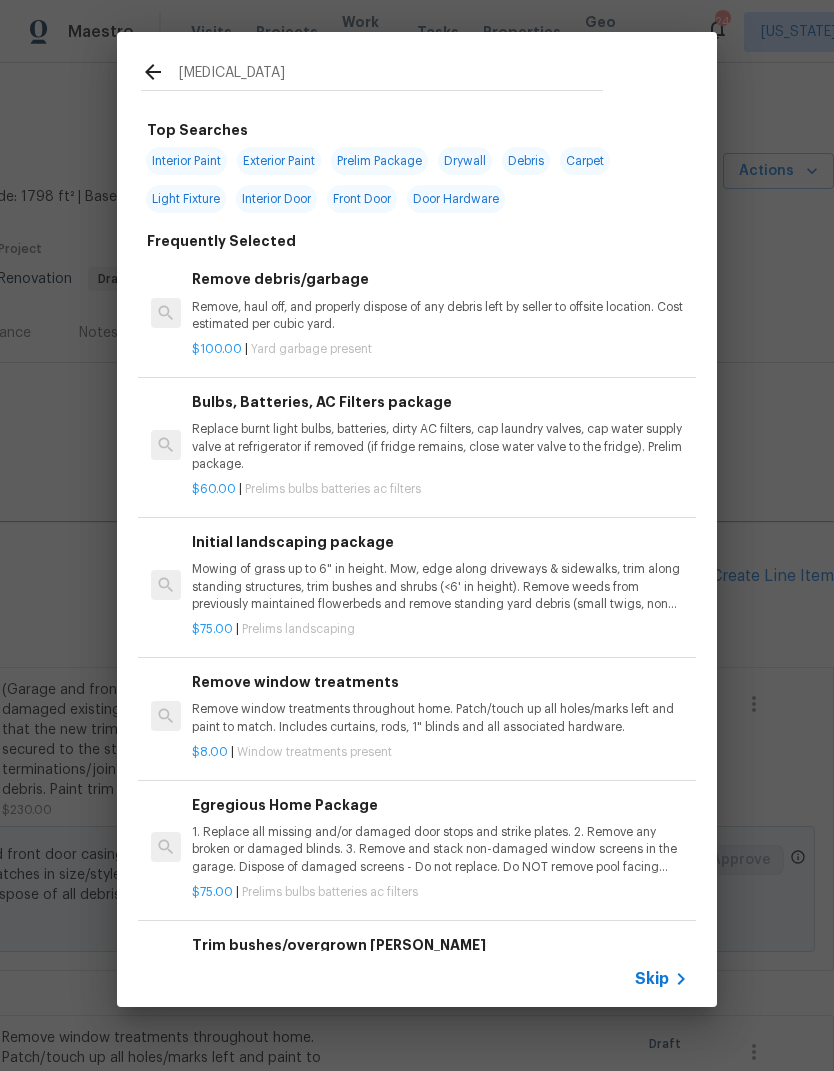 type on "Caulk" 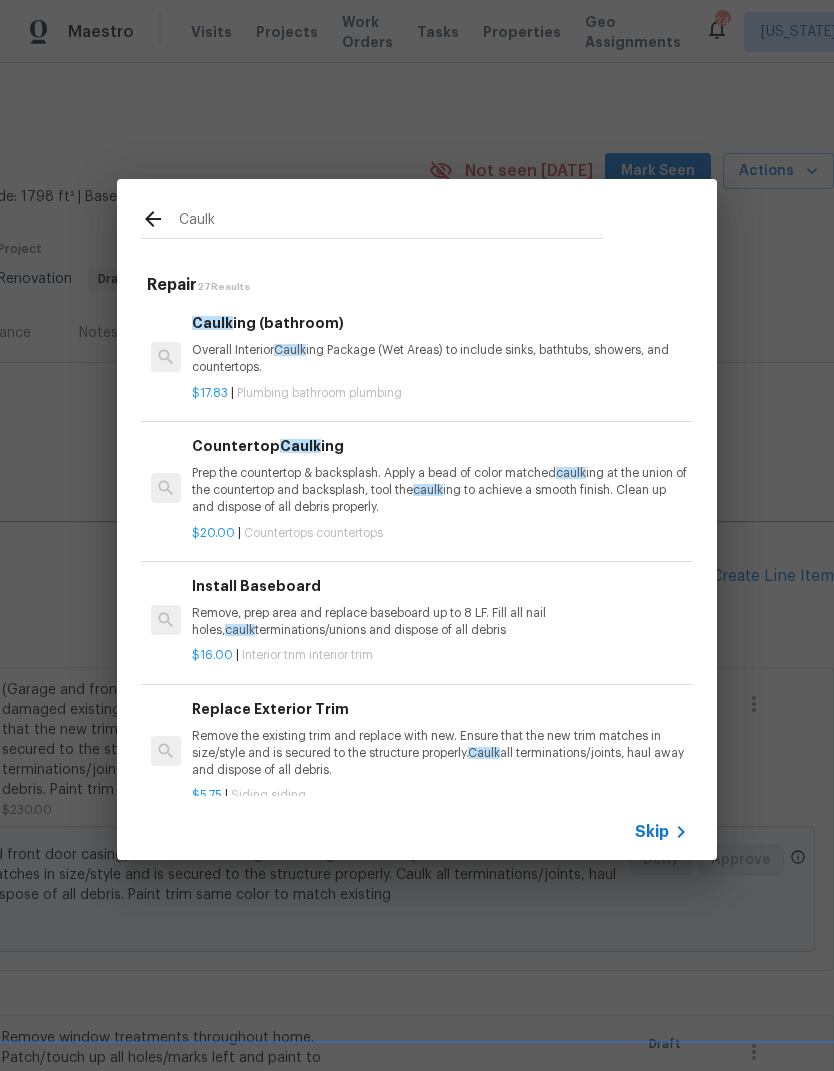 click on "Overall Interior  Caulk ing Package (Wet Areas) to include sinks, bathtubs, showers, and countertops." at bounding box center [440, 359] 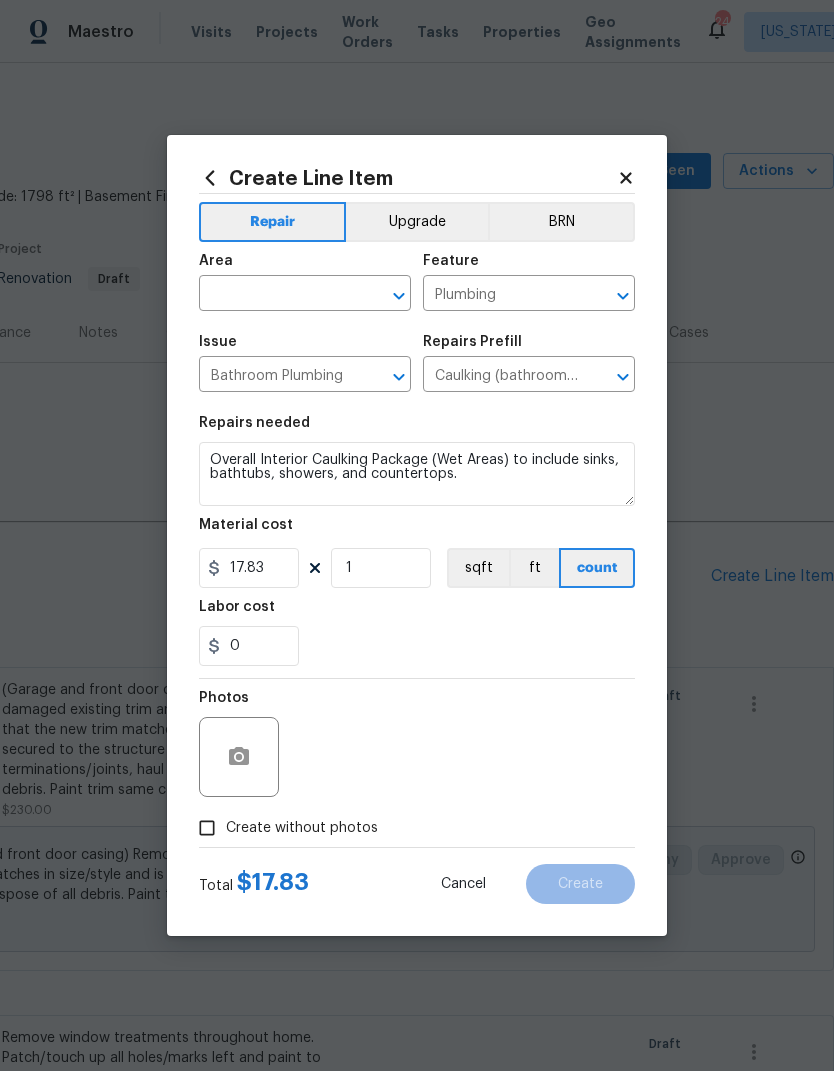 click at bounding box center [277, 295] 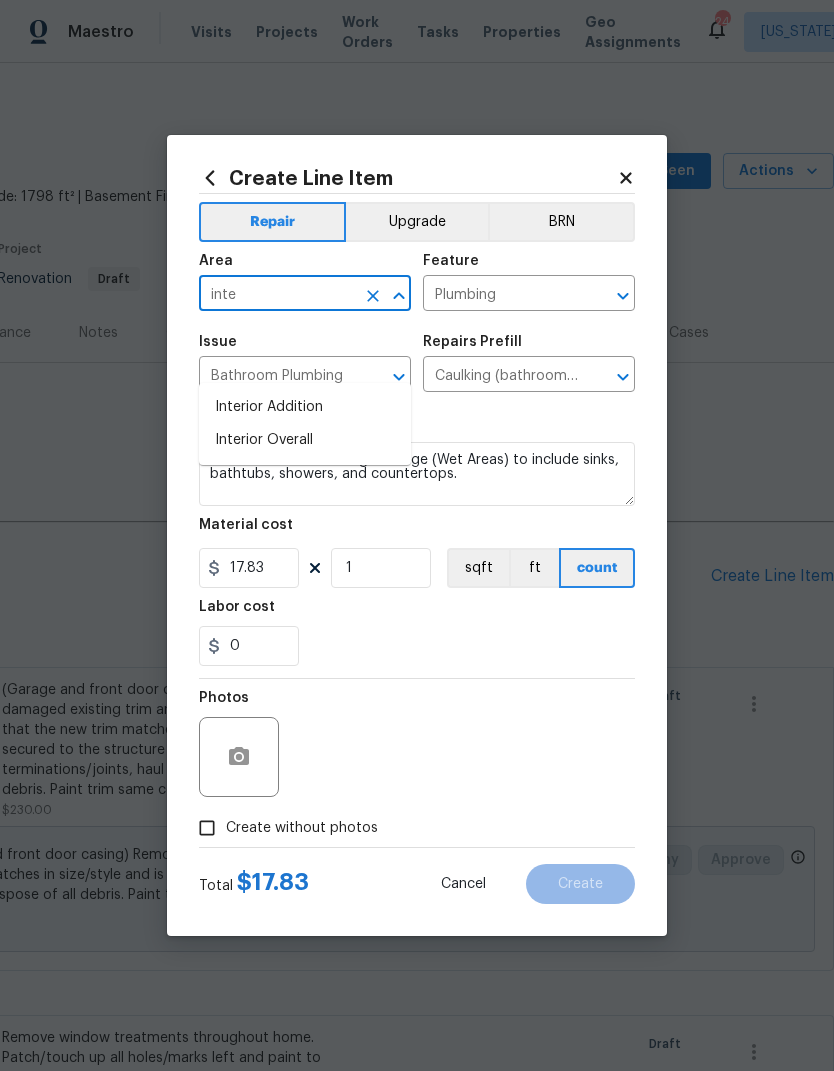 click on "Interior Overall" at bounding box center (305, 440) 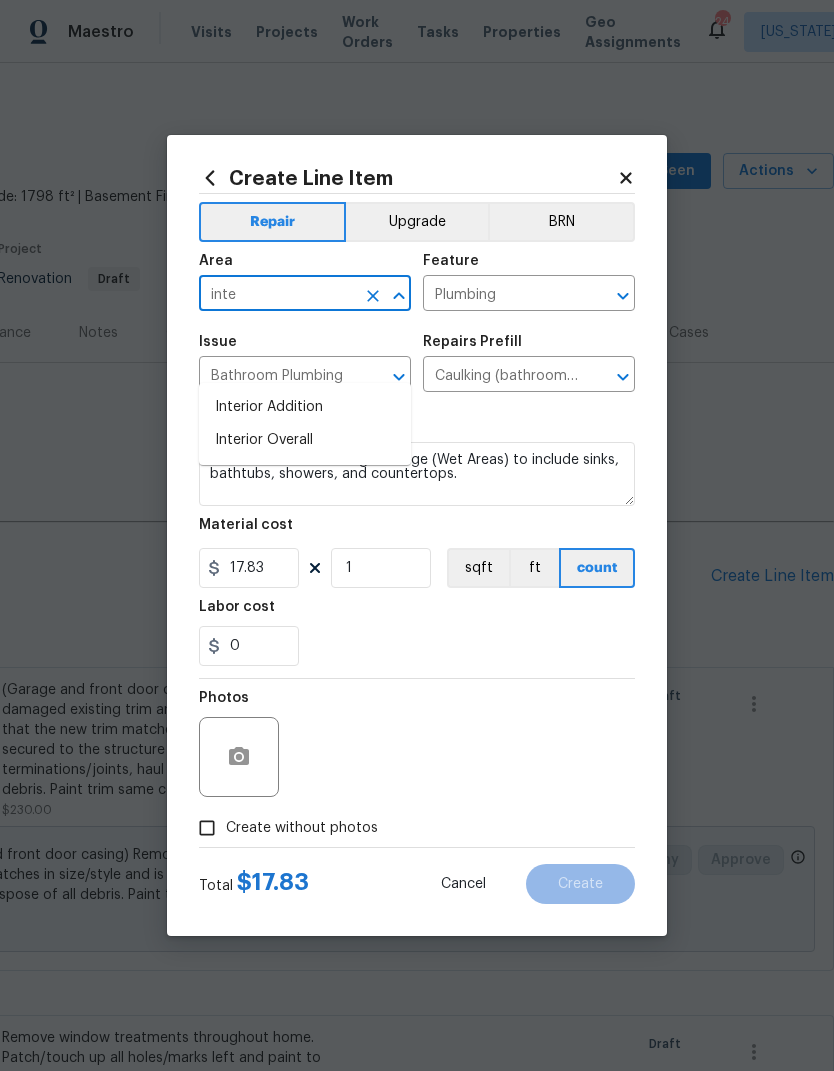 type on "Interior Overall" 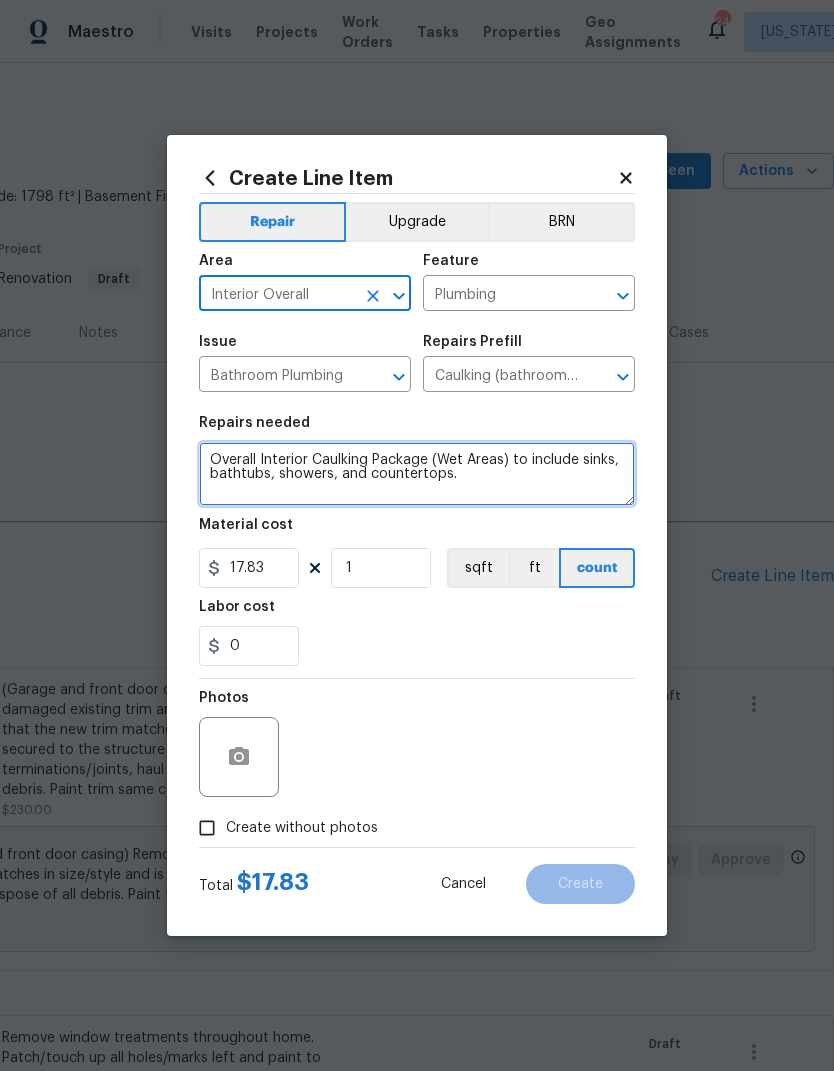 click on "Overall Interior Caulking Package (Wet Areas) to include sinks, bathtubs, showers, and countertops." at bounding box center [417, 474] 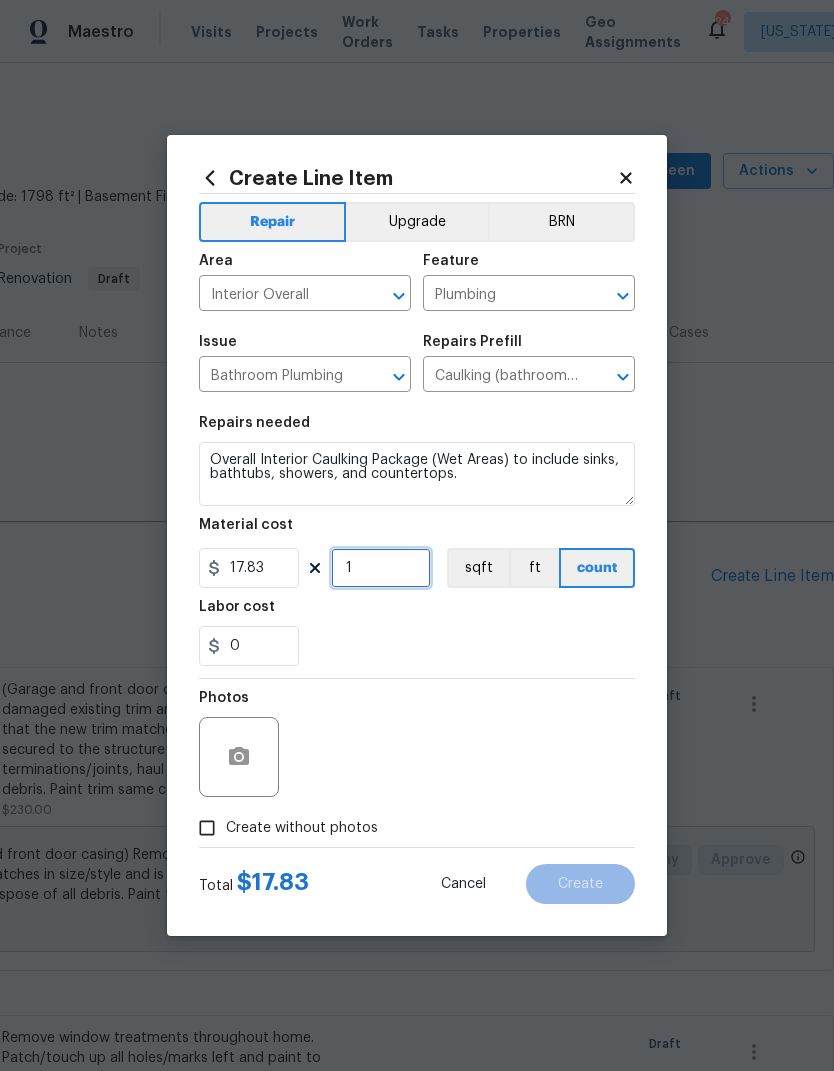click on "1" at bounding box center (381, 568) 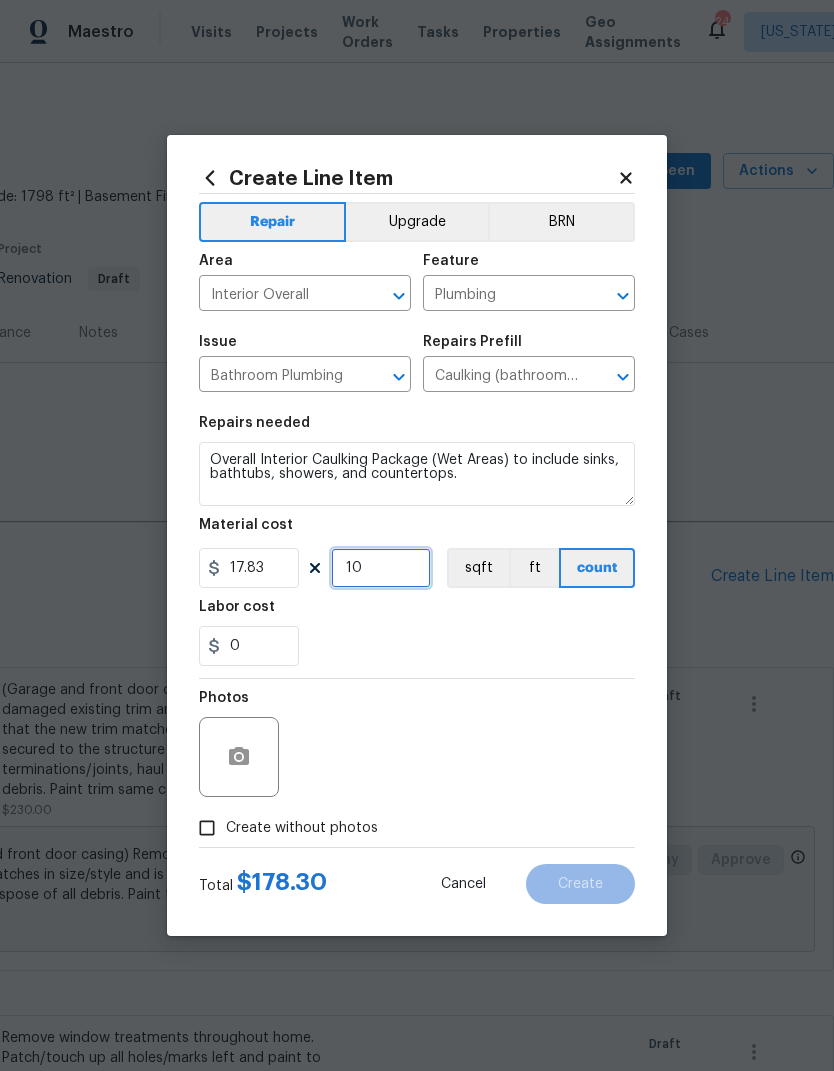type on "10" 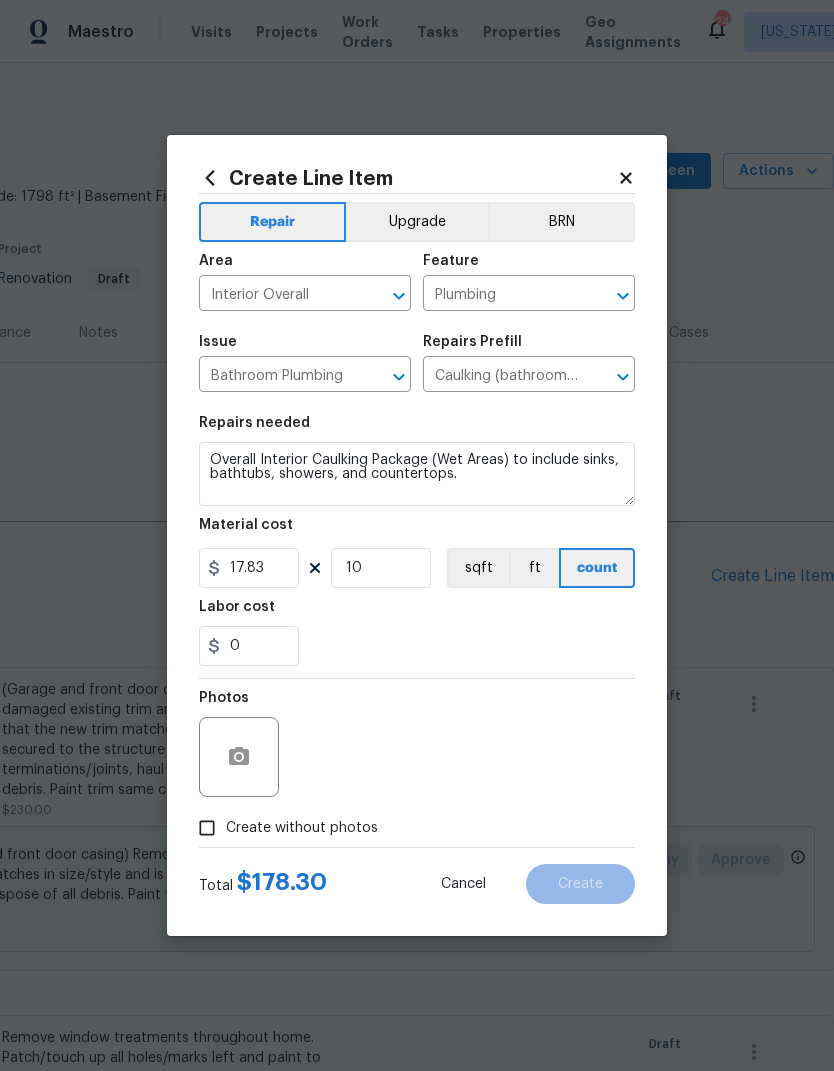 click on "Labor cost" at bounding box center (417, 613) 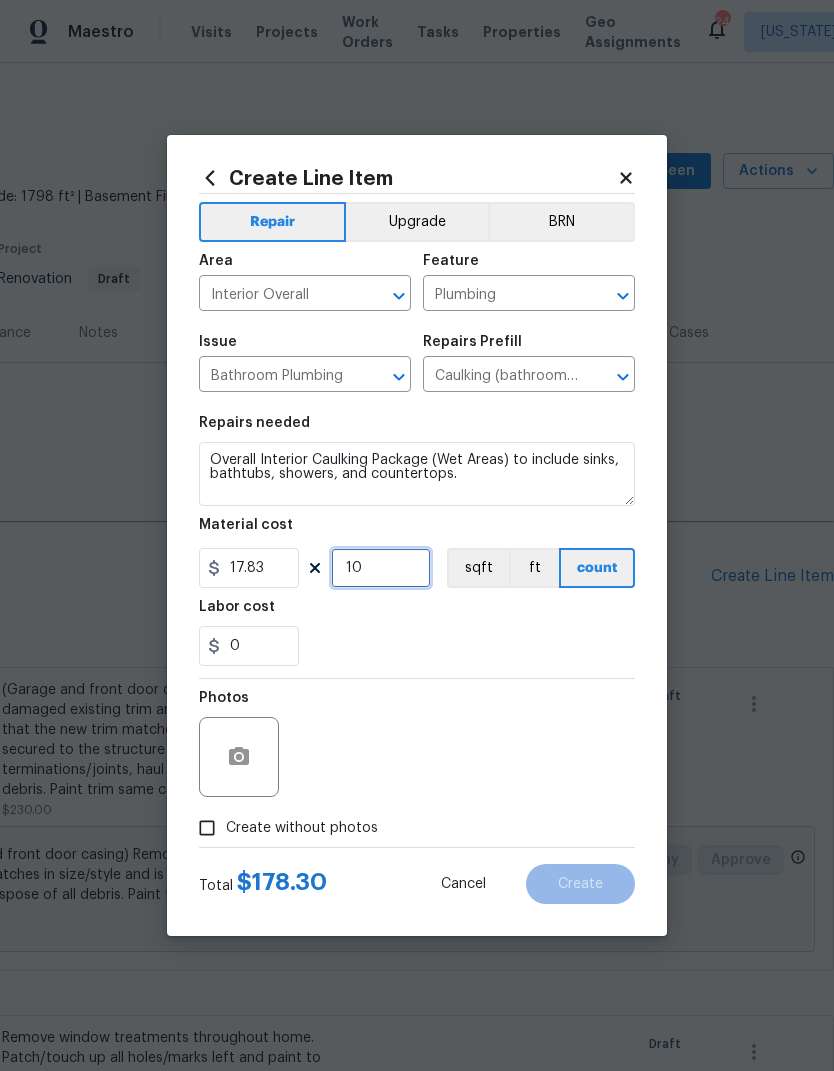 click on "10" at bounding box center [381, 568] 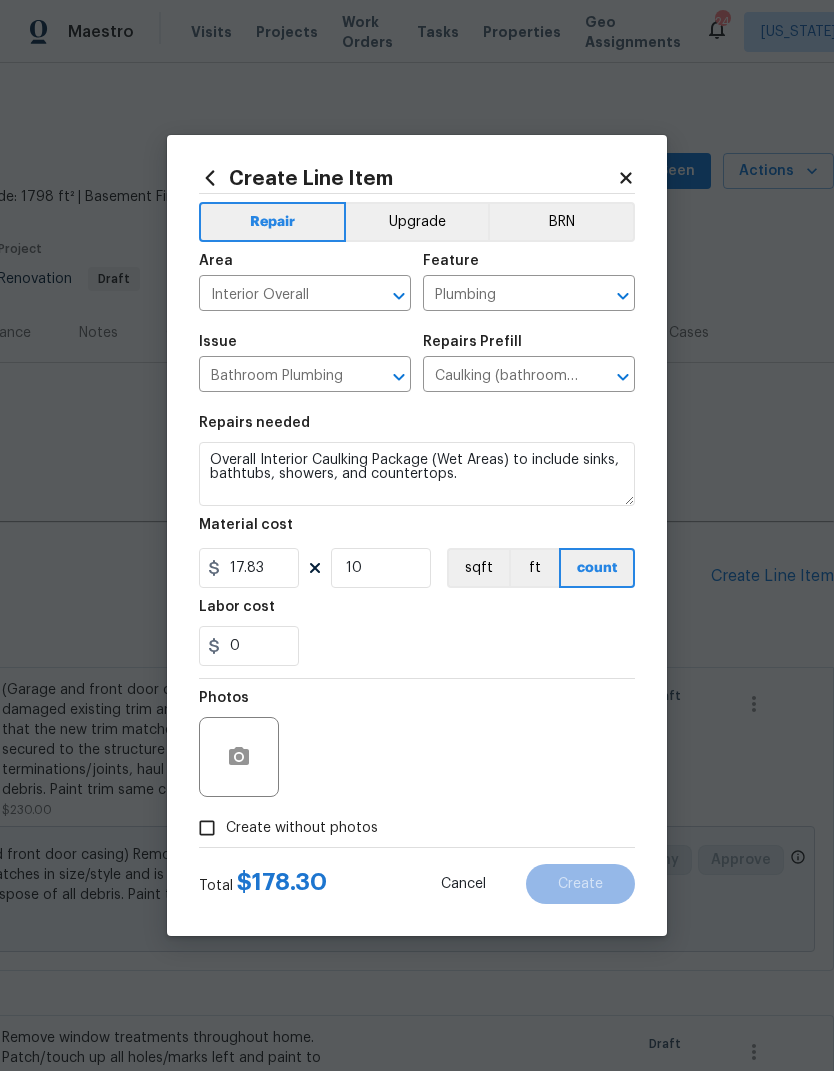 click on "0" at bounding box center (417, 646) 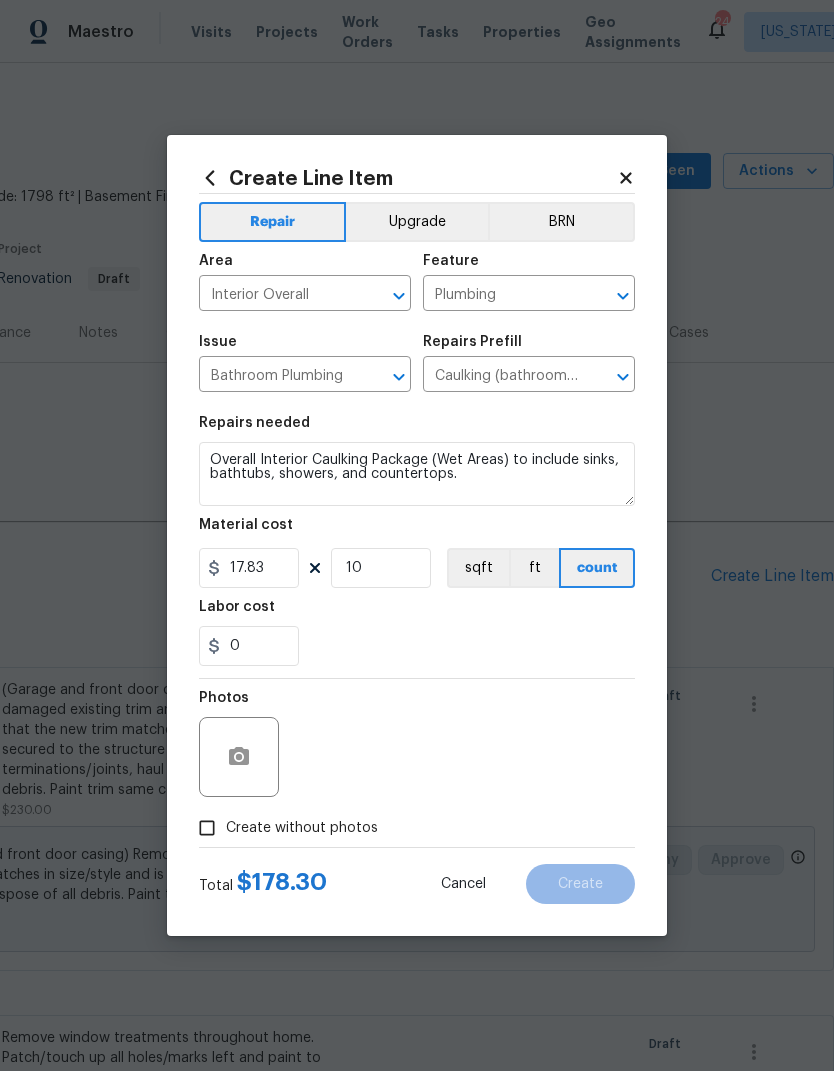 click on "Create without photos" at bounding box center [207, 828] 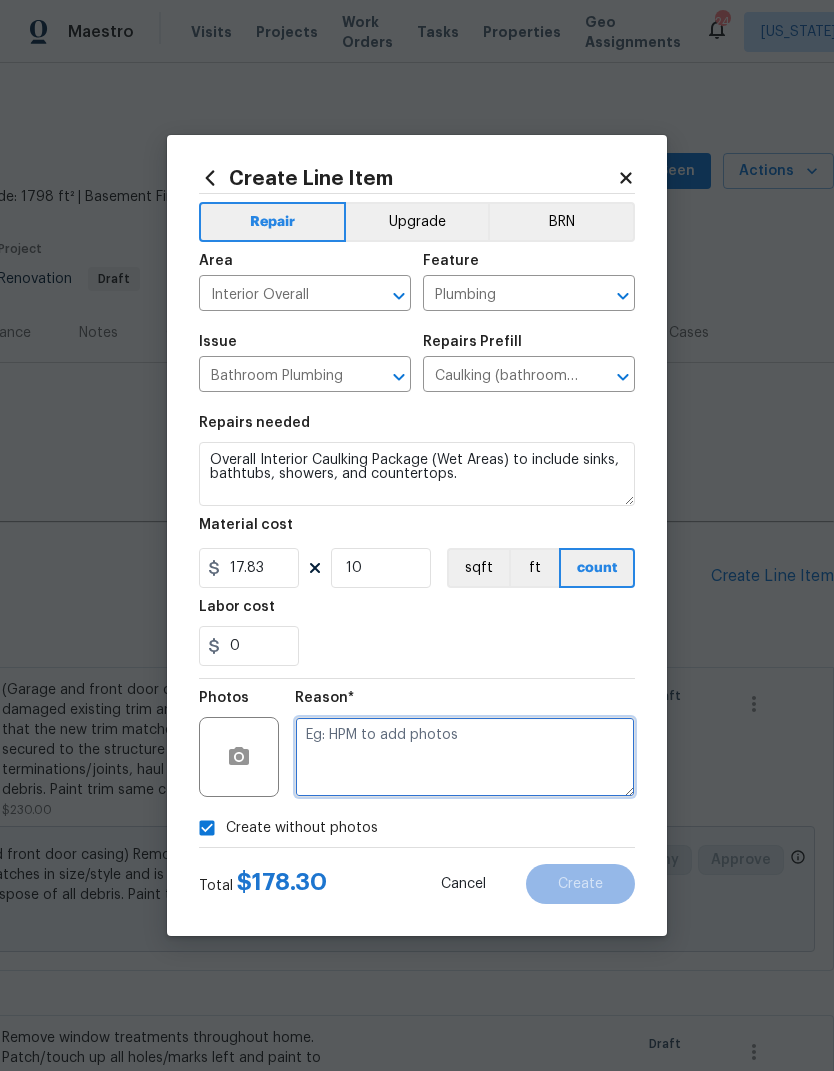 click at bounding box center (465, 757) 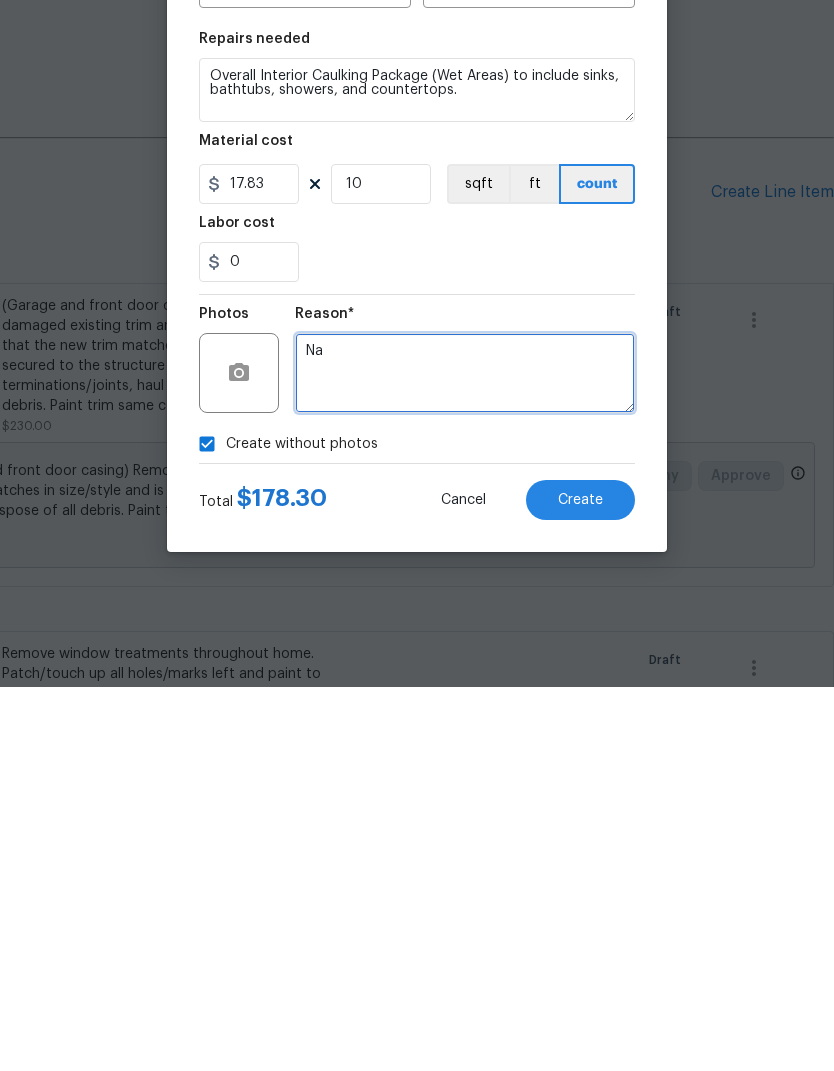 type on "Na" 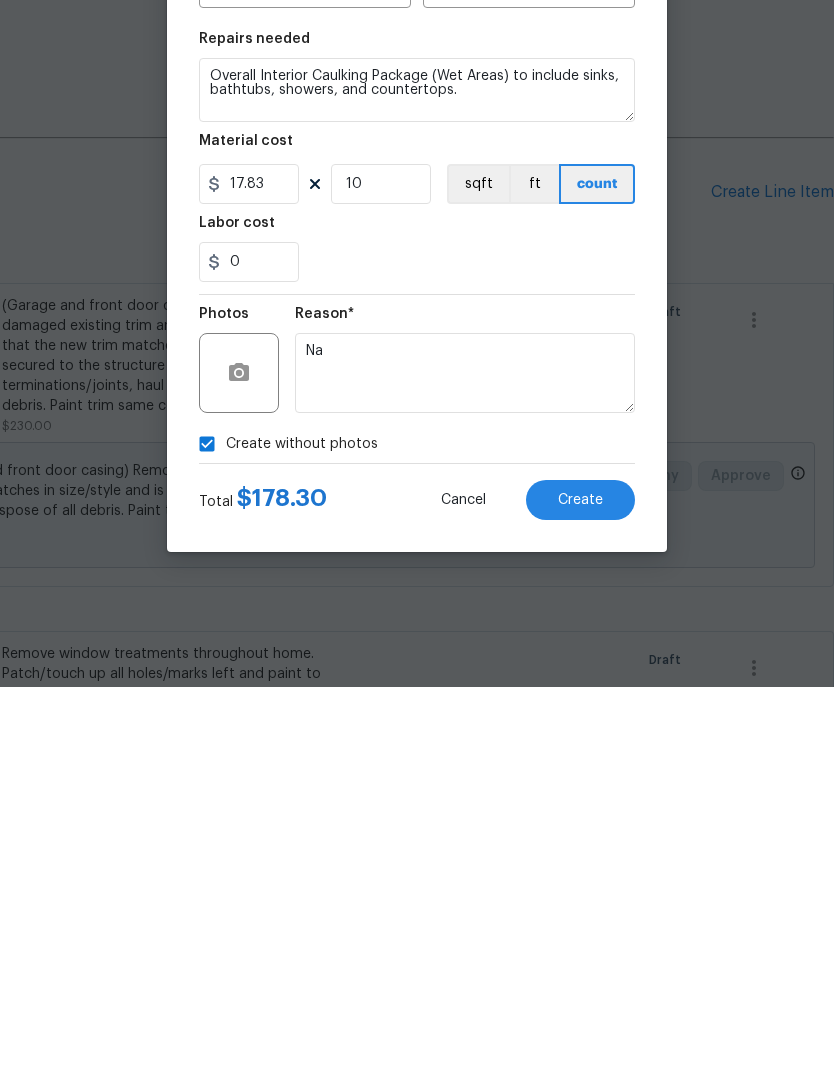 click on "Create" at bounding box center (580, 884) 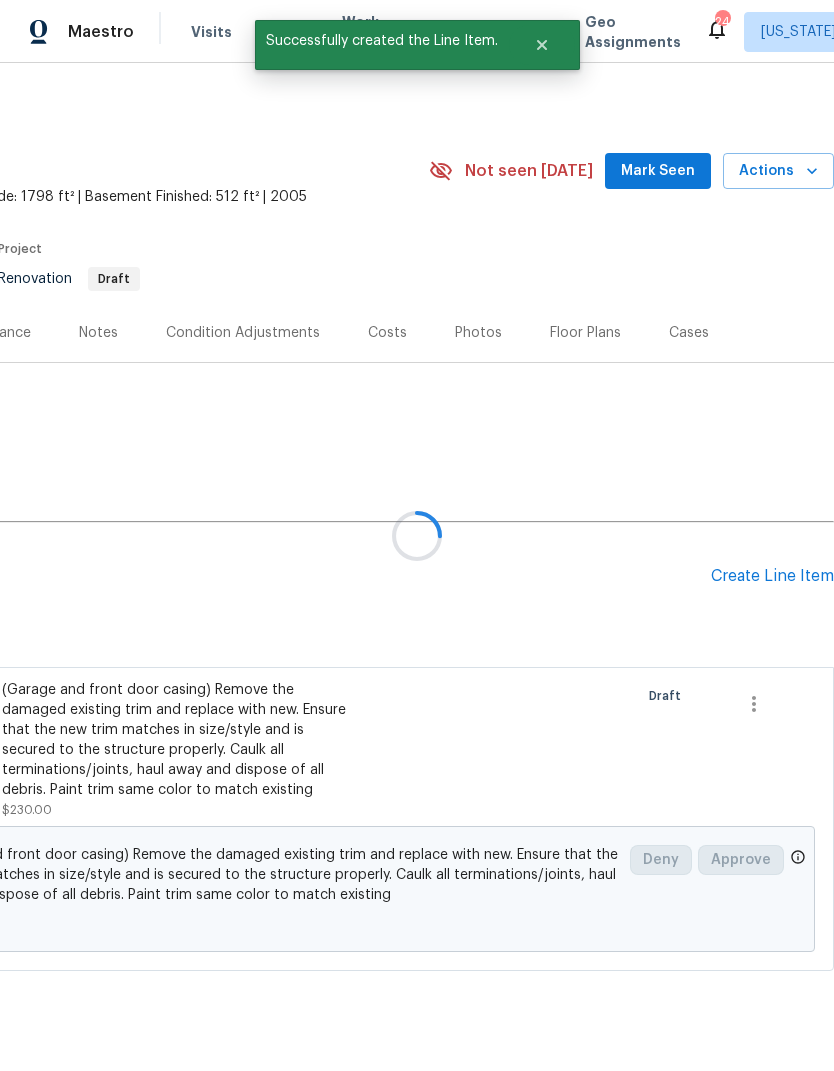 scroll, scrollTop: 68, scrollLeft: 0, axis: vertical 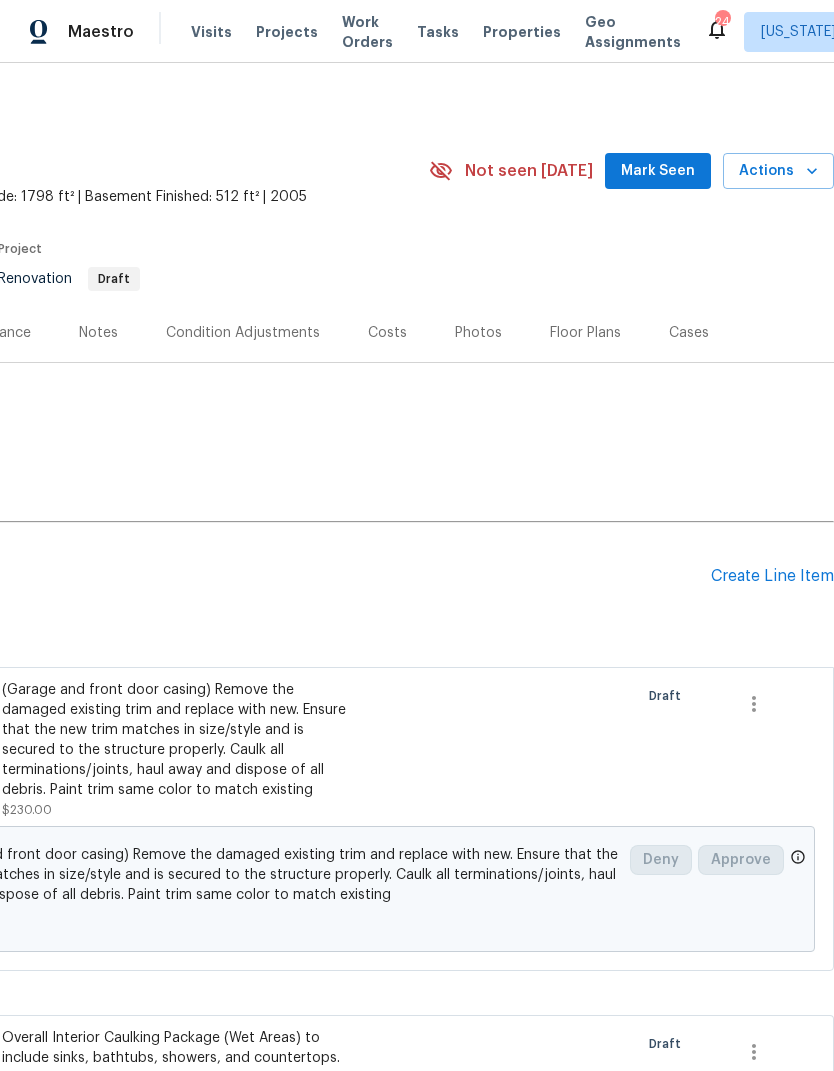 click on "Create Line Item" at bounding box center (772, 576) 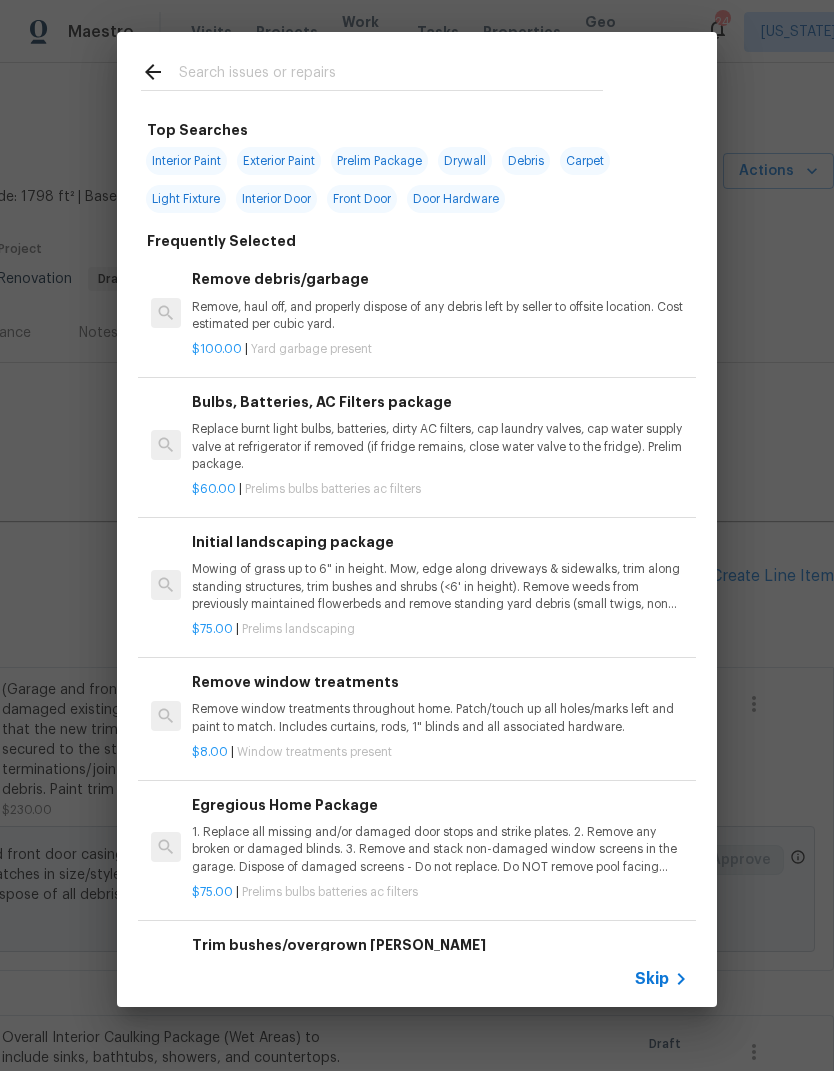 click at bounding box center [391, 75] 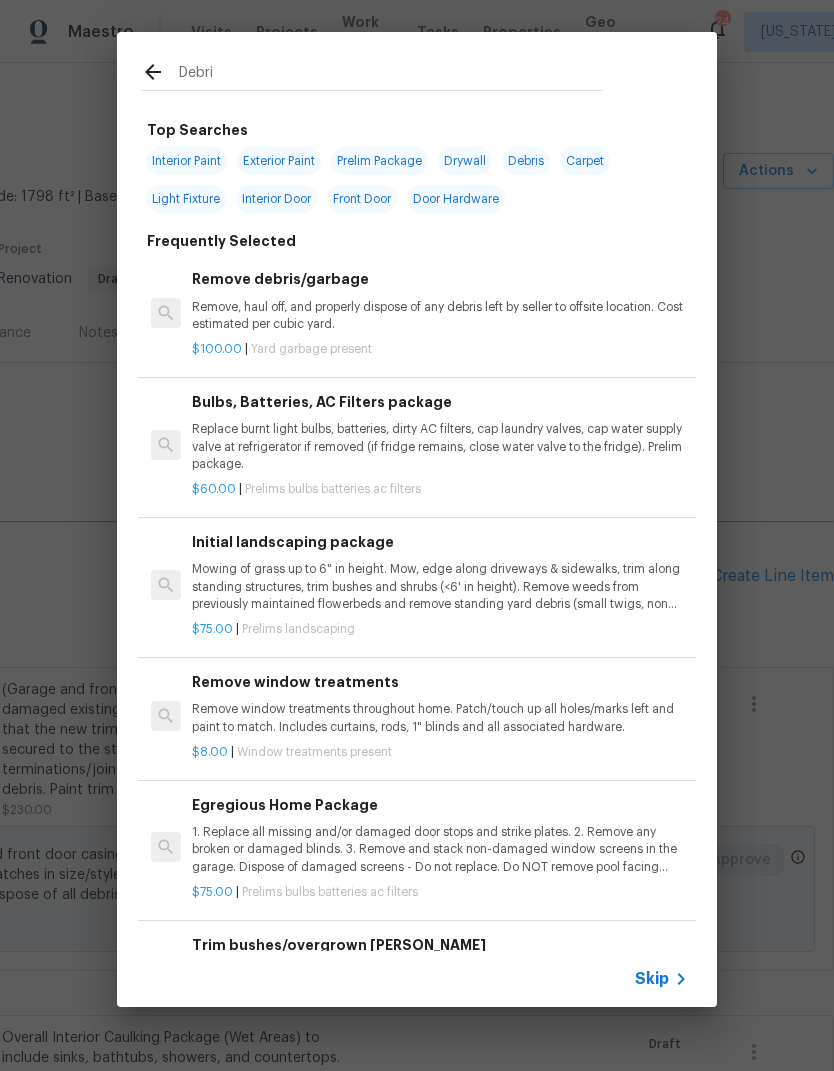type on "Debris" 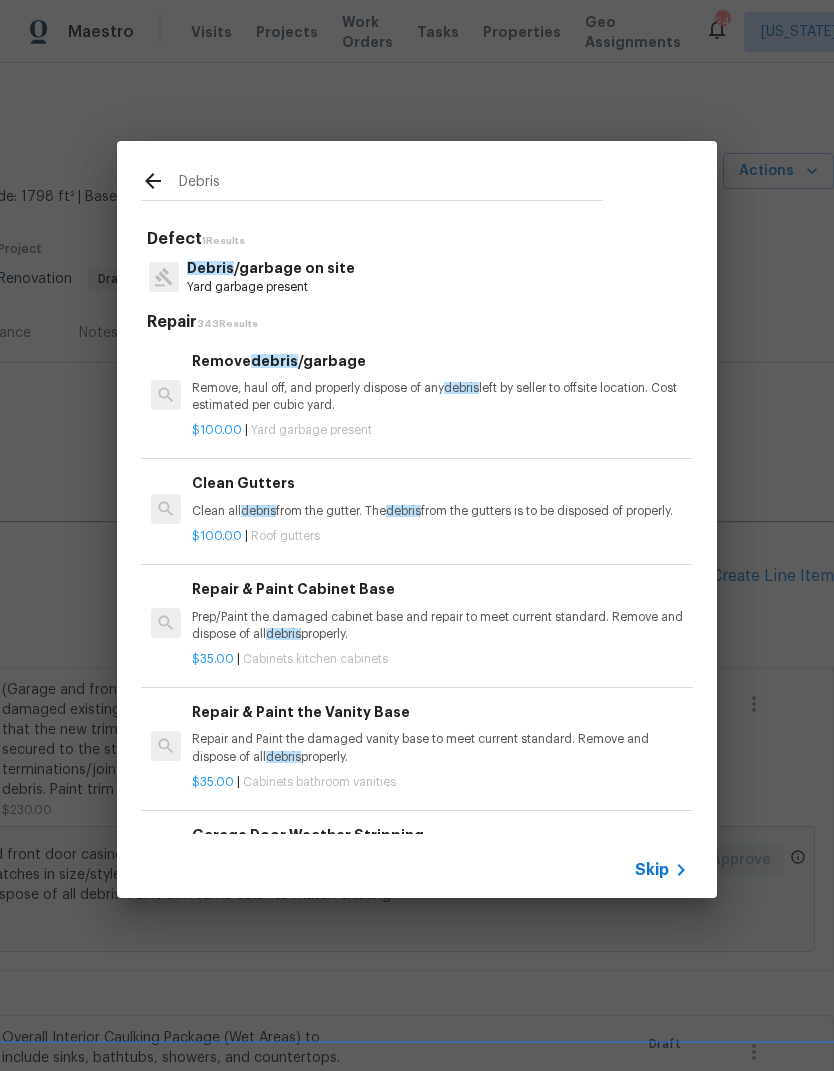 click on "Remove, haul off, and properly dispose of any  debris  left by seller to offsite location. Cost estimated per cubic yard." at bounding box center [440, 397] 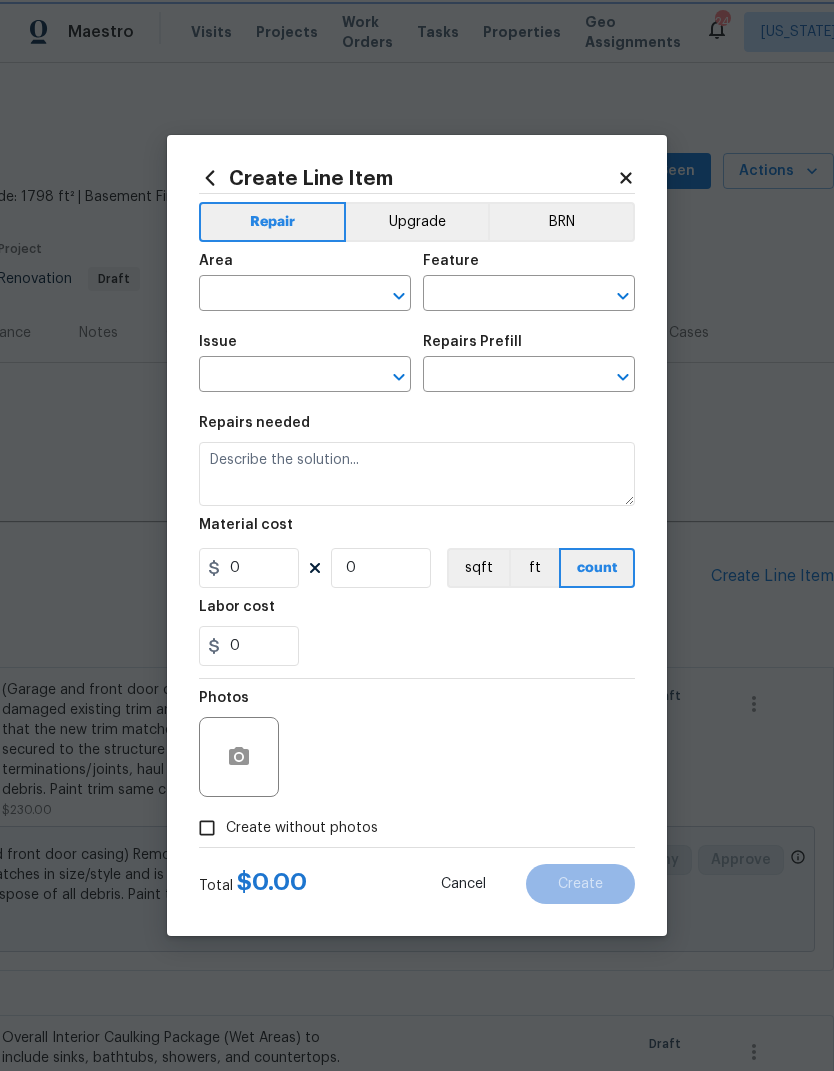 type on "Debris/garbage on site" 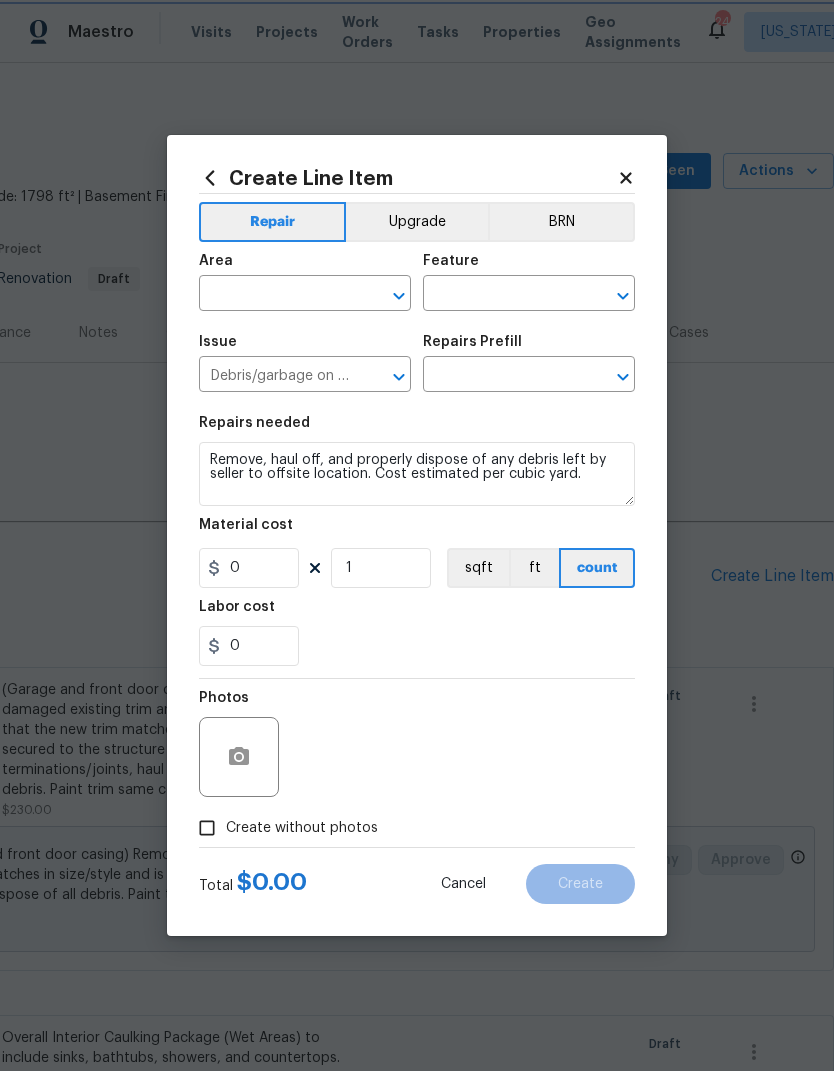 type on "Remove debris/garbage $100.00" 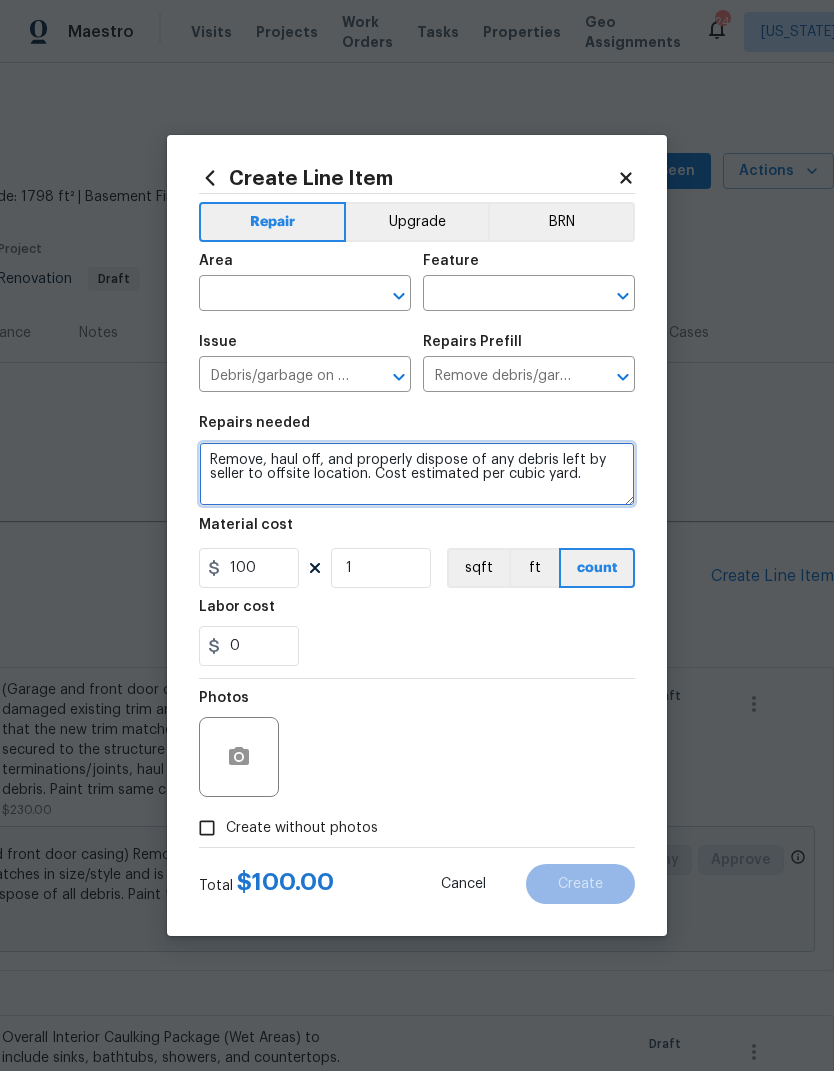 click on "Remove, haul off, and properly dispose of any debris left by seller to offsite location. Cost estimated per cubic yard." at bounding box center [417, 474] 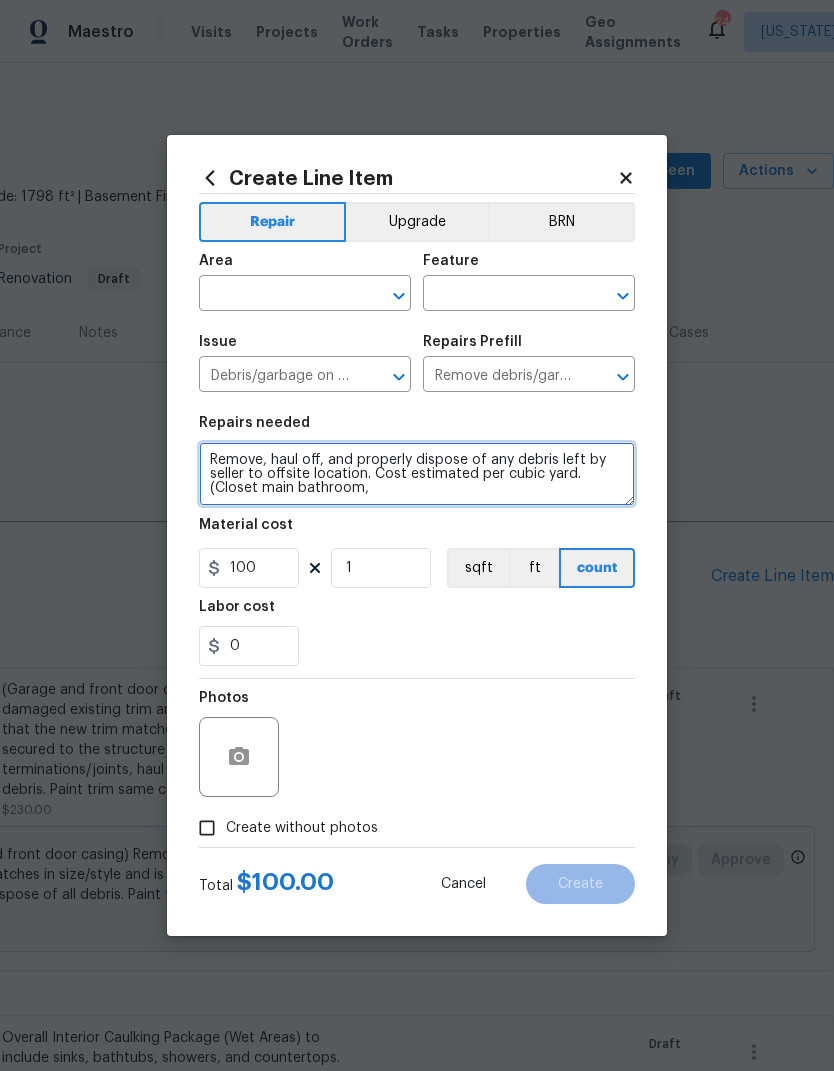 type on "Remove, haul off, and properly dispose of any debris left by seller to offsite location. Cost estimated per cubic yard. (Closet main bathroom," 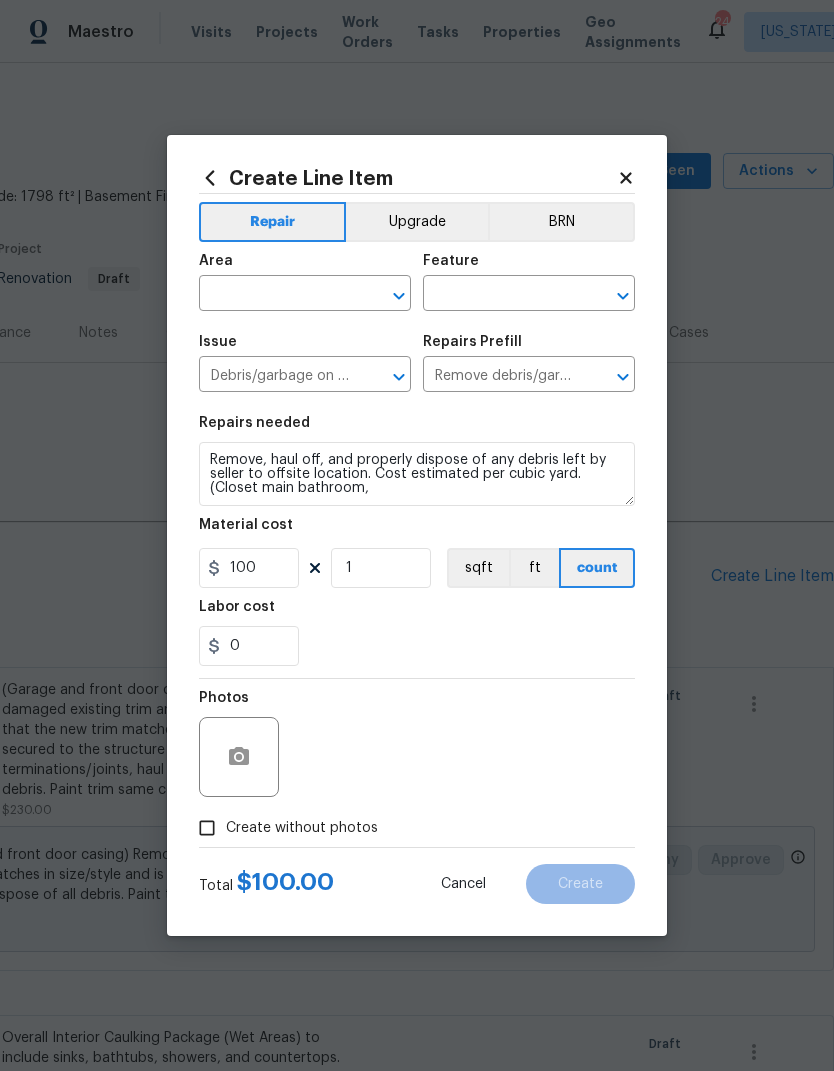 click on "0" at bounding box center (417, 646) 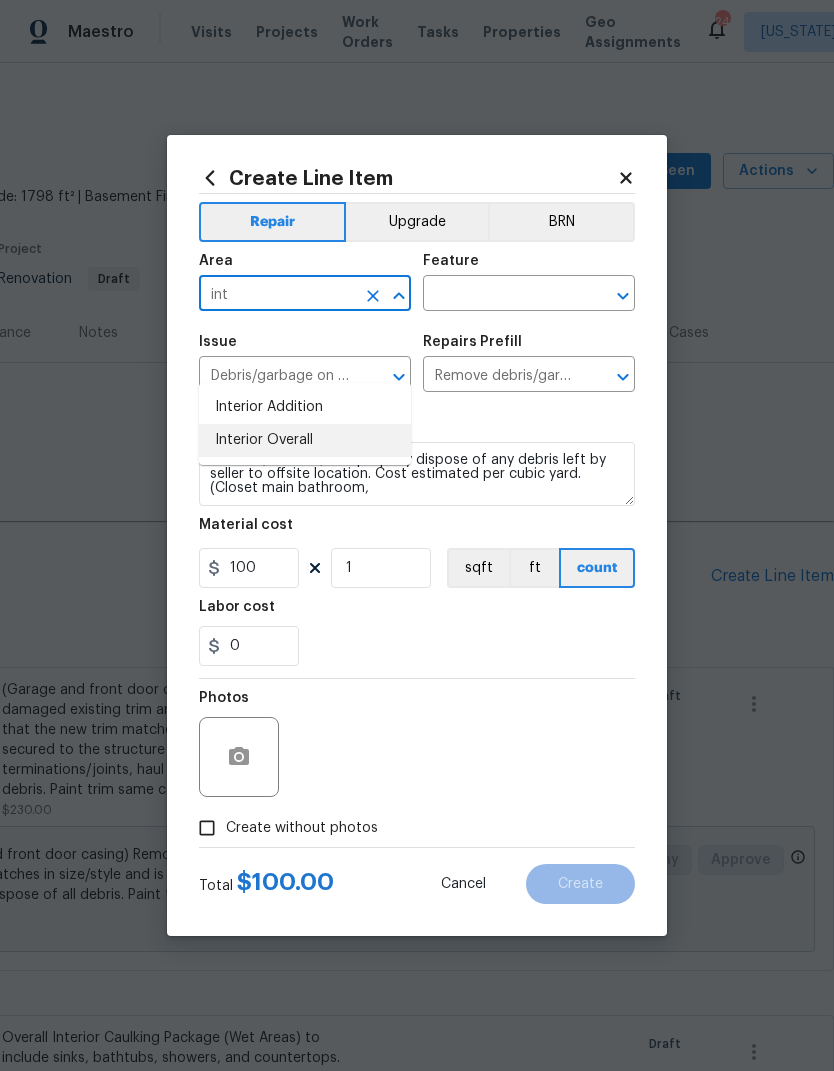 click on "Interior Overall" at bounding box center [305, 440] 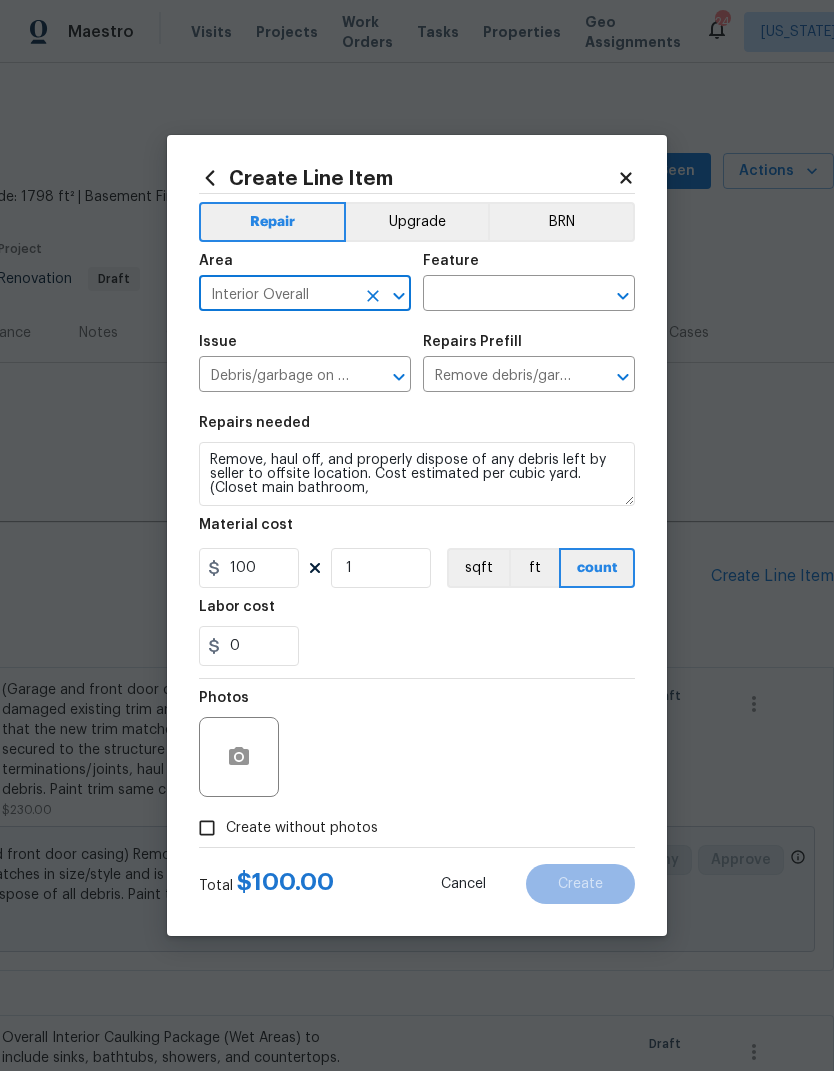 click at bounding box center (501, 295) 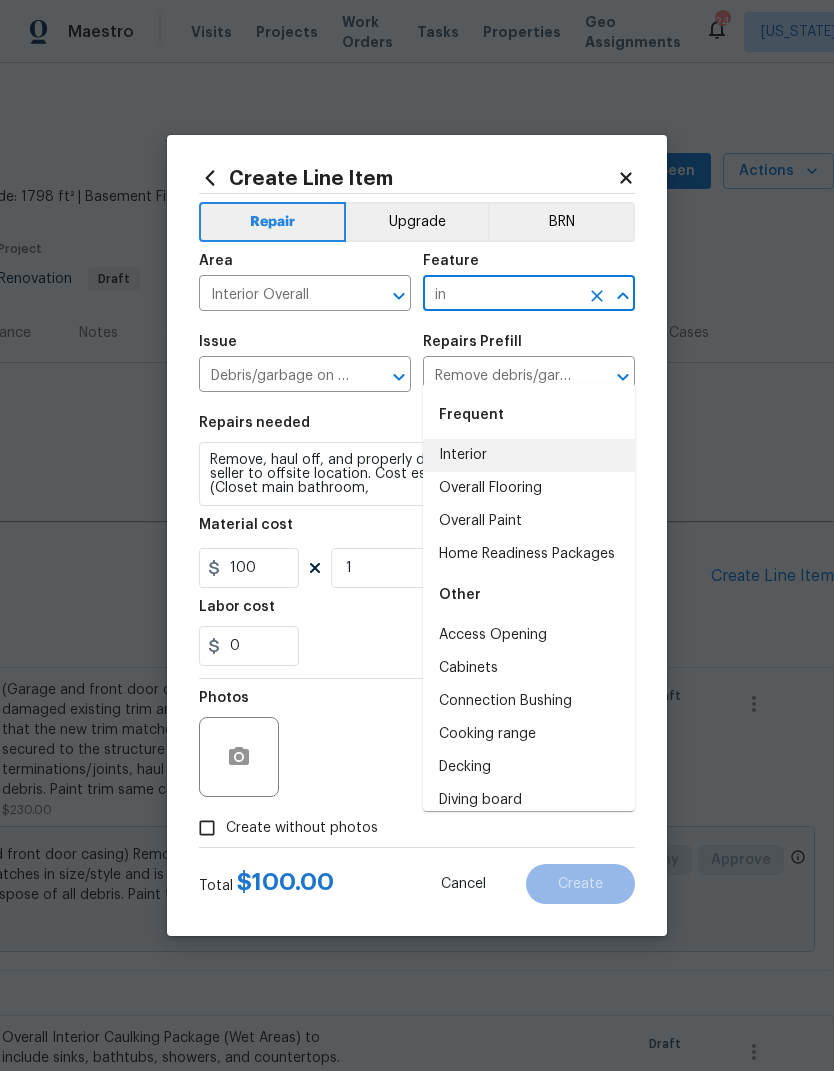 click on "Interior" at bounding box center (529, 455) 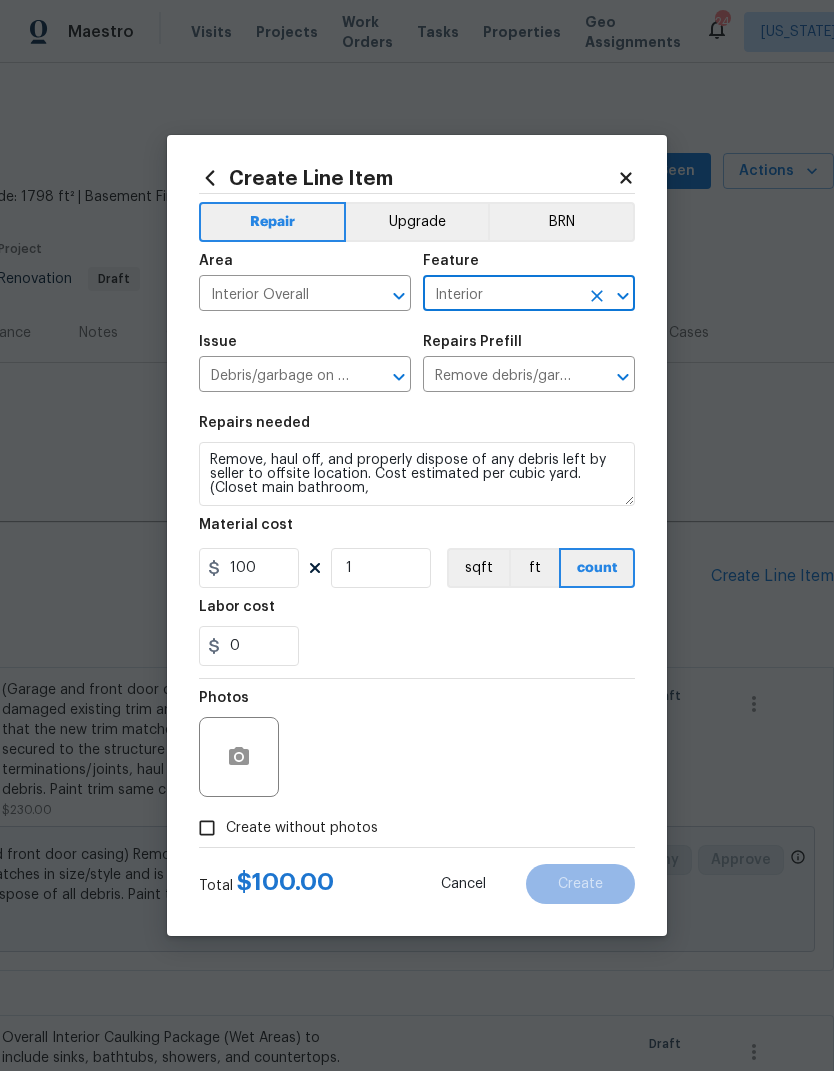 click on "Material cost" at bounding box center [417, 531] 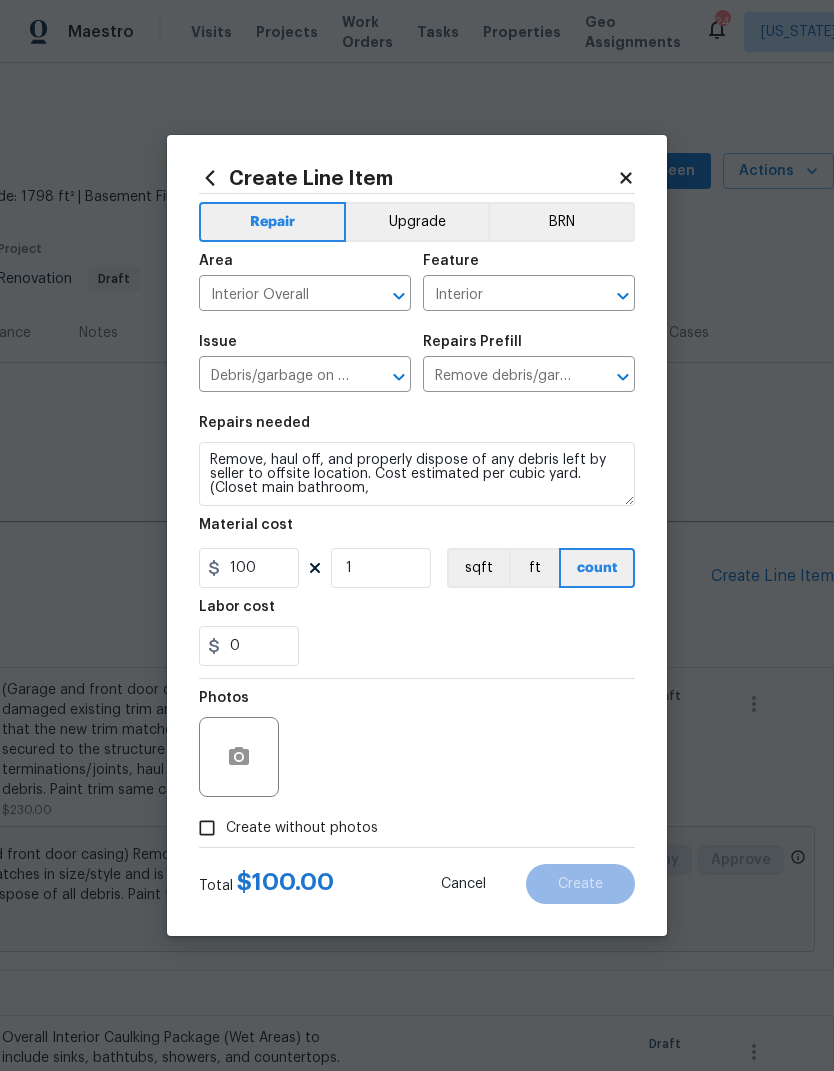 click on "Create without photos" at bounding box center (207, 828) 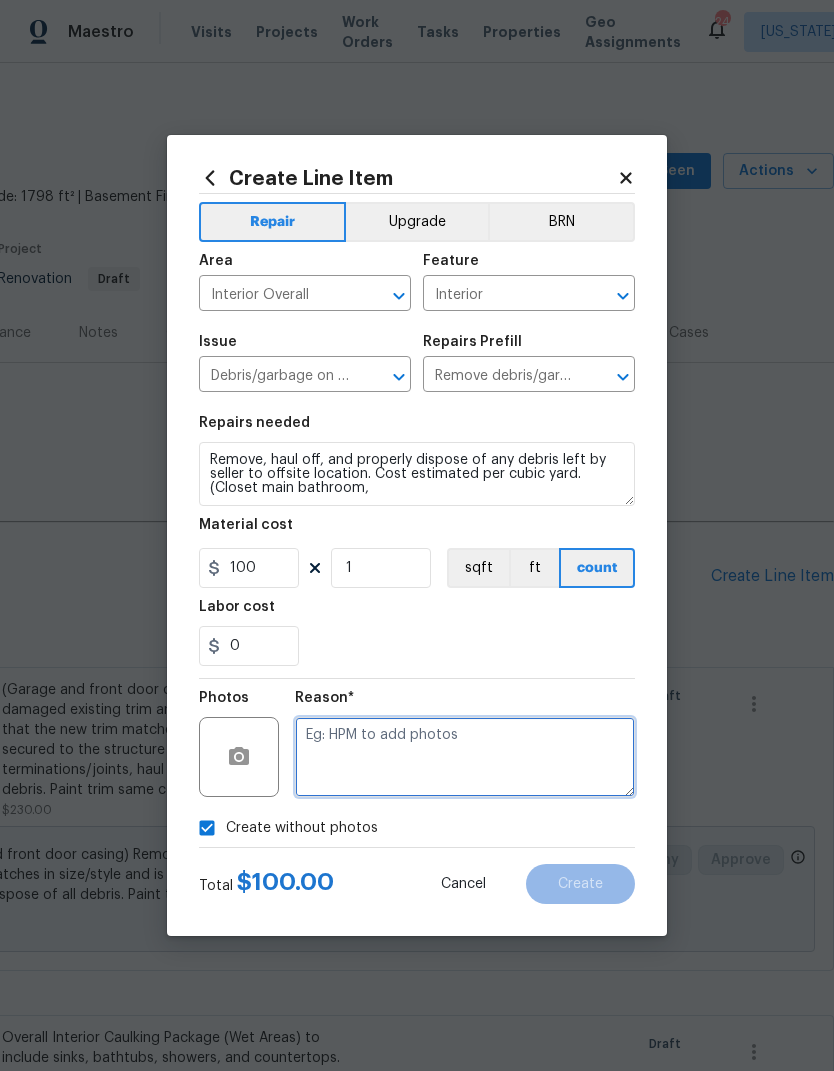 click at bounding box center (465, 757) 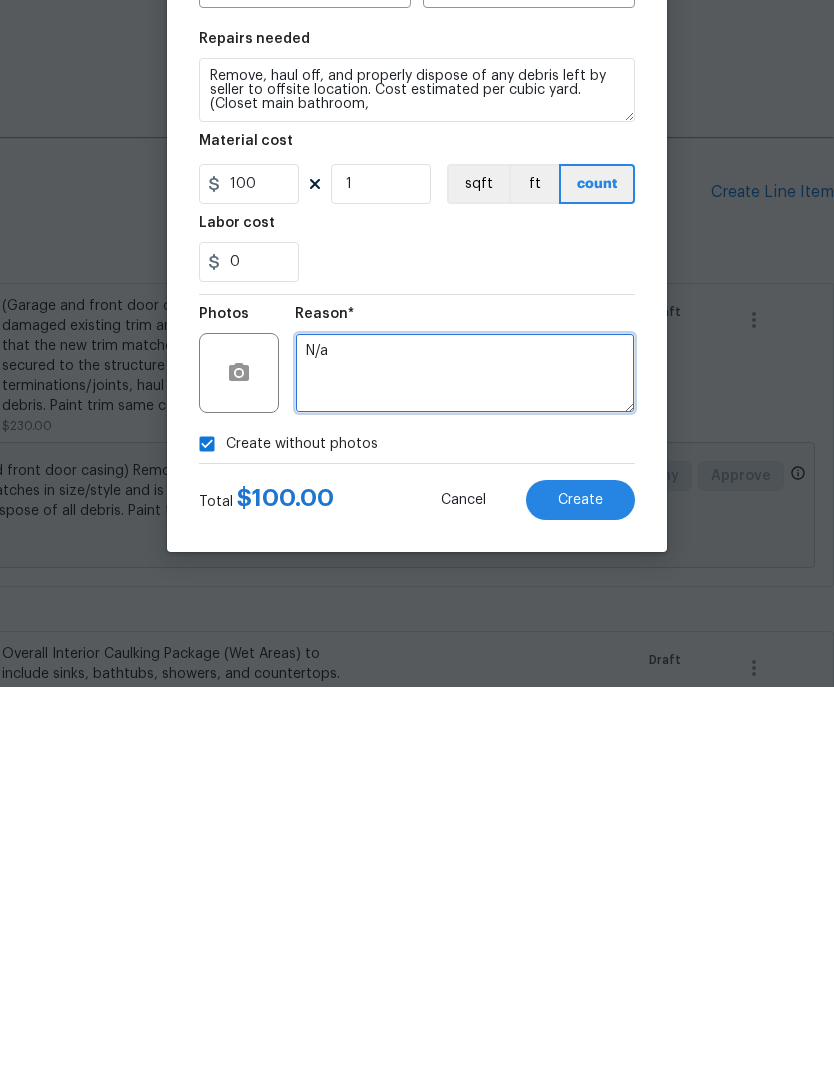 type on "N/a" 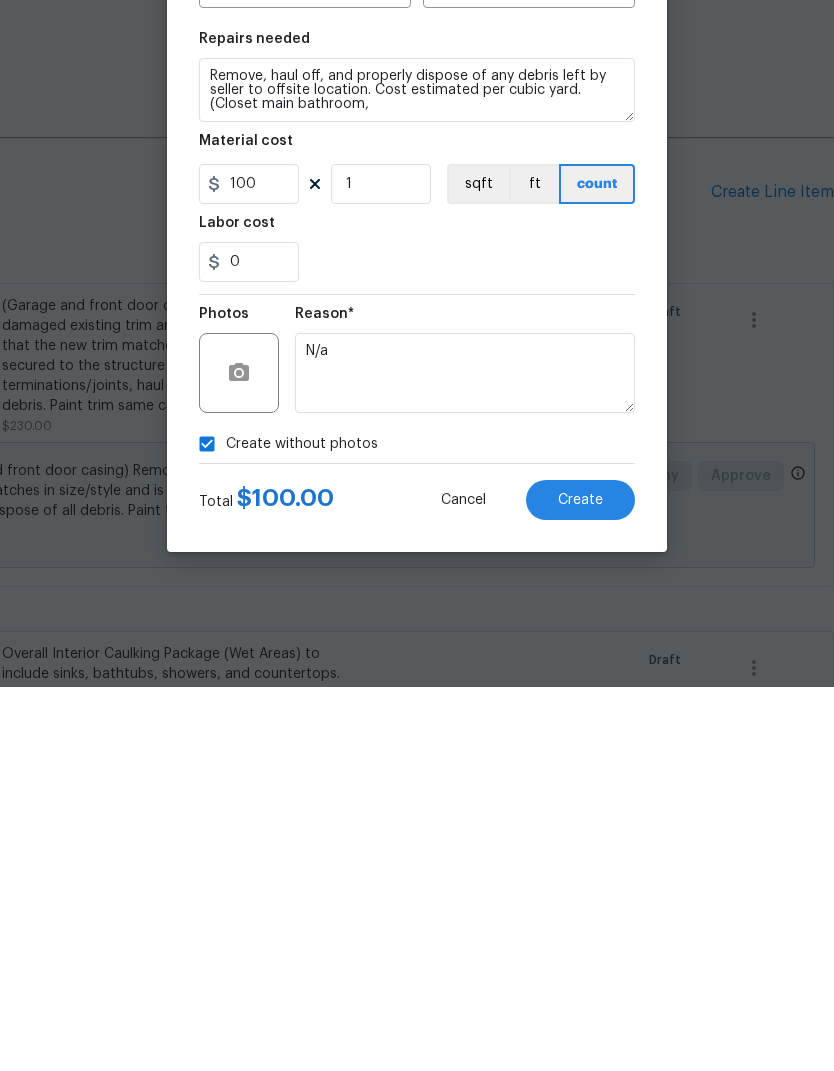 click on "Create" at bounding box center [580, 884] 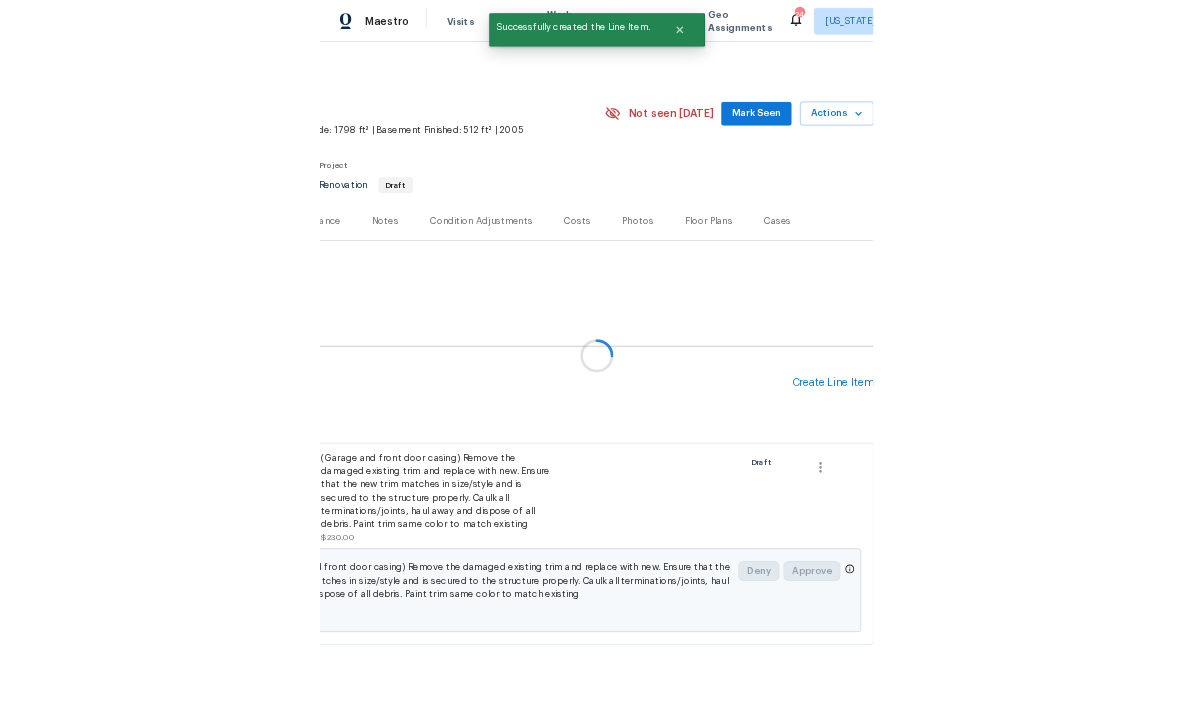 scroll, scrollTop: 68, scrollLeft: 0, axis: vertical 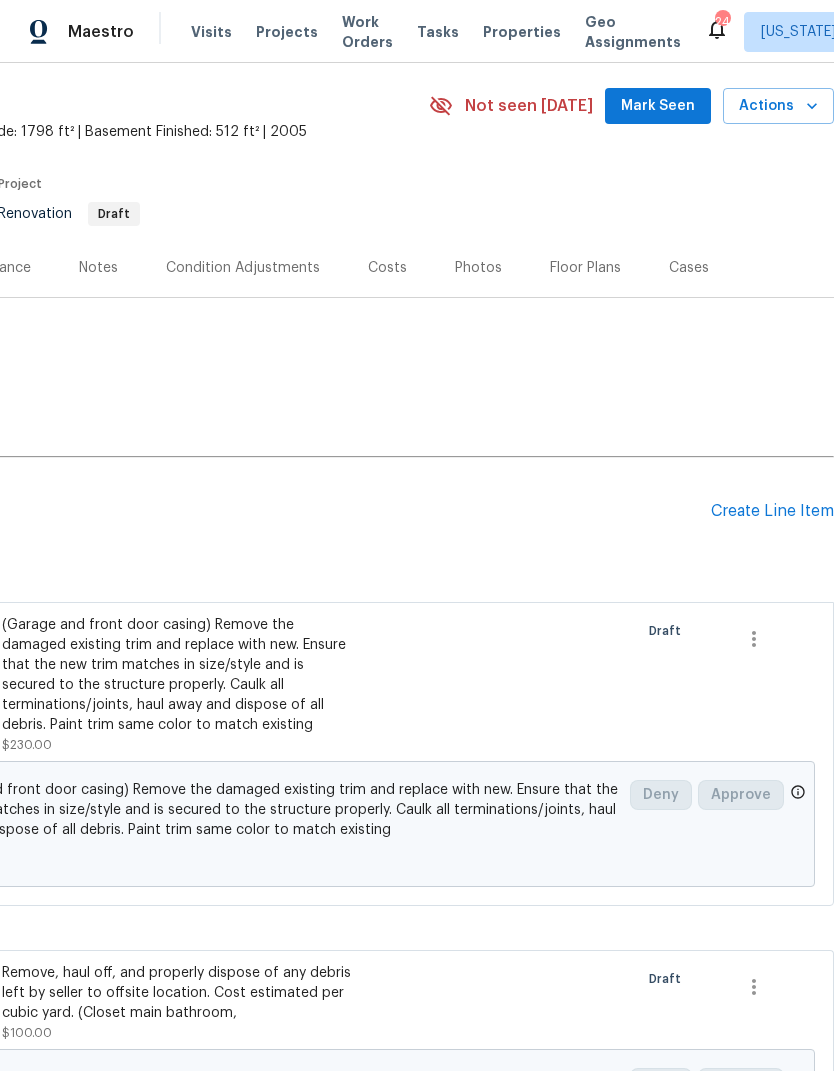 click on "Create Line Item" at bounding box center (772, 511) 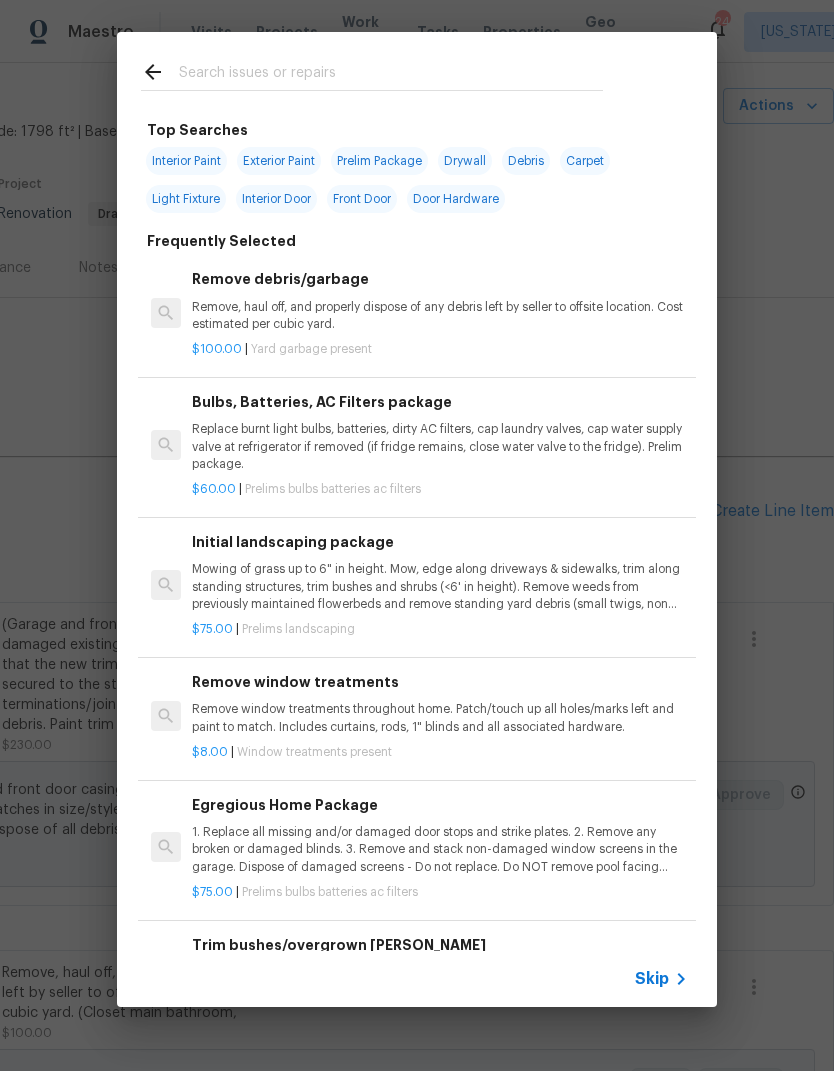click at bounding box center [391, 75] 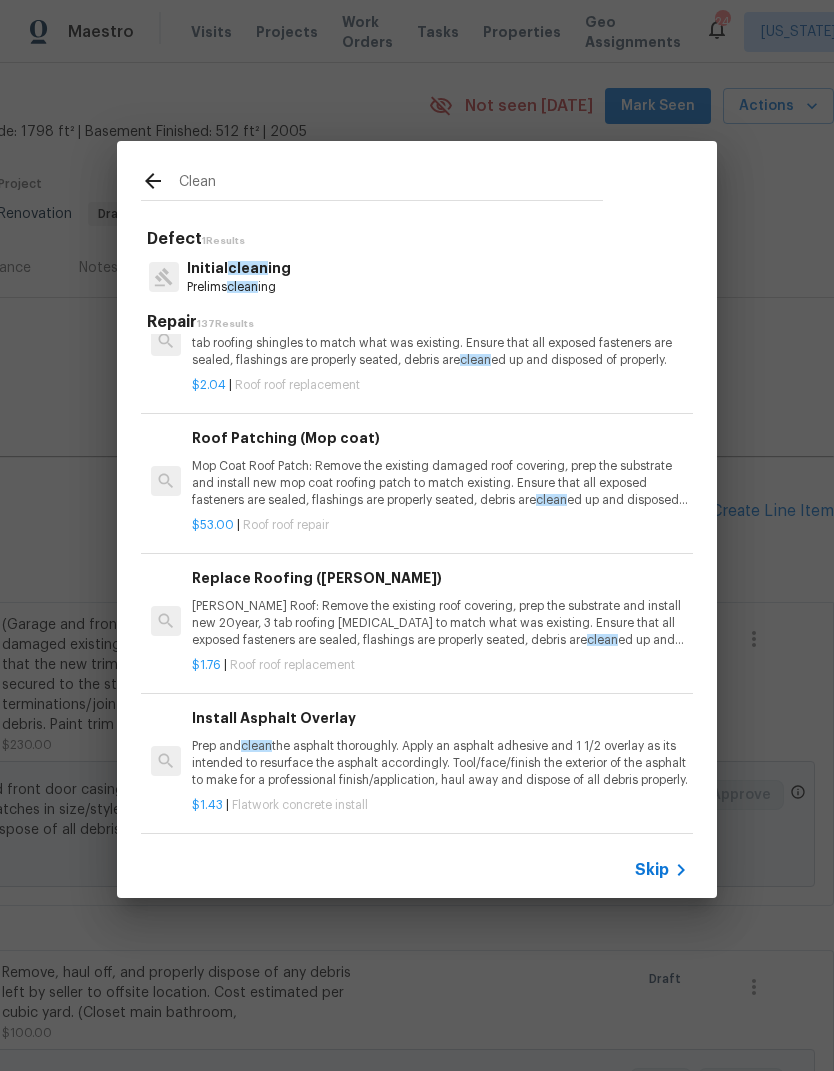 scroll, scrollTop: 5905, scrollLeft: -2, axis: both 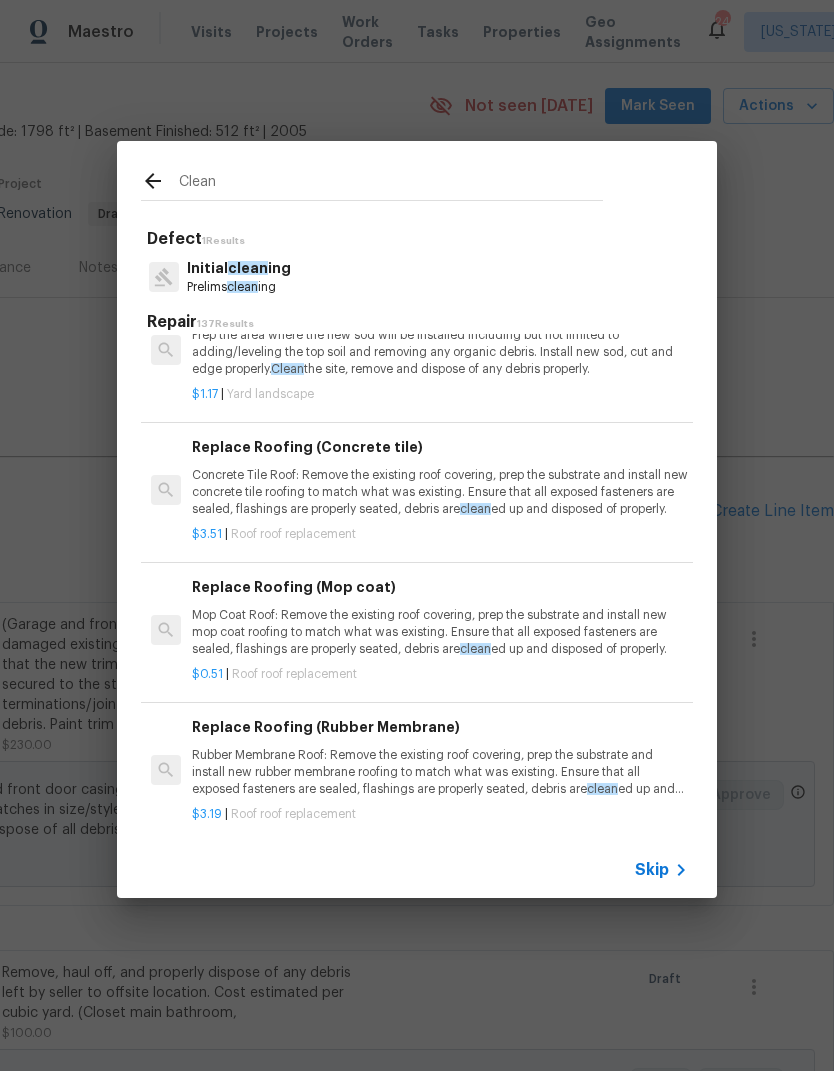 click on "Clean" at bounding box center [391, 185] 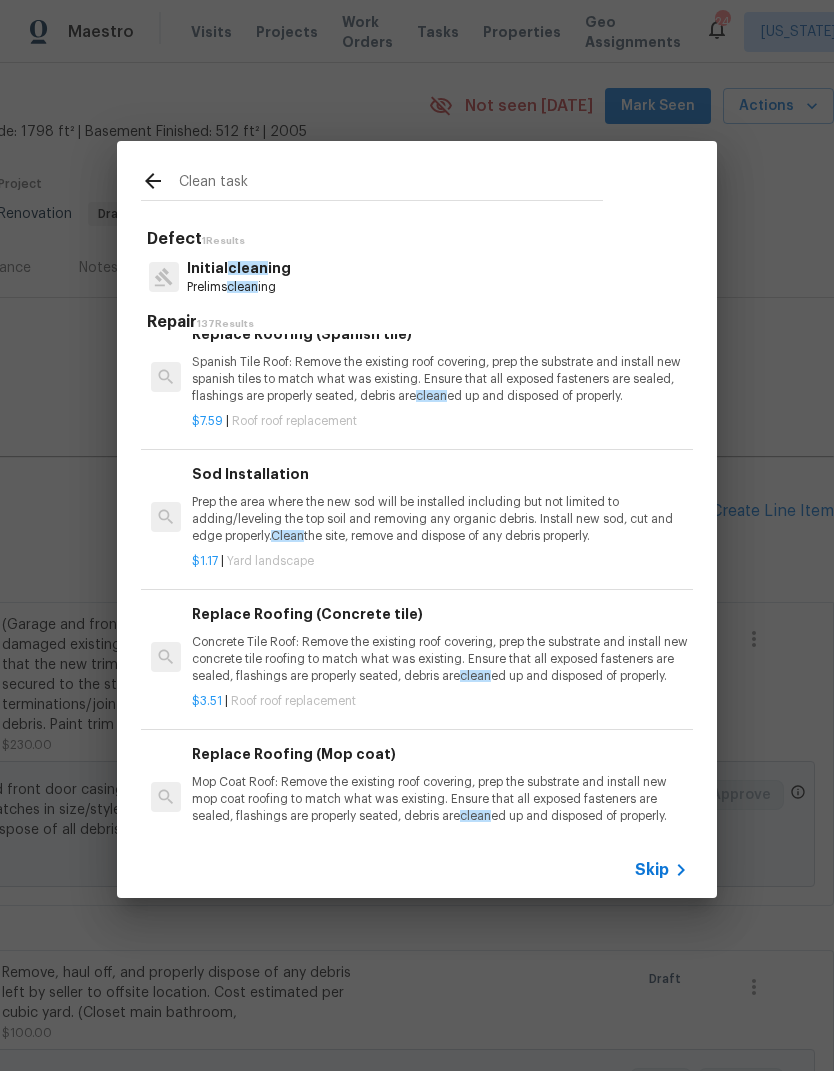 scroll, scrollTop: 3, scrollLeft: 0, axis: vertical 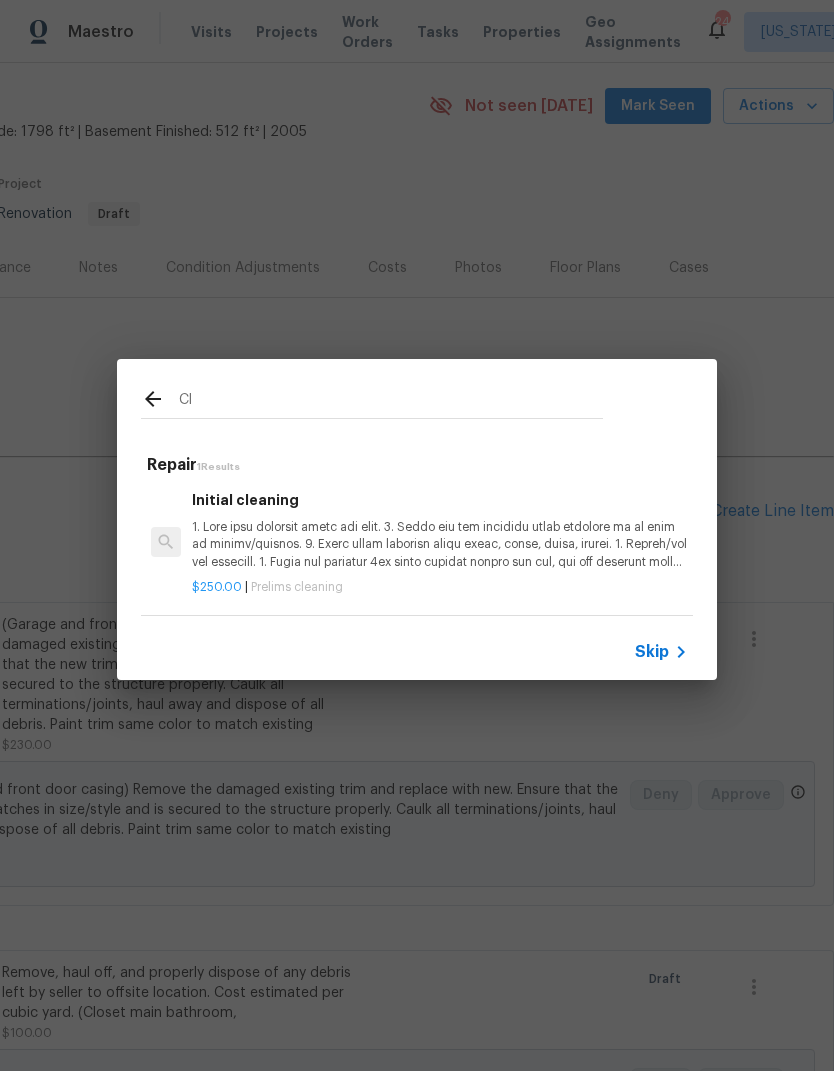 type on "C" 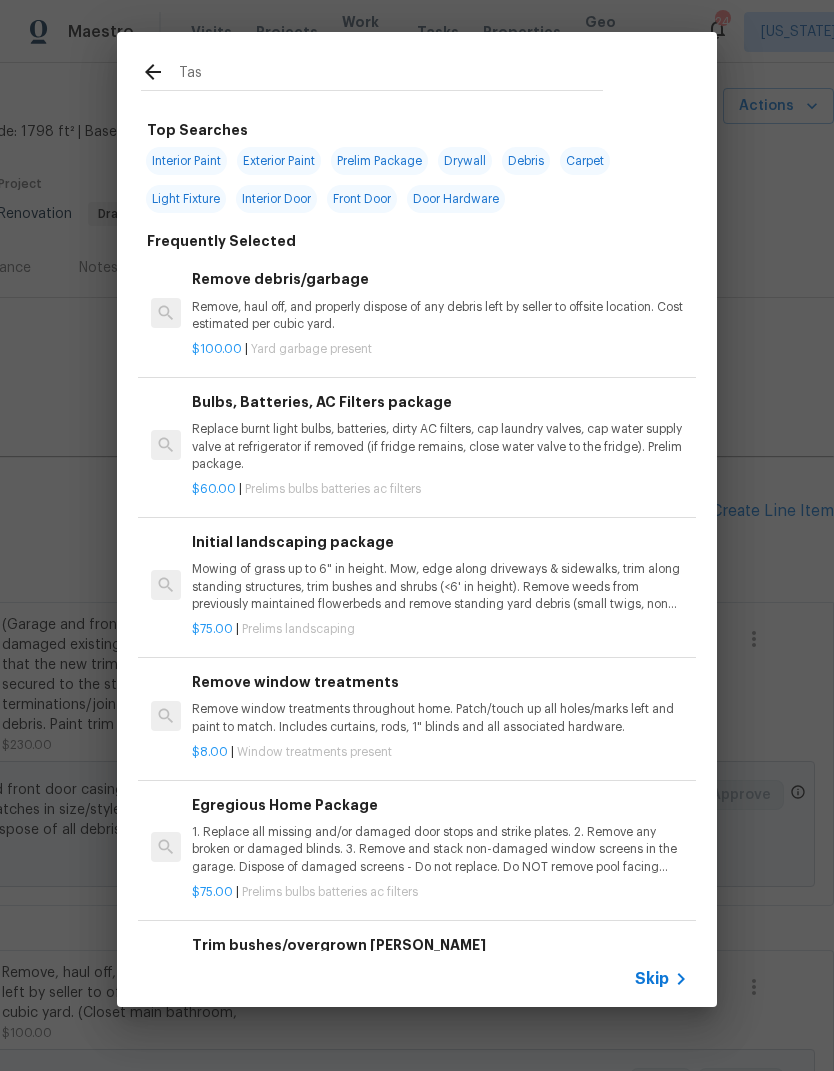 type on "Task" 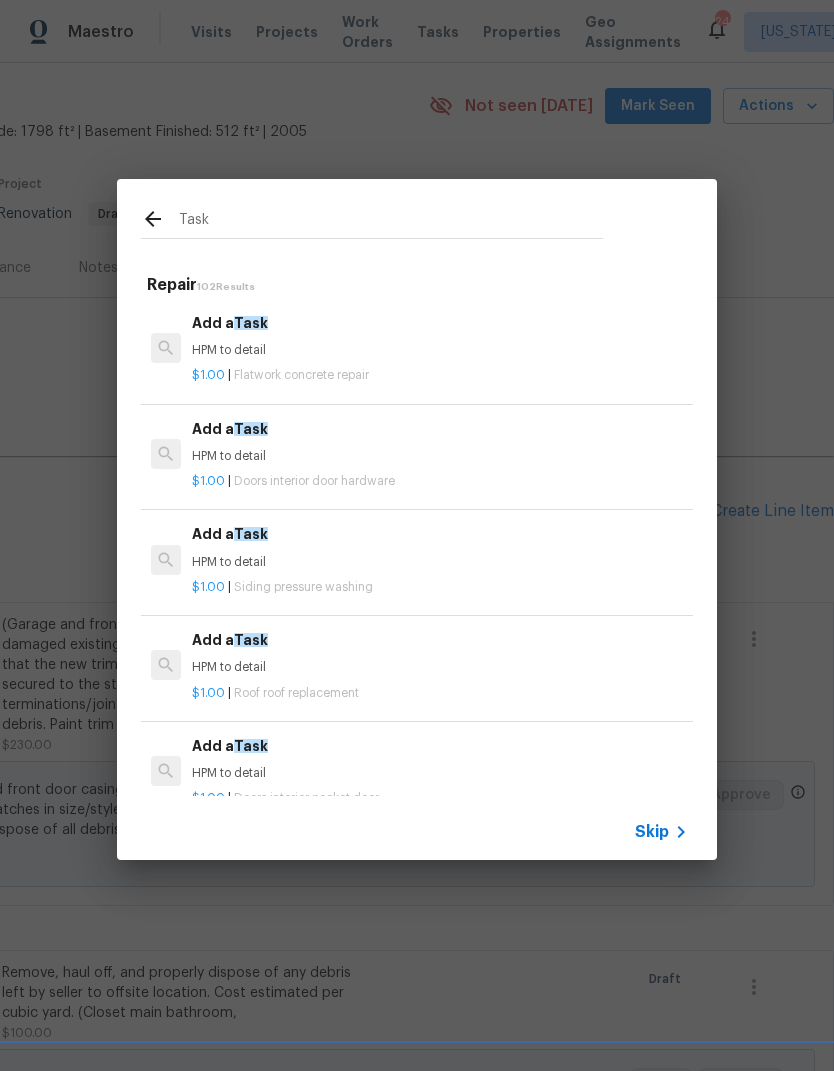 click on "$1.00   |   Doors interior door hardware" at bounding box center (440, 477) 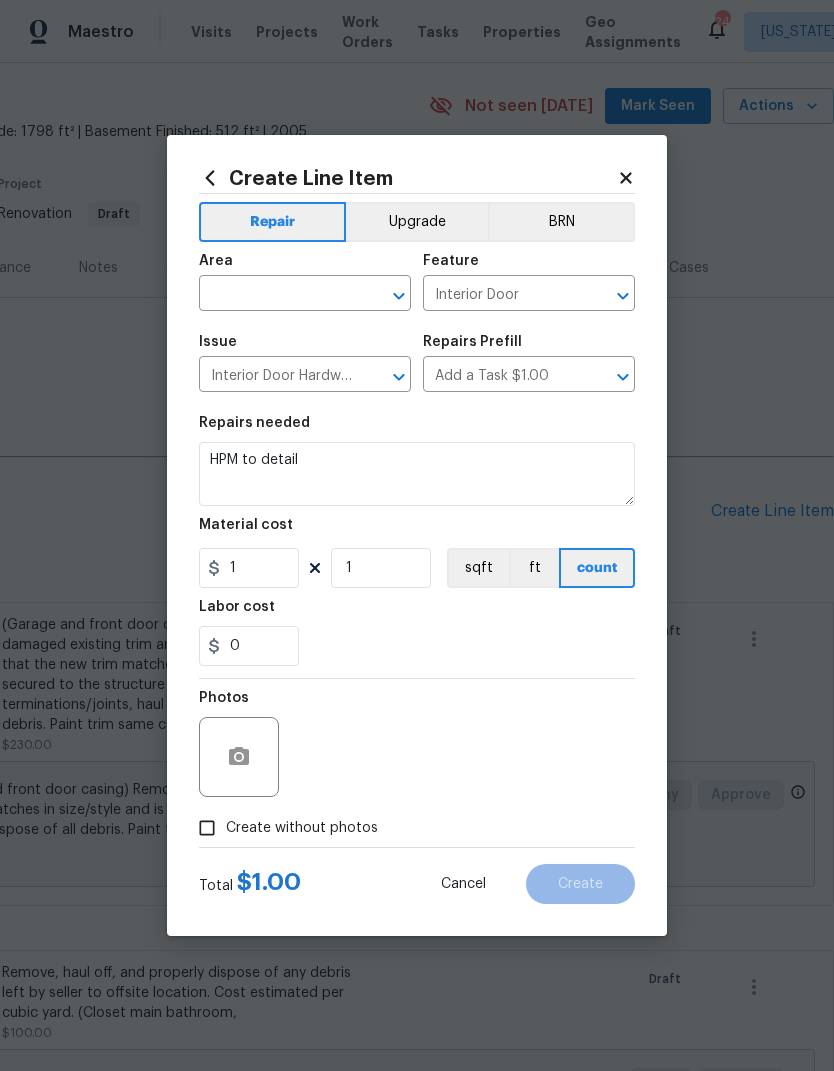 click 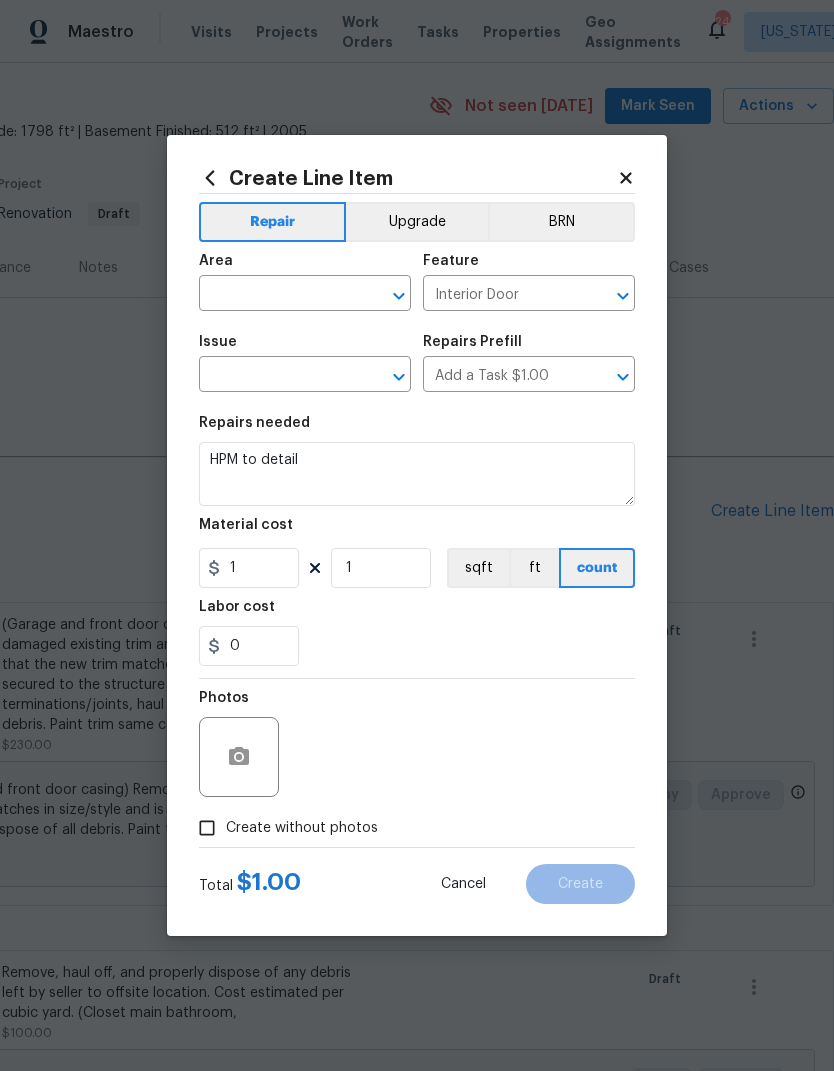 type 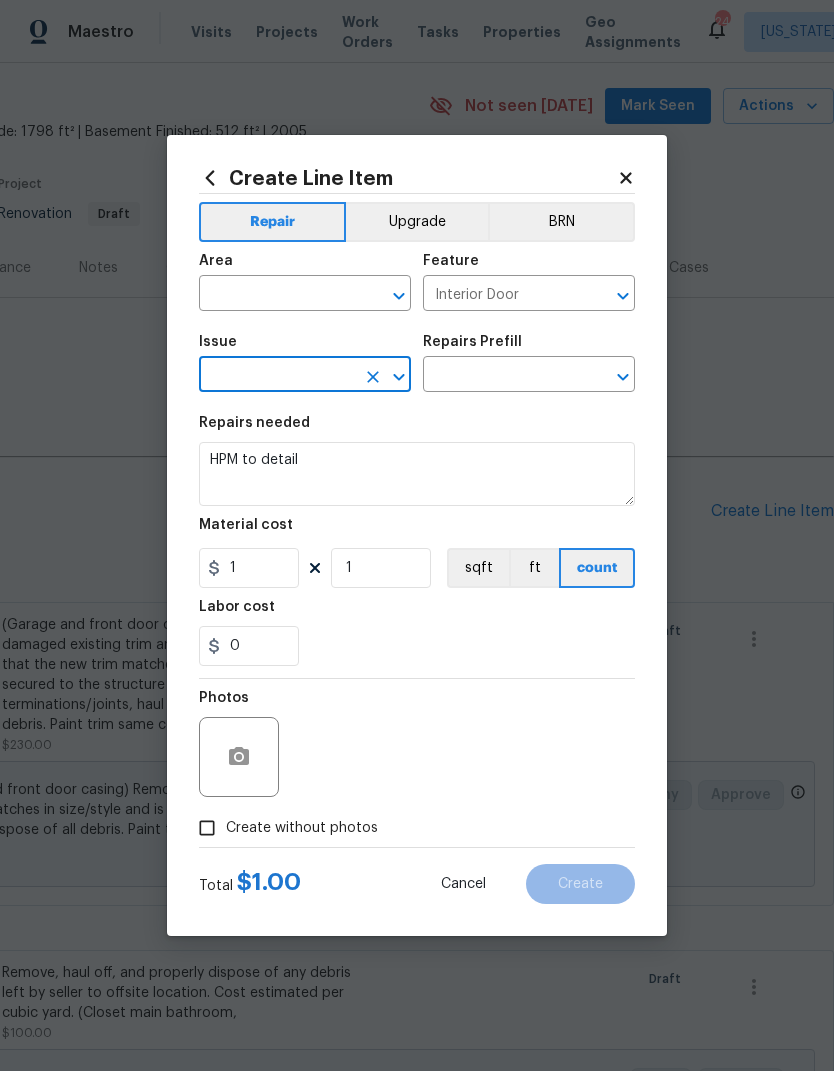 click at bounding box center [277, 376] 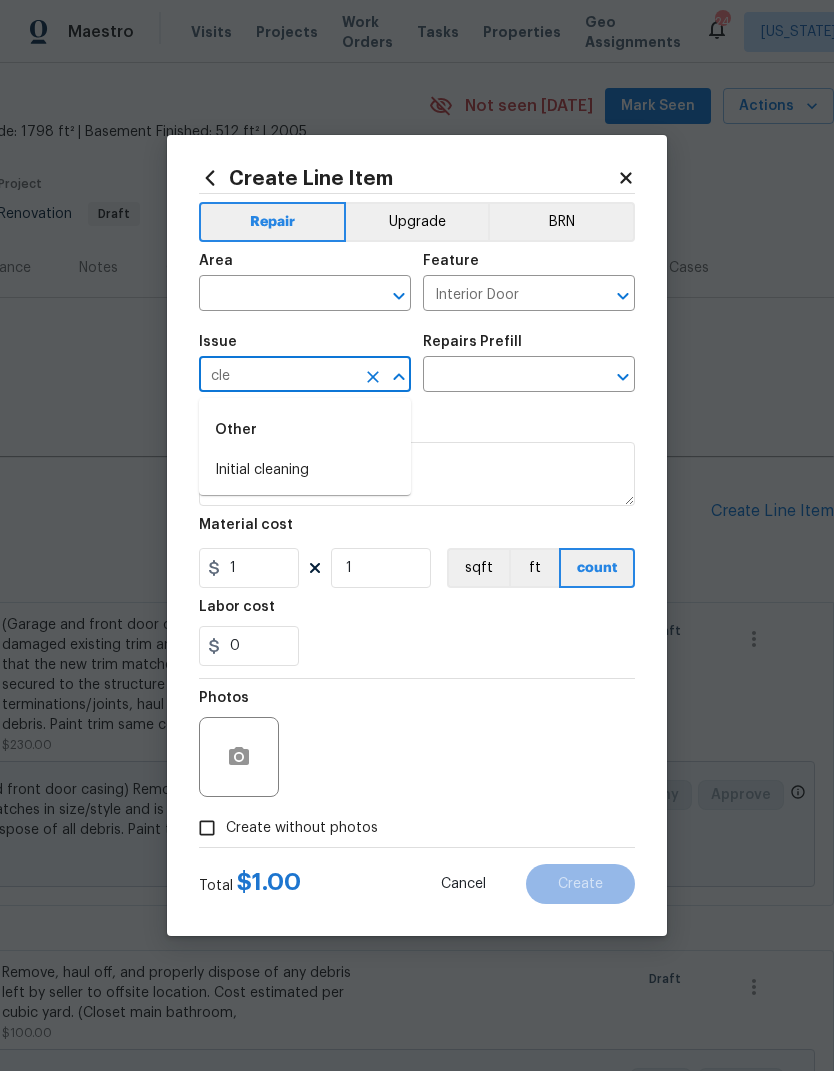 click on "Initial cleaning" at bounding box center [305, 470] 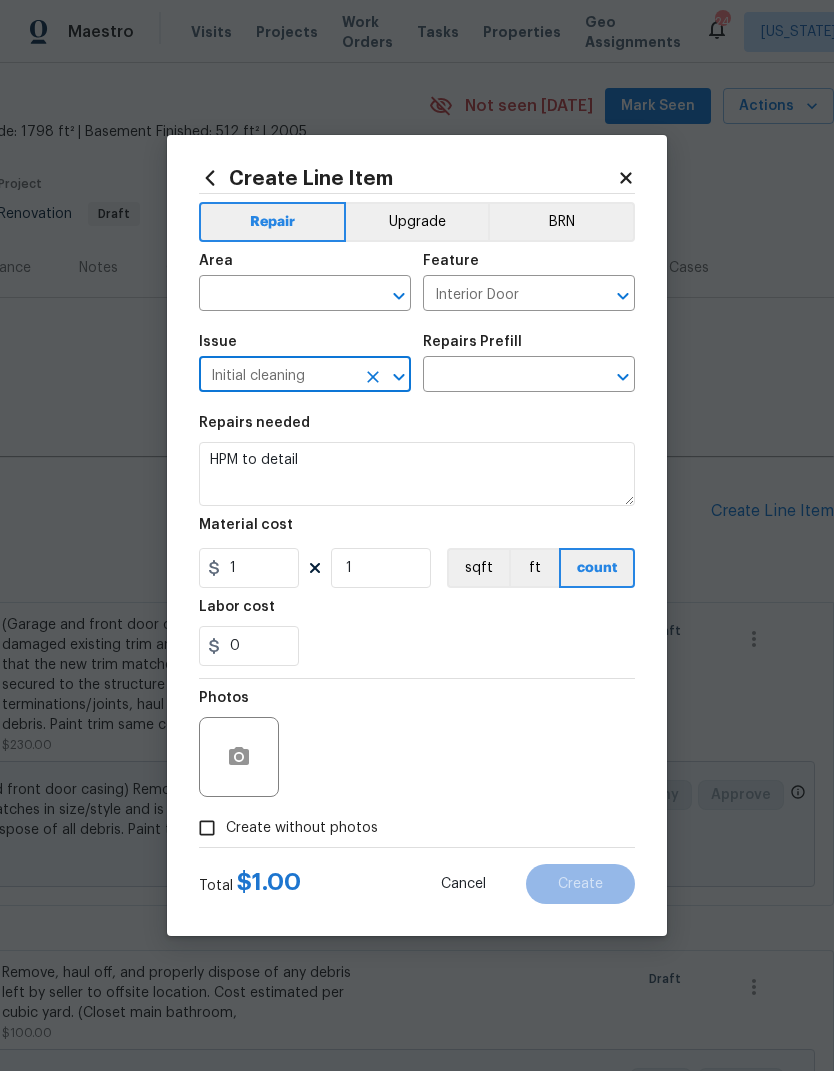 click at bounding box center [277, 295] 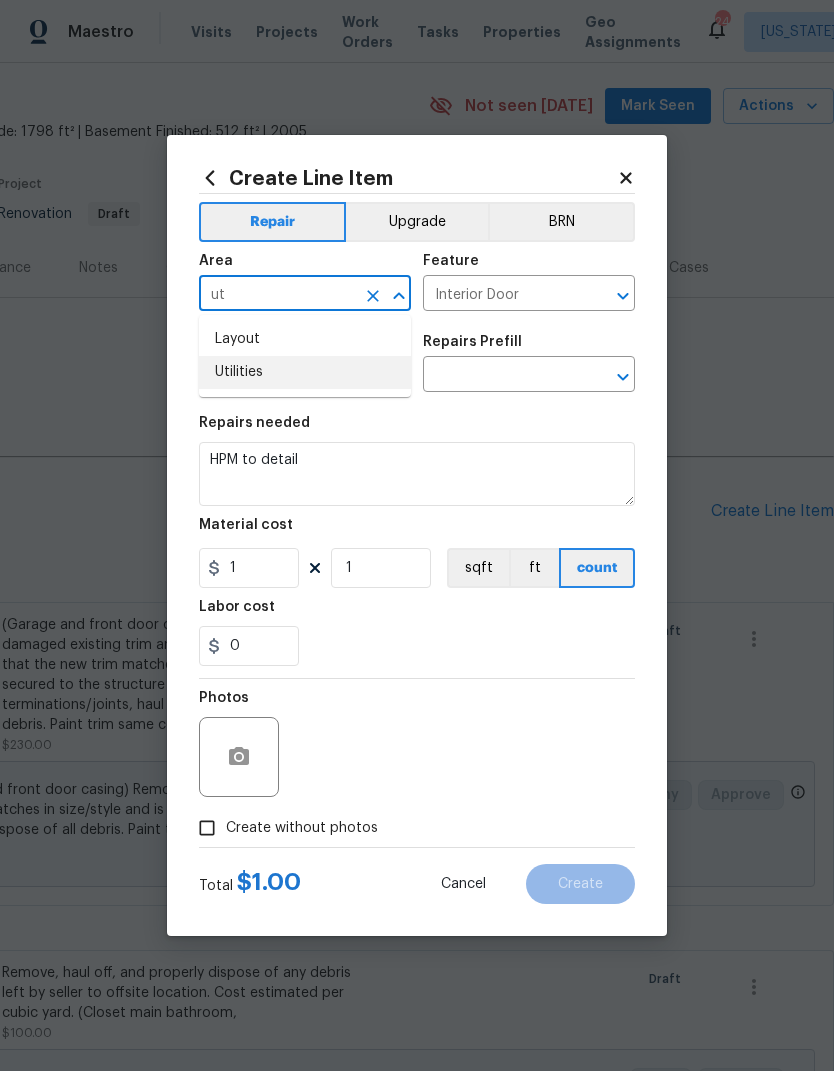 click on "Utilities" at bounding box center [305, 372] 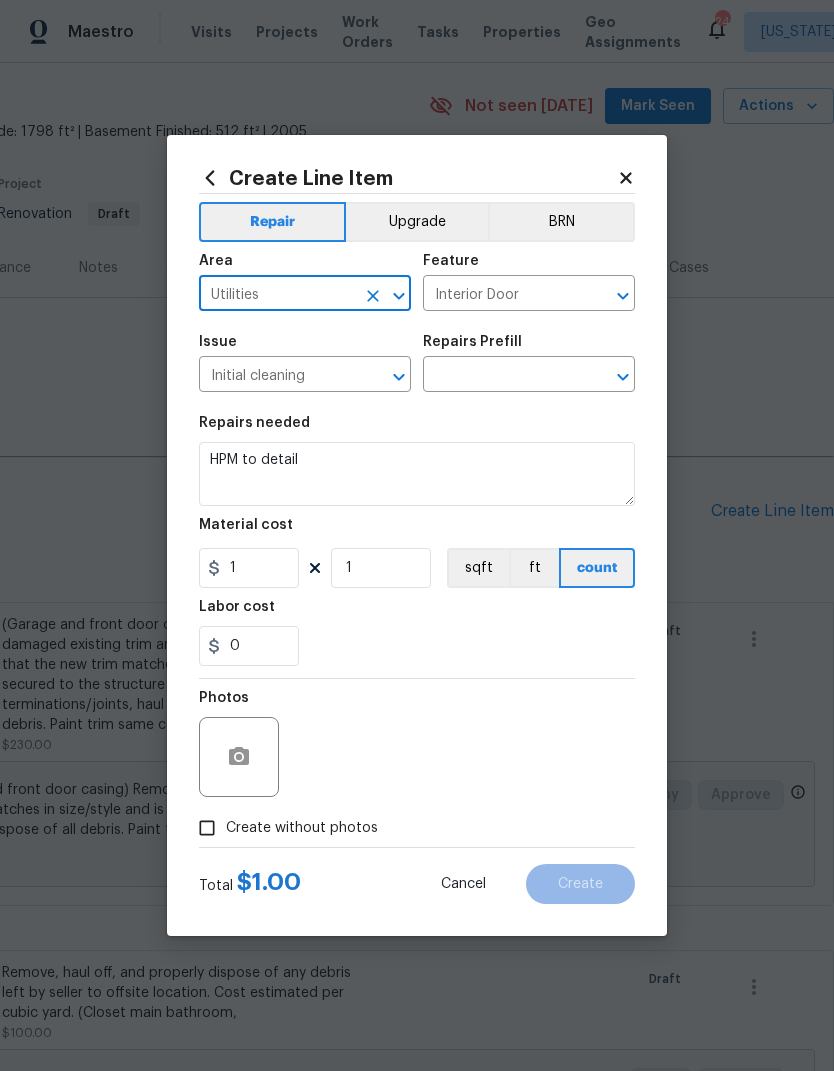 click at bounding box center (501, 376) 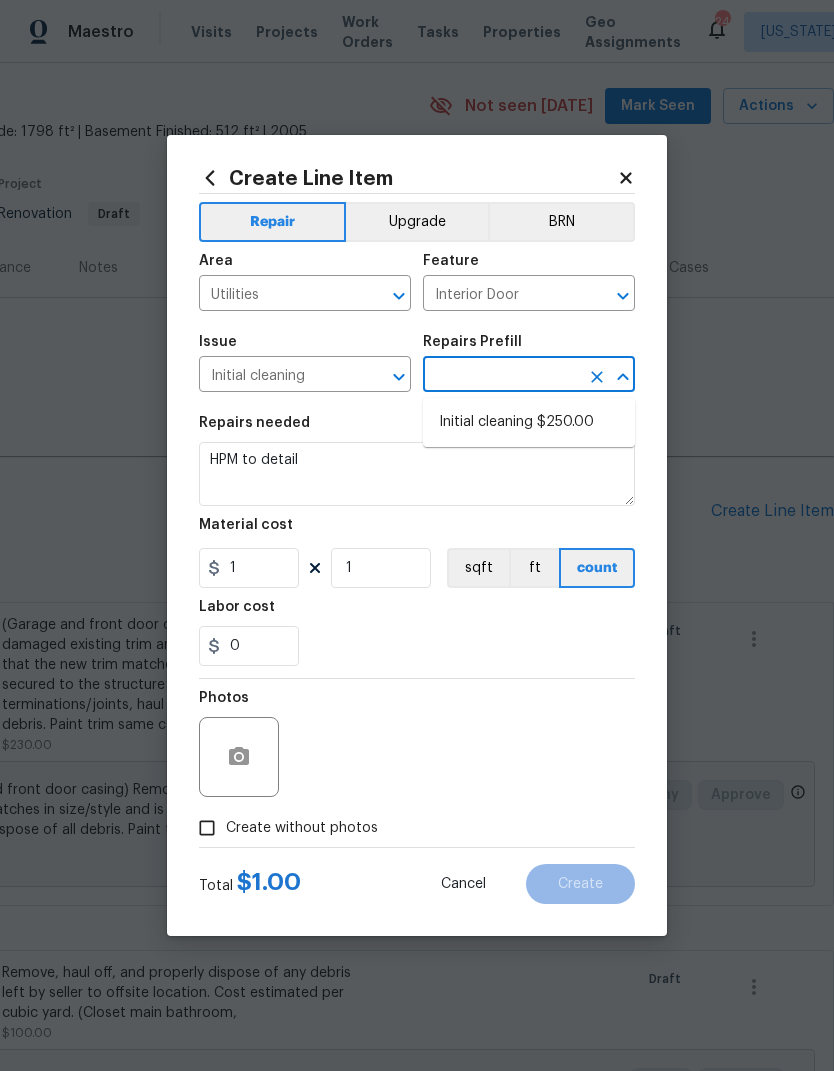 click on "Repairs needed" at bounding box center [417, 429] 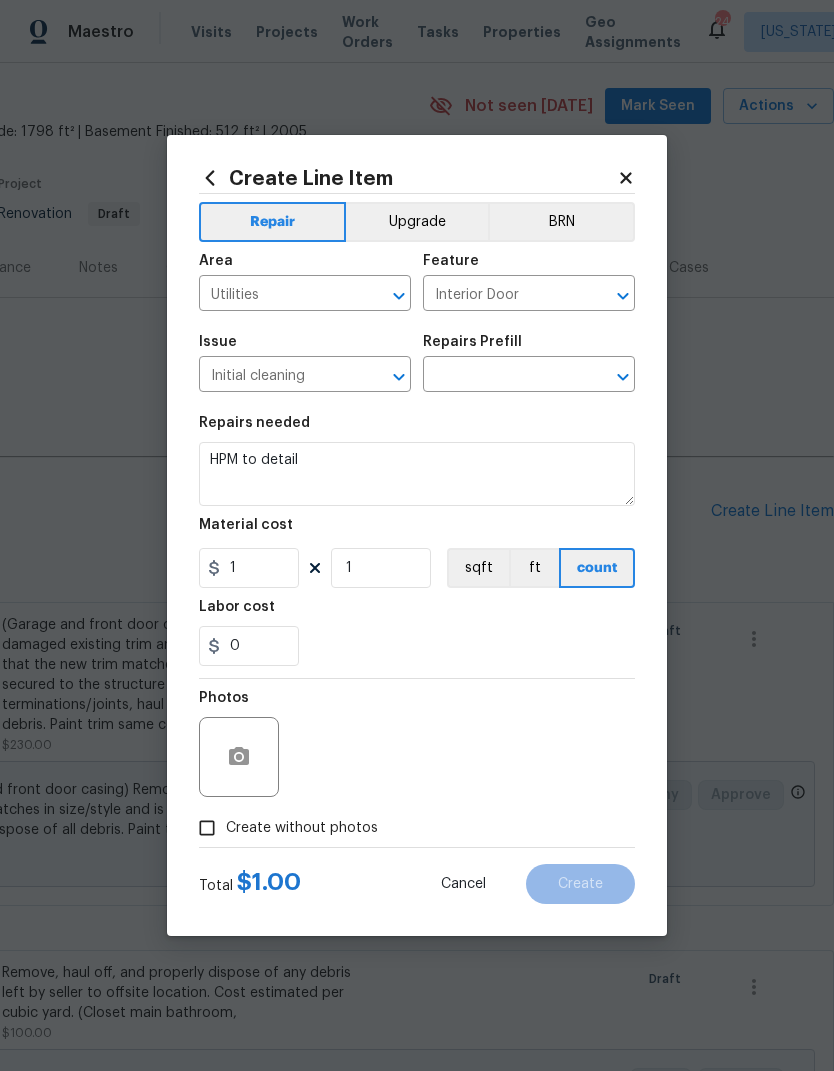 click at bounding box center [501, 376] 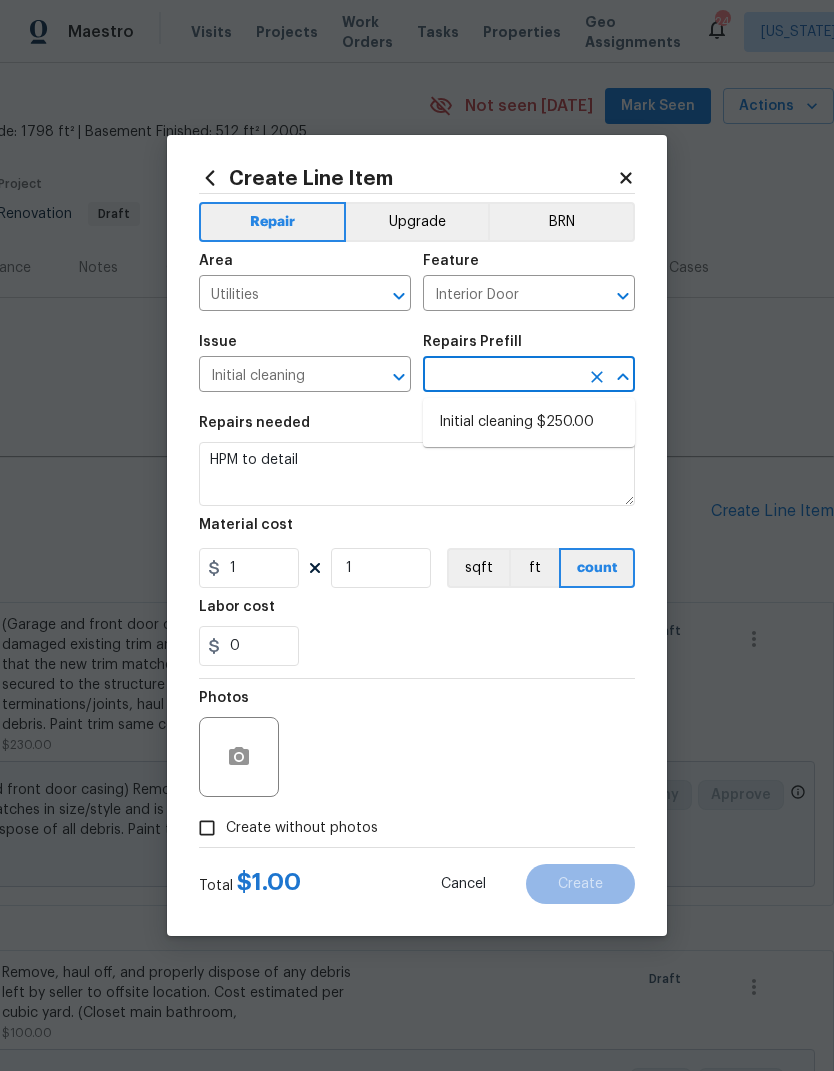 click on "Initial cleaning $250.00" at bounding box center [529, 422] 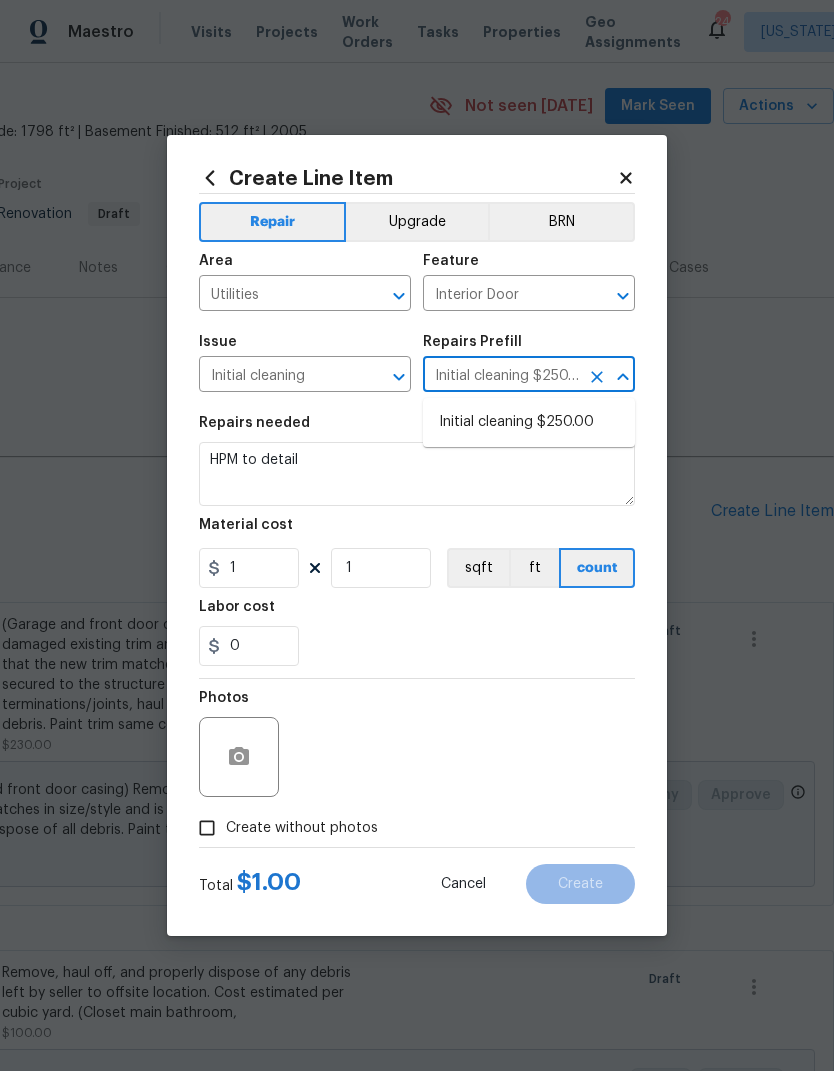 type on "Home Readiness Packages" 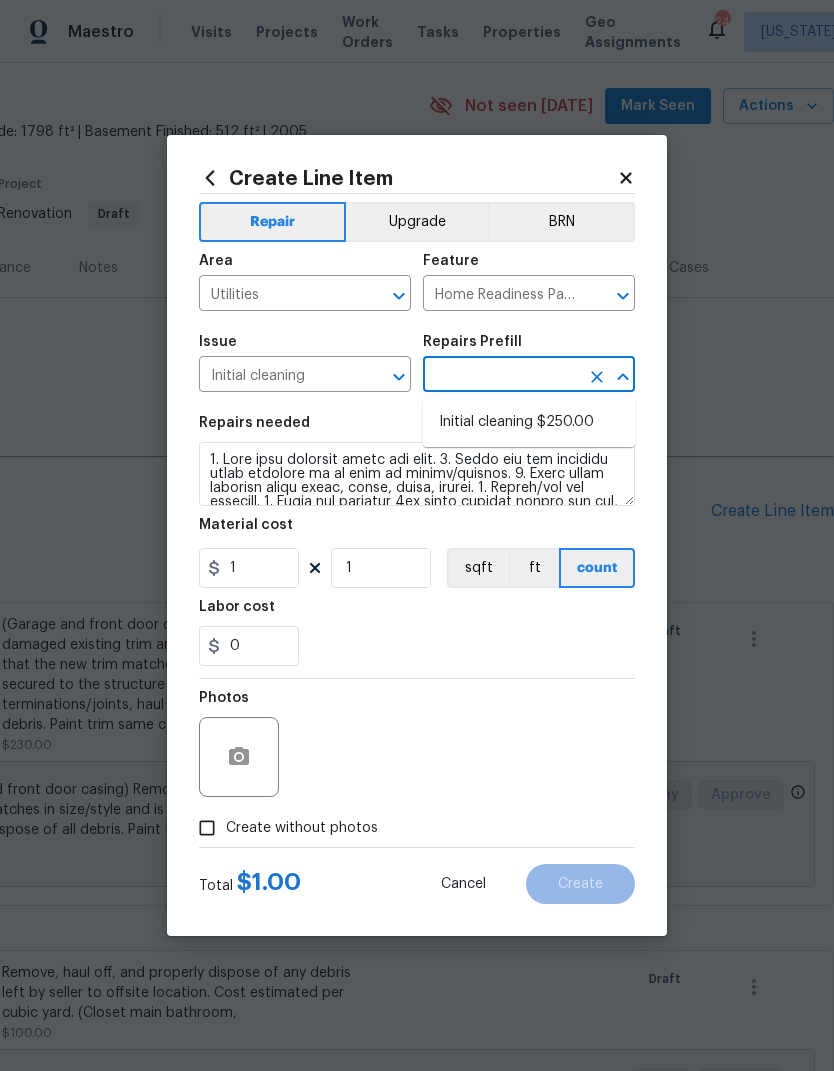 type on "Initial cleaning $250.00" 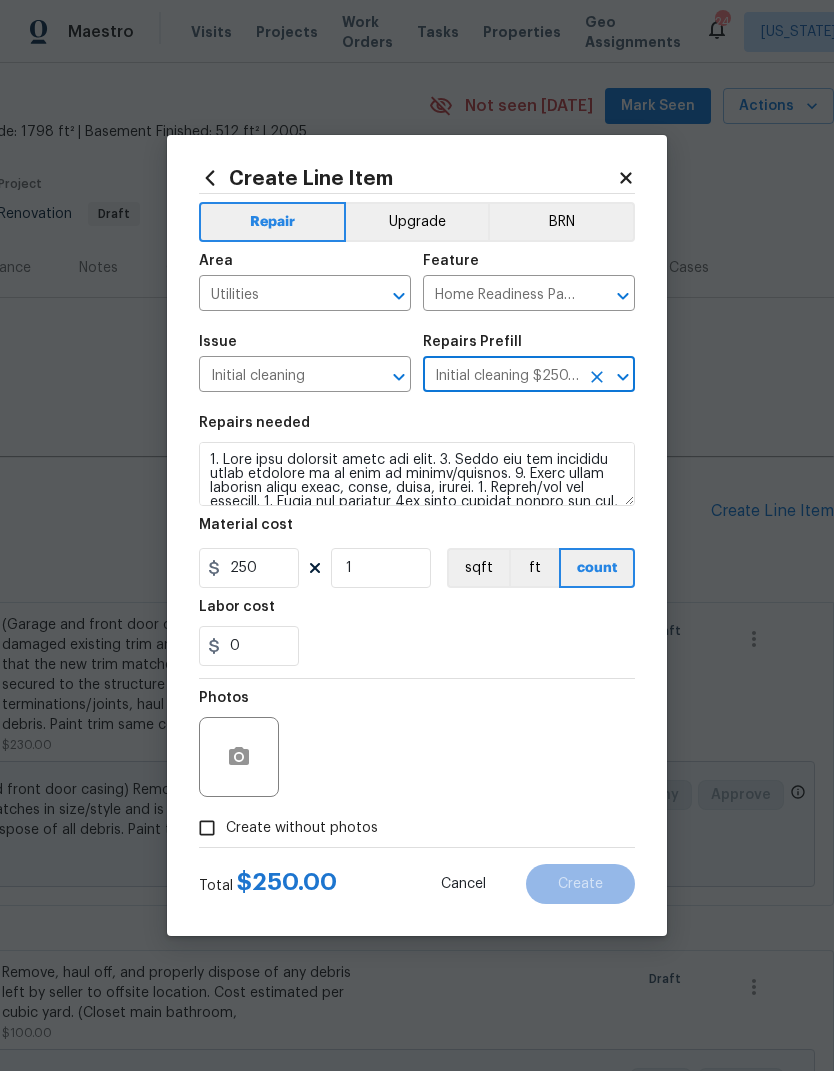 click 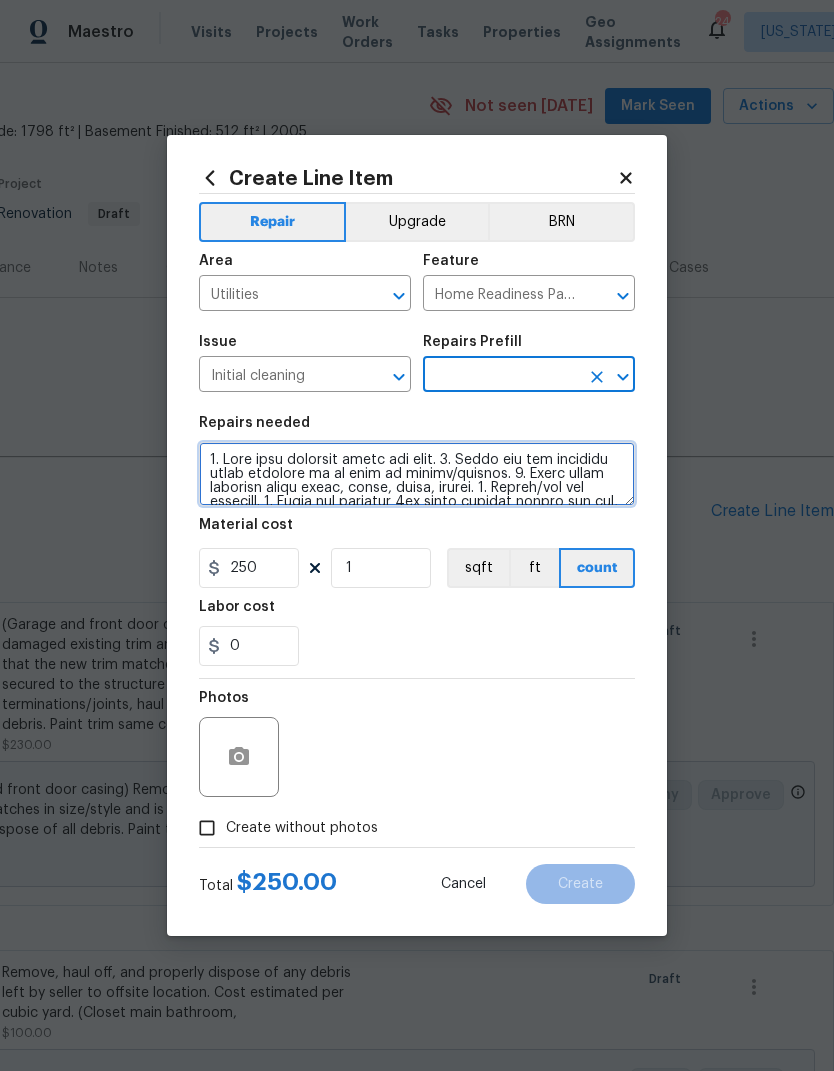 click at bounding box center [417, 474] 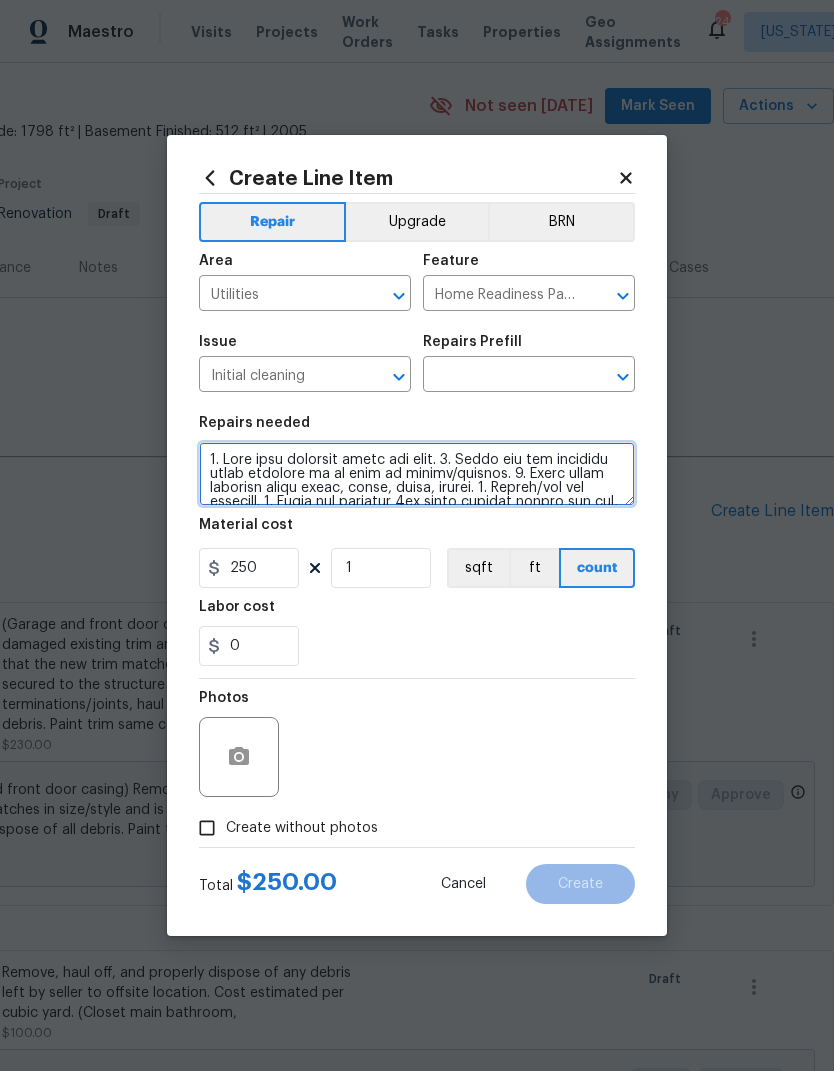 click at bounding box center [417, 474] 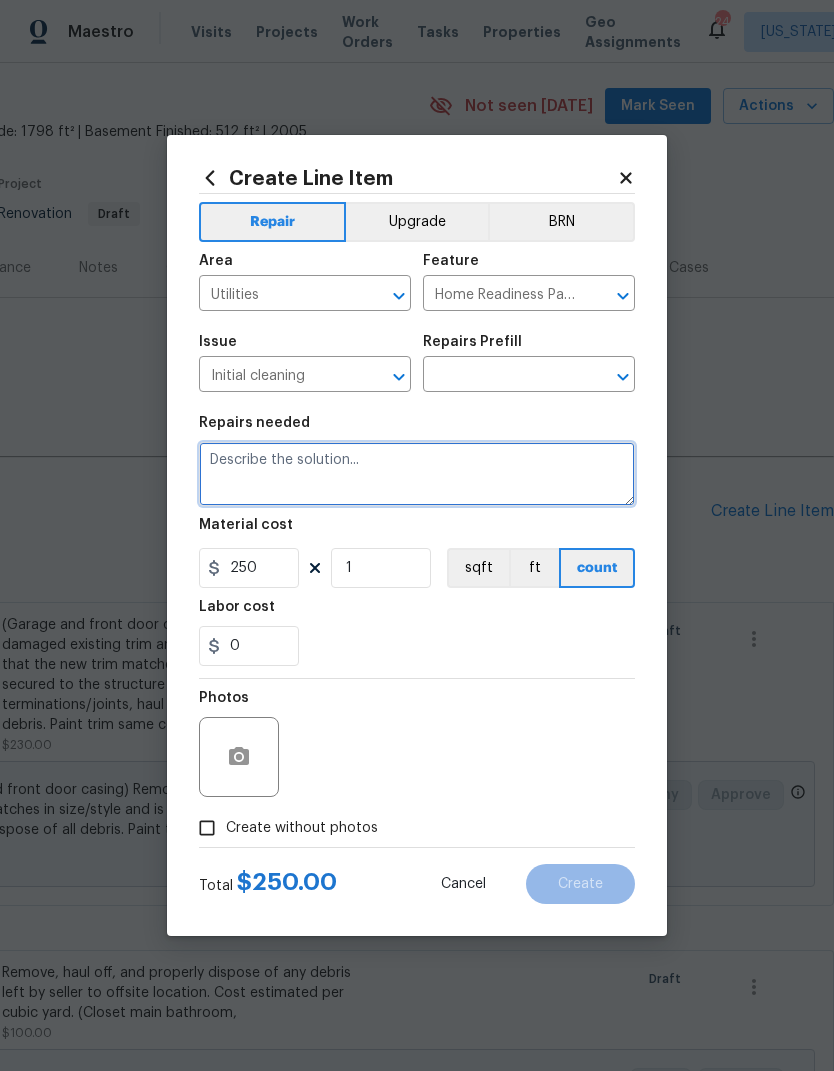 type 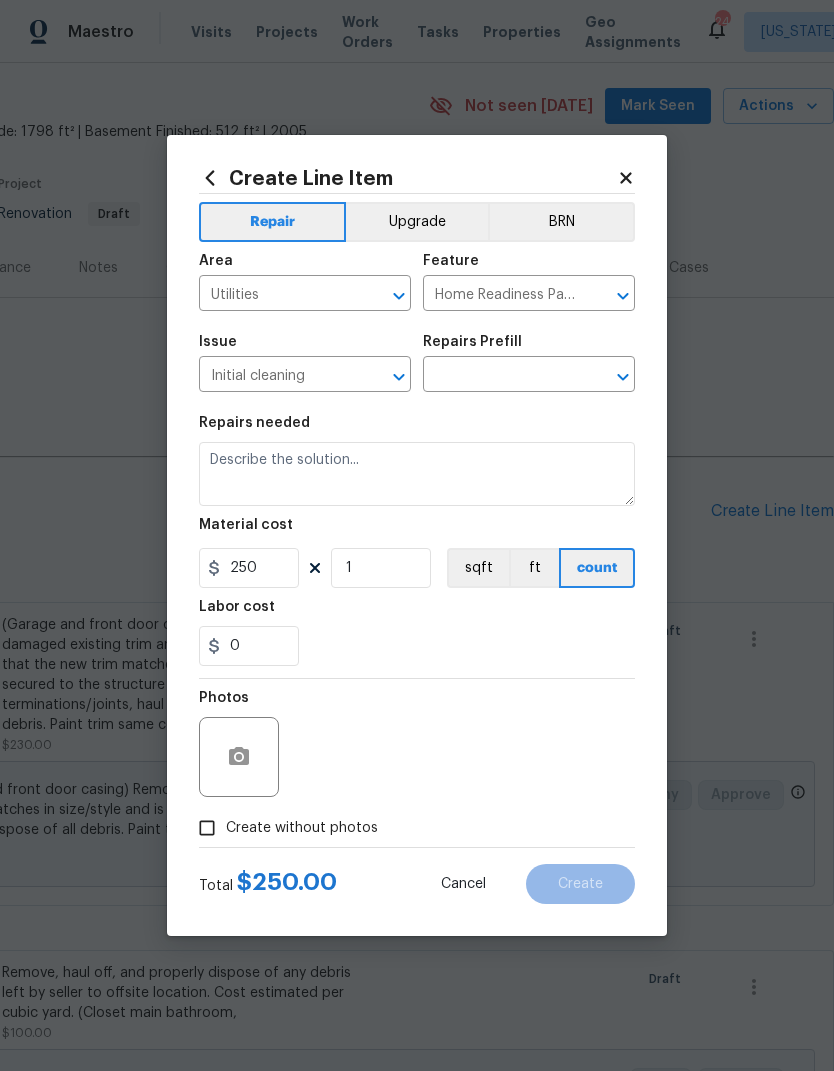 click on "0" at bounding box center (417, 646) 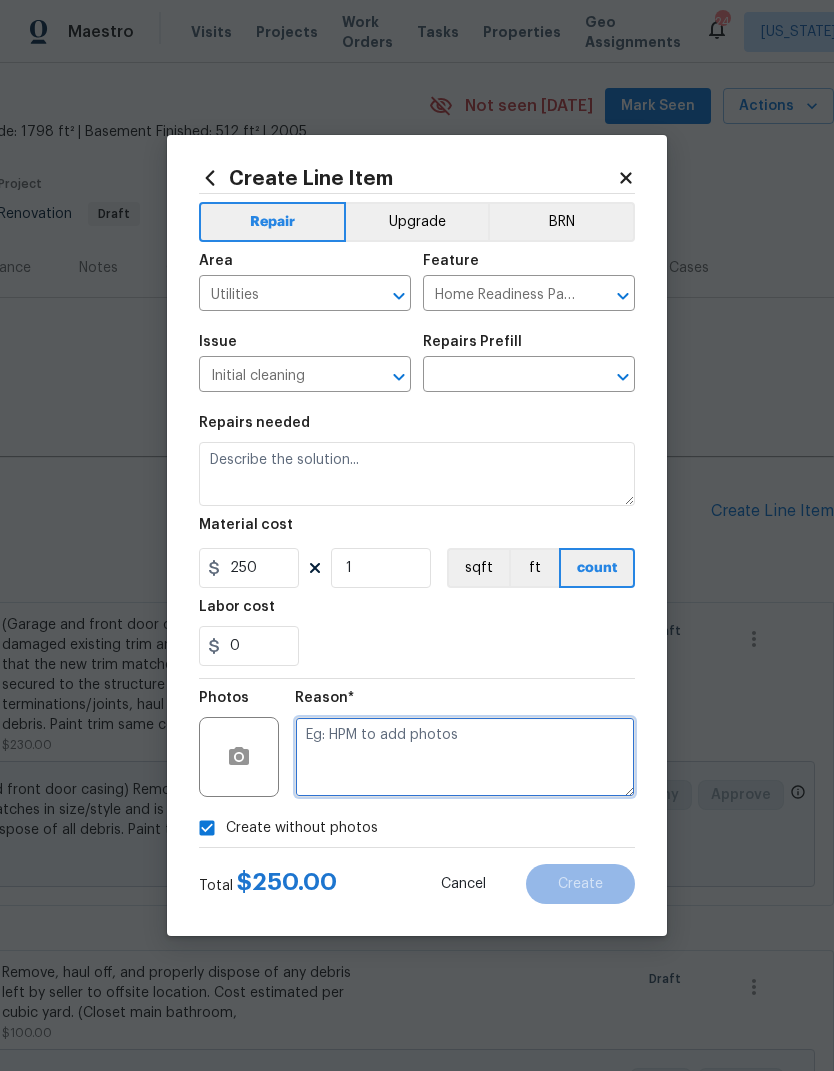 click at bounding box center [465, 757] 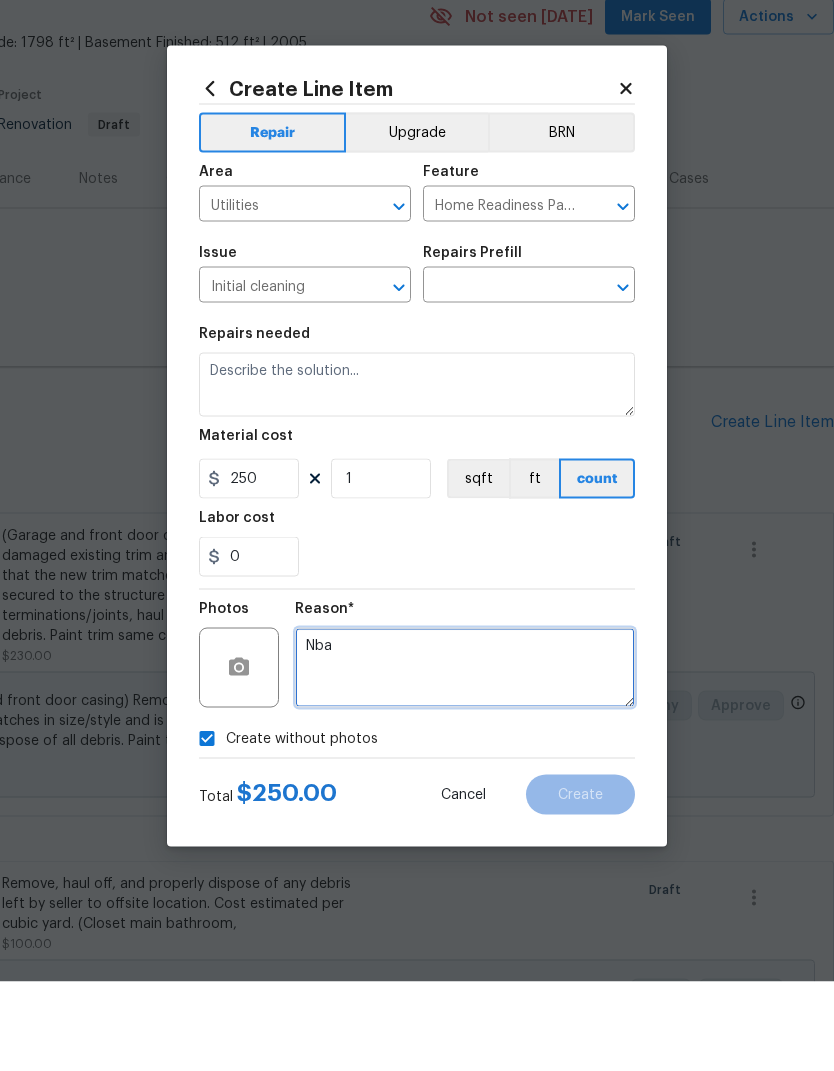 click 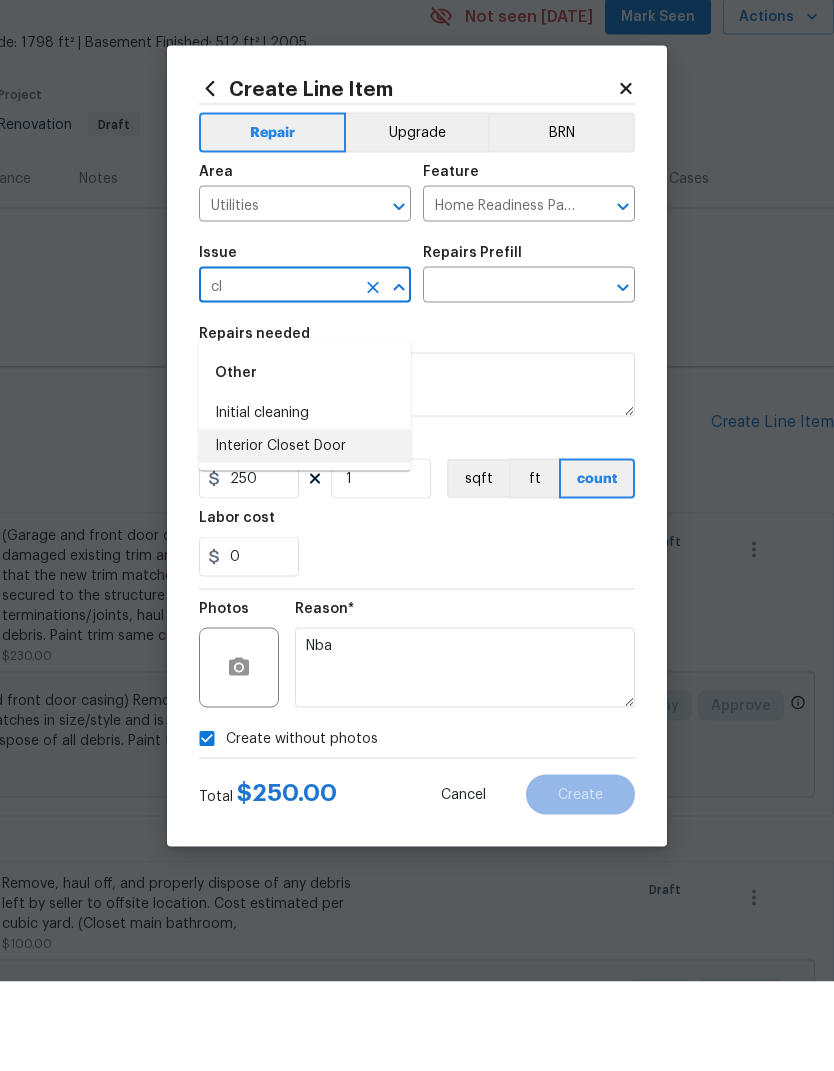click on "Interior Closet Door" at bounding box center (305, 535) 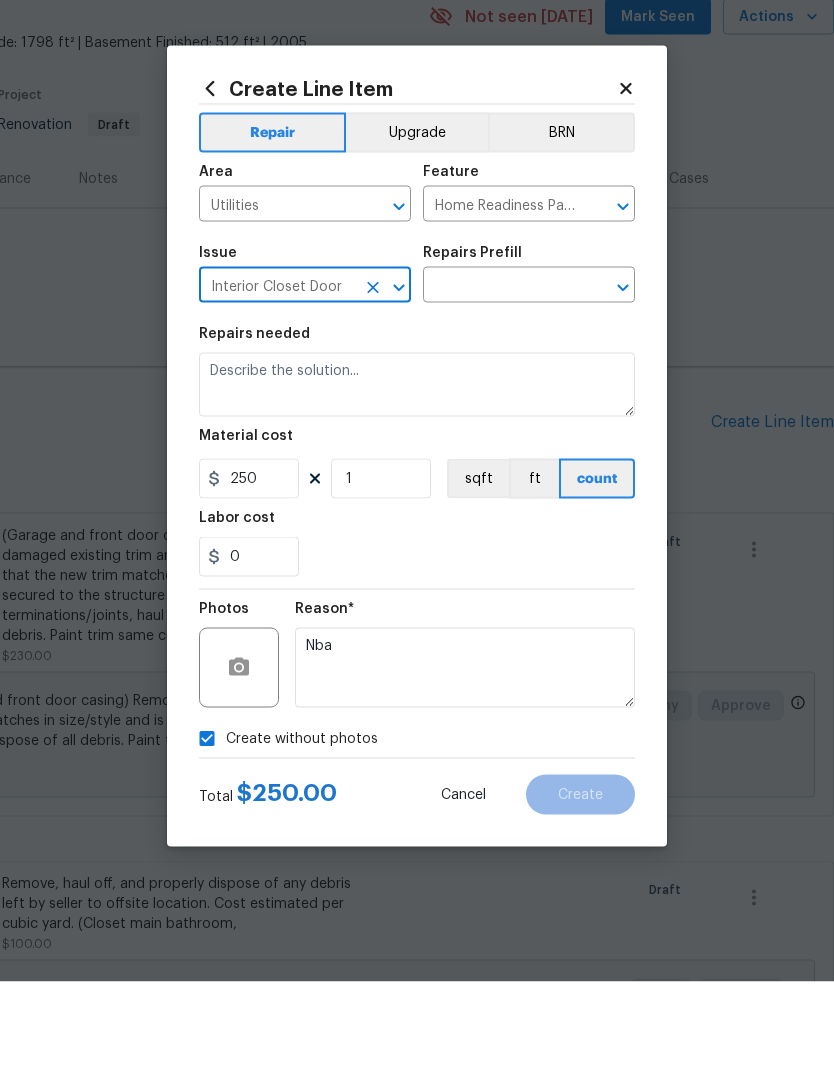 click at bounding box center [501, 376] 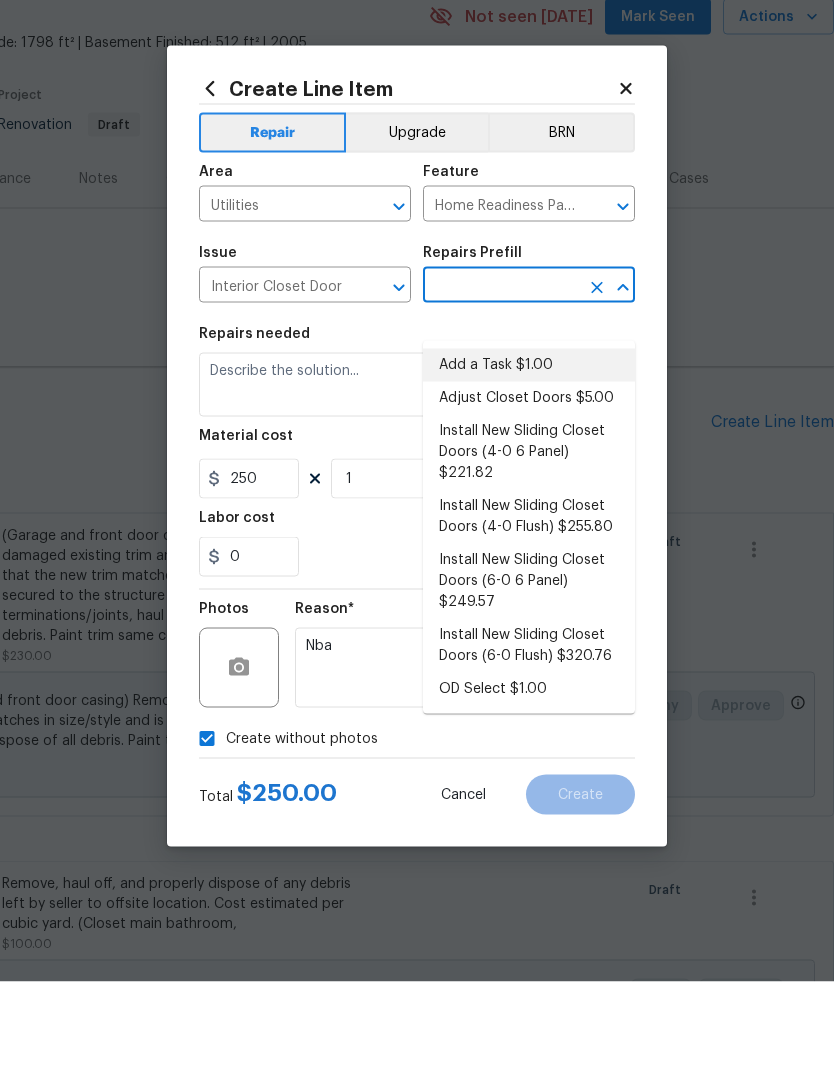 click on "Add a Task $1.00" at bounding box center [529, 454] 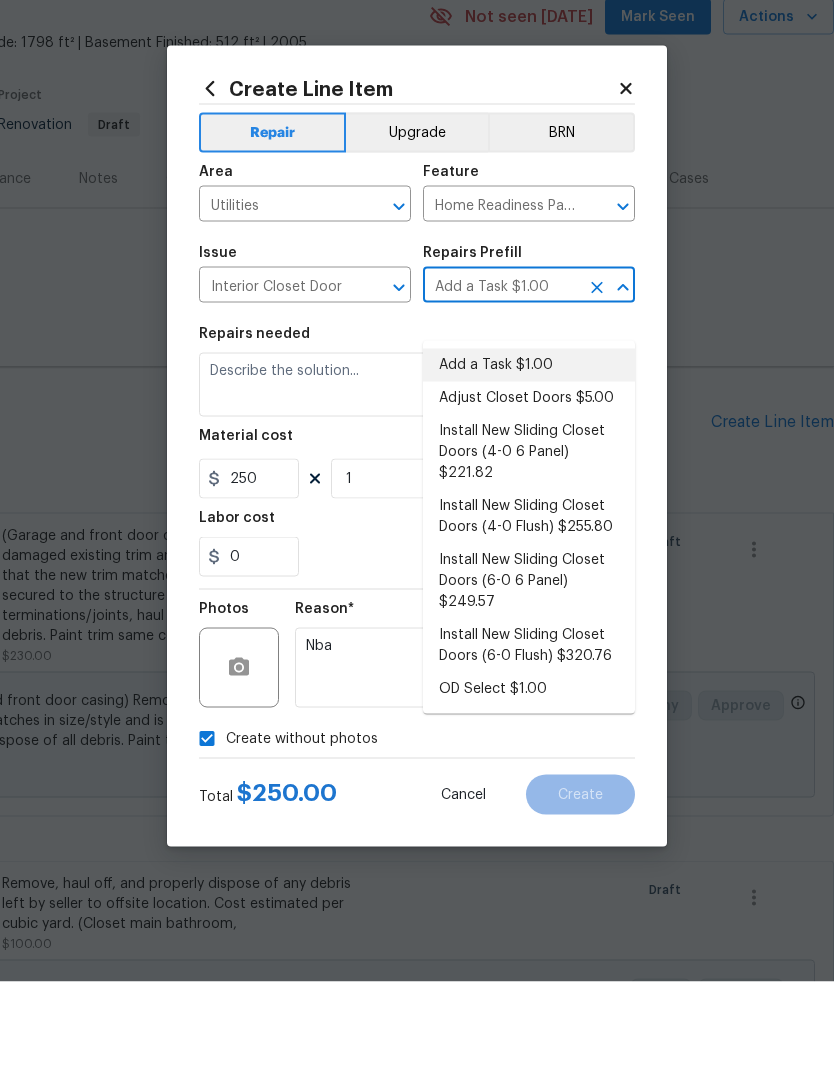 type on "Interior Door" 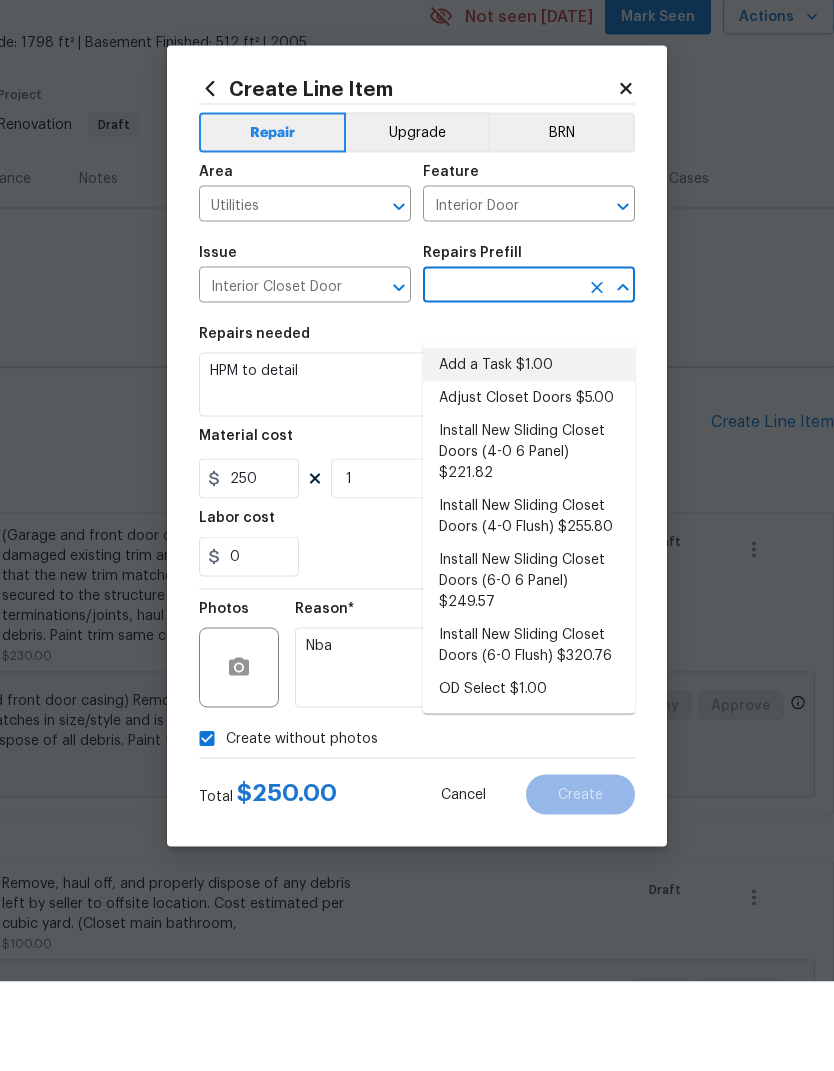 type on "Add a Task $1.00" 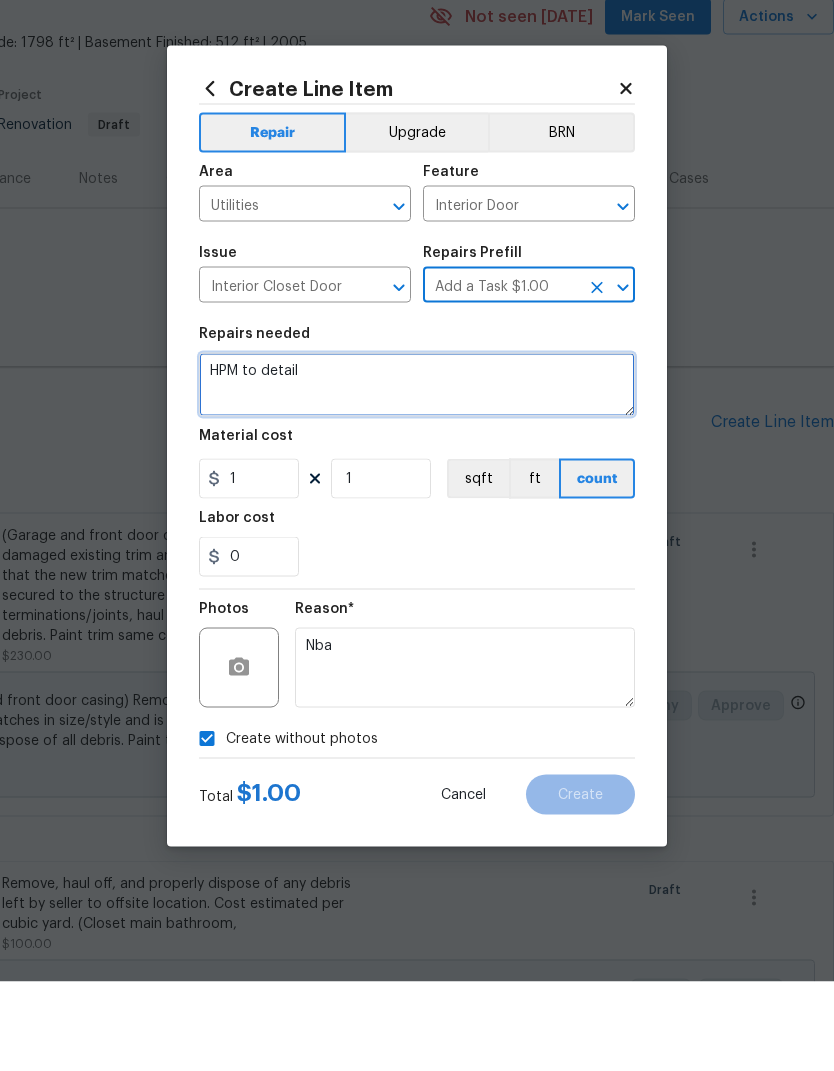 click on "HPM to detail" at bounding box center (417, 474) 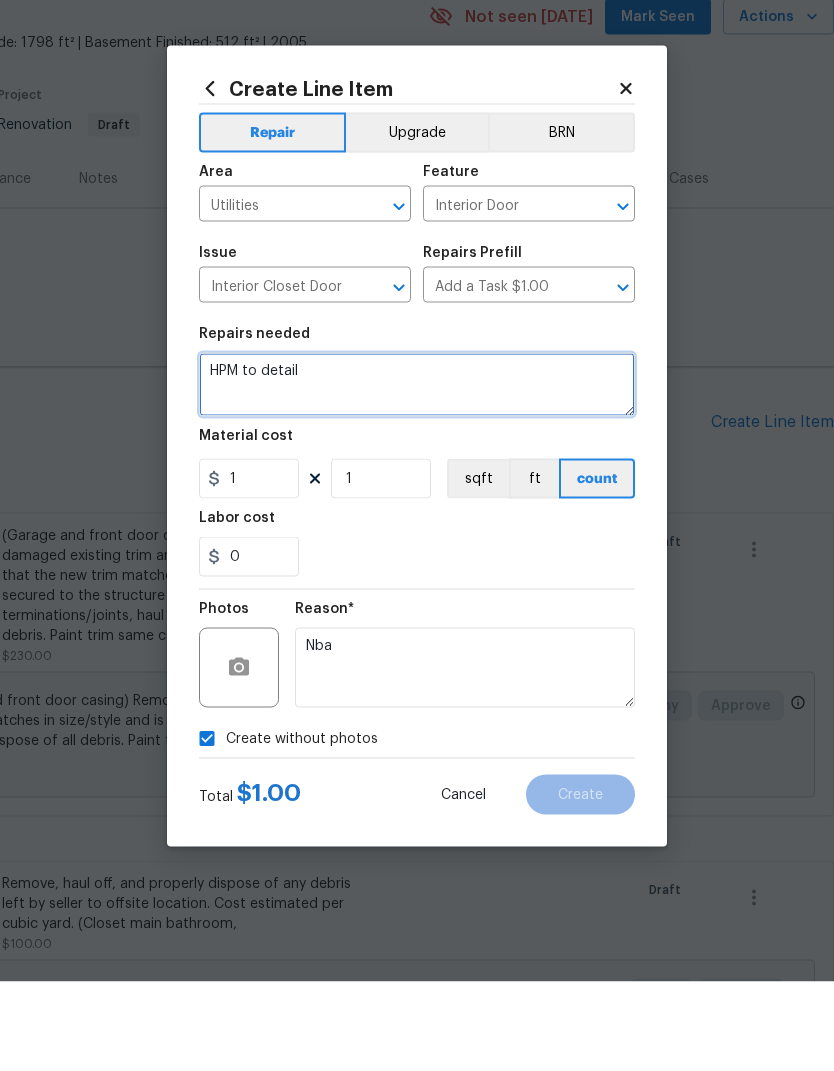 click on "HPM to detail" at bounding box center [417, 474] 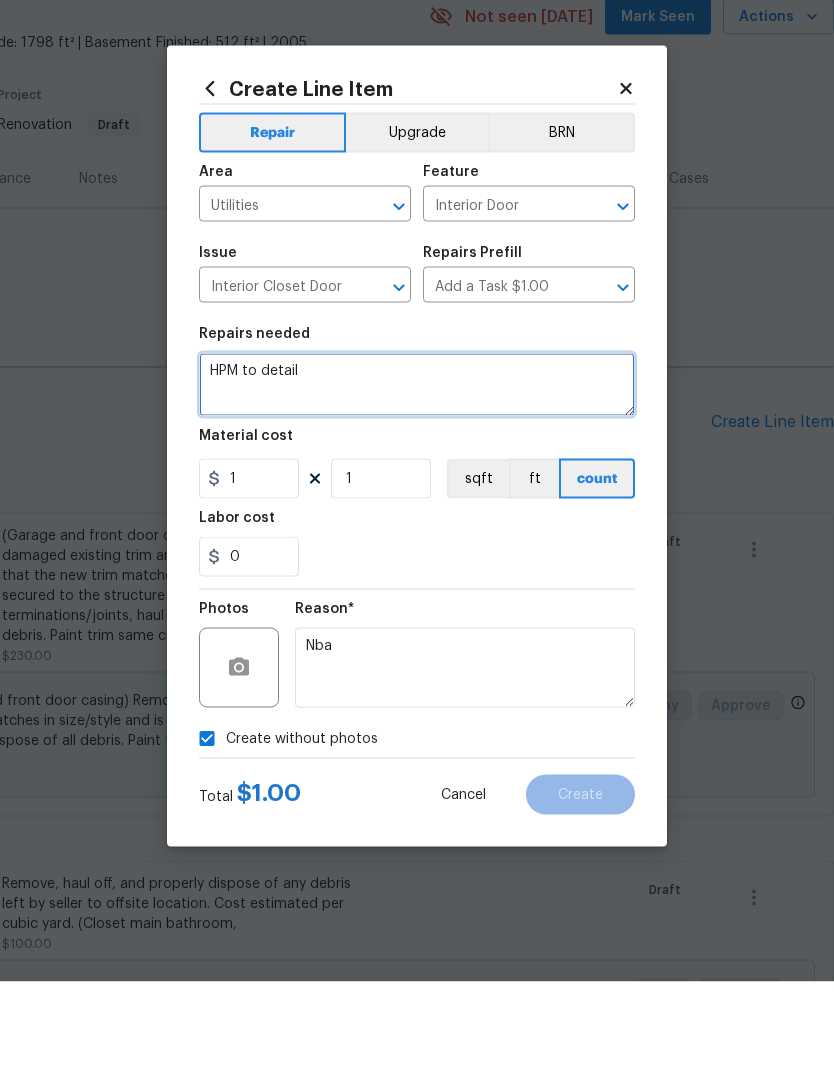 click on "HPM to detail" at bounding box center [417, 474] 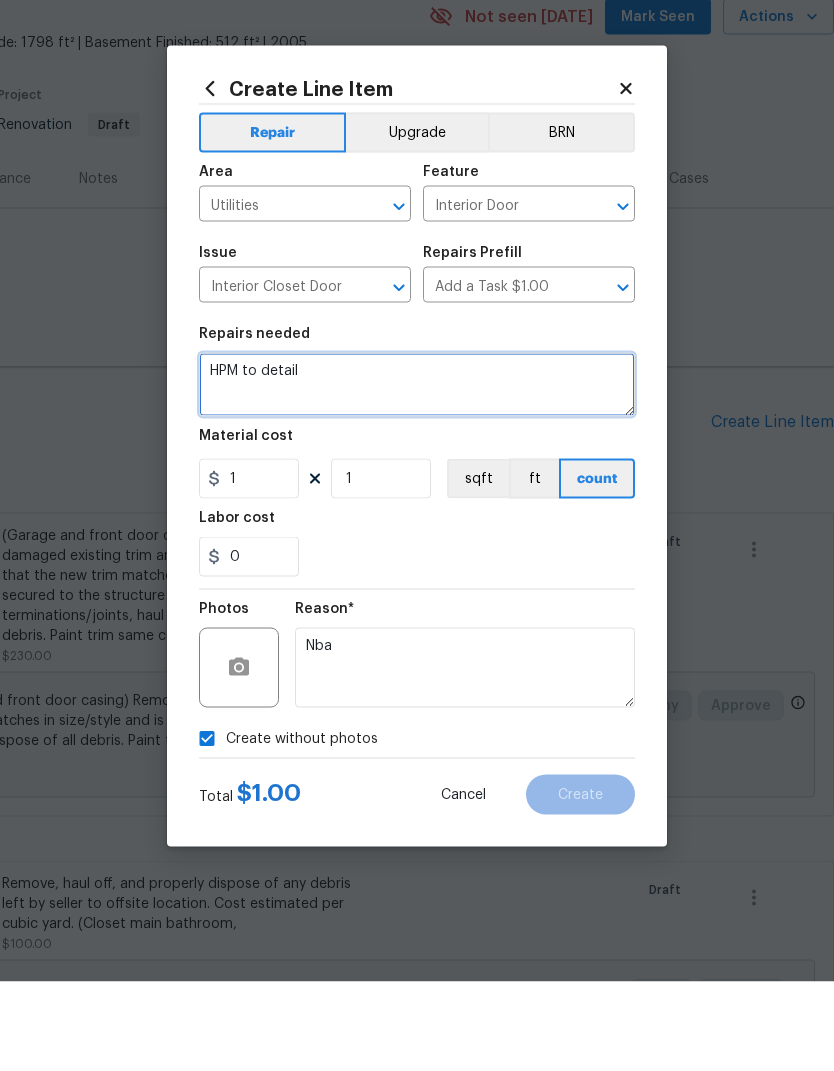 click on "HPM to detail" at bounding box center (417, 474) 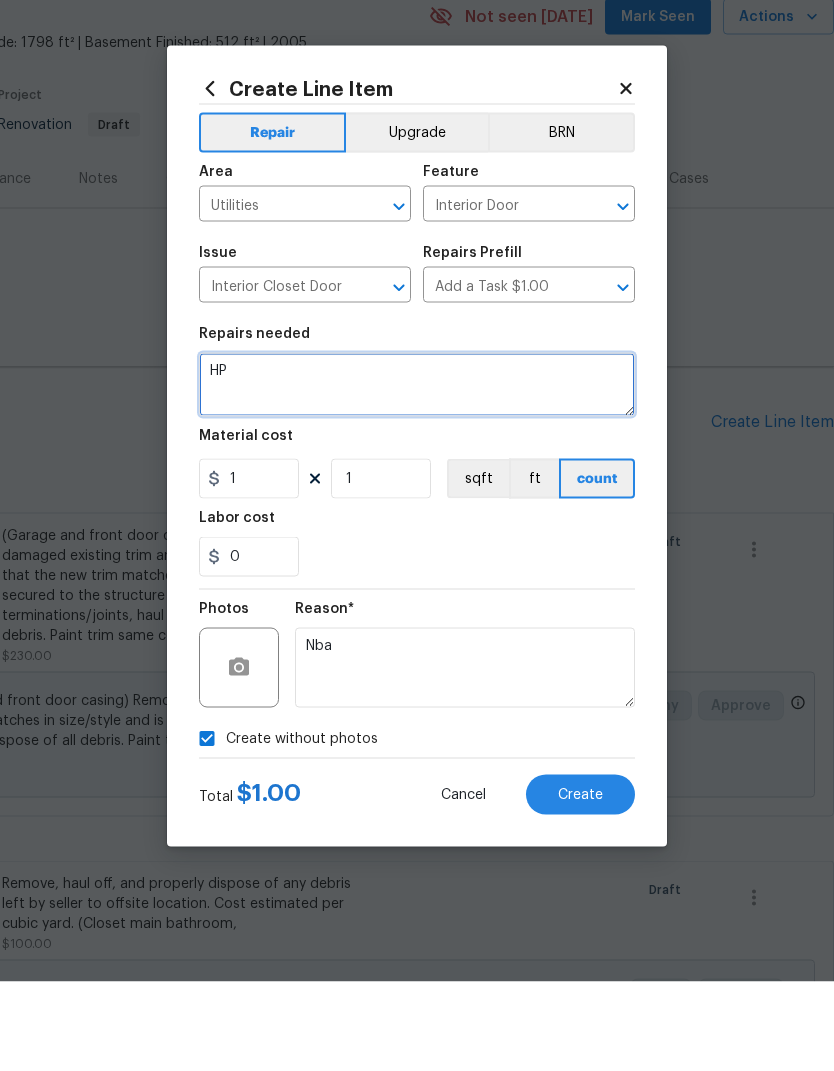 type on "H" 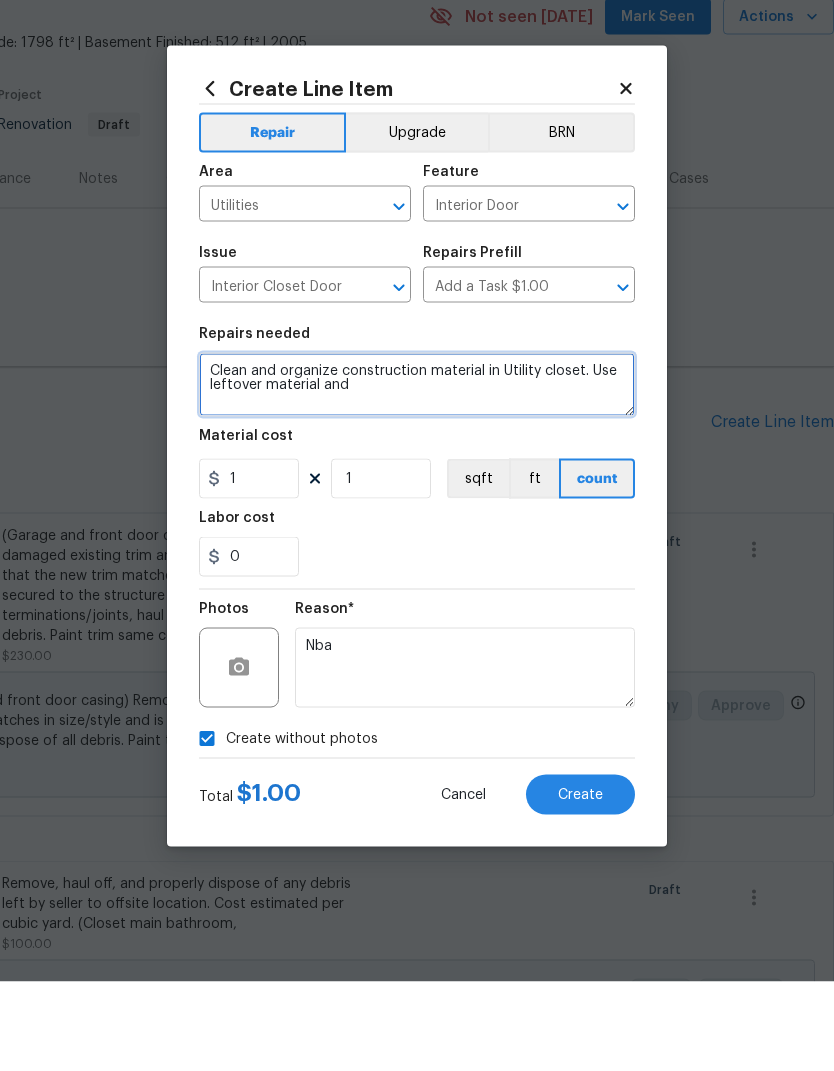 scroll, scrollTop: 65, scrollLeft: 0, axis: vertical 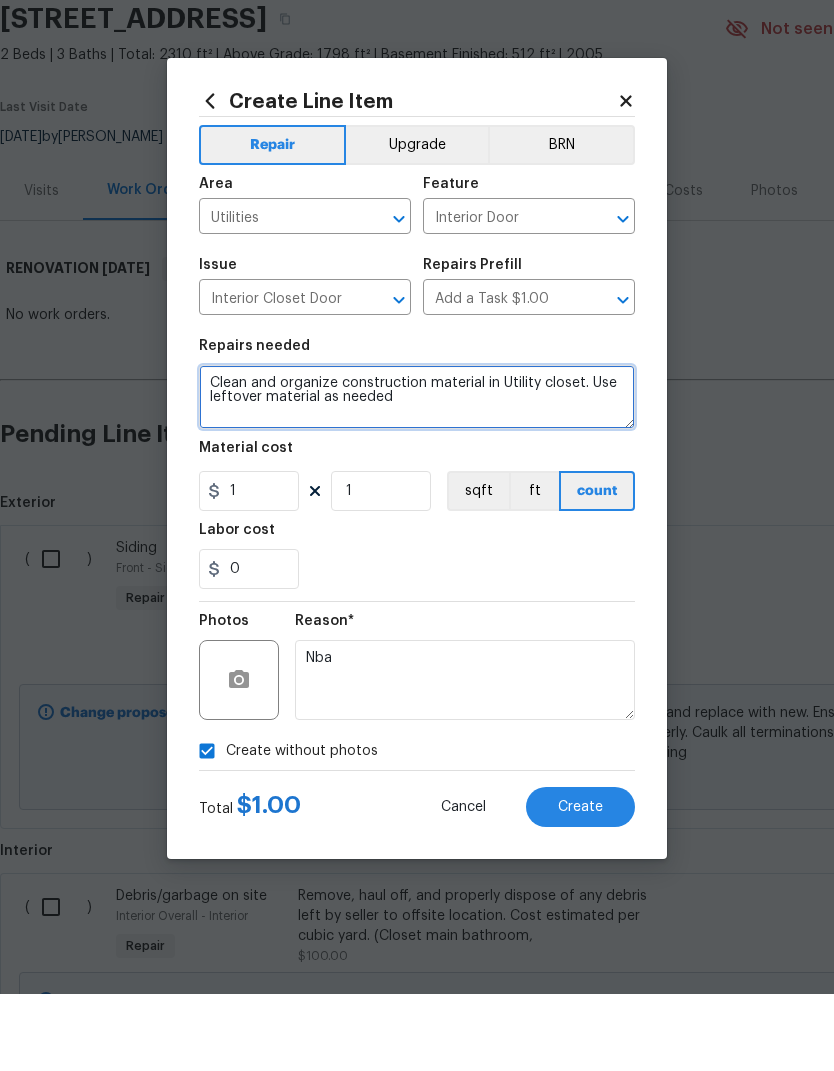 type on "Clean and organize construction material in Utility closet. Use leftover material as needed" 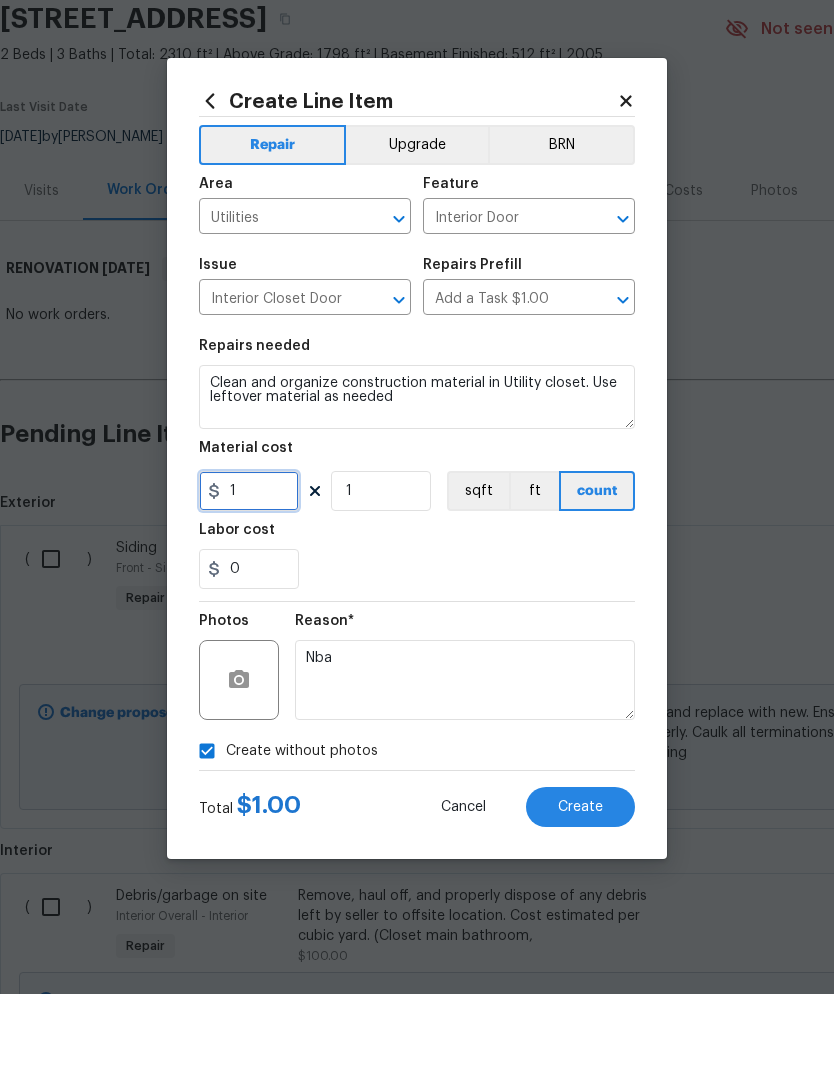 click on "1" at bounding box center (249, 568) 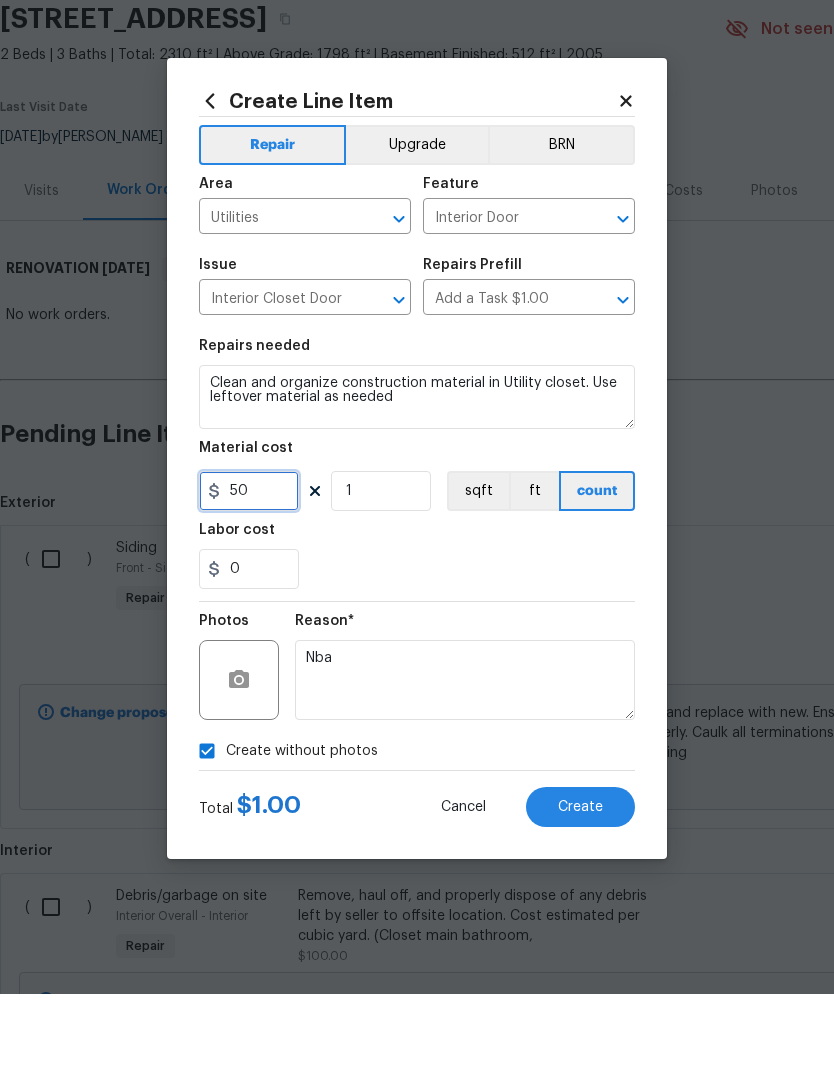 type on "50" 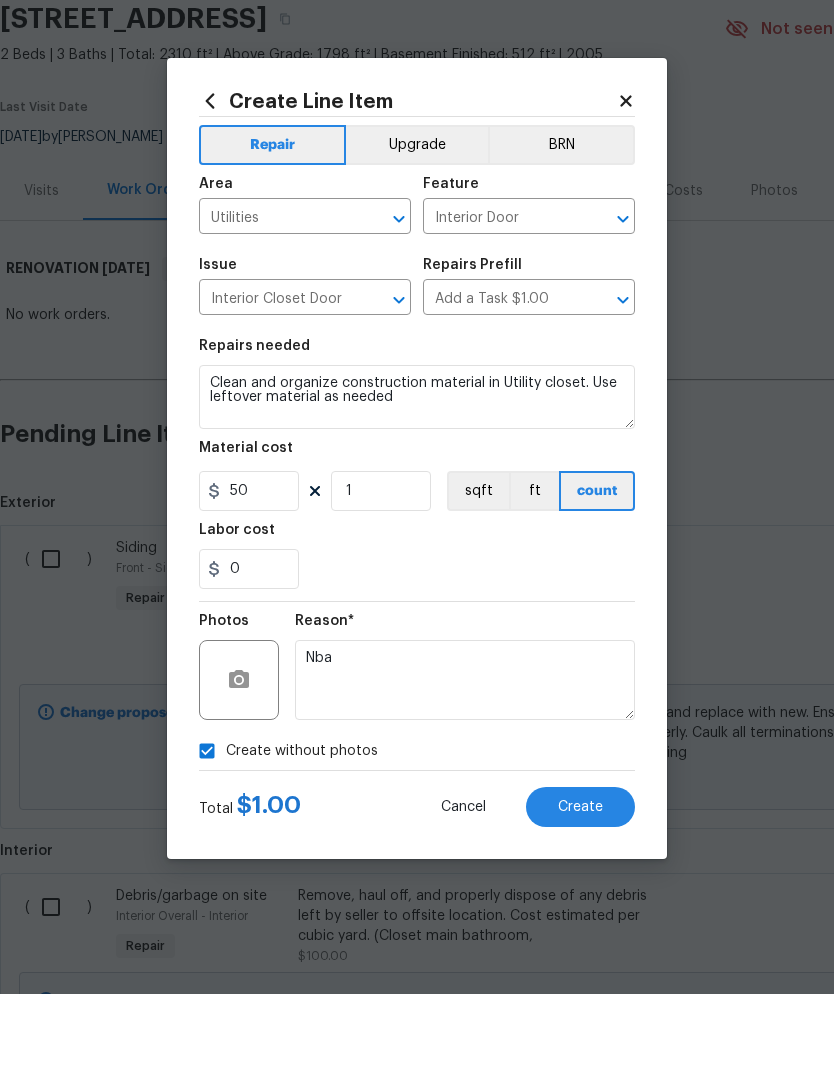 click on "0" at bounding box center [417, 646] 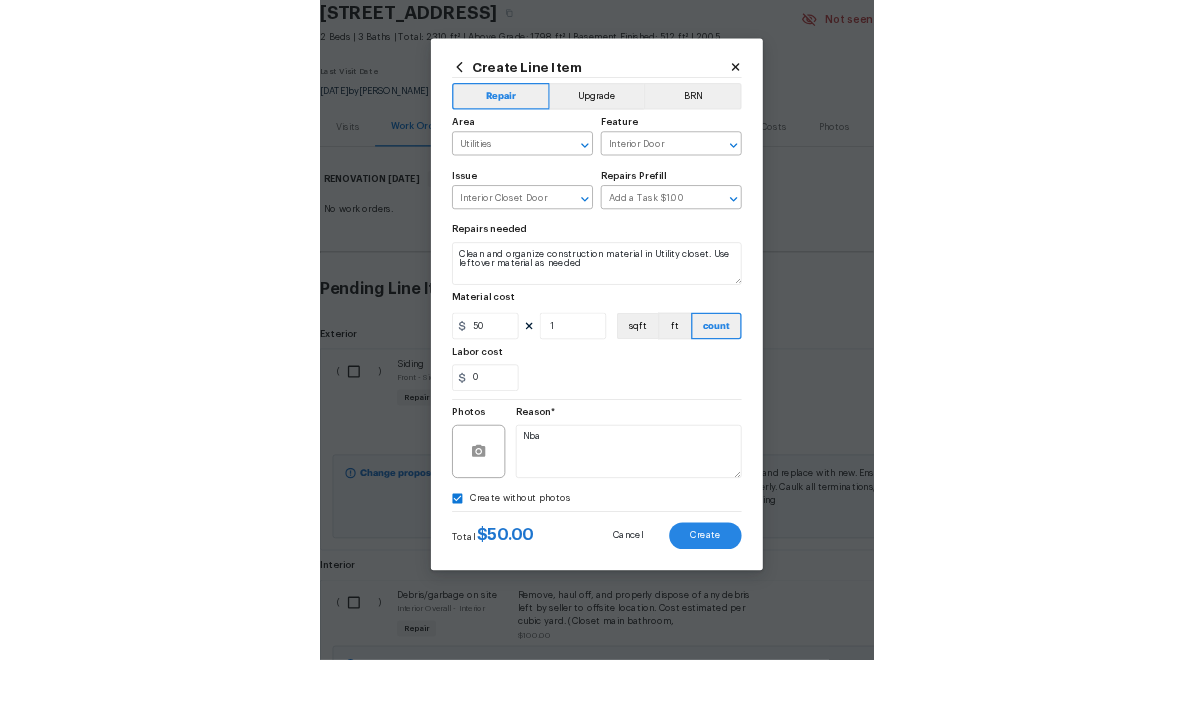 scroll, scrollTop: 77, scrollLeft: 0, axis: vertical 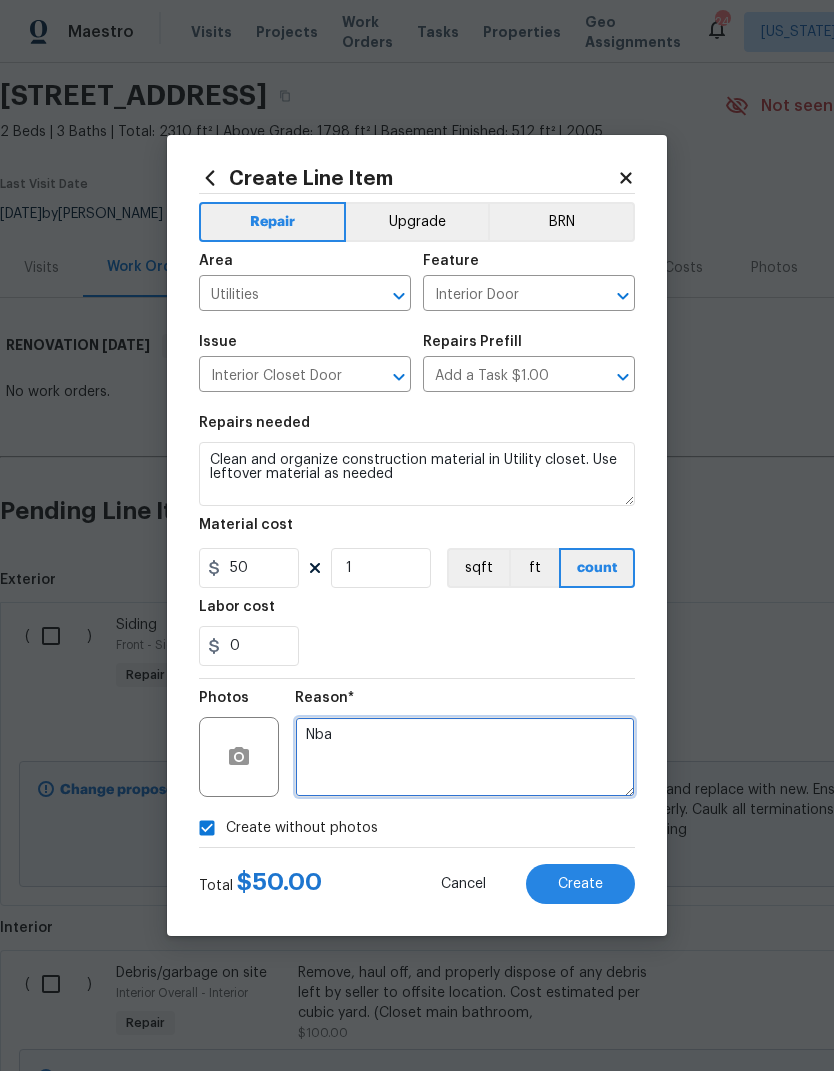 click on "Nba" at bounding box center (465, 757) 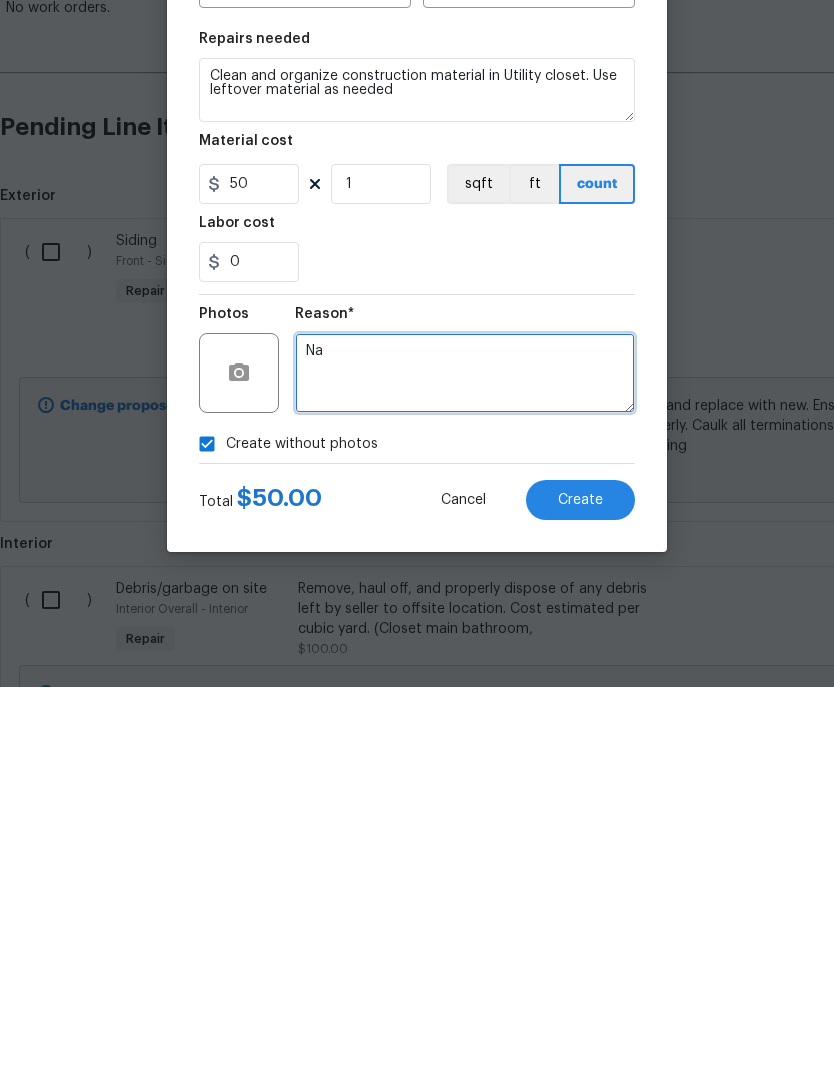type on "Na" 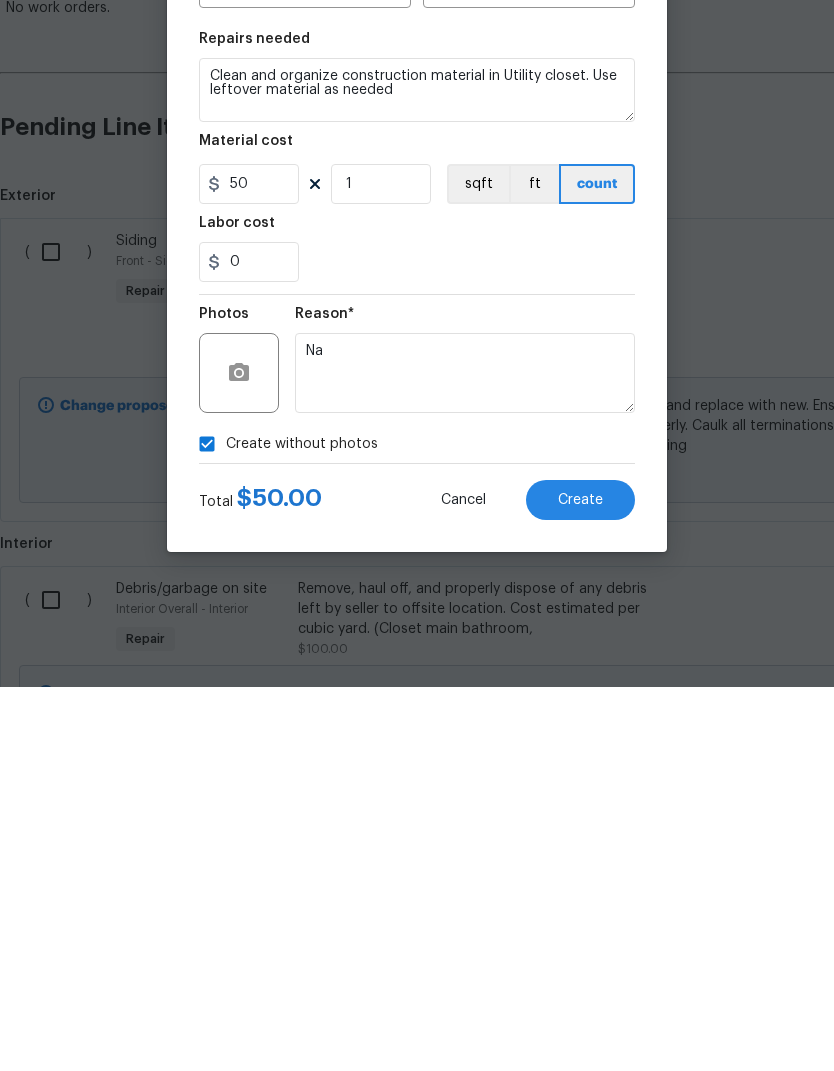 click on "Create" at bounding box center [580, 884] 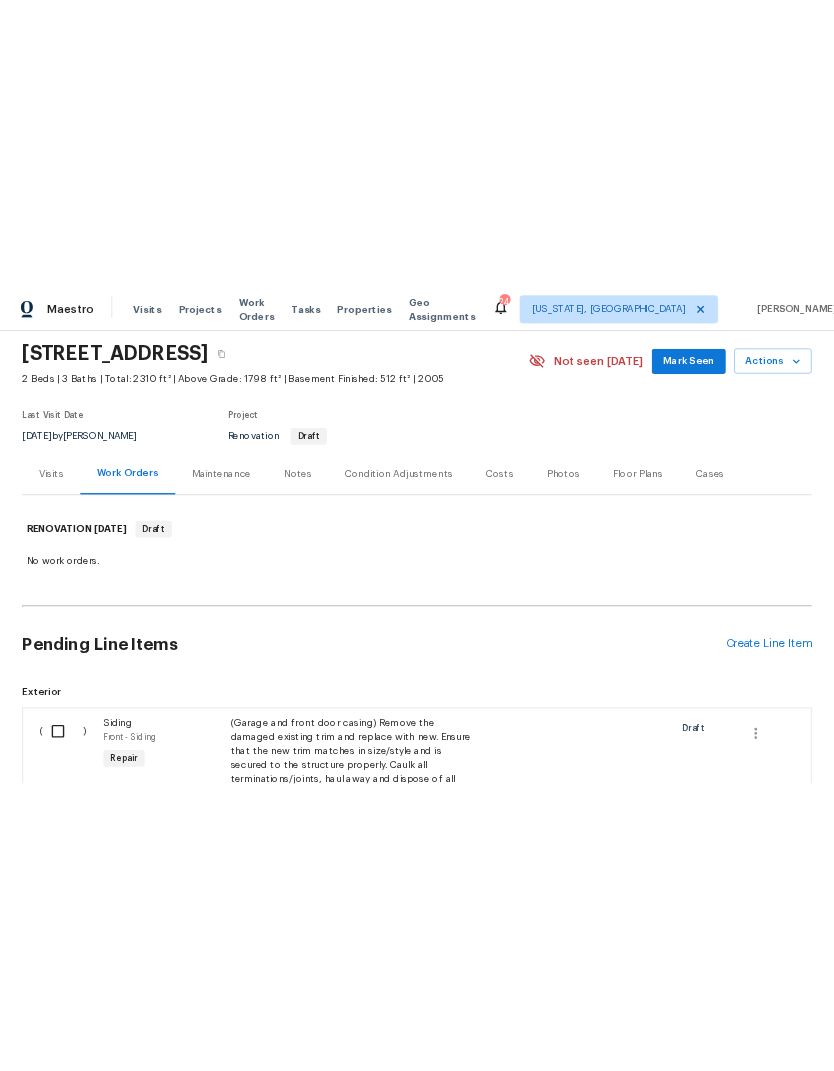 scroll, scrollTop: 0, scrollLeft: 0, axis: both 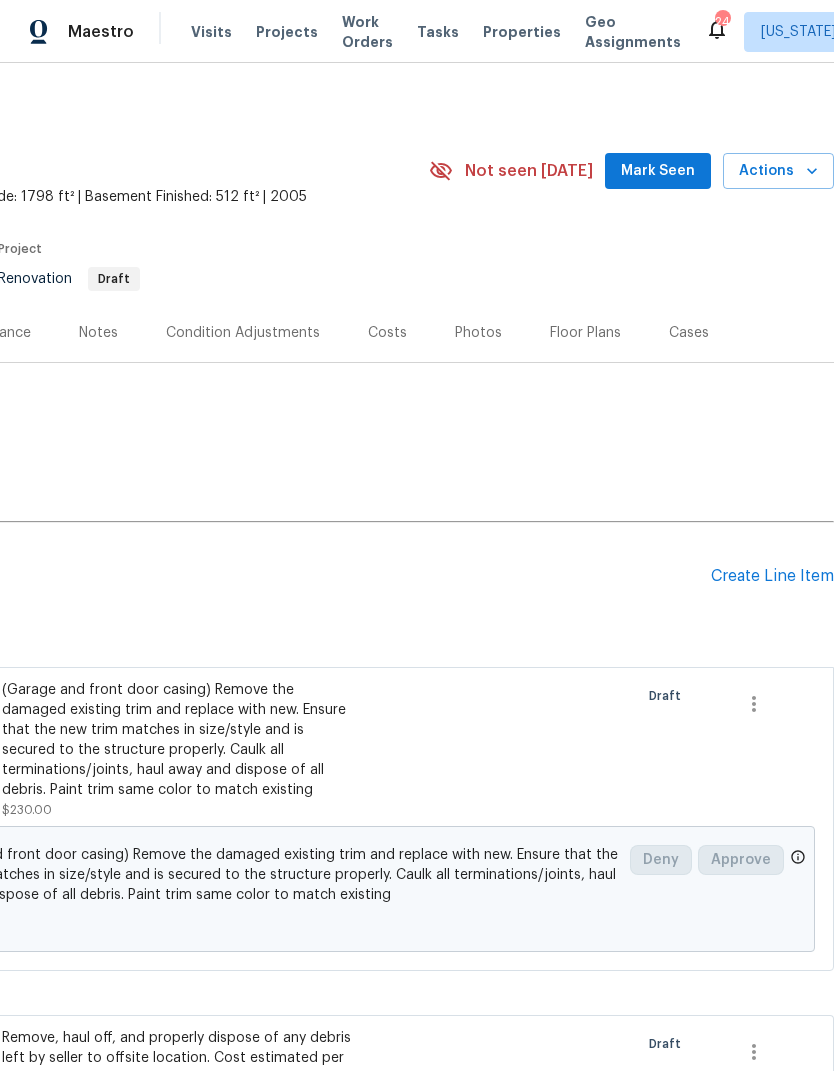 click on "Create Line Item" at bounding box center (772, 576) 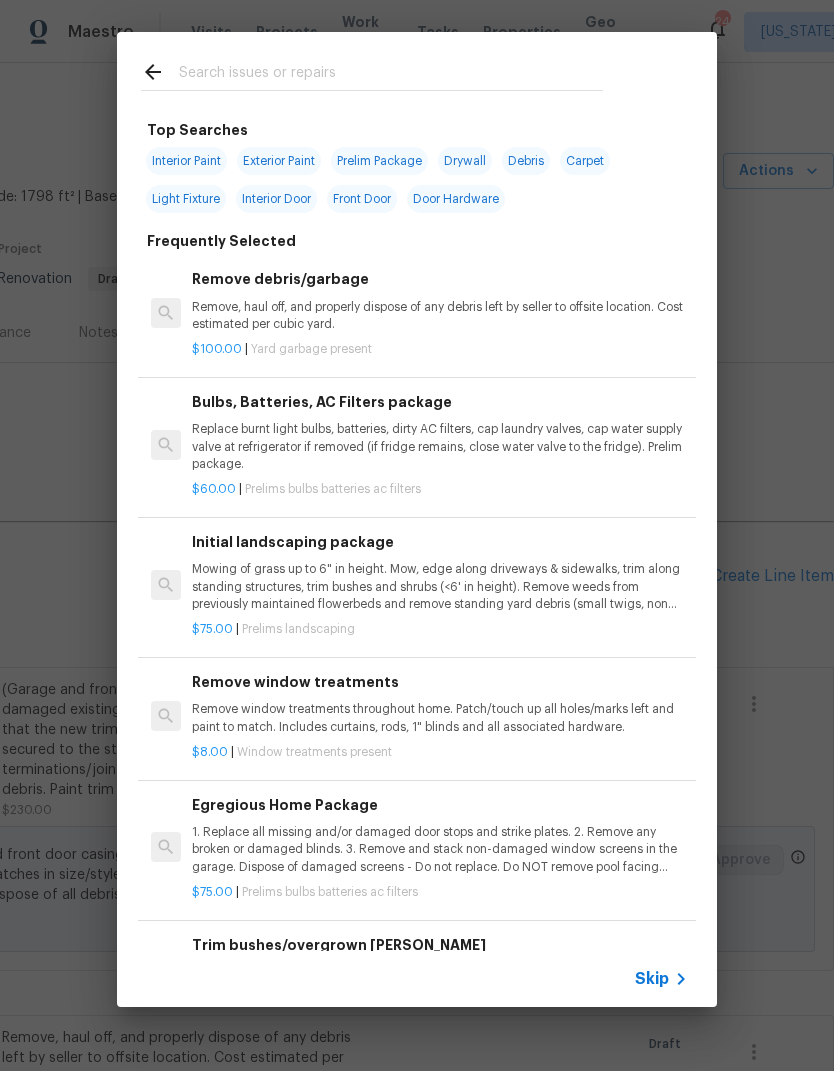 click at bounding box center [391, 75] 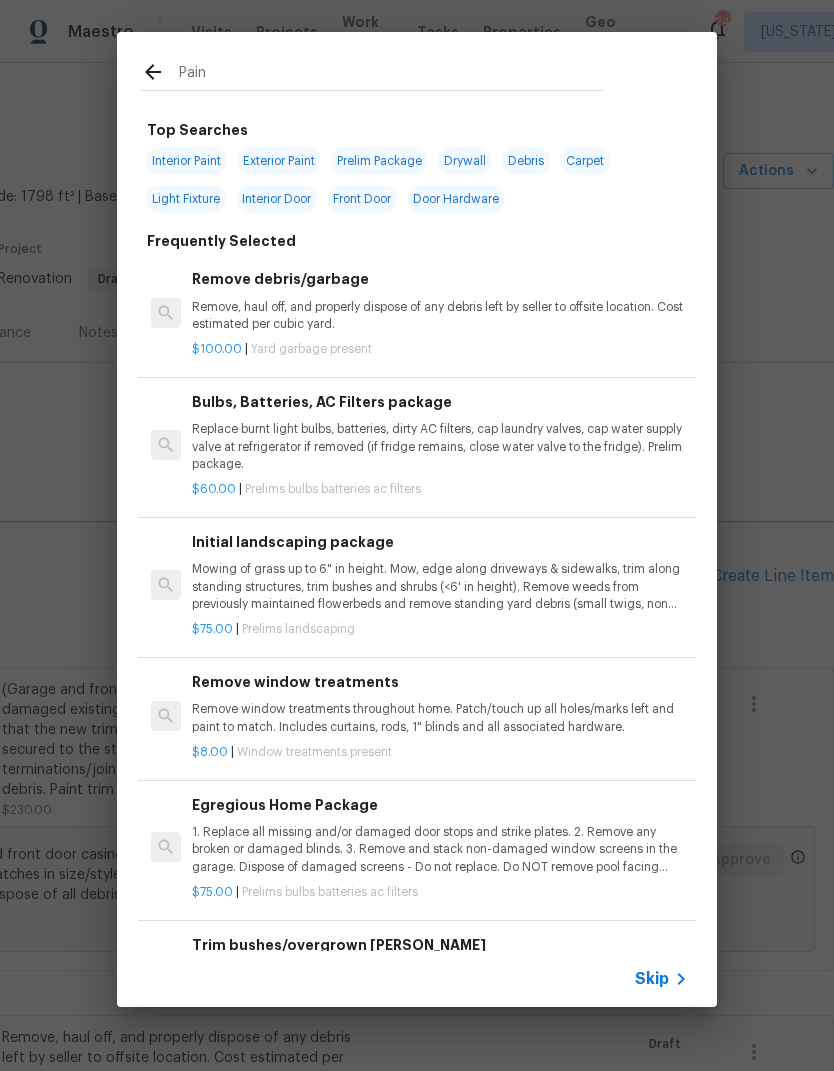 type on "Paint" 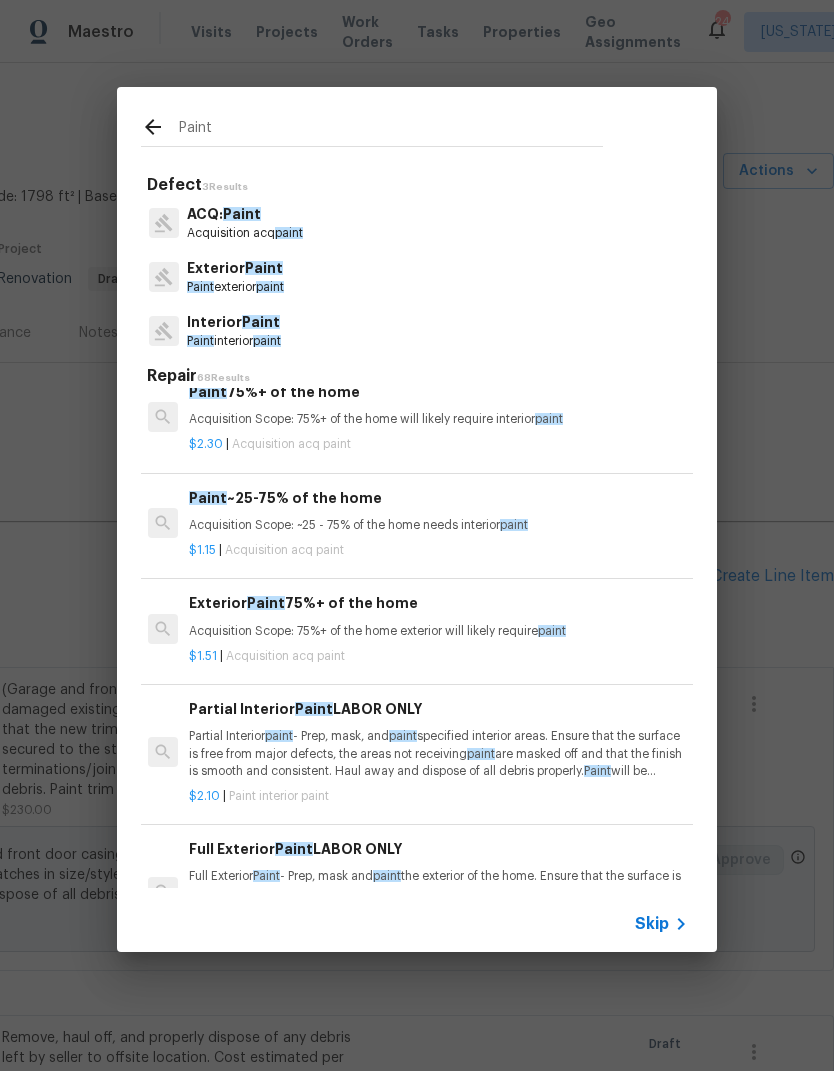 scroll, scrollTop: 620, scrollLeft: 3, axis: both 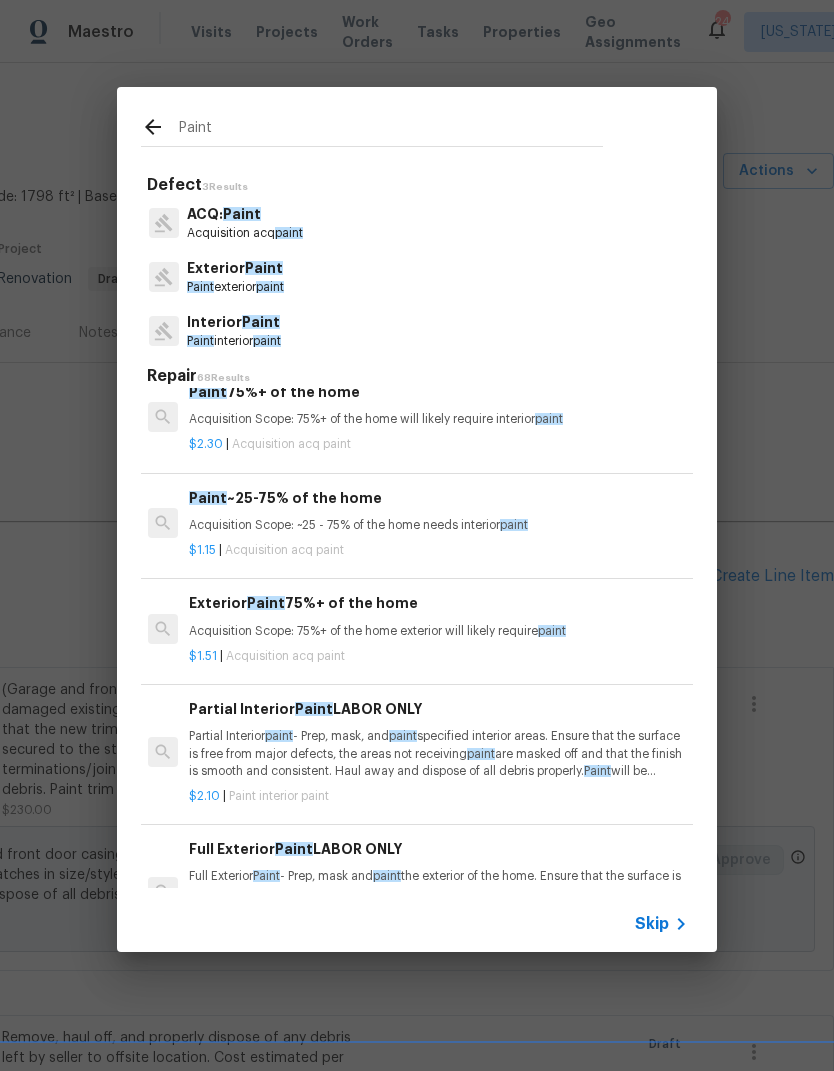 click on "Paint  ~25-75% of the home Acquisition Scope: ~25 - 75% of the home needs interior  paint" at bounding box center [437, 511] 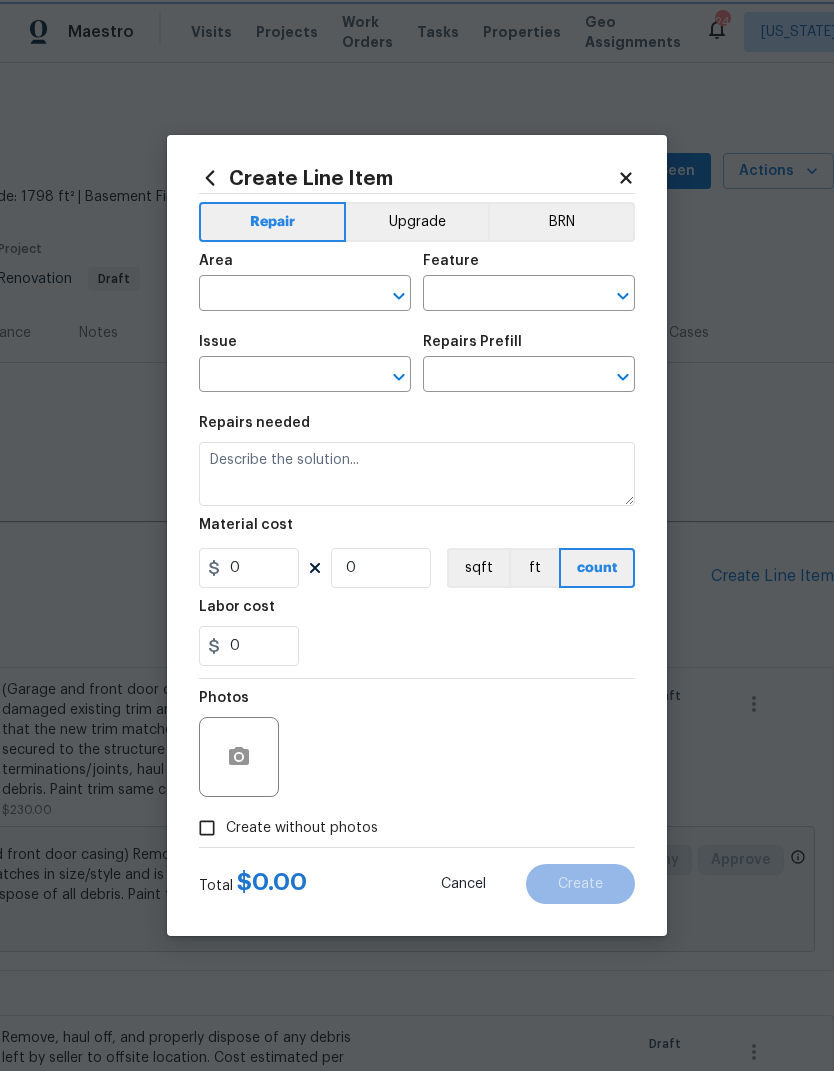 type on "Acquisition" 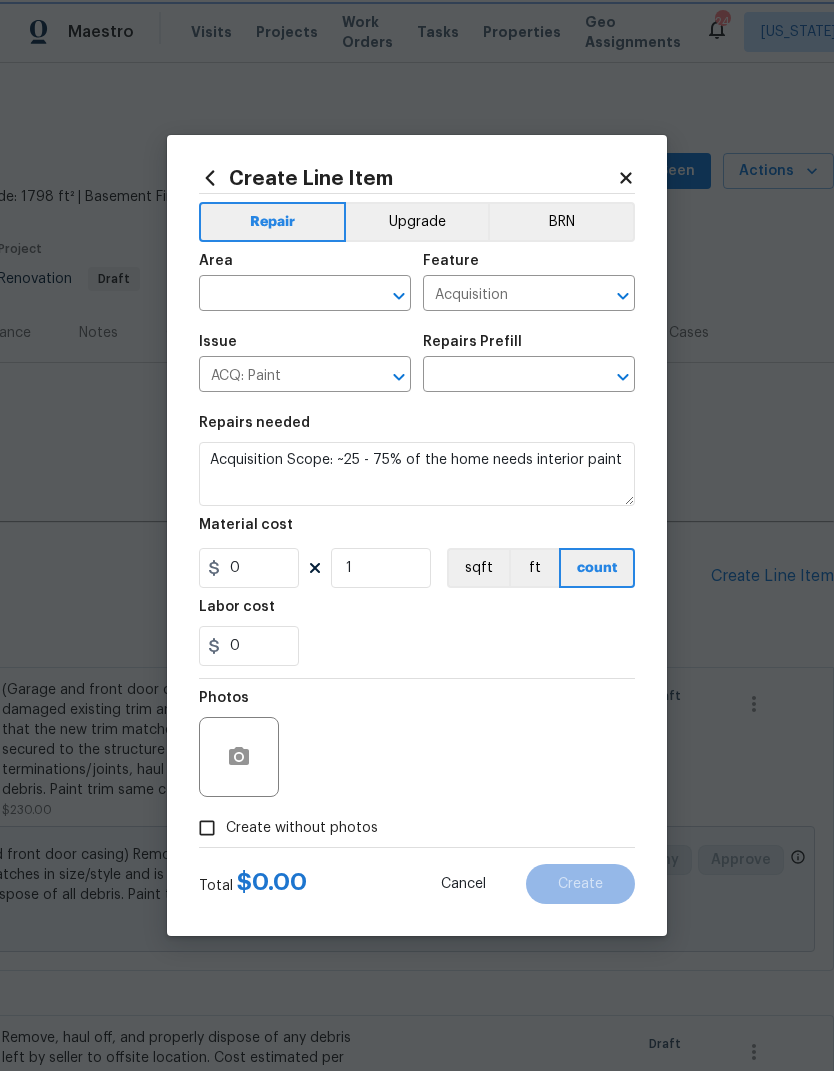 type on "Paint ~25-75% of the home $1.15" 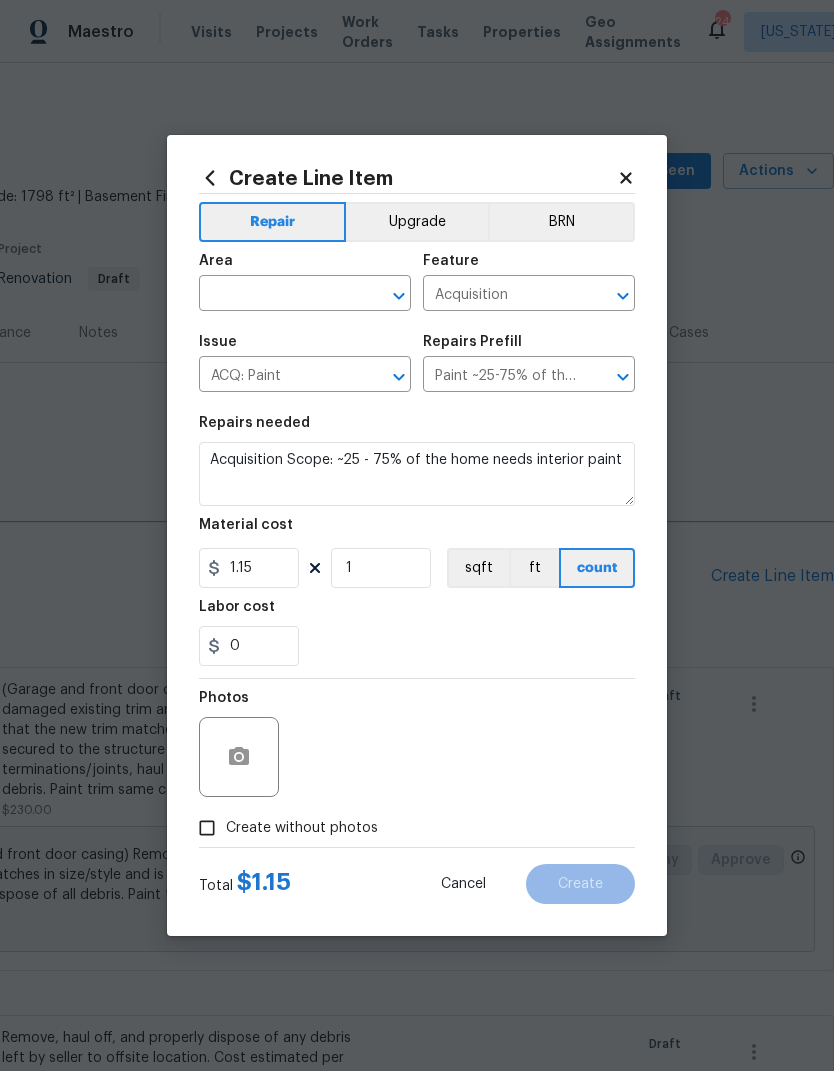 click on "Material cost" at bounding box center (417, 531) 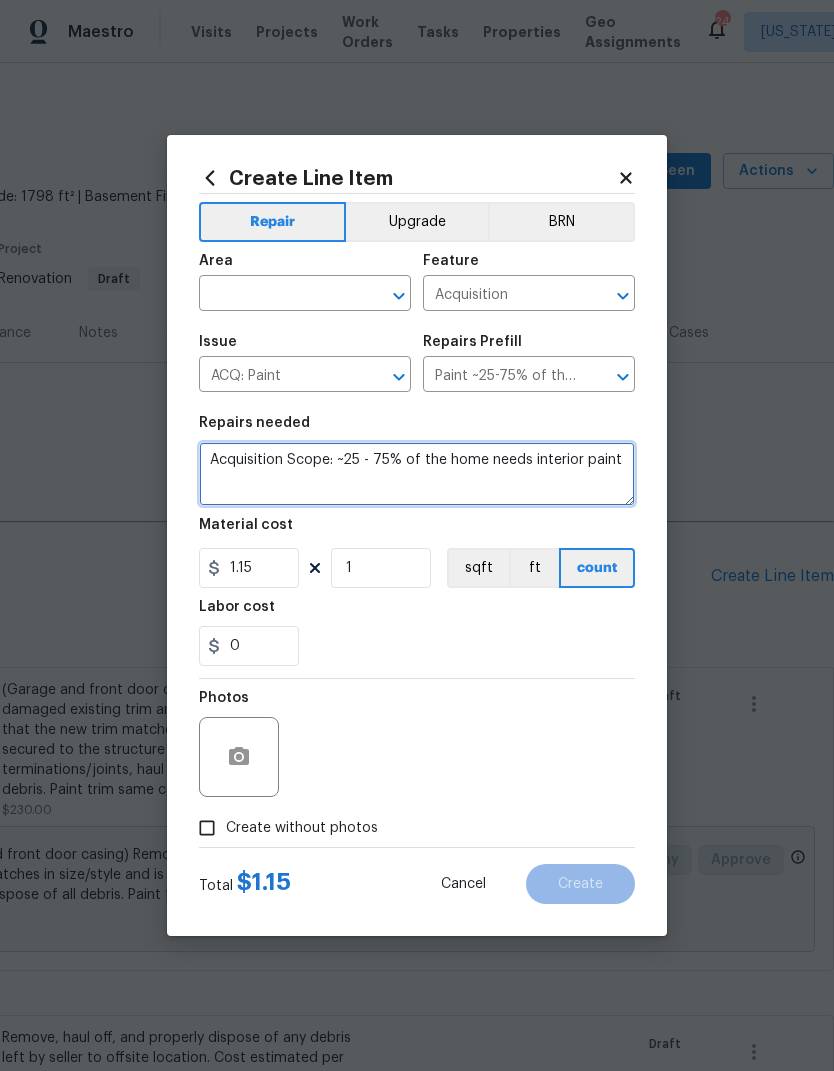 click on "Acquisition Scope: ~25 - 75% of the home needs interior paint" at bounding box center [417, 474] 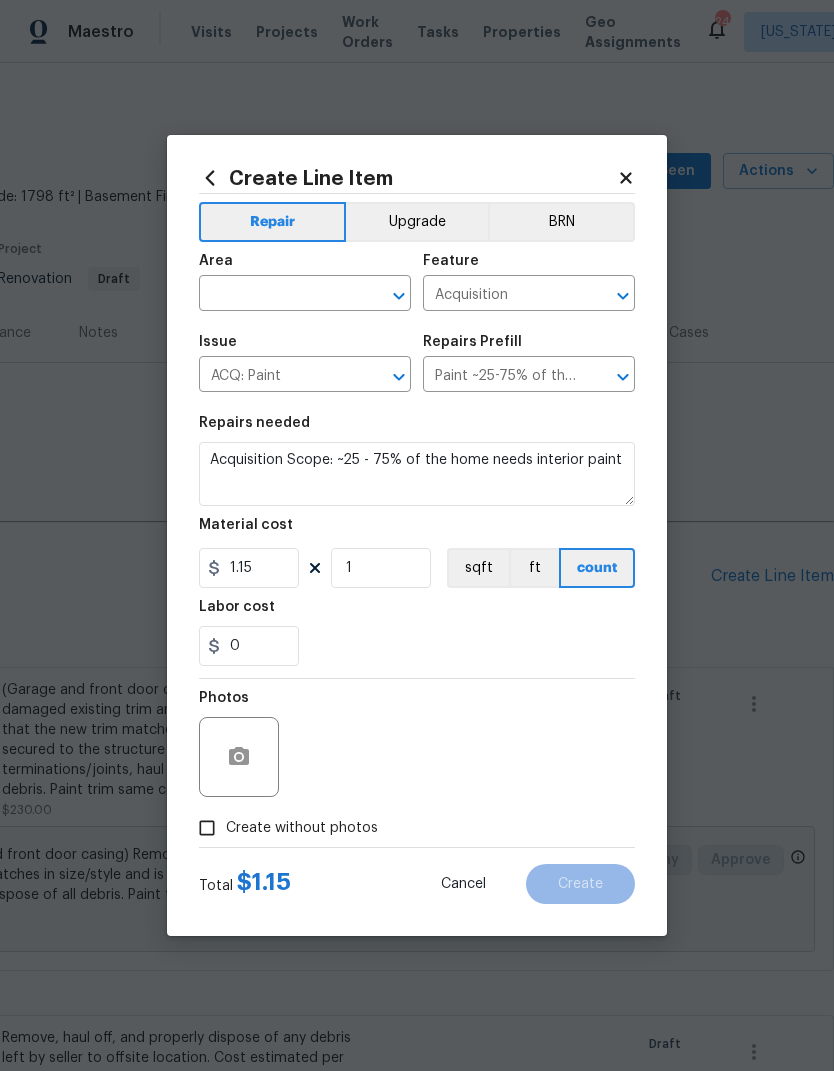 click 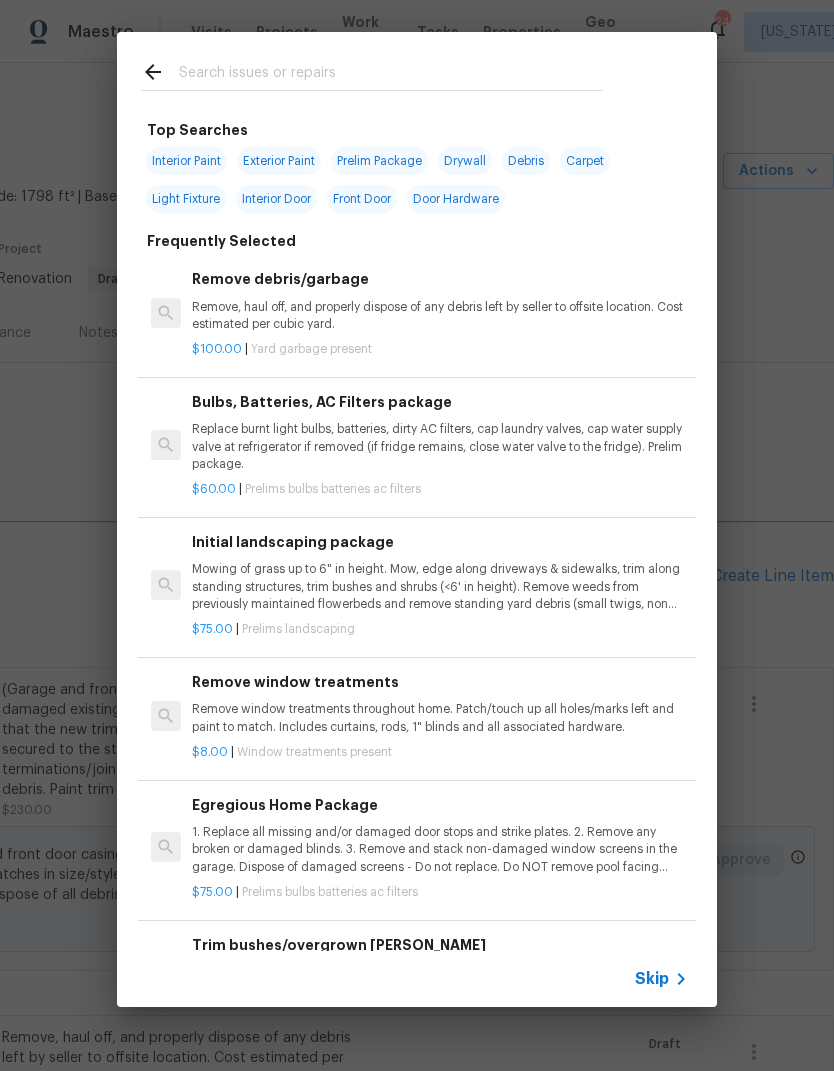 click at bounding box center [391, 75] 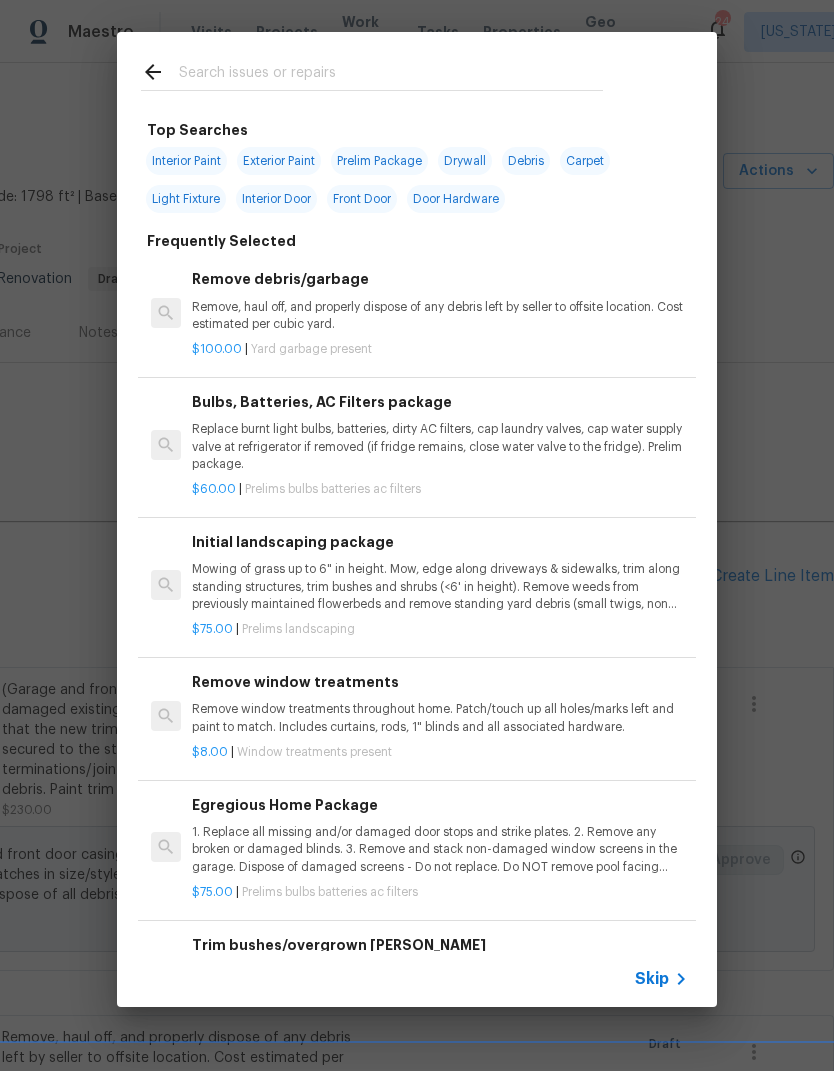 click on "Interior Paint" at bounding box center (186, 161) 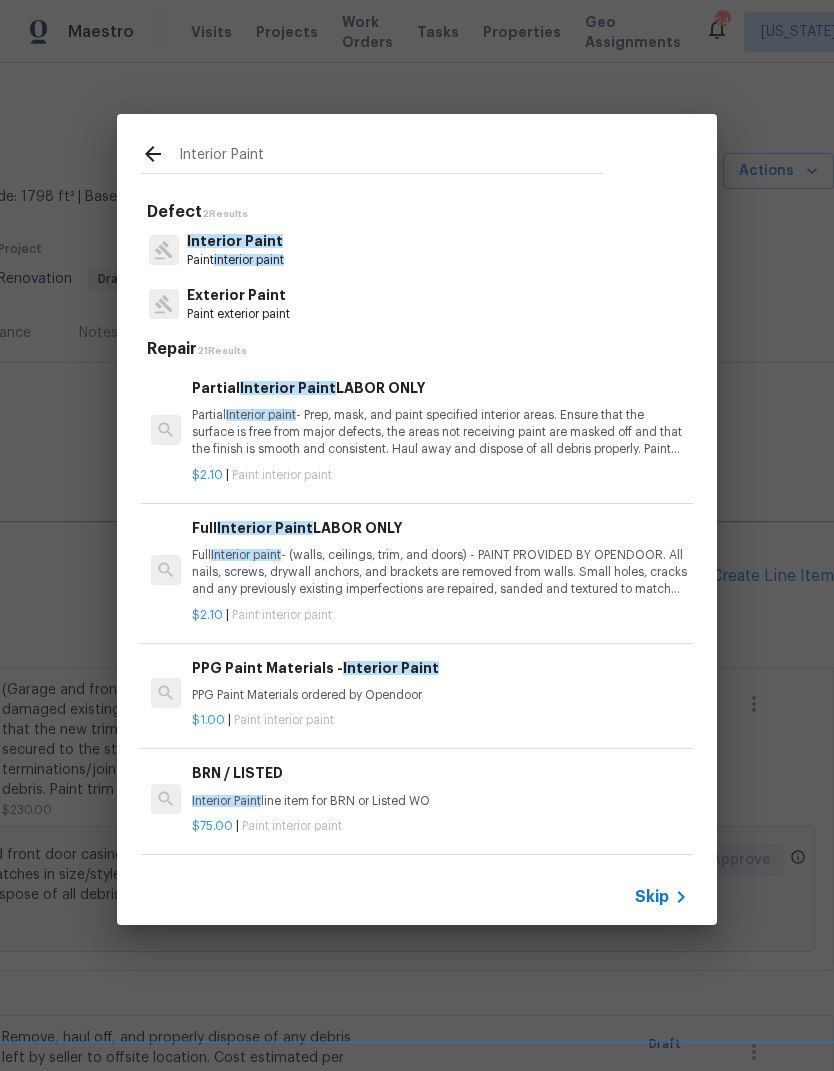 scroll, scrollTop: 0, scrollLeft: 0, axis: both 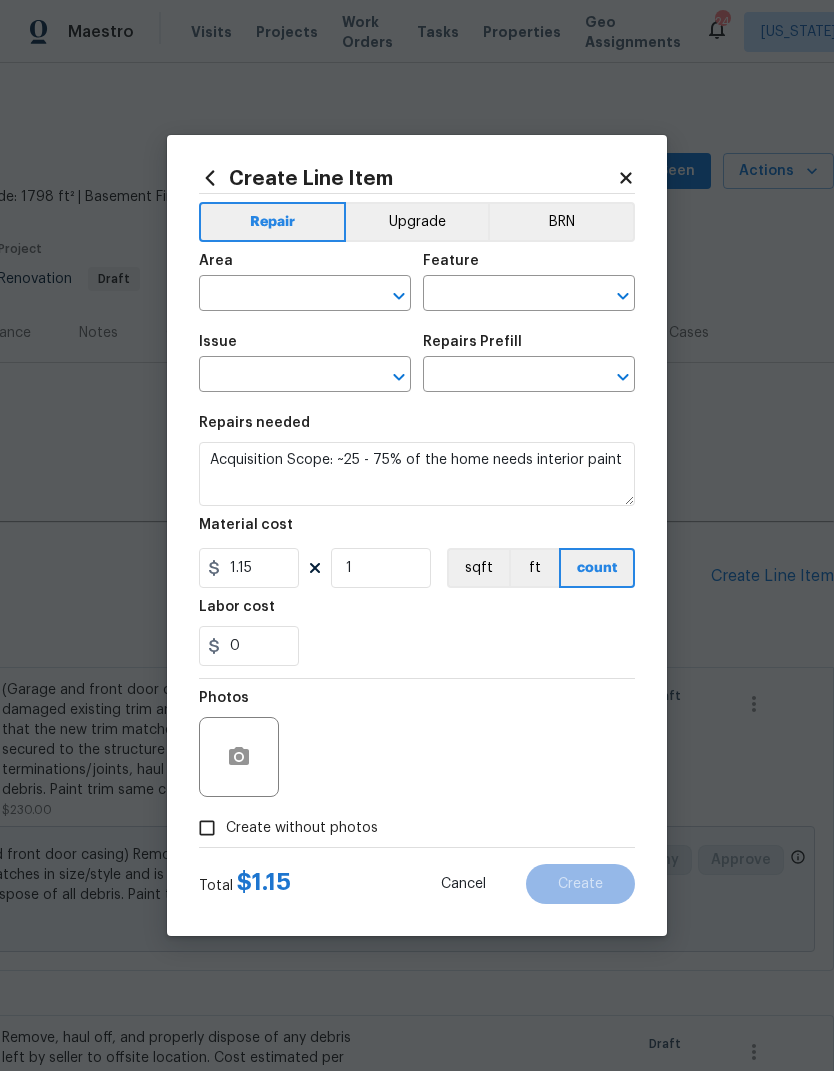 type on "Overall Paint" 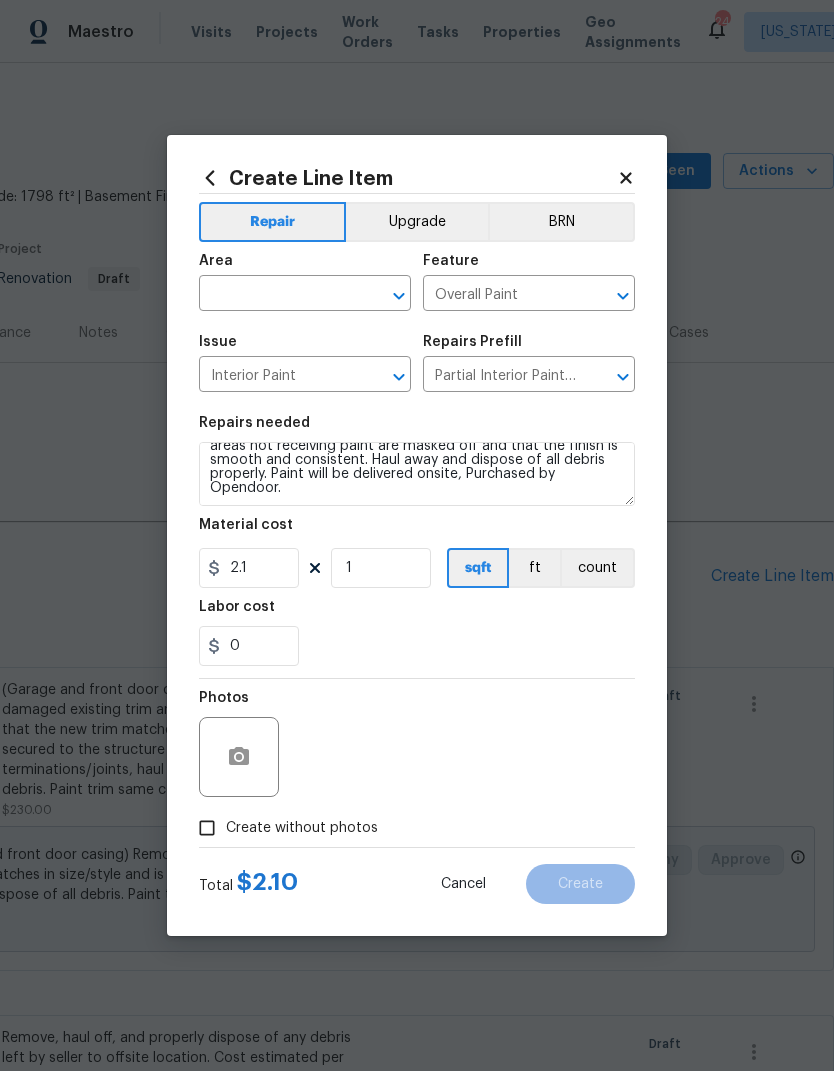 scroll, scrollTop: 42, scrollLeft: 0, axis: vertical 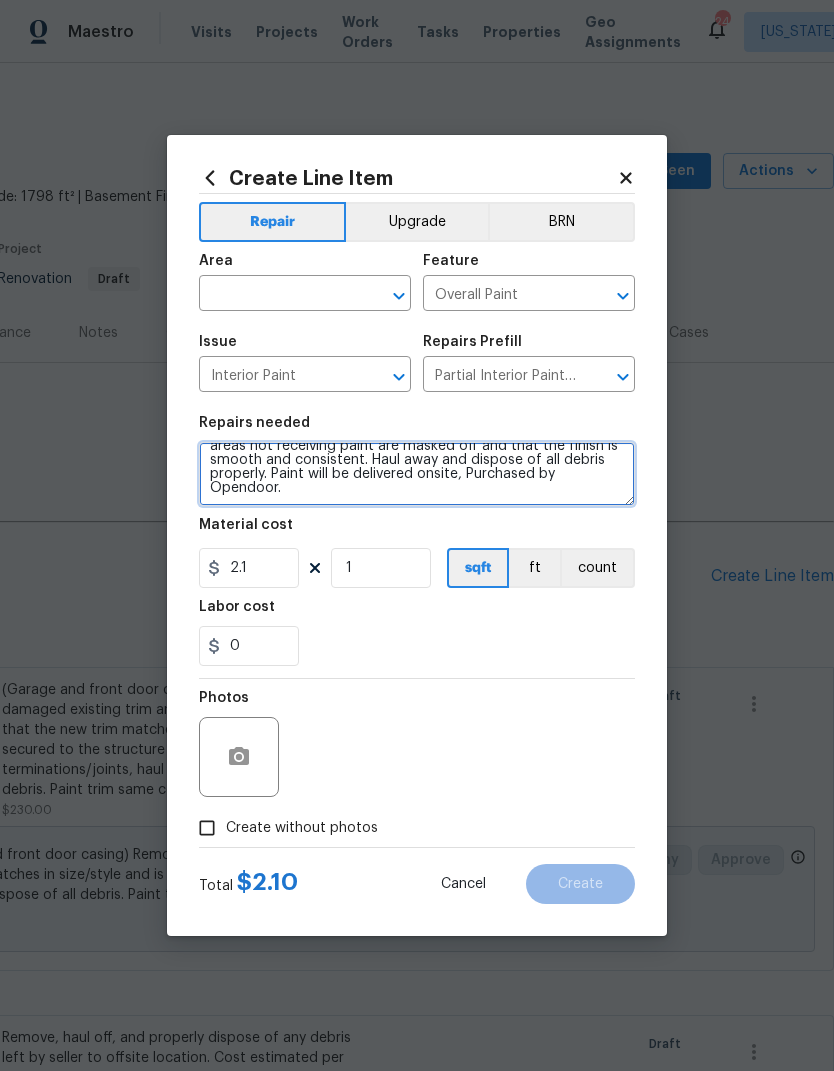 click on "Partial Interior paint - Prep, mask, and paint specified interior areas. Ensure that the surface is free from major defects, the areas not receiving paint are masked off and that the finish is smooth and consistent. Haul away and dispose of all debris properly. Paint will be delivered onsite, Purchased by Opendoor." at bounding box center (417, 474) 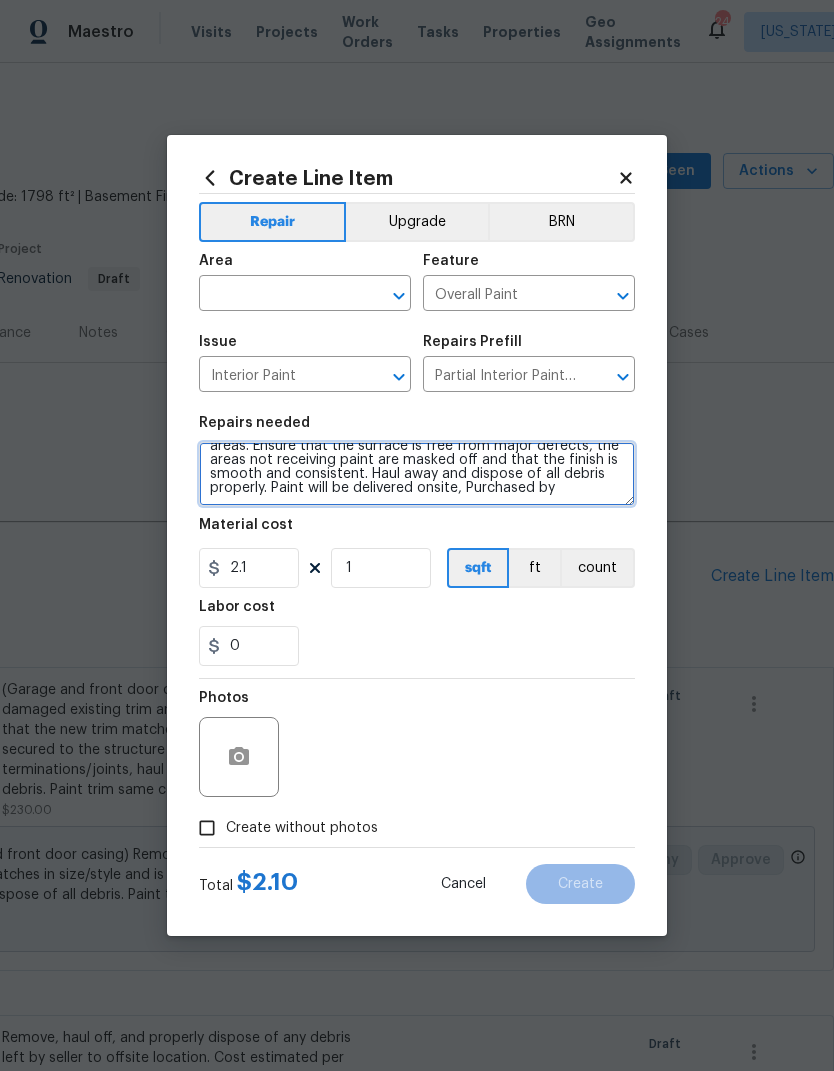 scroll, scrollTop: 28, scrollLeft: 0, axis: vertical 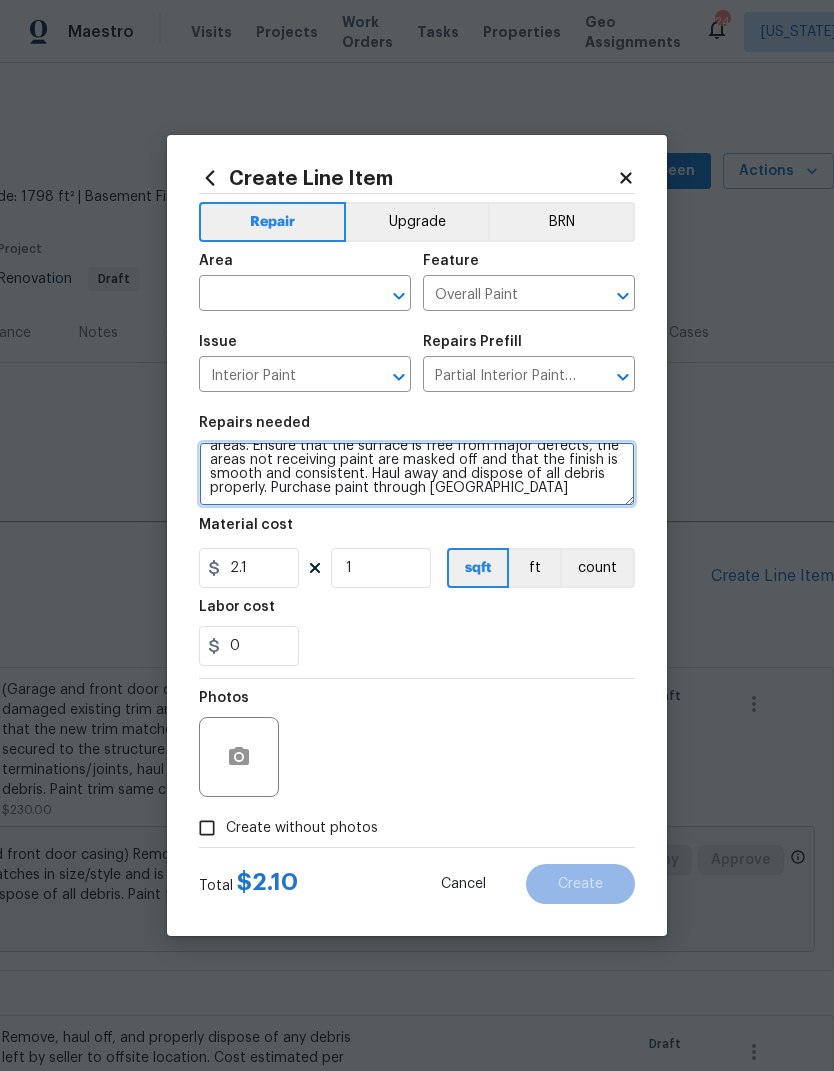 type on "Partial Interior paint - Prep, mask, and paint specified interior areas. Ensure that the surface is free from major defects, the areas not receiving paint are masked off and that the finish is smooth and consistent. Haul away and dispose of all debris properly. Purchase paint through [GEOGRAPHIC_DATA]" 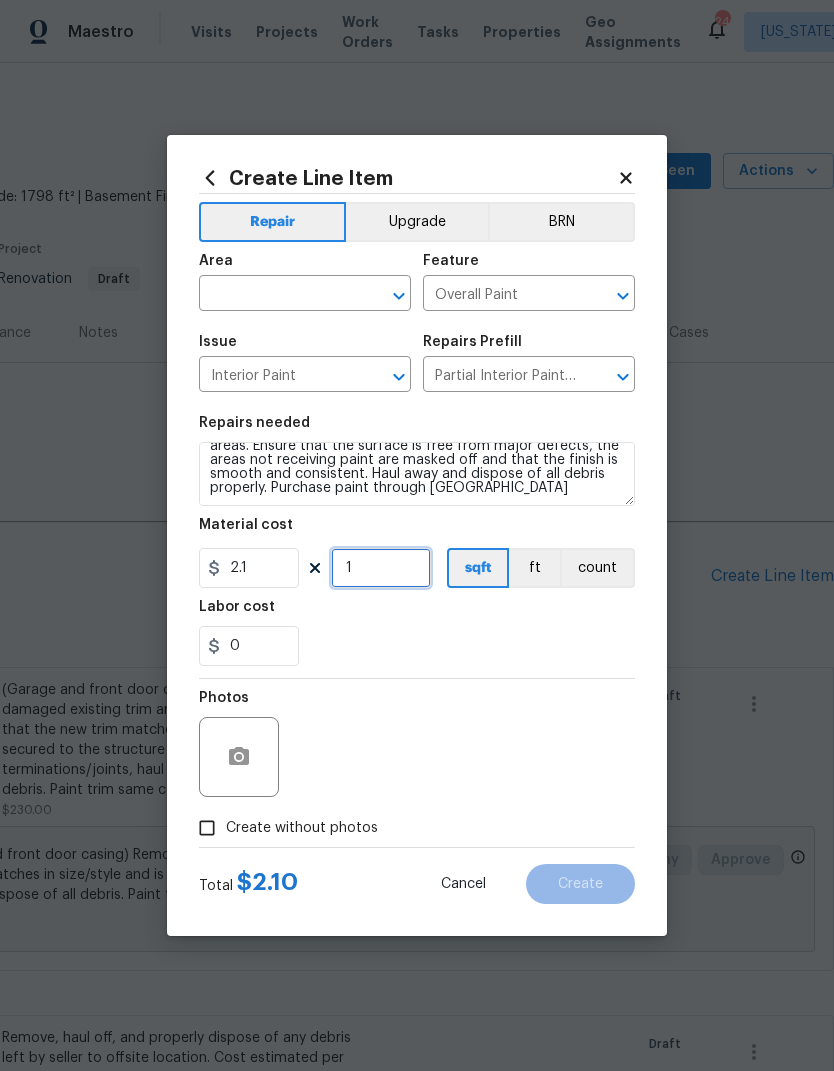 click on "1" at bounding box center (381, 568) 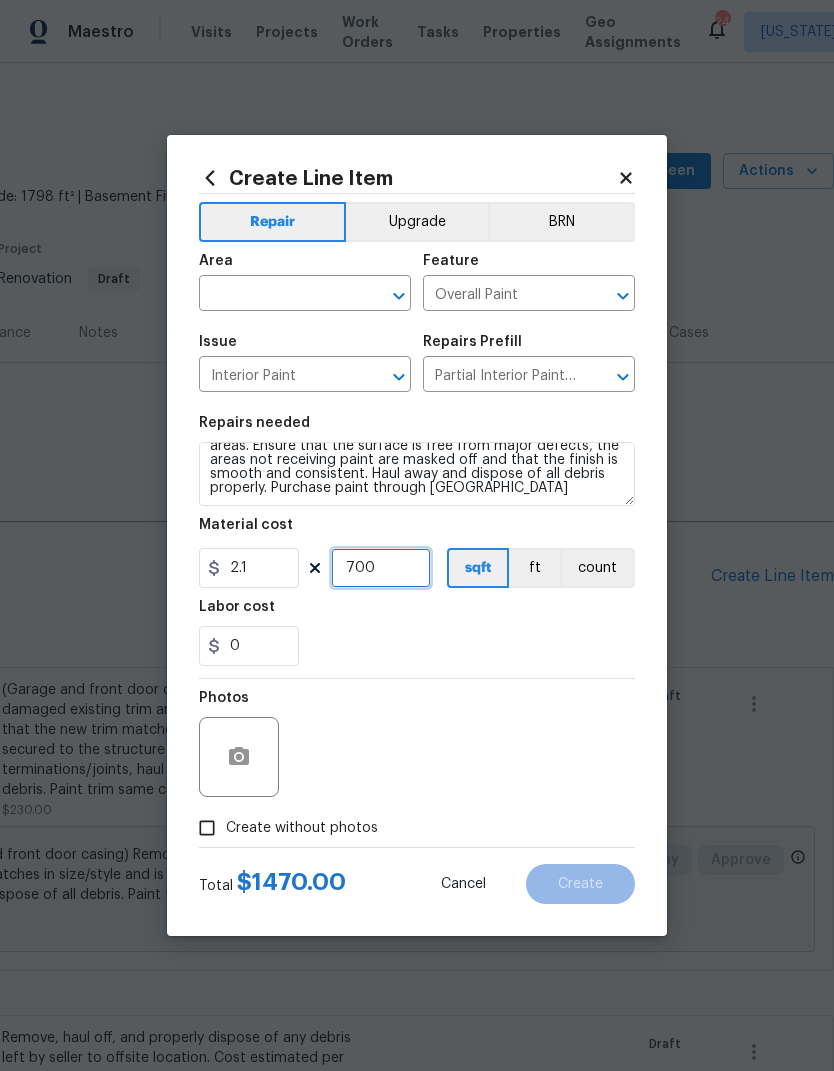 type on "700" 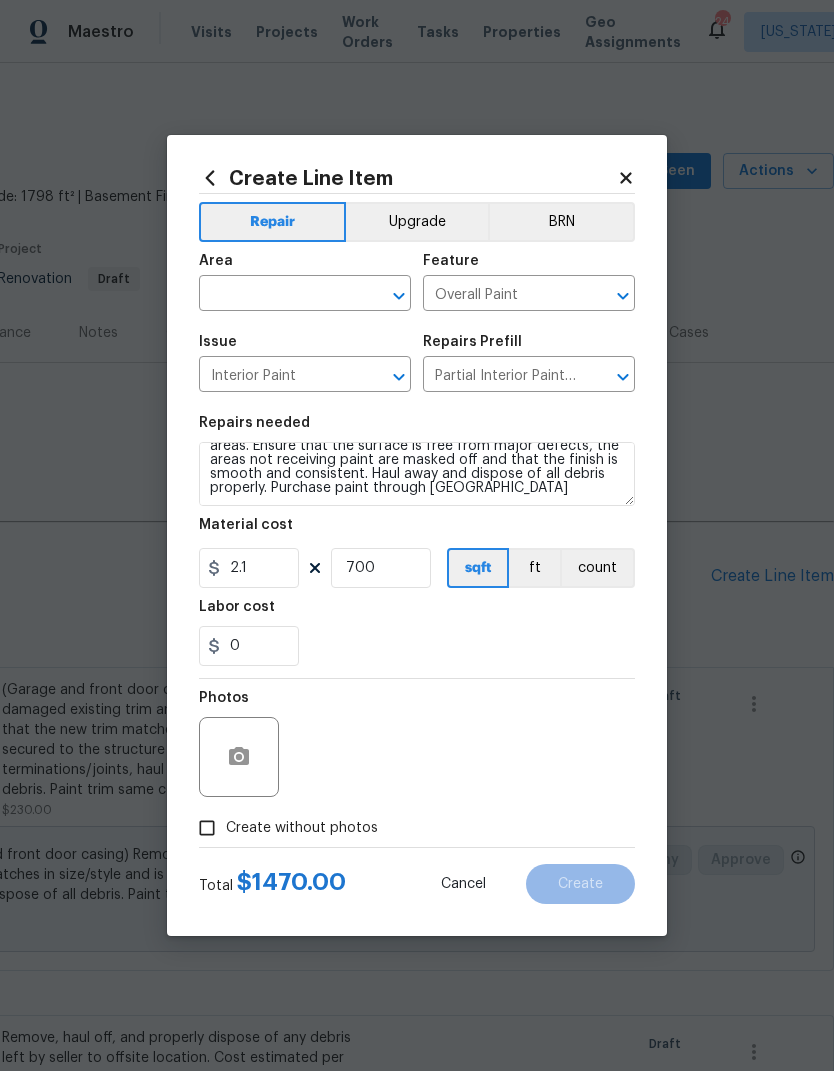 click on "0" at bounding box center [417, 646] 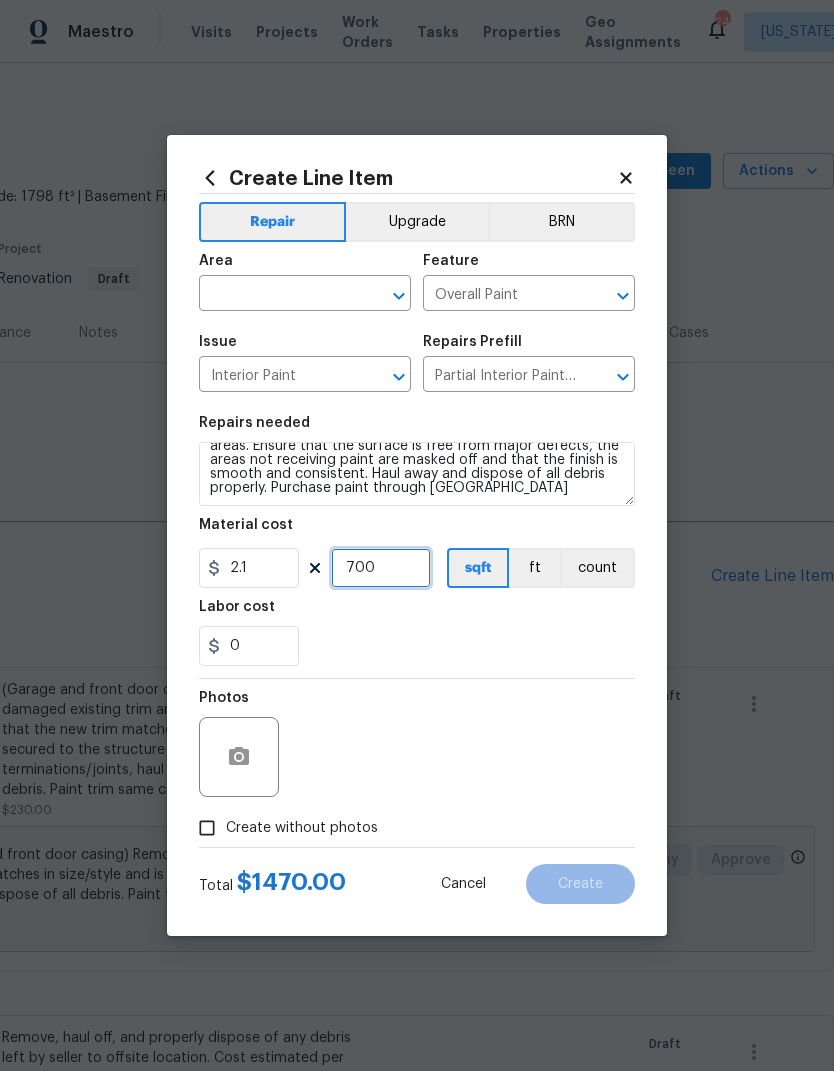 click on "700" at bounding box center (381, 568) 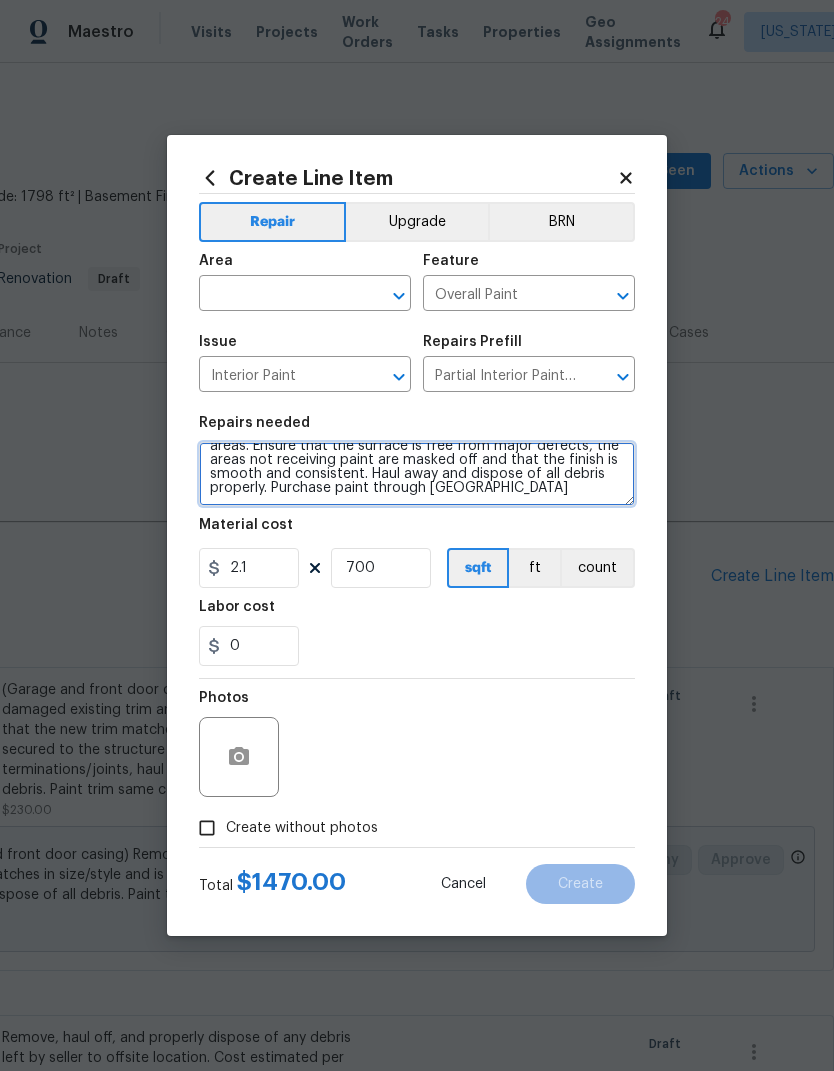 click on "Partial Interior paint - Prep, mask, and paint specified interior areas. Ensure that the surface is free from major defects, the areas not receiving paint are masked off and that the finish is smooth and consistent. Haul away and dispose of all debris properly. Purchase paint through [GEOGRAPHIC_DATA]" at bounding box center [417, 474] 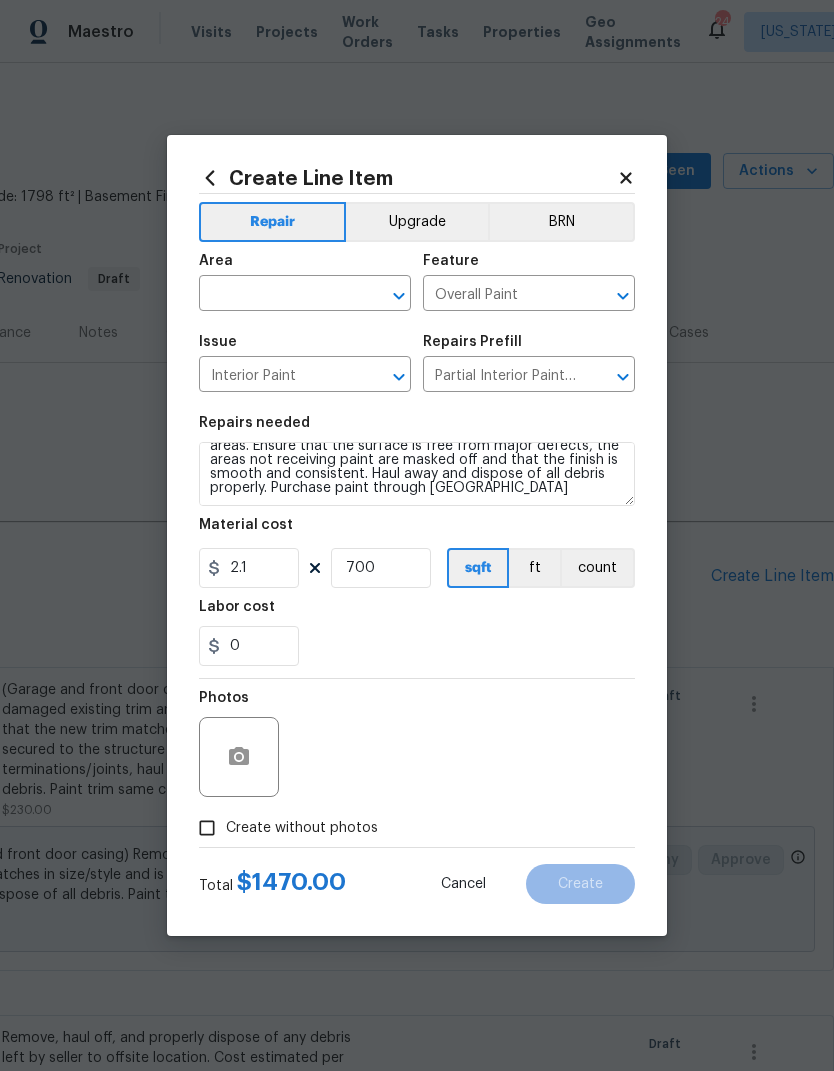 click on "0" at bounding box center [417, 646] 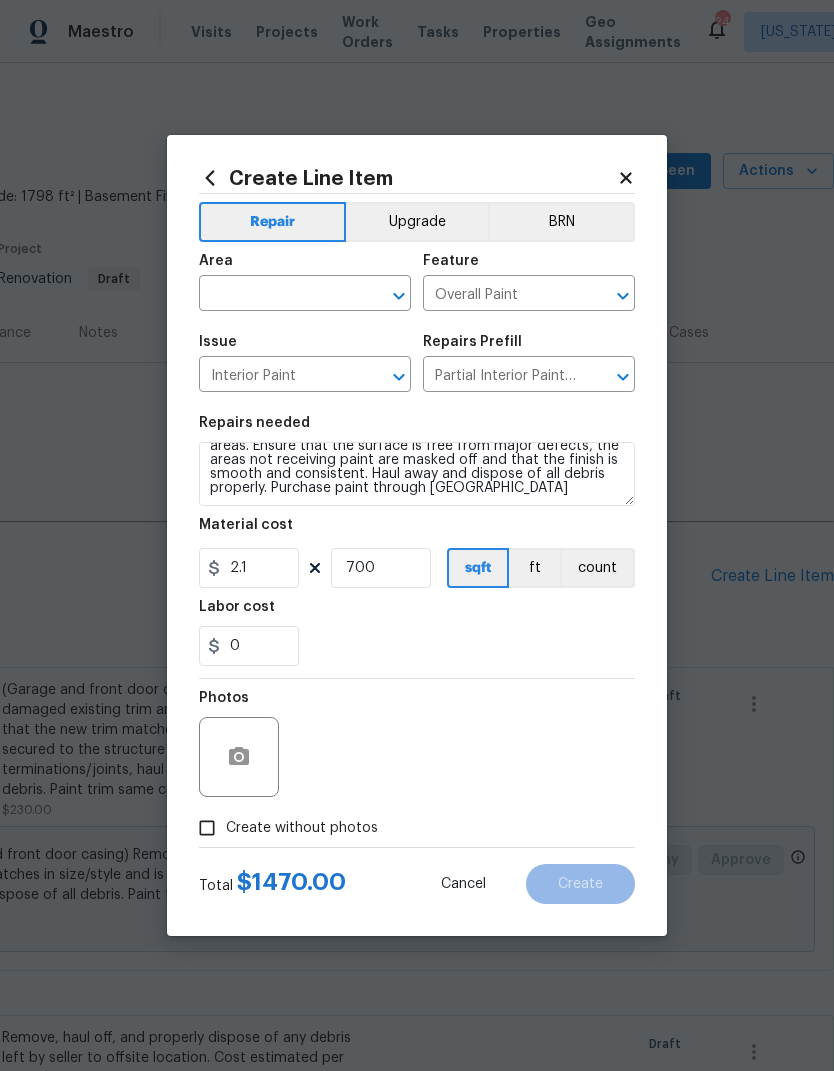 click on "Create without photos" at bounding box center [207, 828] 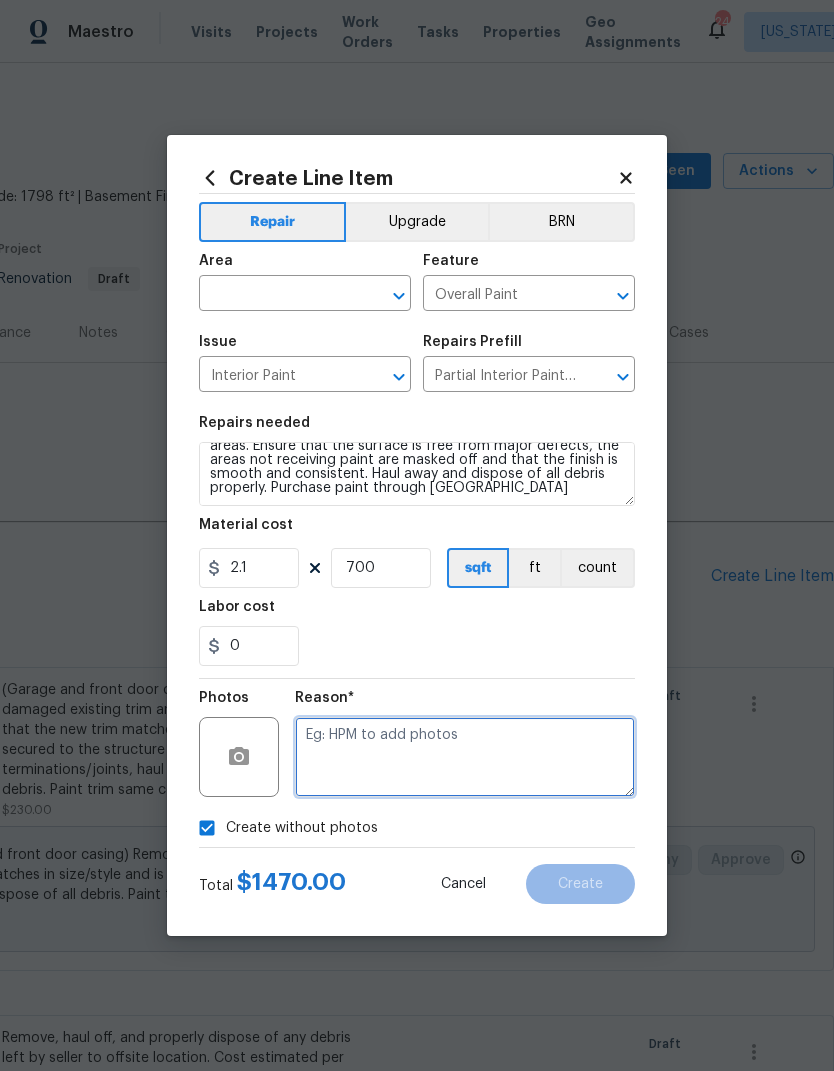 click at bounding box center [465, 757] 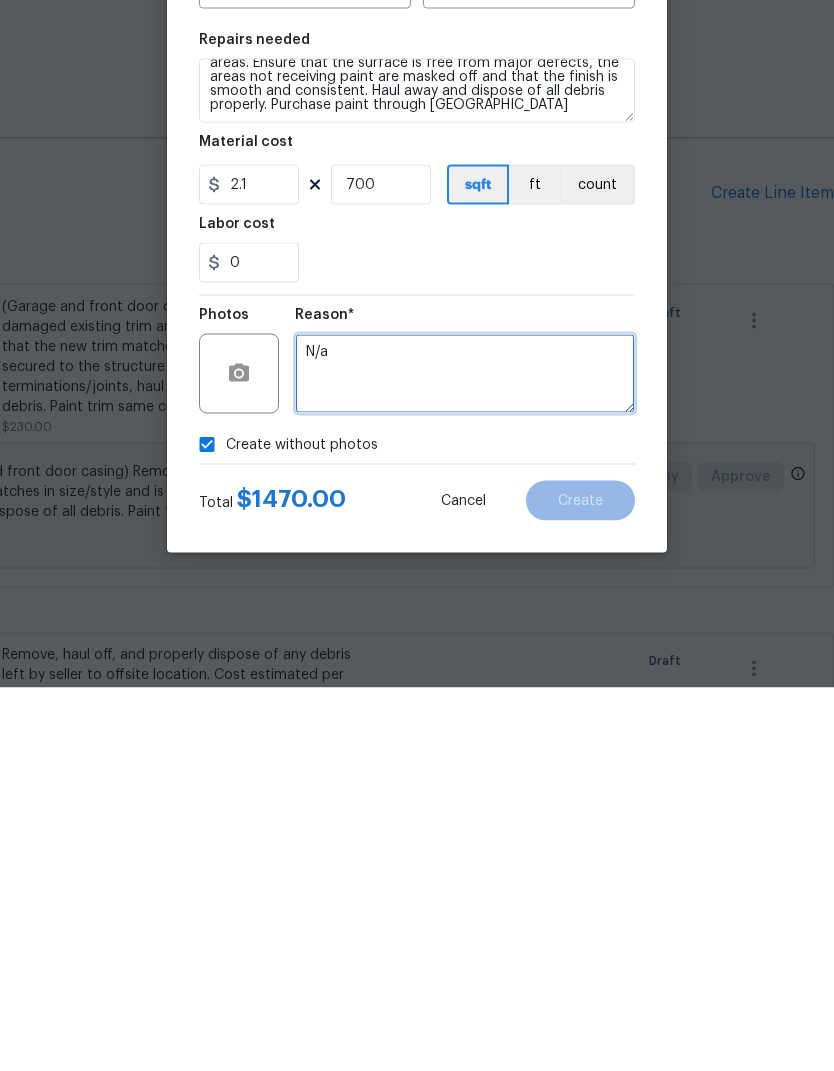 type on "N/a" 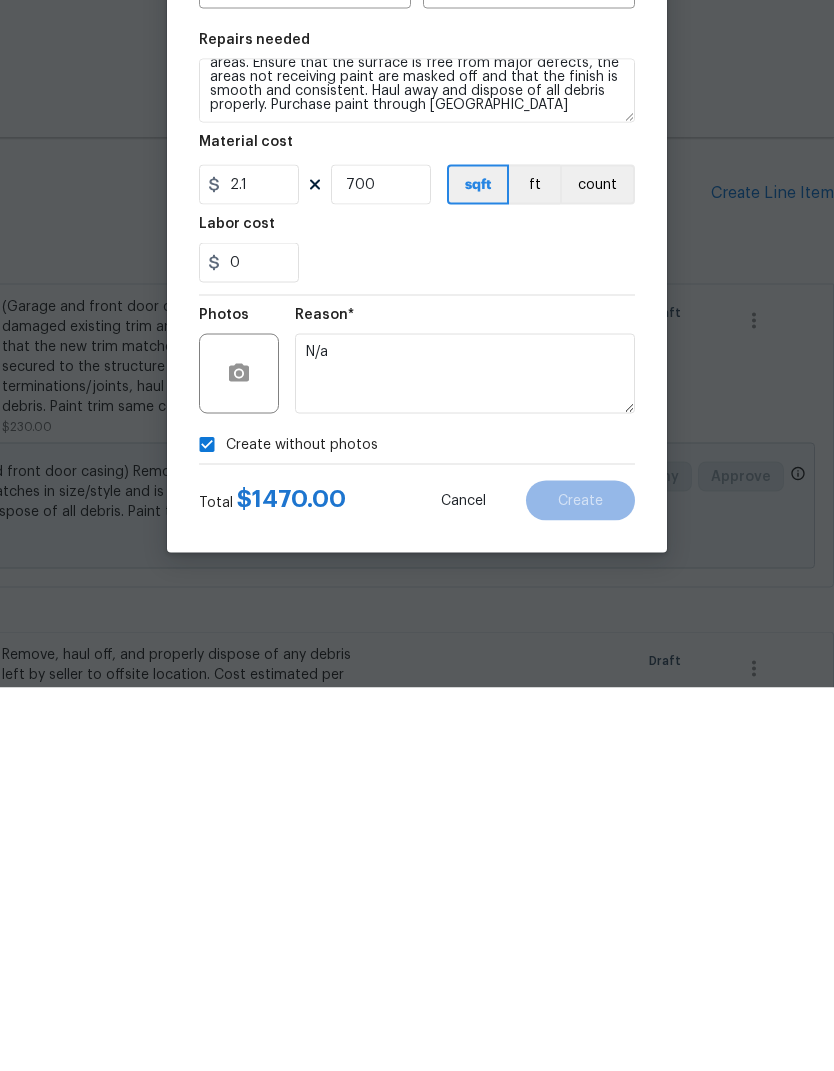 click on "0" at bounding box center [417, 646] 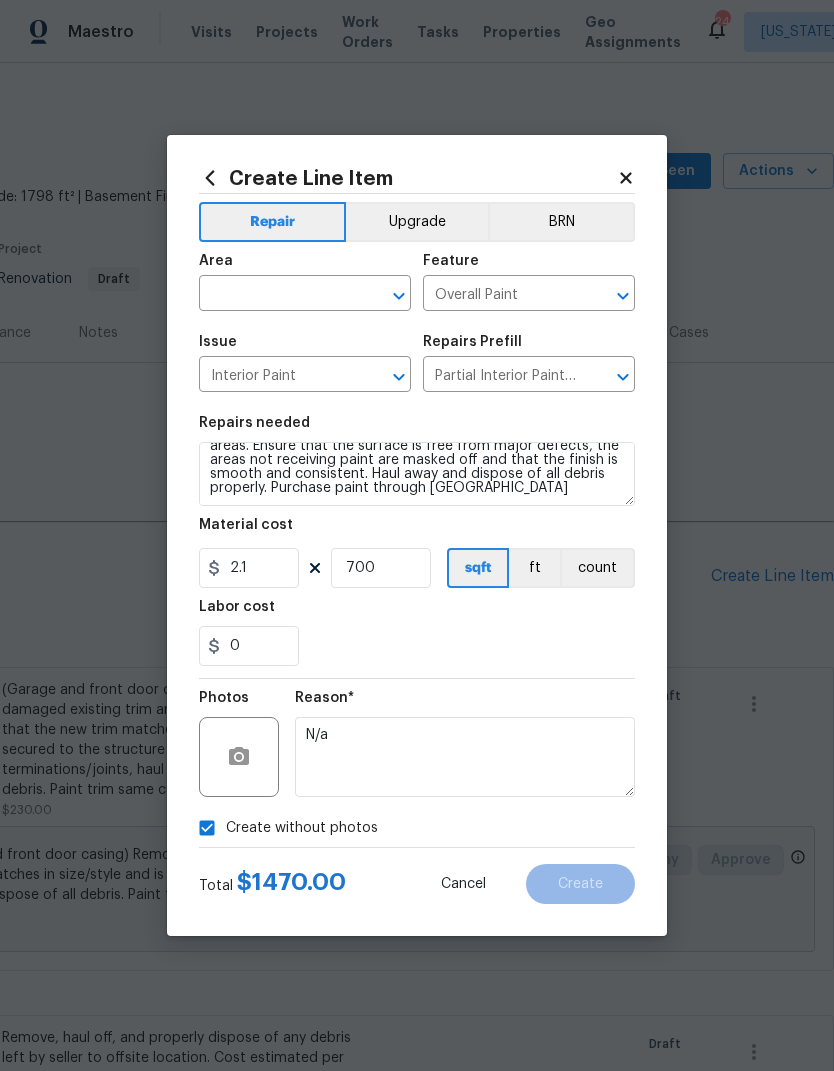 click at bounding box center [277, 295] 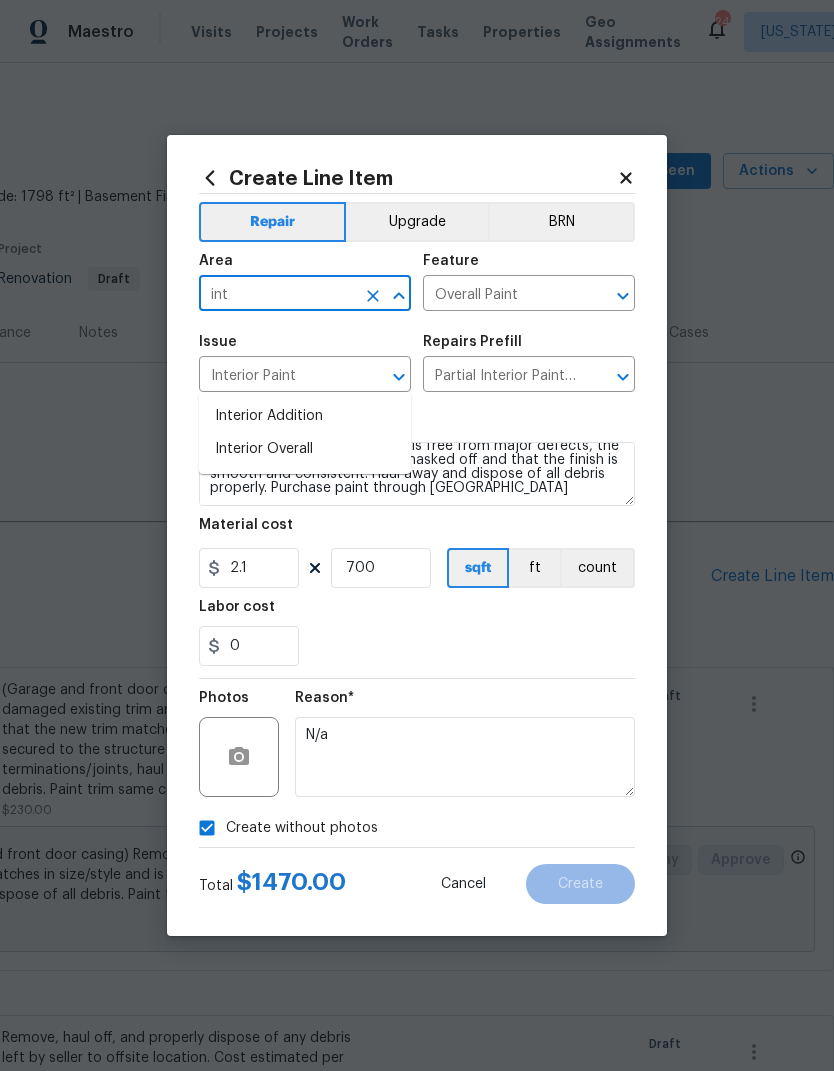 click on "Interior Overall" at bounding box center (305, 449) 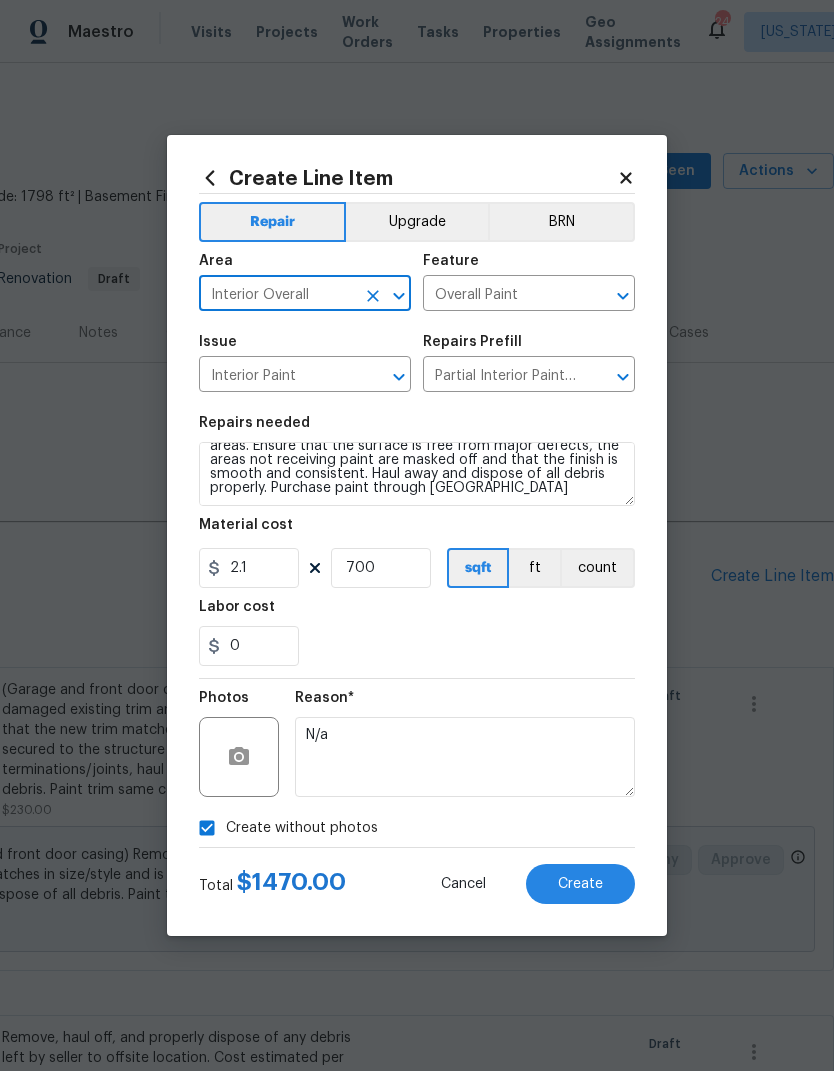 click on "0" at bounding box center [417, 646] 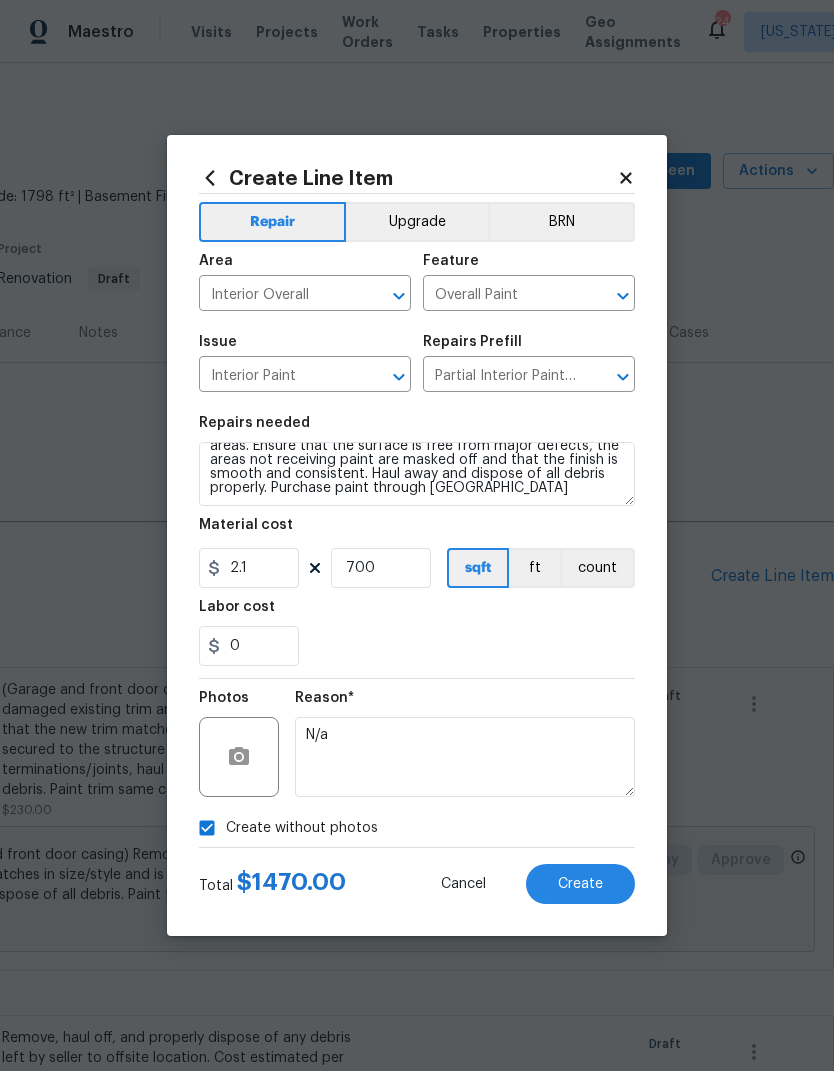 click on "Create" at bounding box center (580, 884) 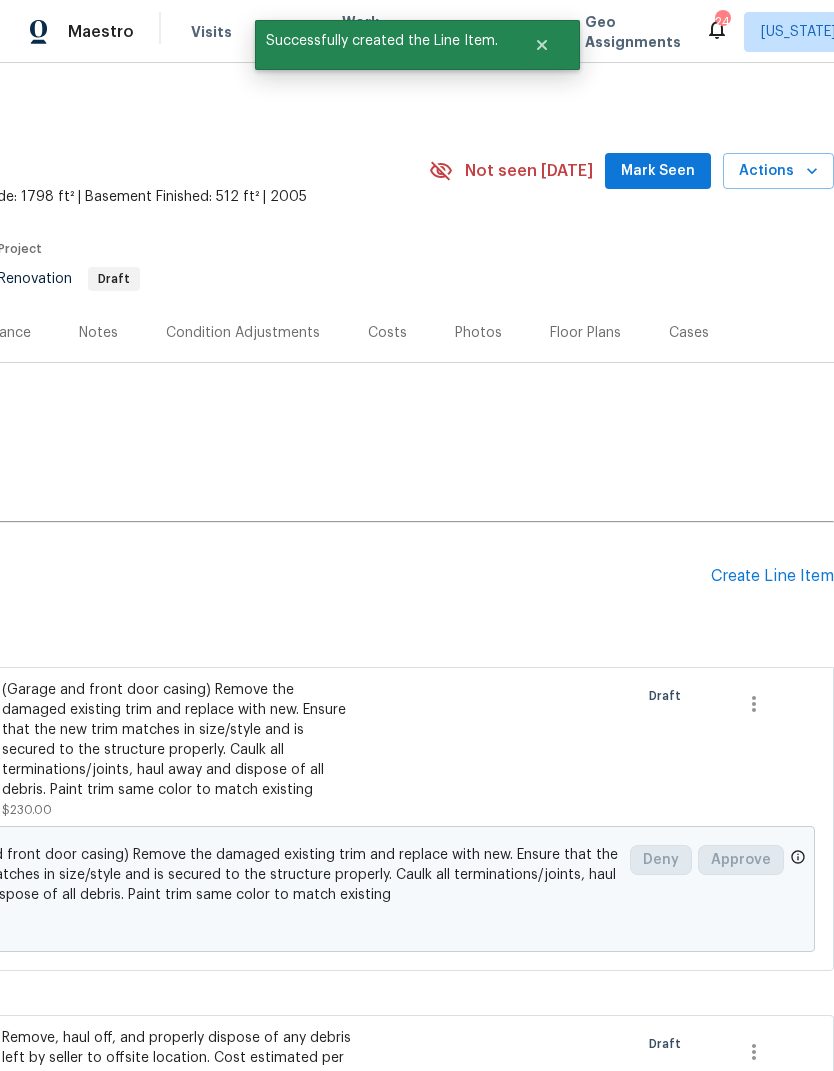 click on "Create Line Item" at bounding box center [772, 576] 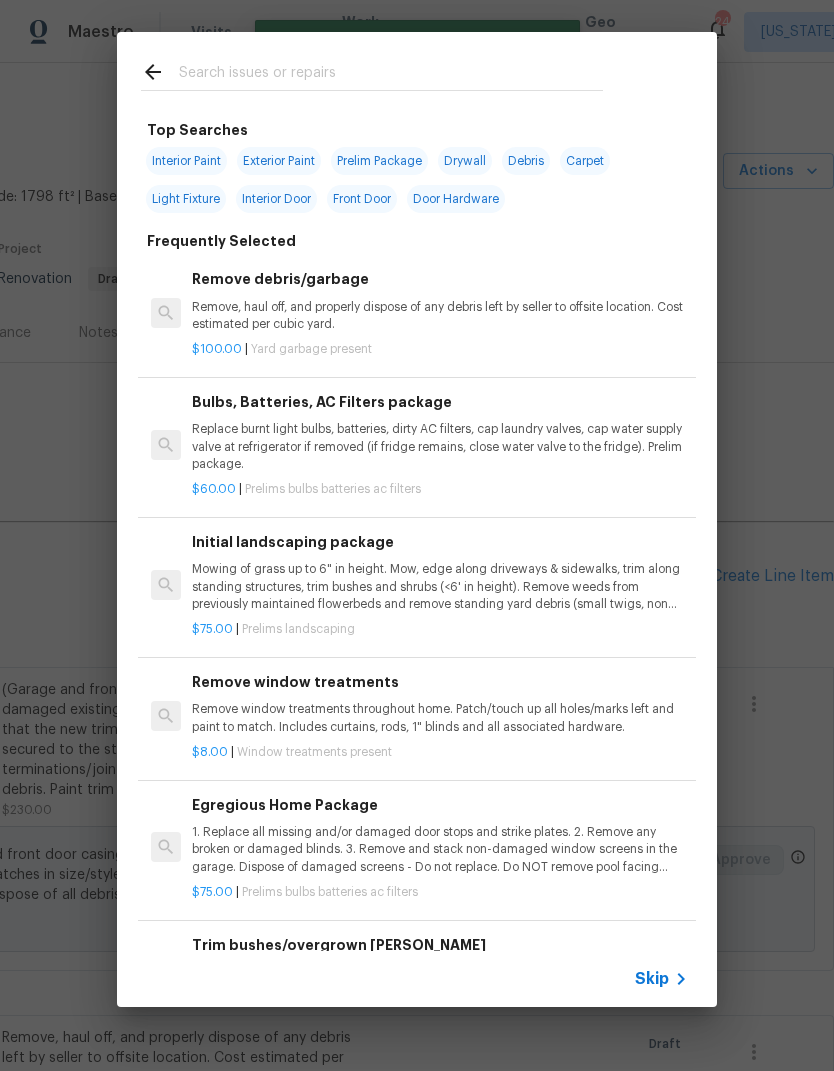 click at bounding box center (391, 75) 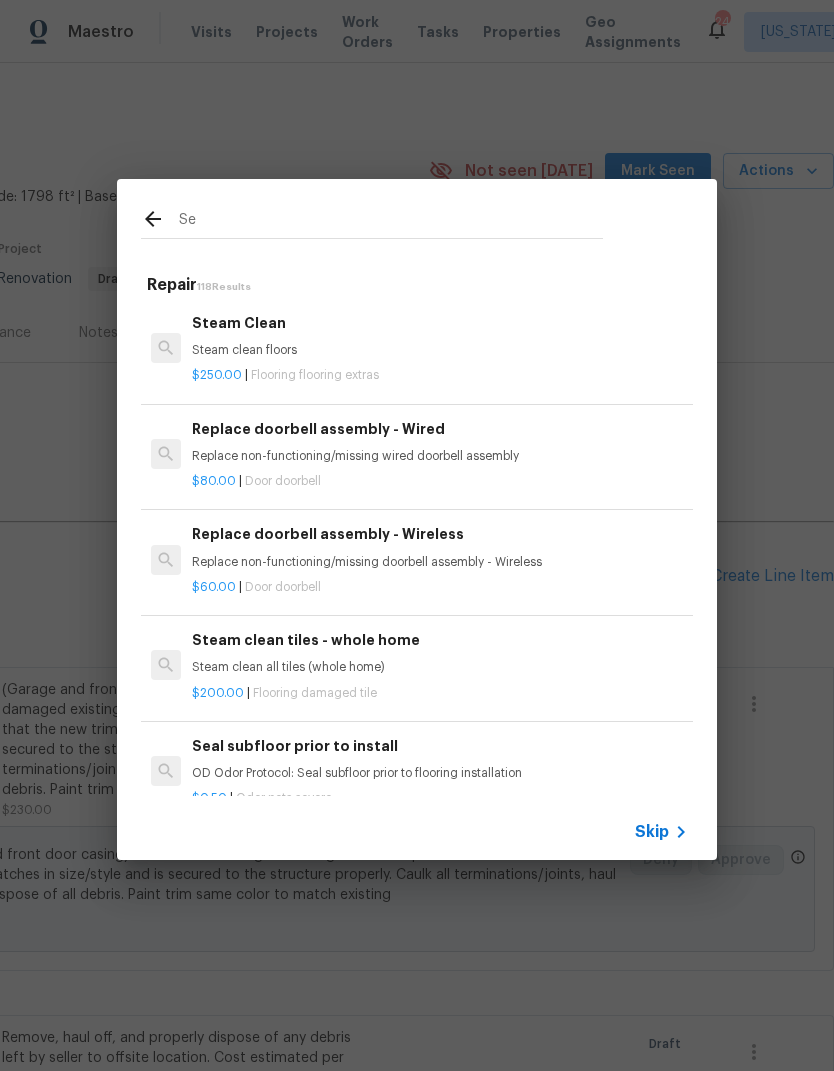 type on "S" 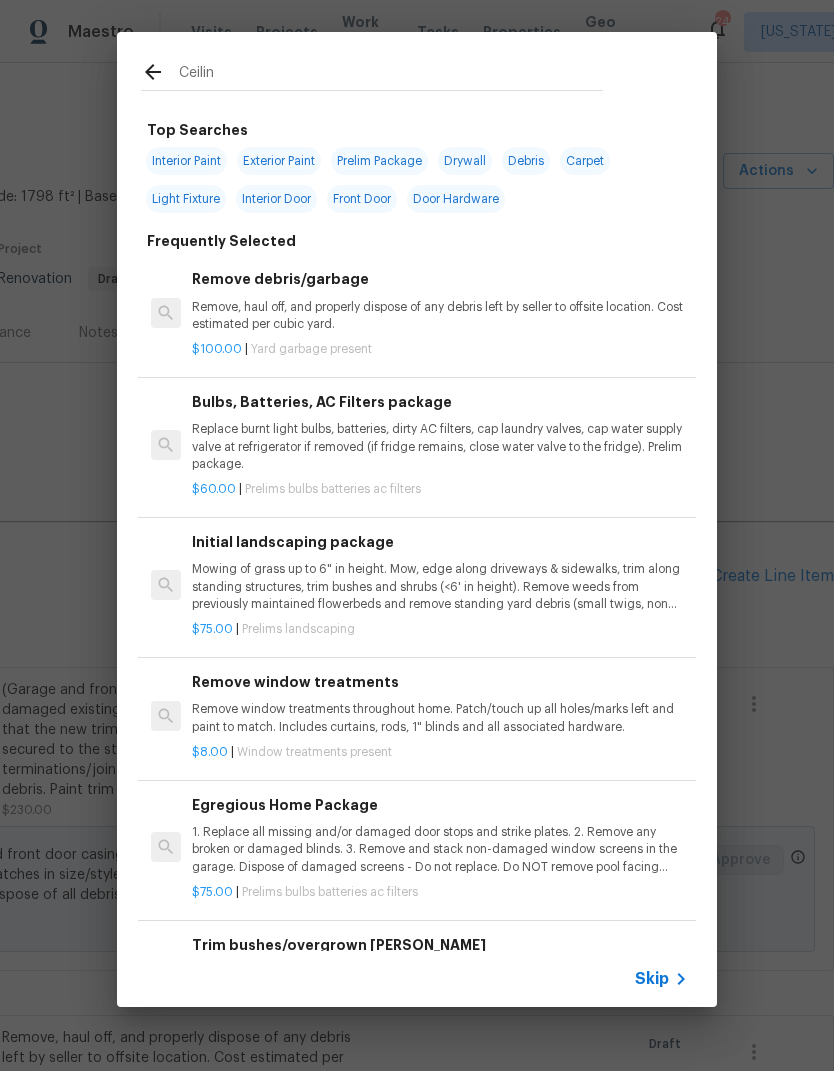 type on "Ceiling" 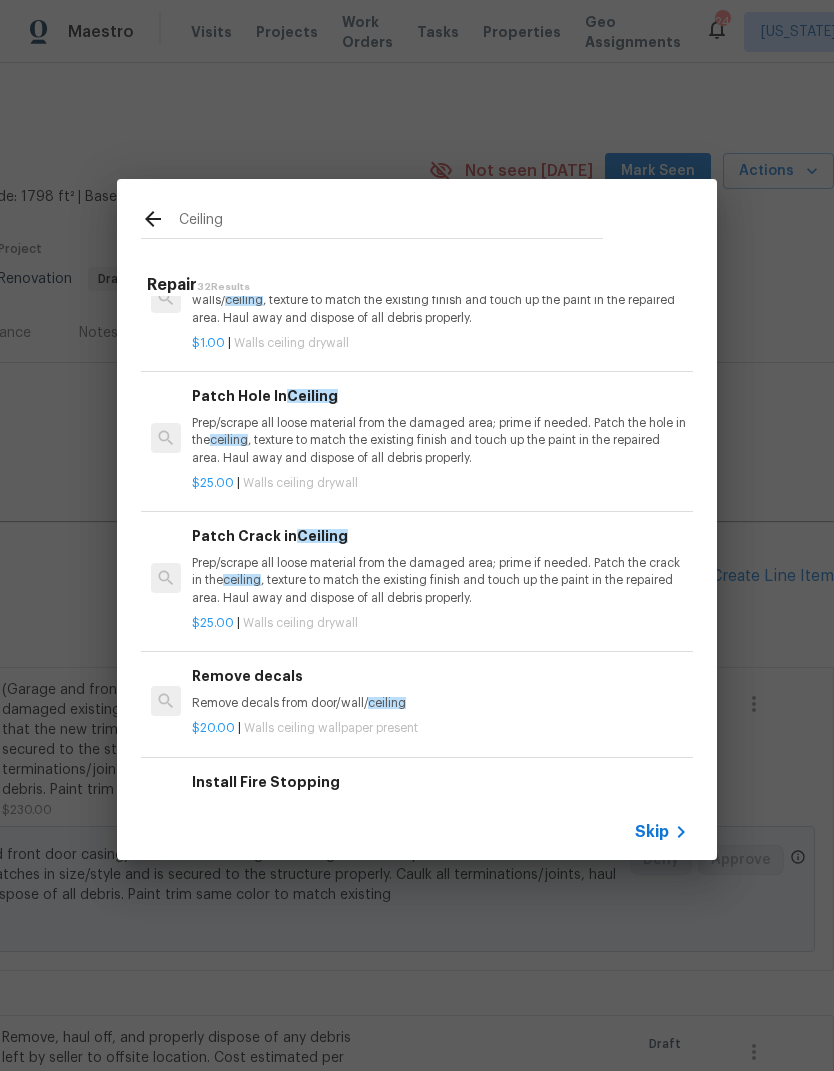scroll, scrollTop: 78, scrollLeft: 0, axis: vertical 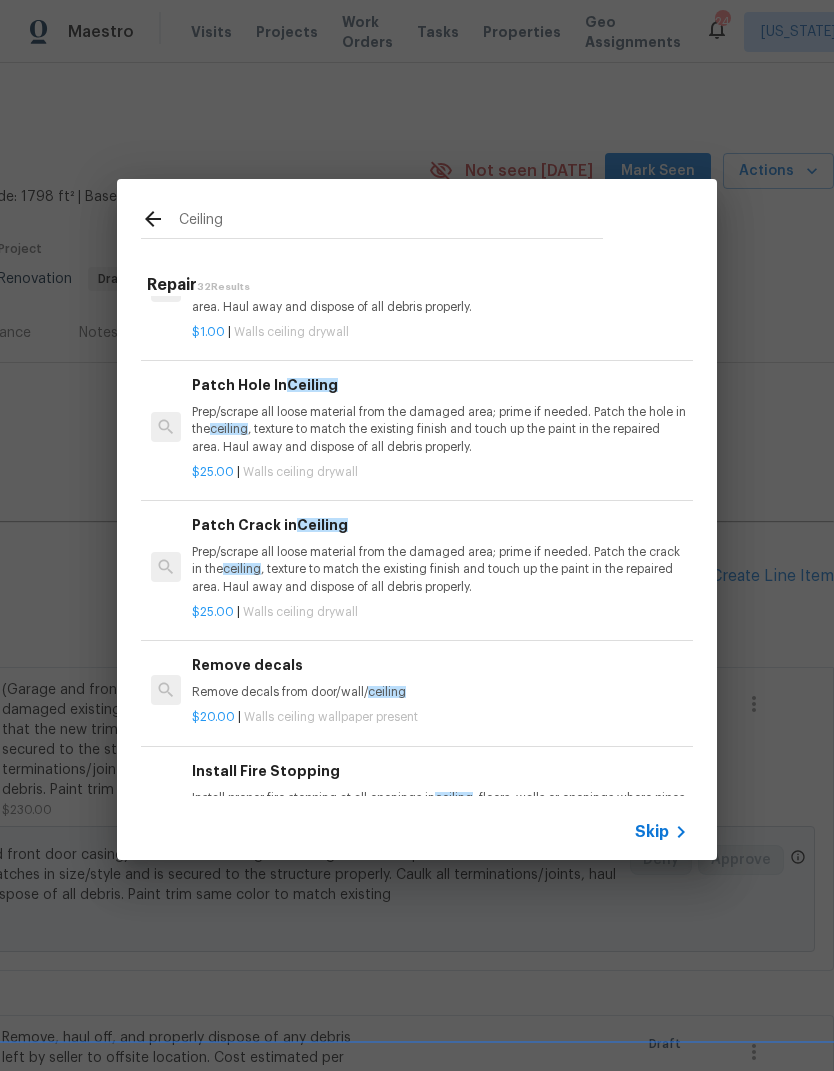click on "Prep/scrape all loose material from the damaged area; prime if needed. Patch the crack in the  ceiling , texture to match the existing finish and touch up the paint in the repaired area. Haul away and dispose of all debris properly." at bounding box center [440, 569] 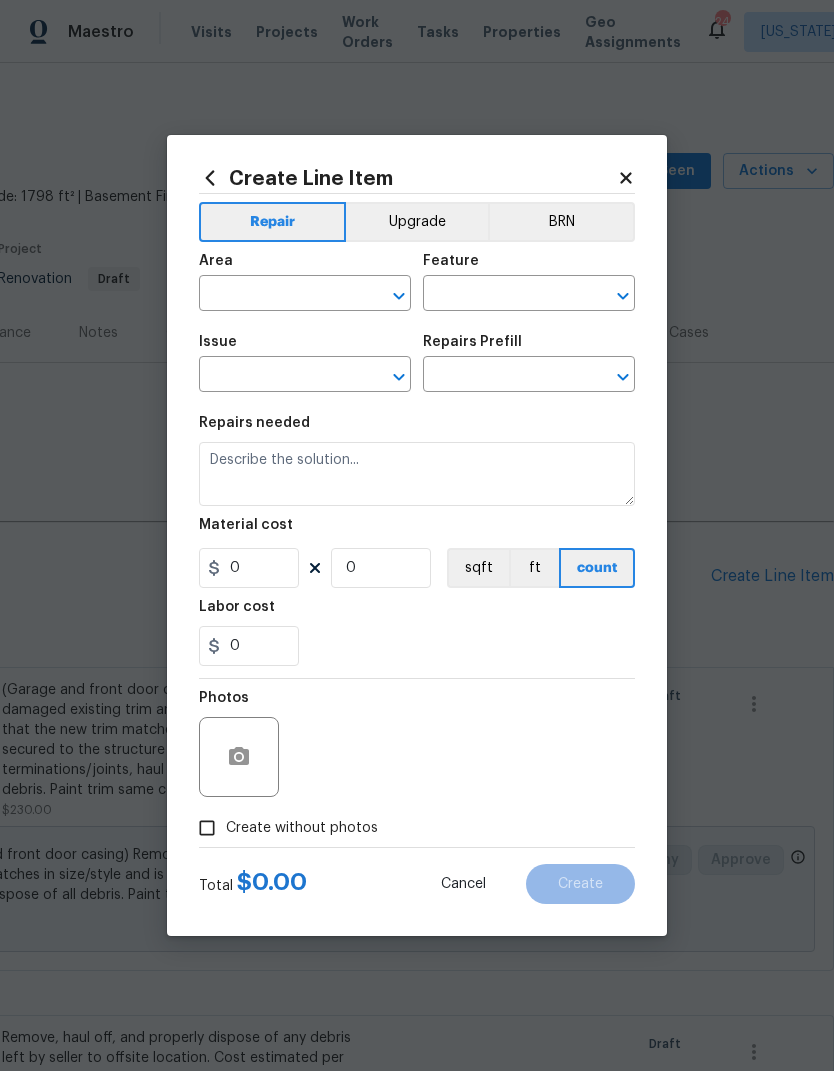 type on "Walls and Ceiling" 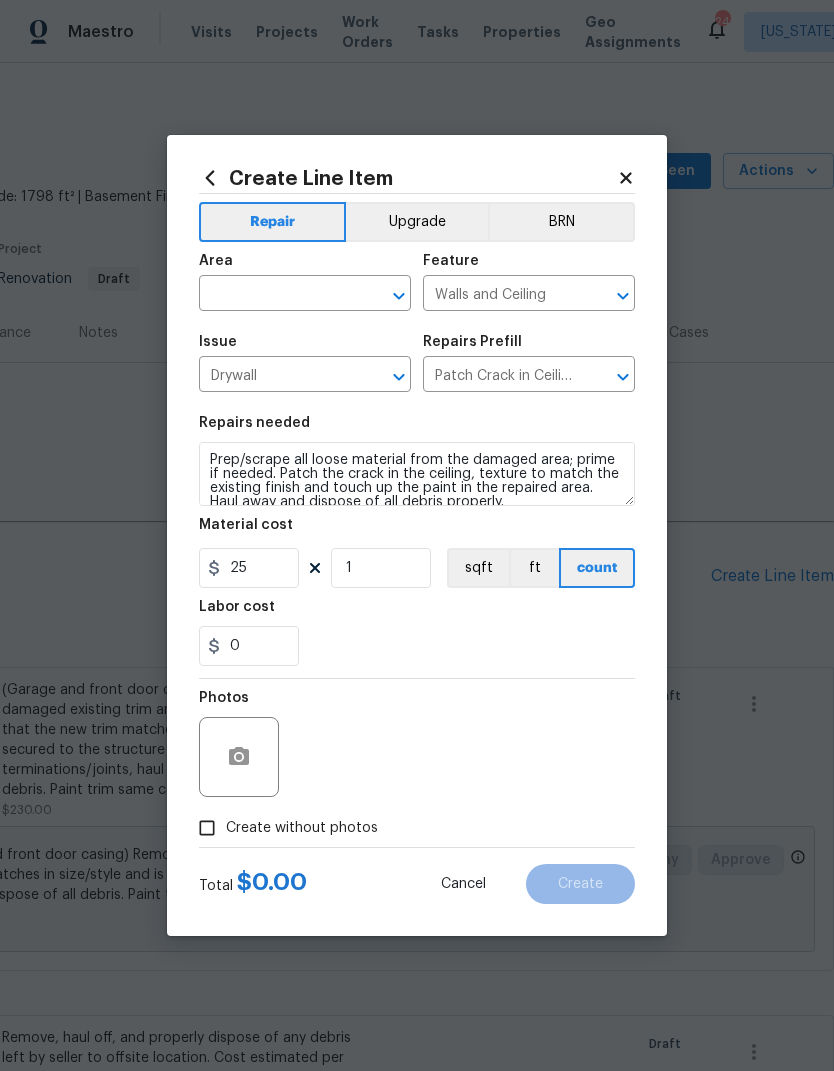 click on "25 1 sqft ft count" at bounding box center (417, 568) 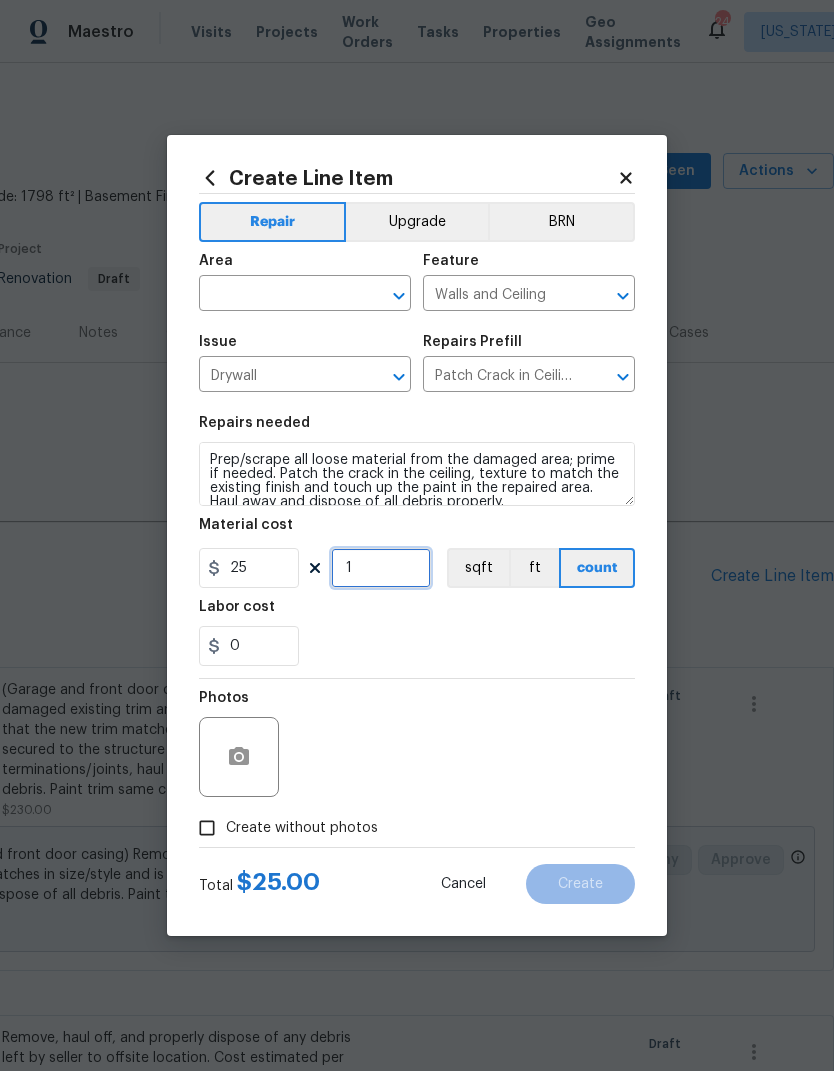 click on "1" at bounding box center [381, 568] 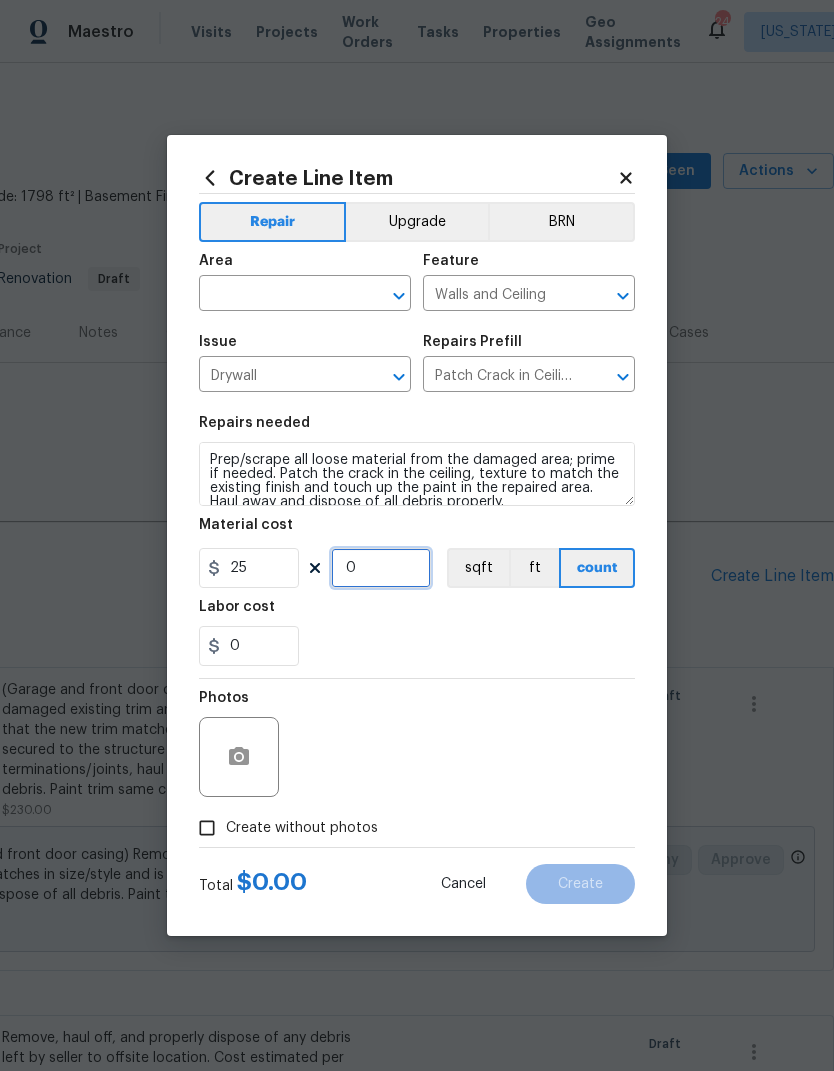 type on "2" 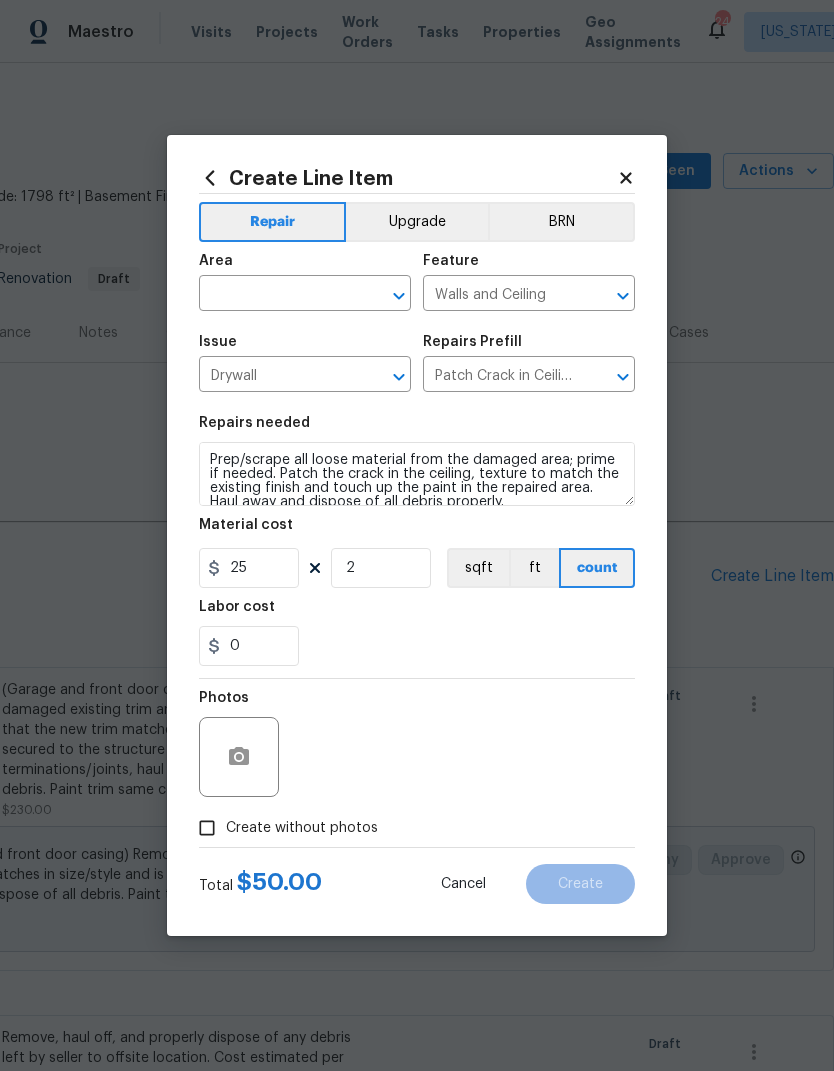 click at bounding box center (277, 295) 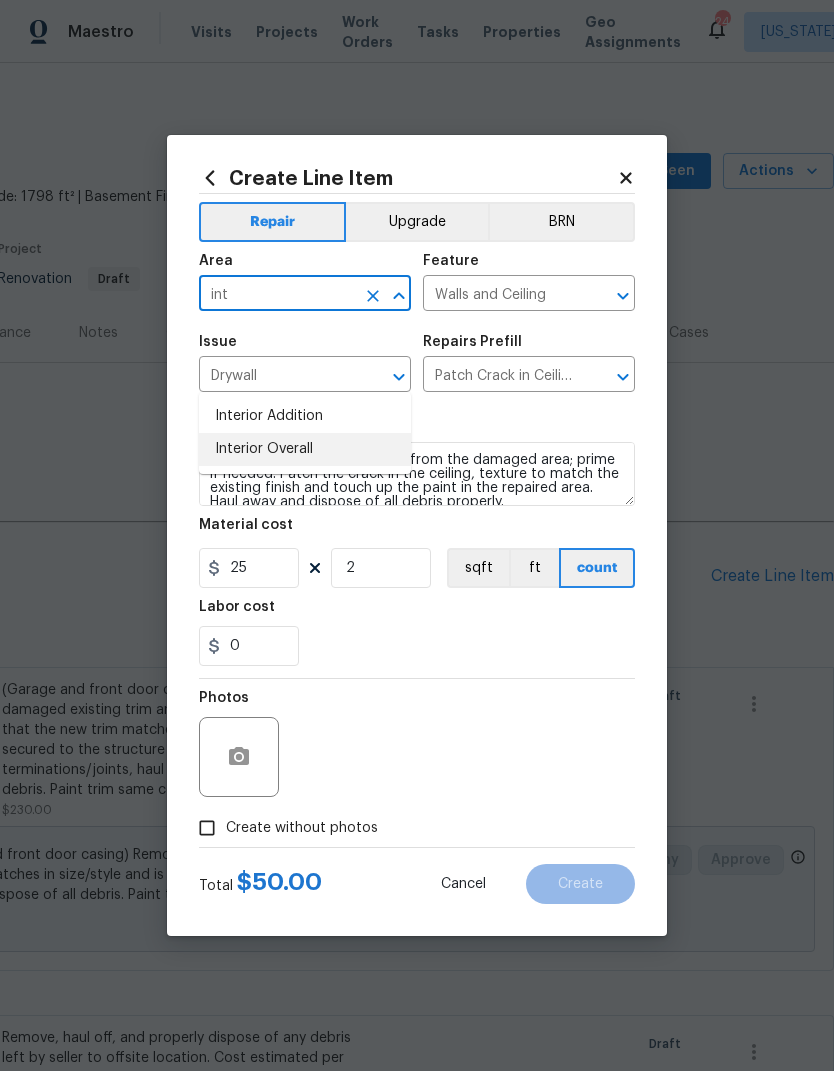 click on "Interior Overall" at bounding box center (305, 449) 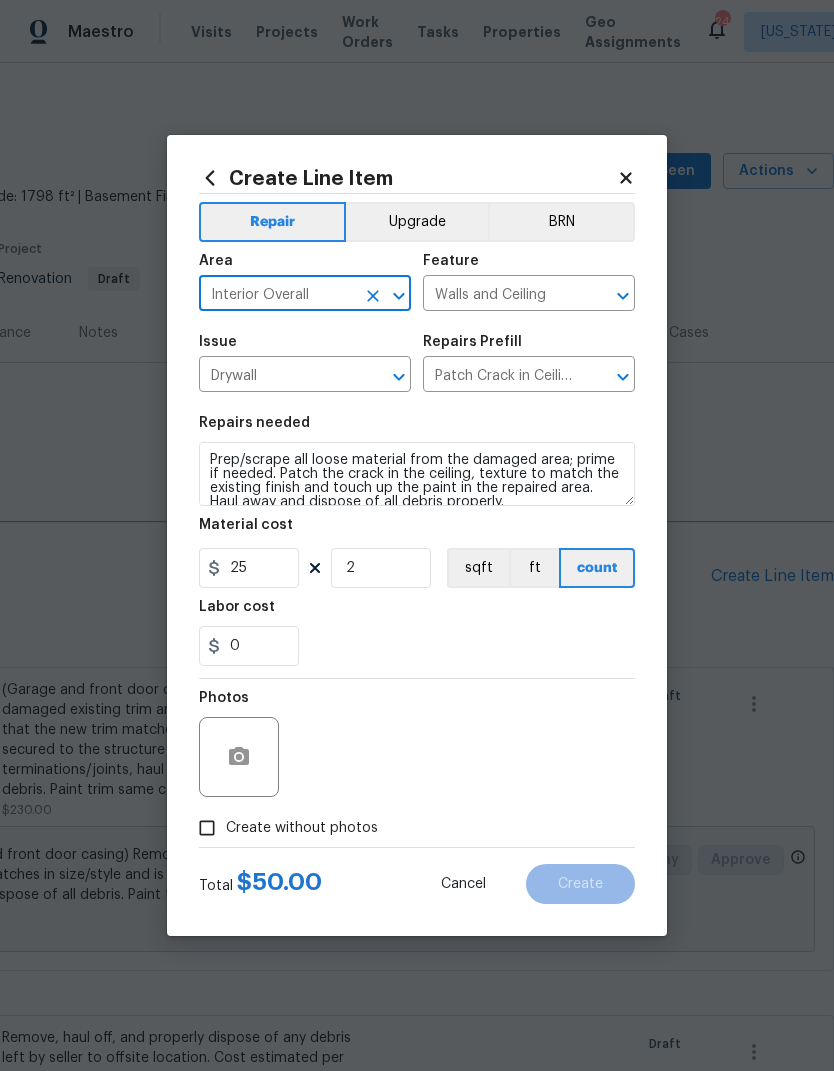 click on "Labor cost" at bounding box center [417, 613] 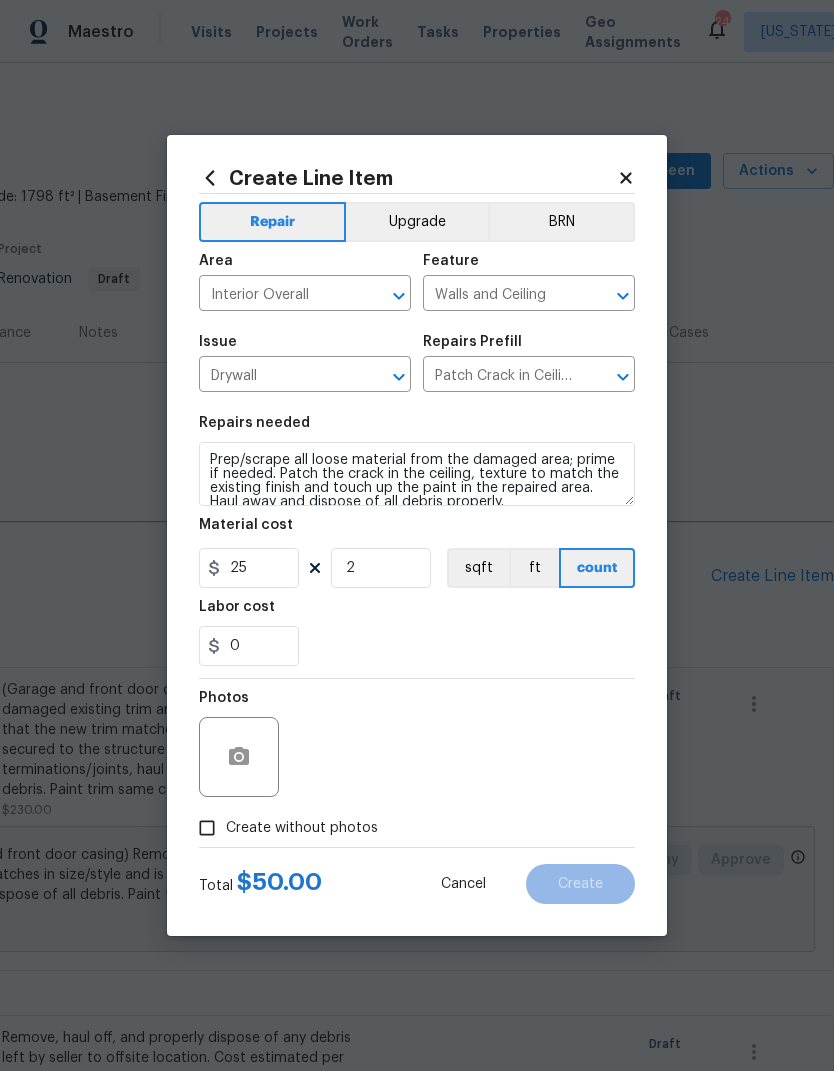 click on "Create without photos" at bounding box center [207, 828] 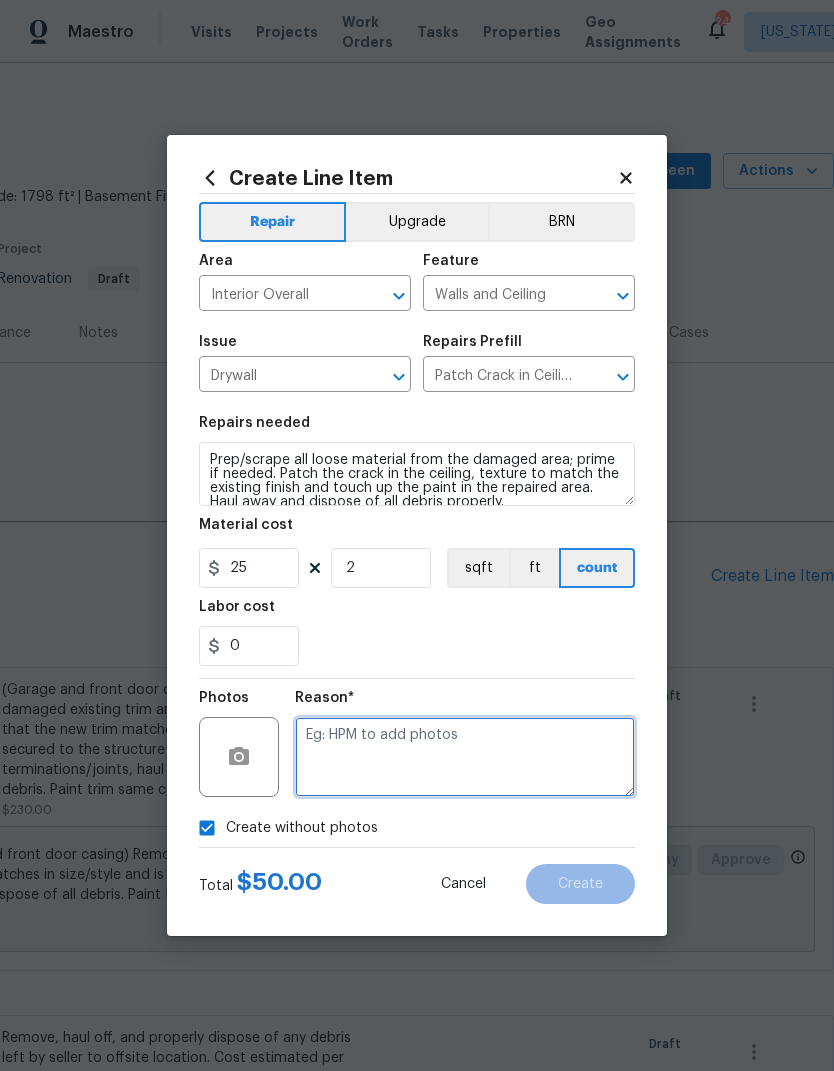 click at bounding box center (465, 757) 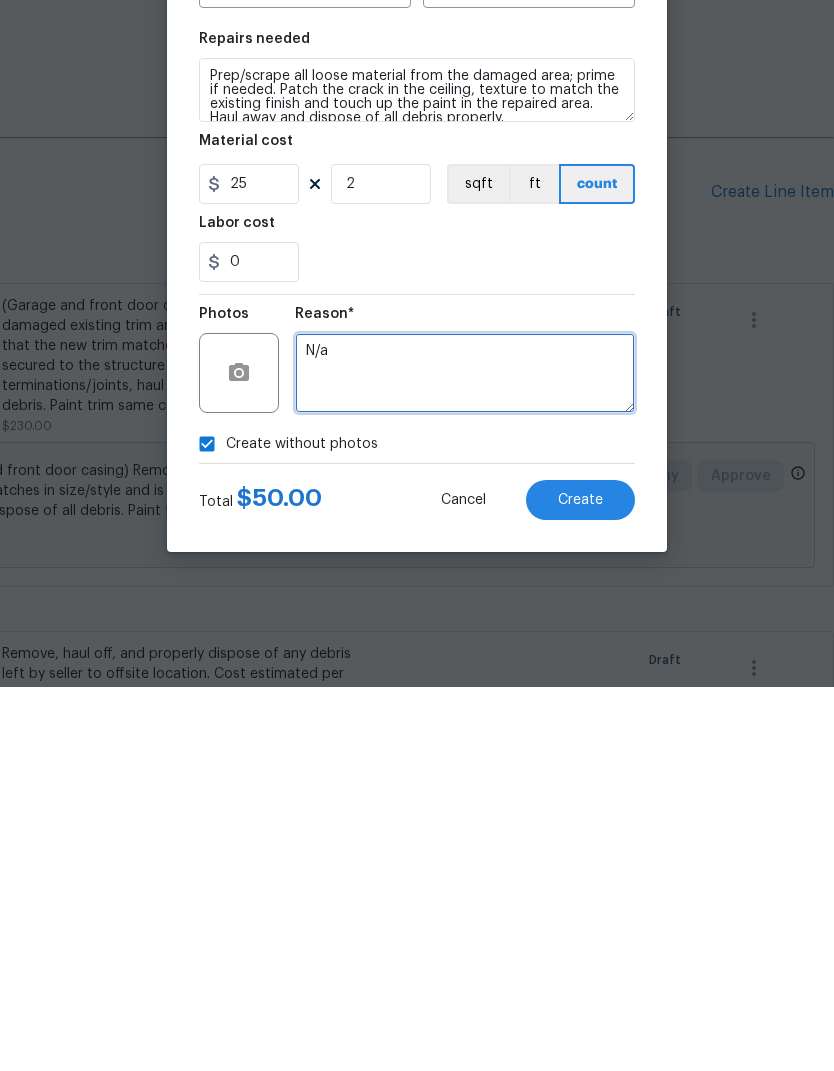 type on "N/a" 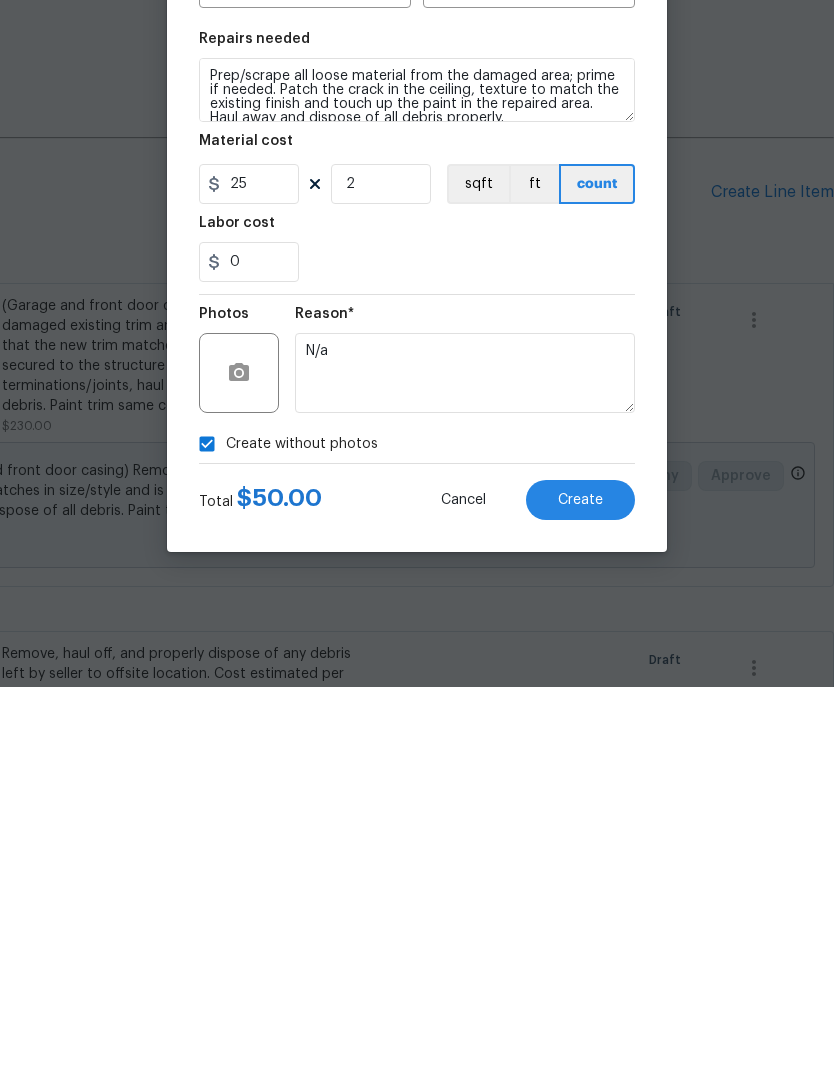 click on "Create" at bounding box center [580, 884] 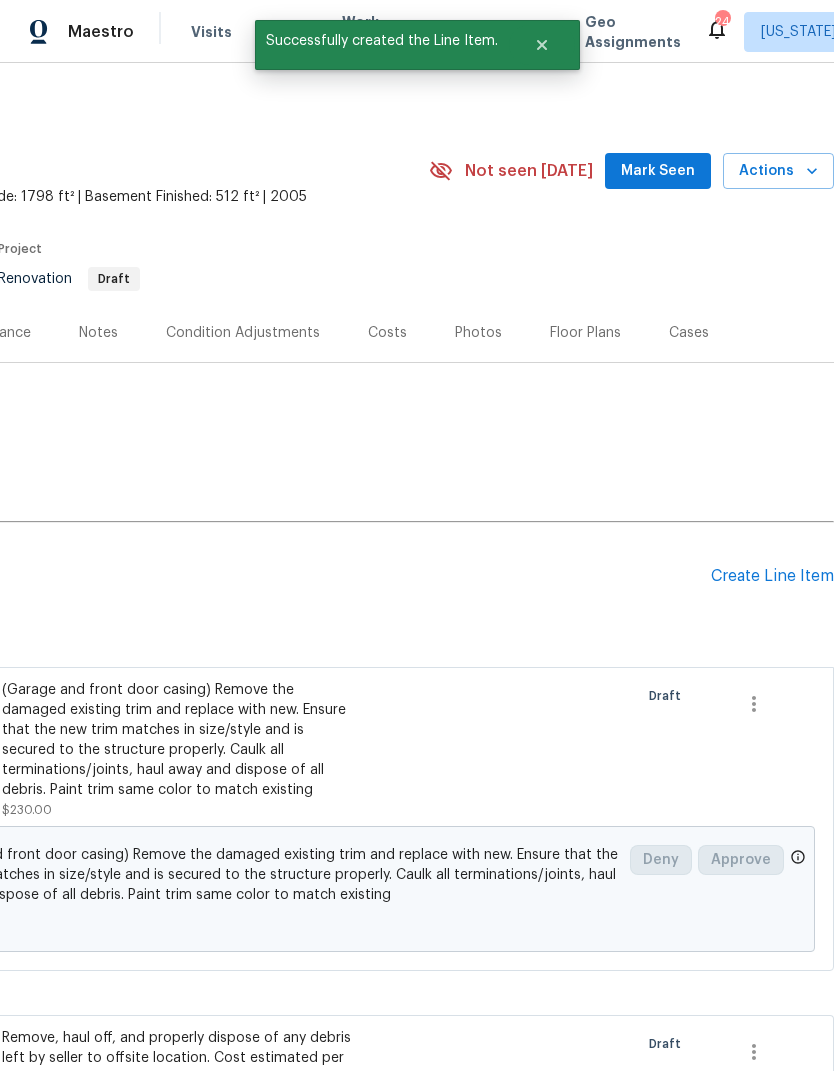 click on "Create Line Item" at bounding box center [772, 576] 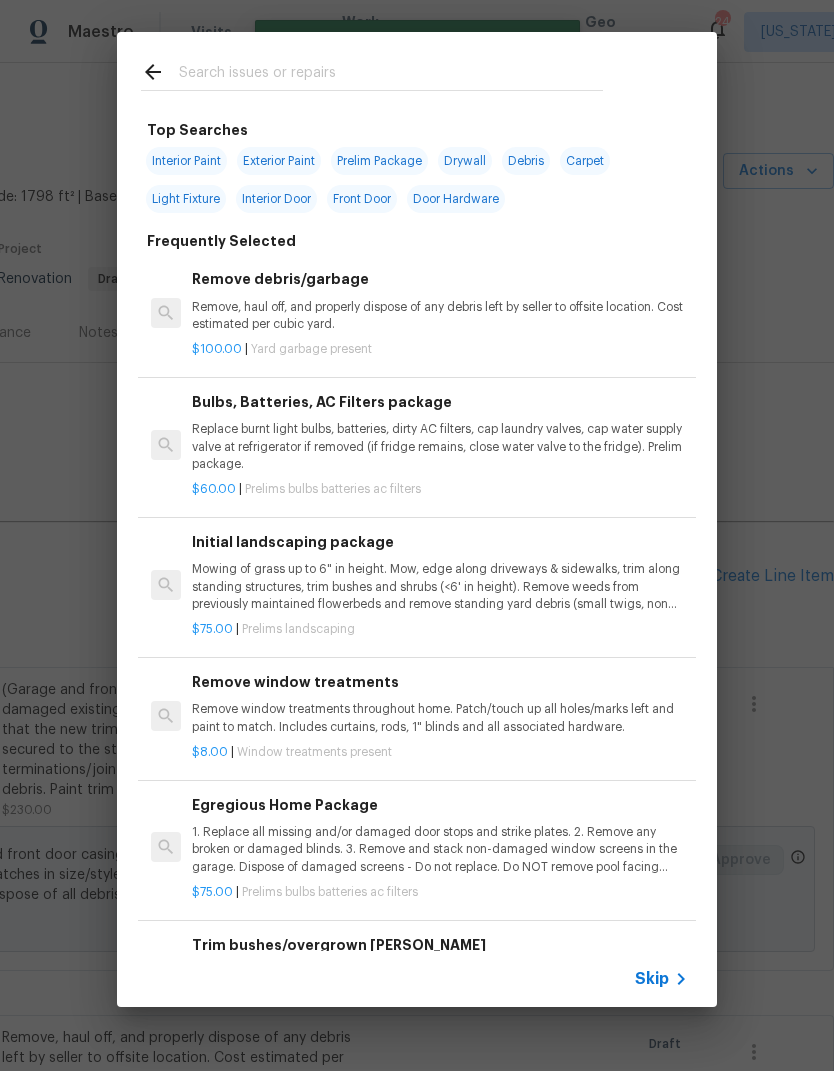 click at bounding box center [391, 75] 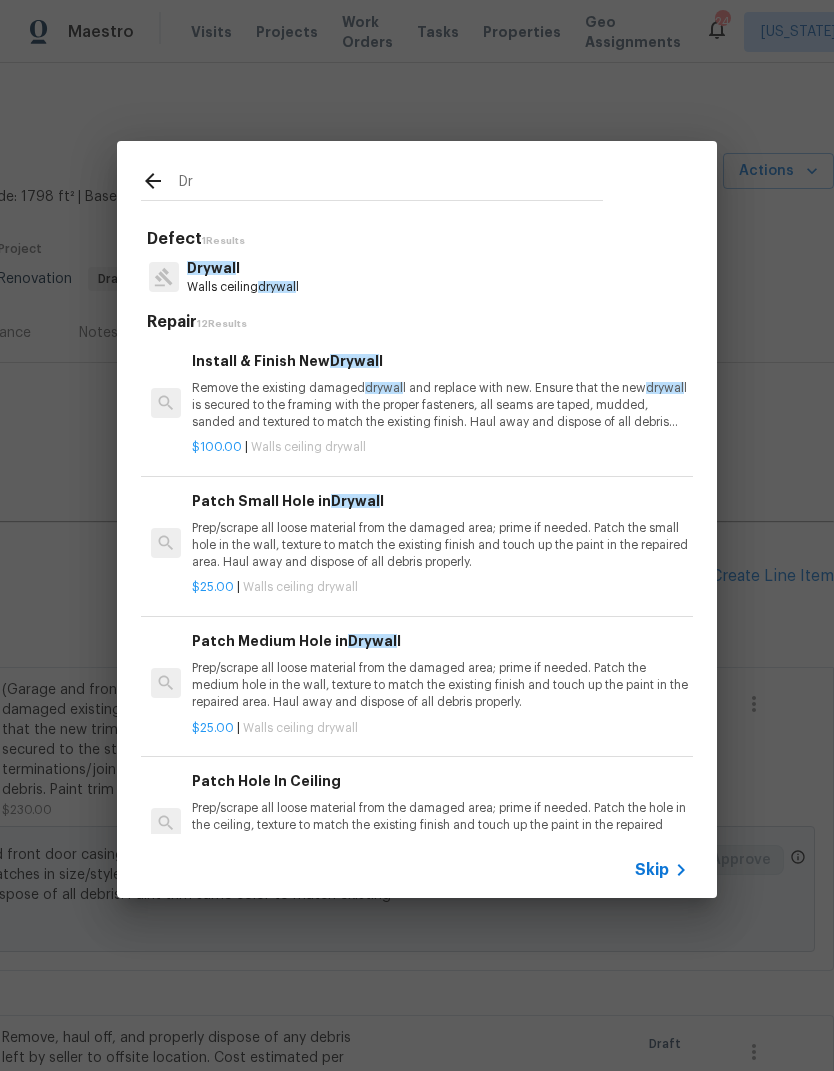 type on "D" 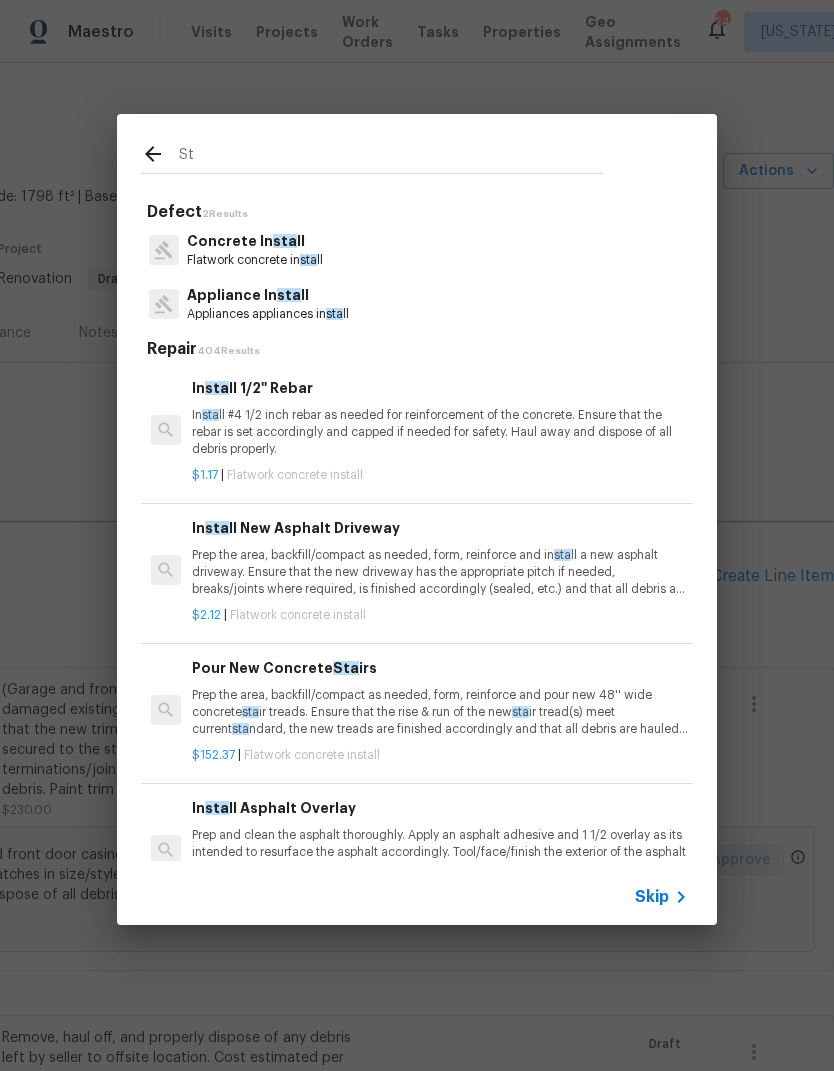 type on "S" 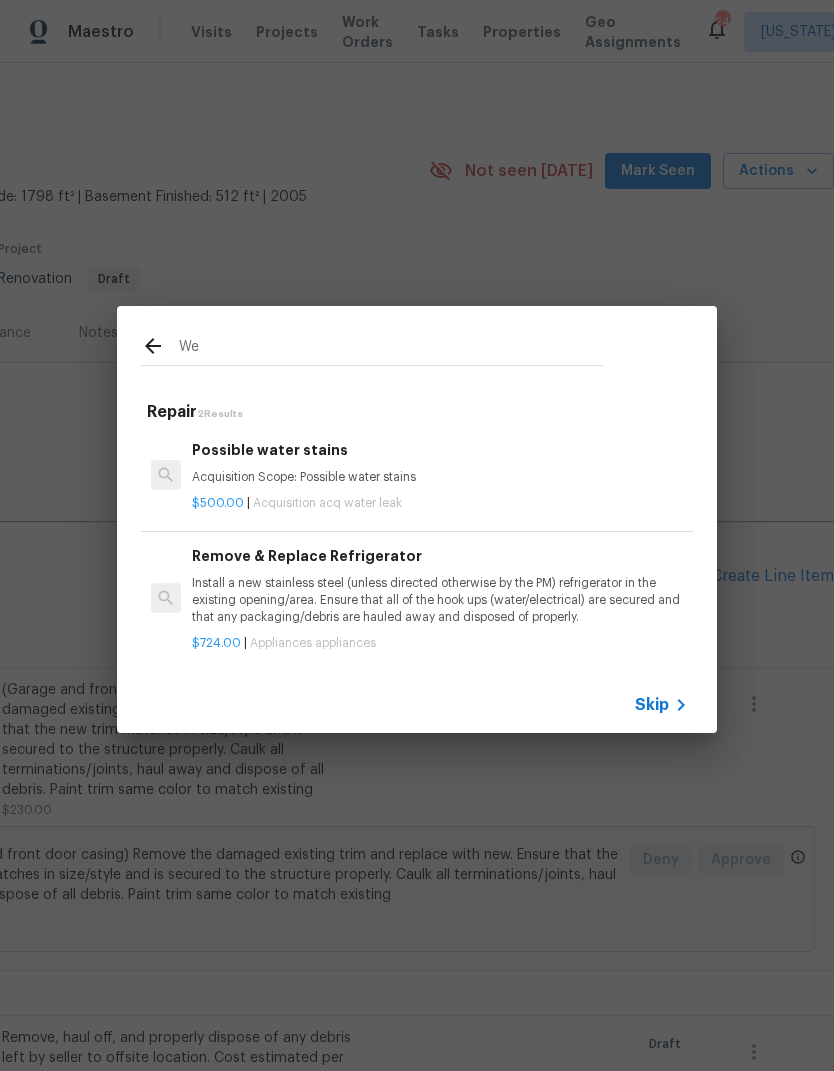 type on "W" 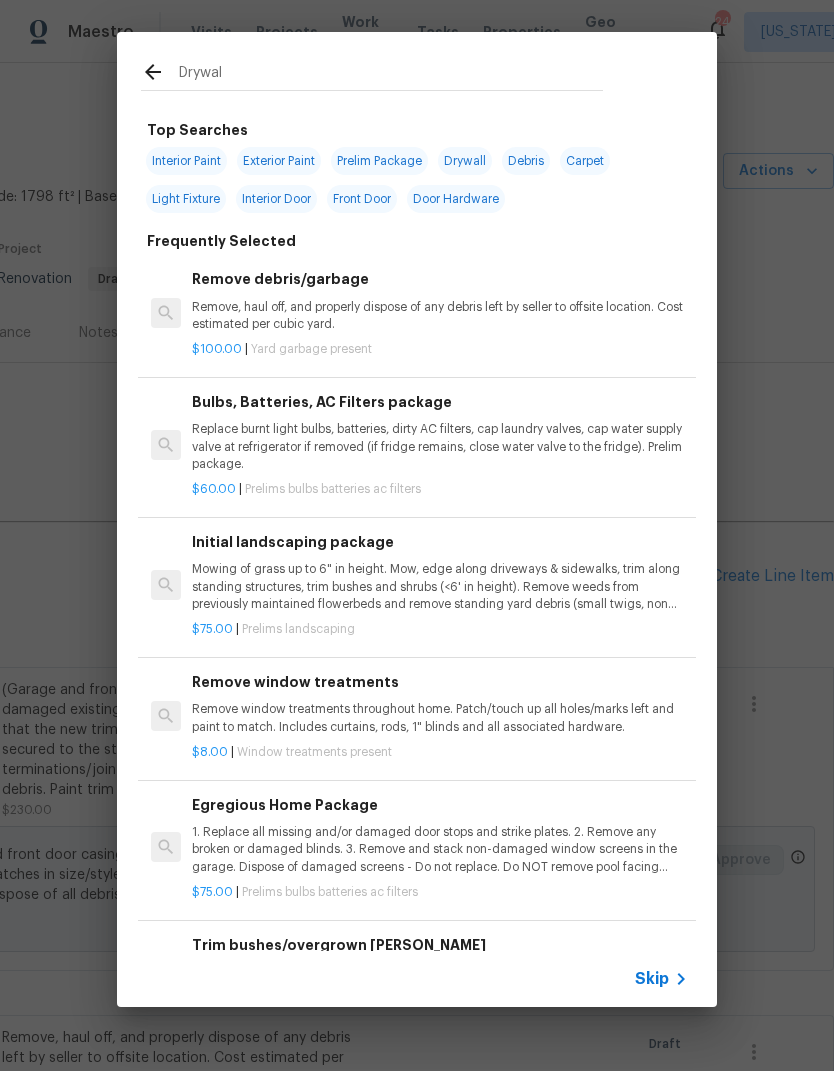 type on "Drywall" 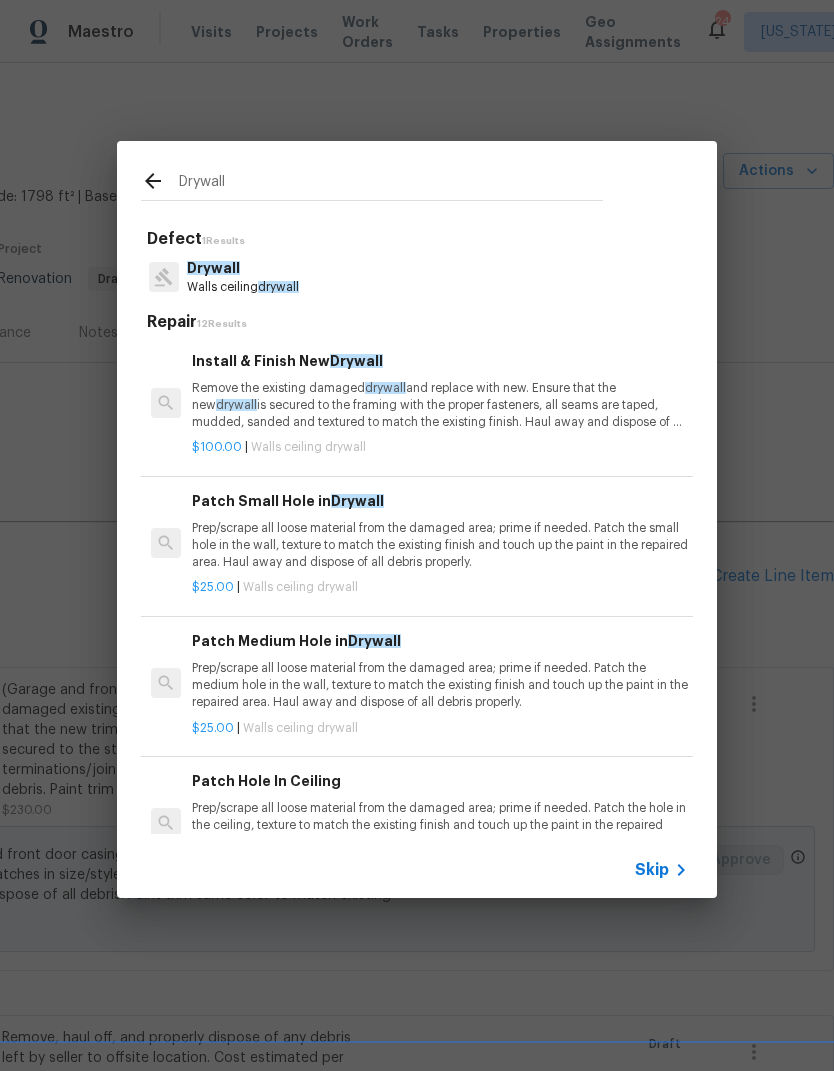click on "Prep/scrape all loose material from the damaged area; prime if needed. Patch the small hole in the wall, texture to match the existing finish and touch up the paint in the repaired area. Haul away and dispose of all debris properly." at bounding box center [440, 545] 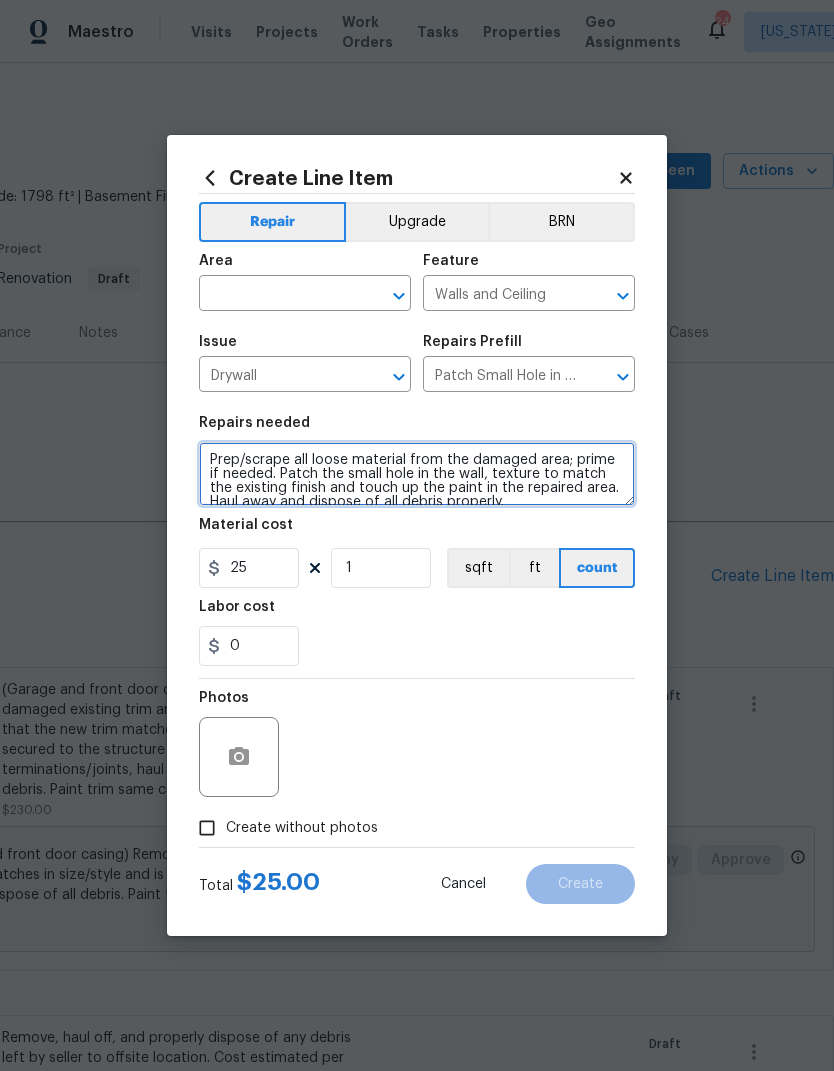 click on "Prep/scrape all loose material from the damaged area; prime if needed. Patch the small hole in the wall, texture to match the existing finish and touch up the paint in the repaired area. Haul away and dispose of all debris properly." at bounding box center [417, 474] 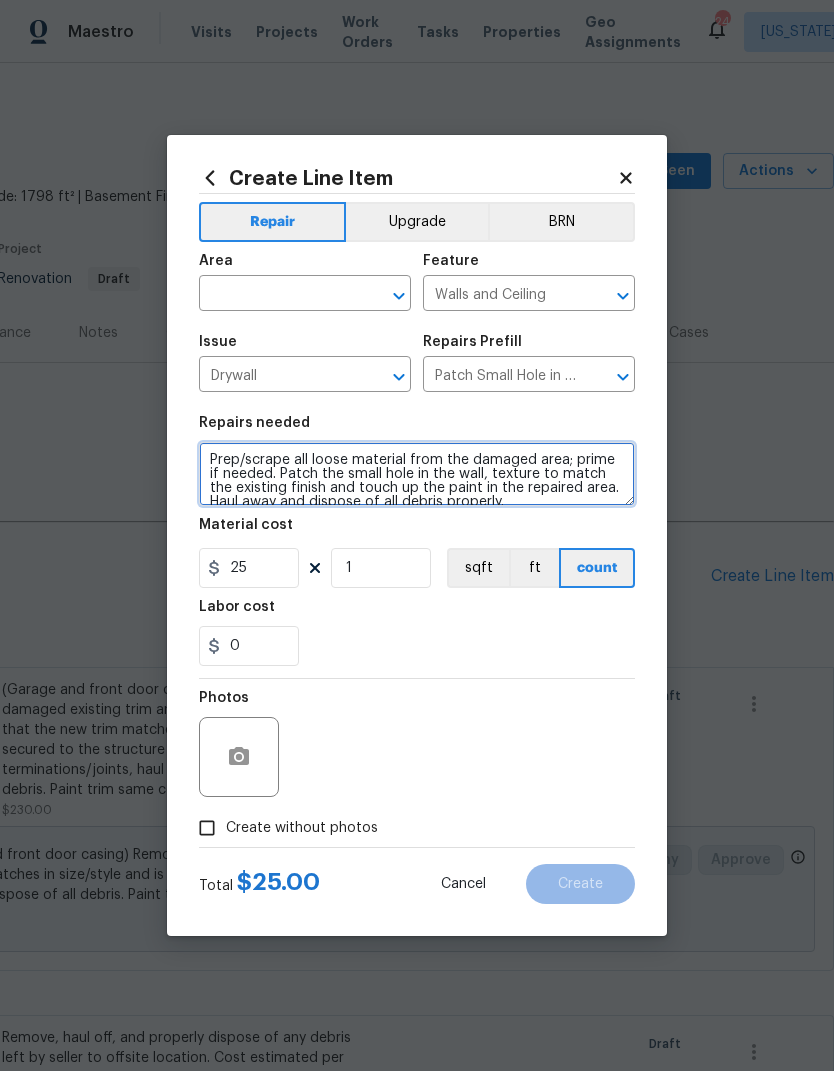 click on "Prep/scrape all loose material from the damaged area; prime if needed. Patch the small hole in the wall, texture to match the existing finish and touch up the paint in the repaired area. Haul away and dispose of all debris properly." at bounding box center (417, 474) 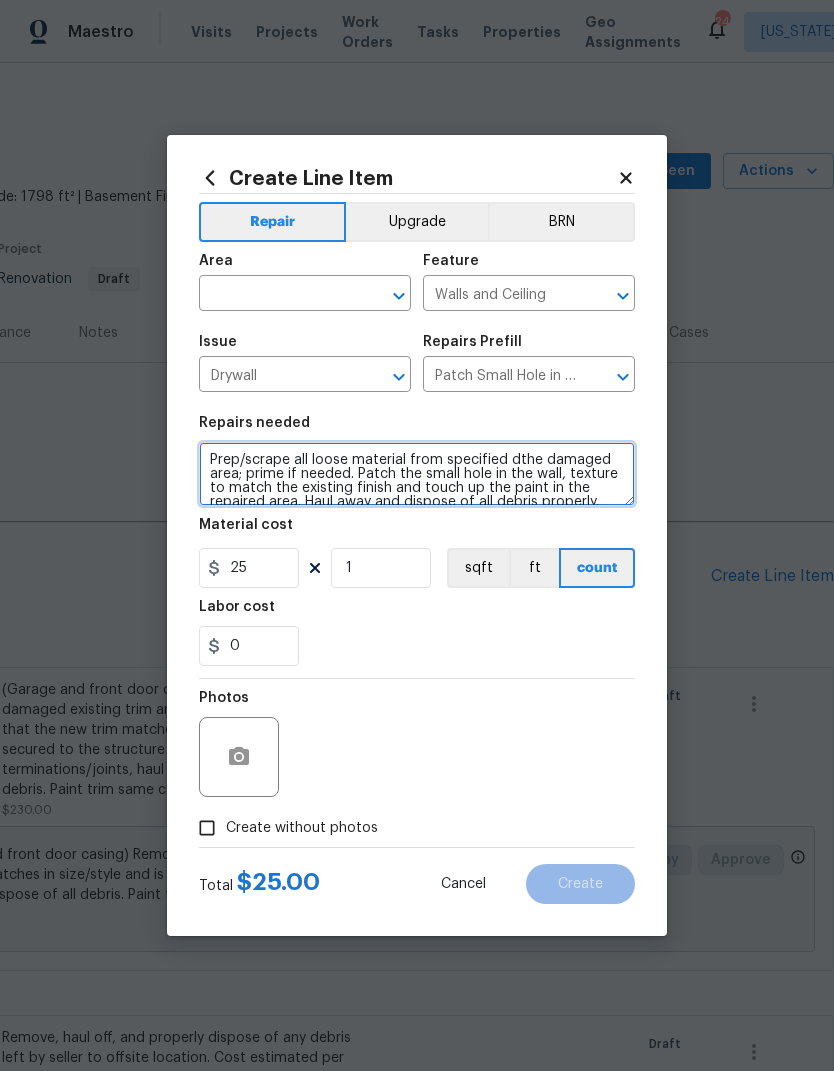 click on "Prep/scrape all loose material from specified dthe damaged area; prime if needed. Patch the small hole in the wall, texture to match the existing finish and touch up the paint in the repaired area. Haul away and dispose of all debris properly." at bounding box center (417, 474) 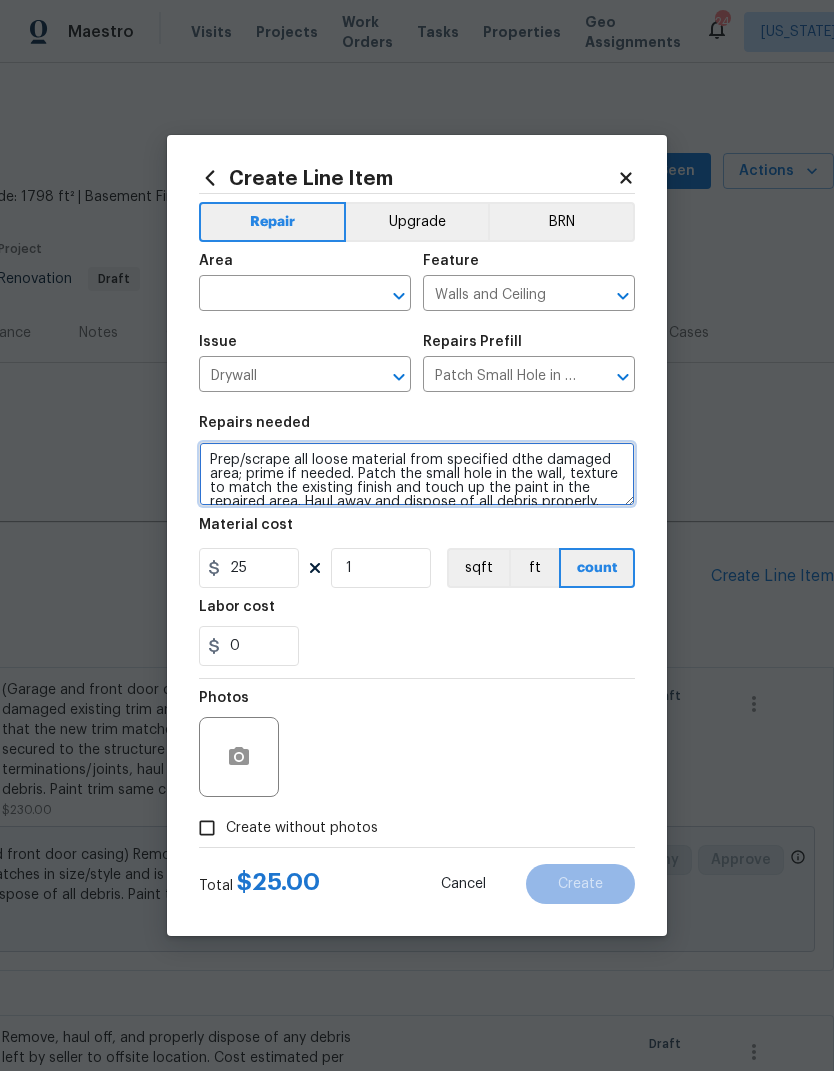 click on "Prep/scrape all loose material from specified dthe damaged area; prime if needed. Patch the small hole in the wall, texture to match the existing finish and touch up the paint in the repaired area. Haul away and dispose of all debris properly." at bounding box center (417, 474) 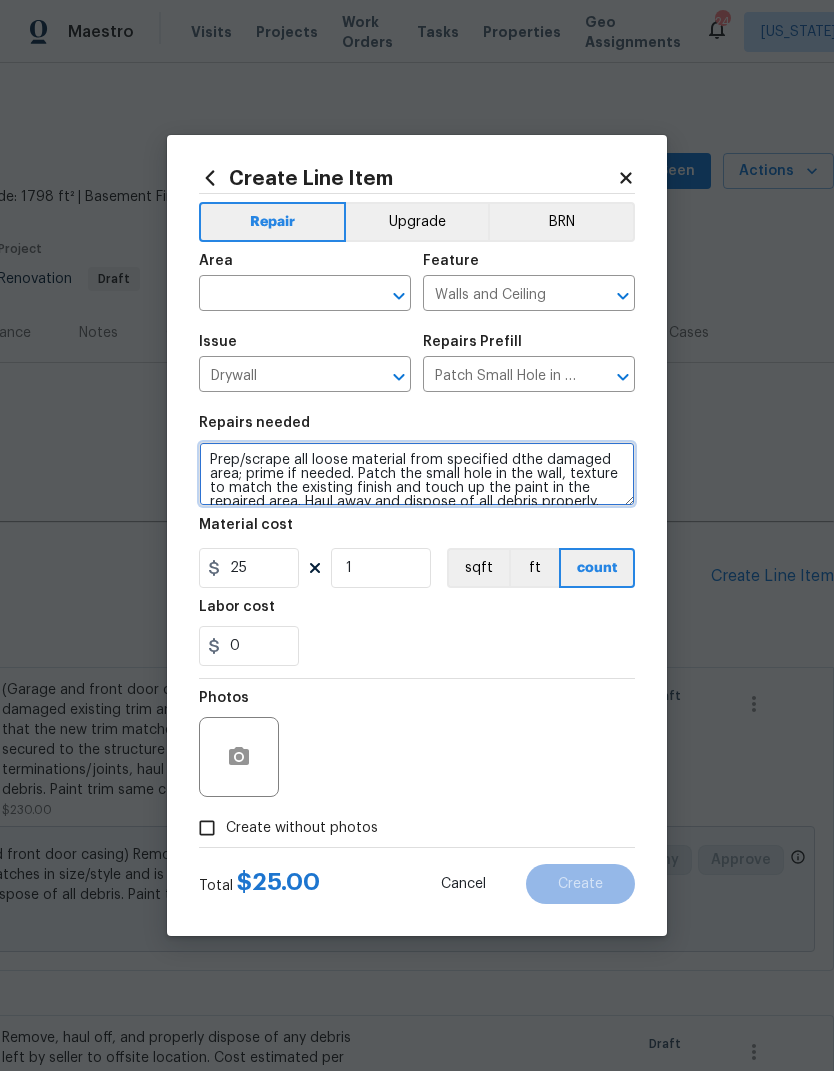 click on "Prep/scrape all loose material from specified dthe damaged area; prime if needed. Patch the small hole in the wall, texture to match the existing finish and touch up the paint in the repaired area. Haul away and dispose of all debris properly." at bounding box center (417, 474) 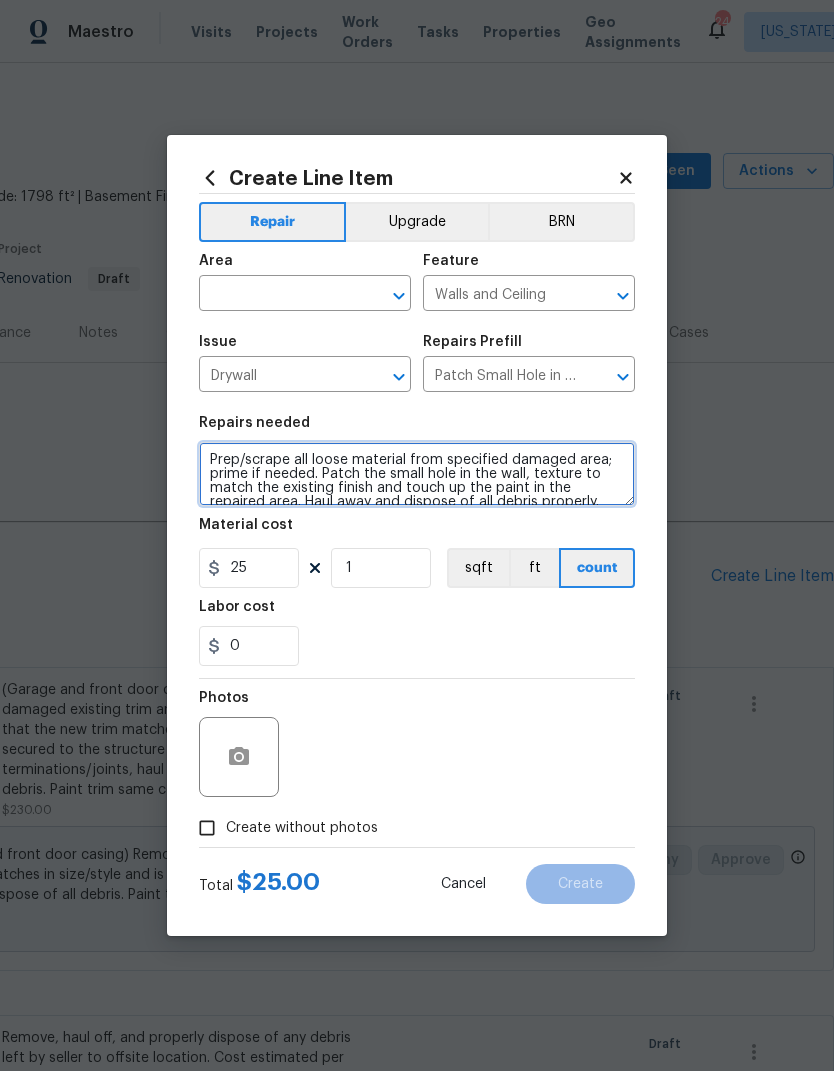 click on "Prep/scrape all loose material from specified damaged area; prime if needed. Patch the small hole in the wall, texture to match the existing finish and touch up the paint in the repaired area. Haul away and dispose of all debris properly." at bounding box center (417, 474) 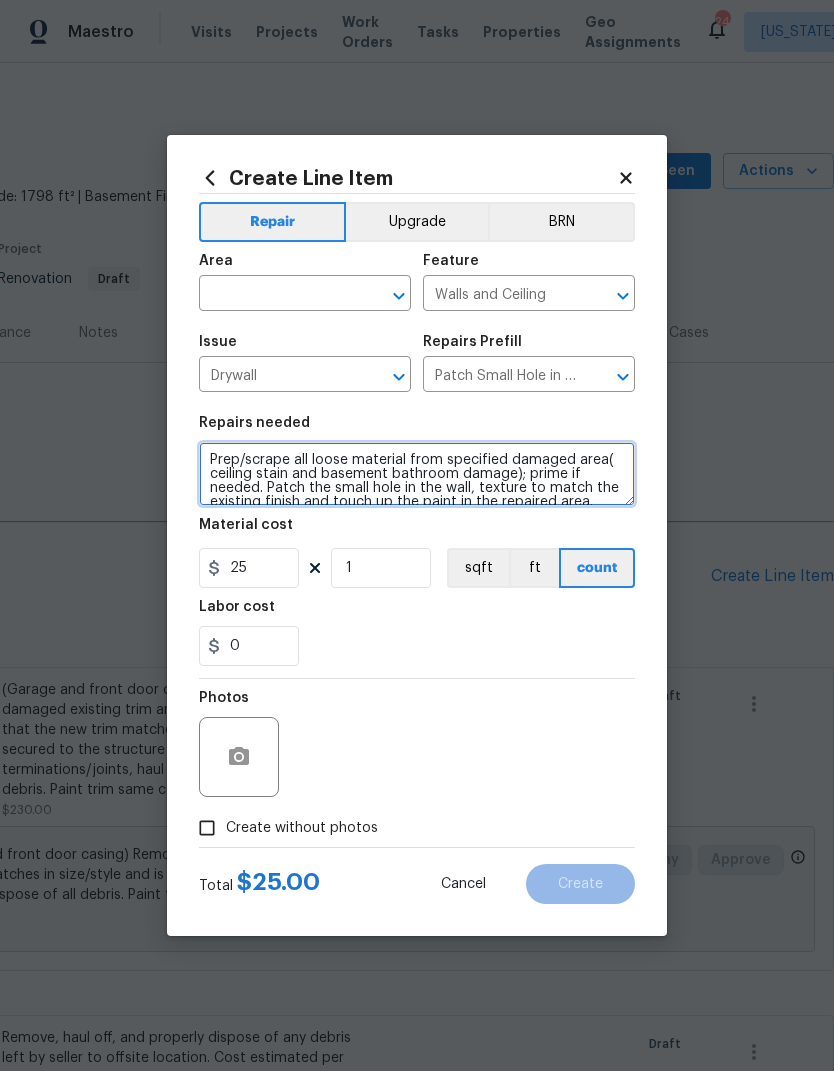 type on "Prep/scrape all loose material from specified damaged area( ceiling stain and basement bathroom damage); prime if needed. Patch the small hole in the wall, texture to match the existing finish and touch up the paint in the repaired area. Haul away and dispose of all debris properly." 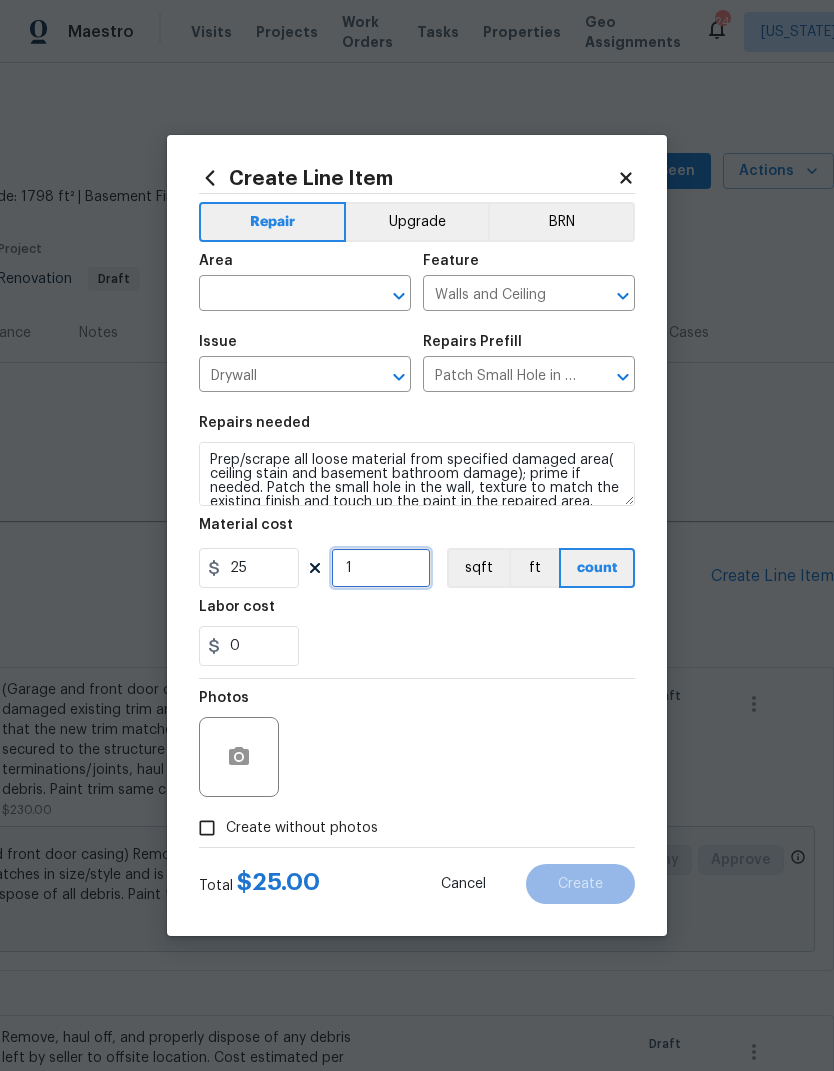 click on "1" at bounding box center (381, 568) 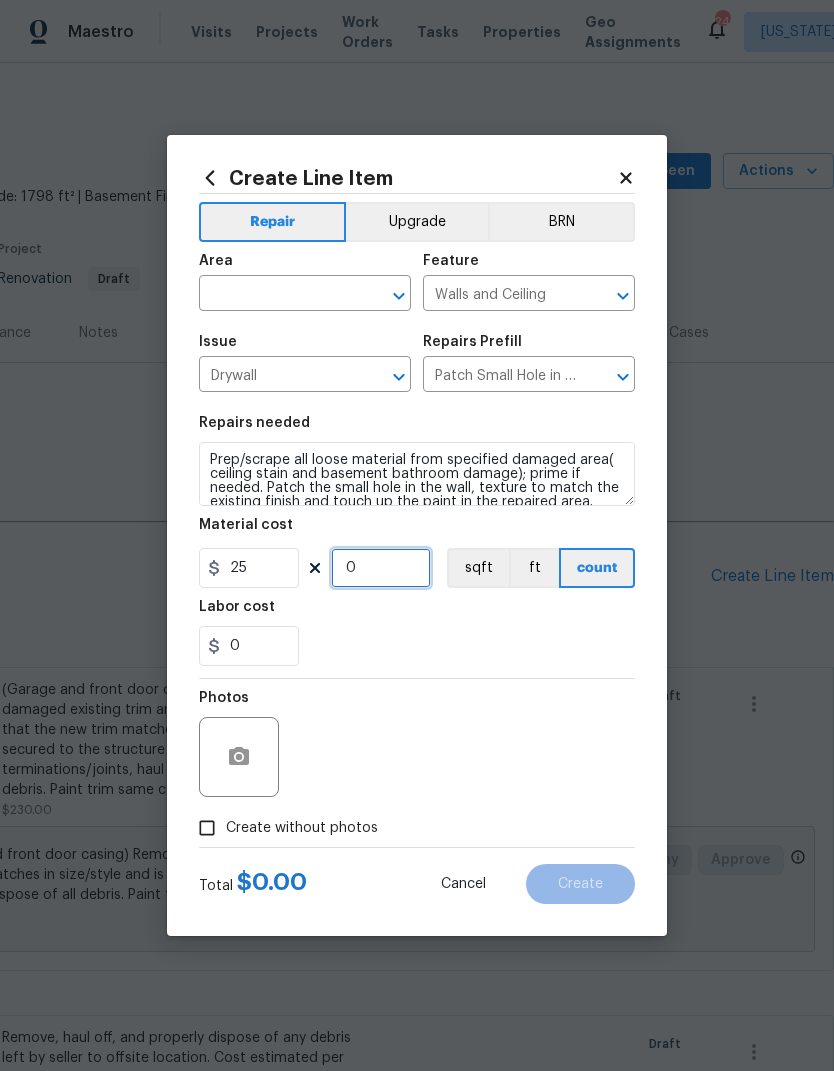 type on "2" 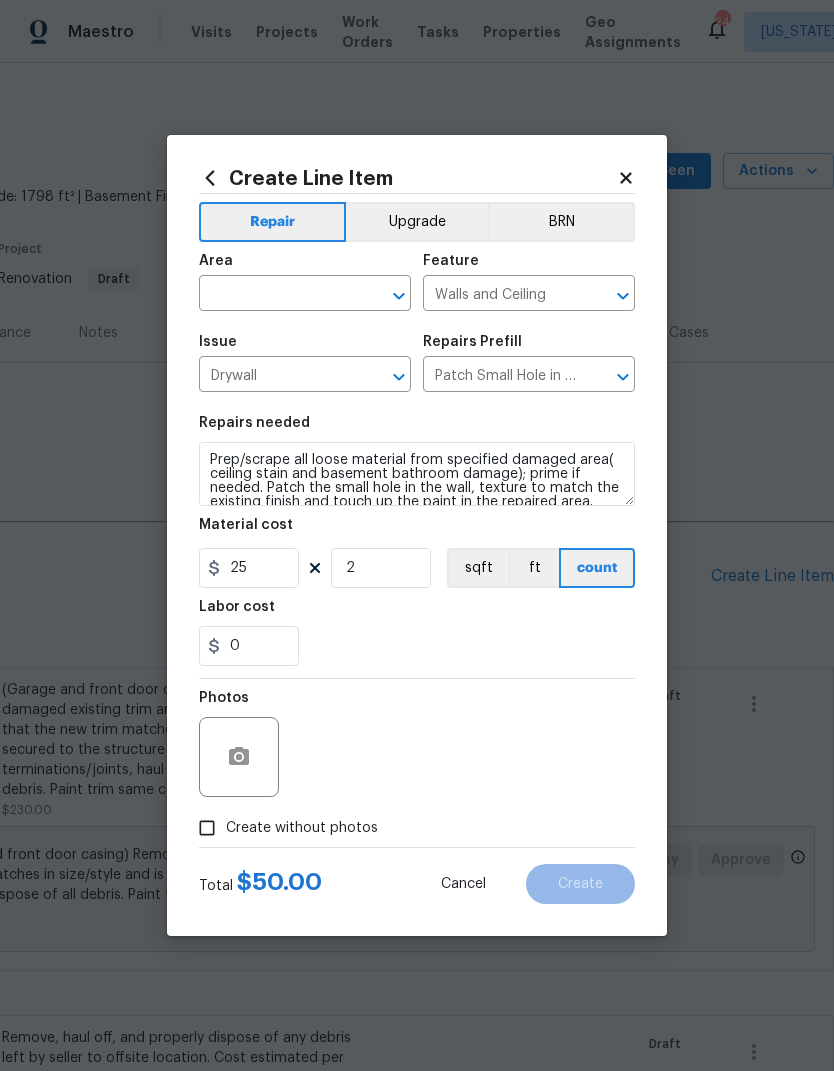 click on "0" at bounding box center [417, 646] 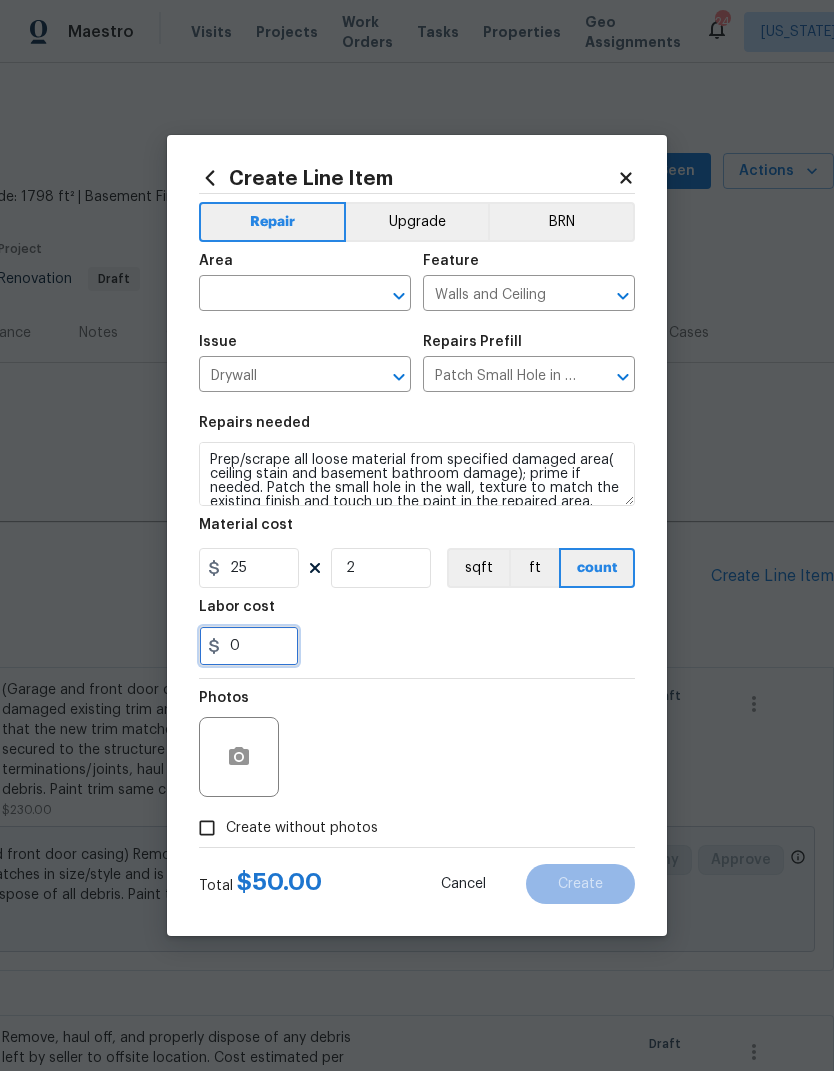 click on "0" at bounding box center (249, 646) 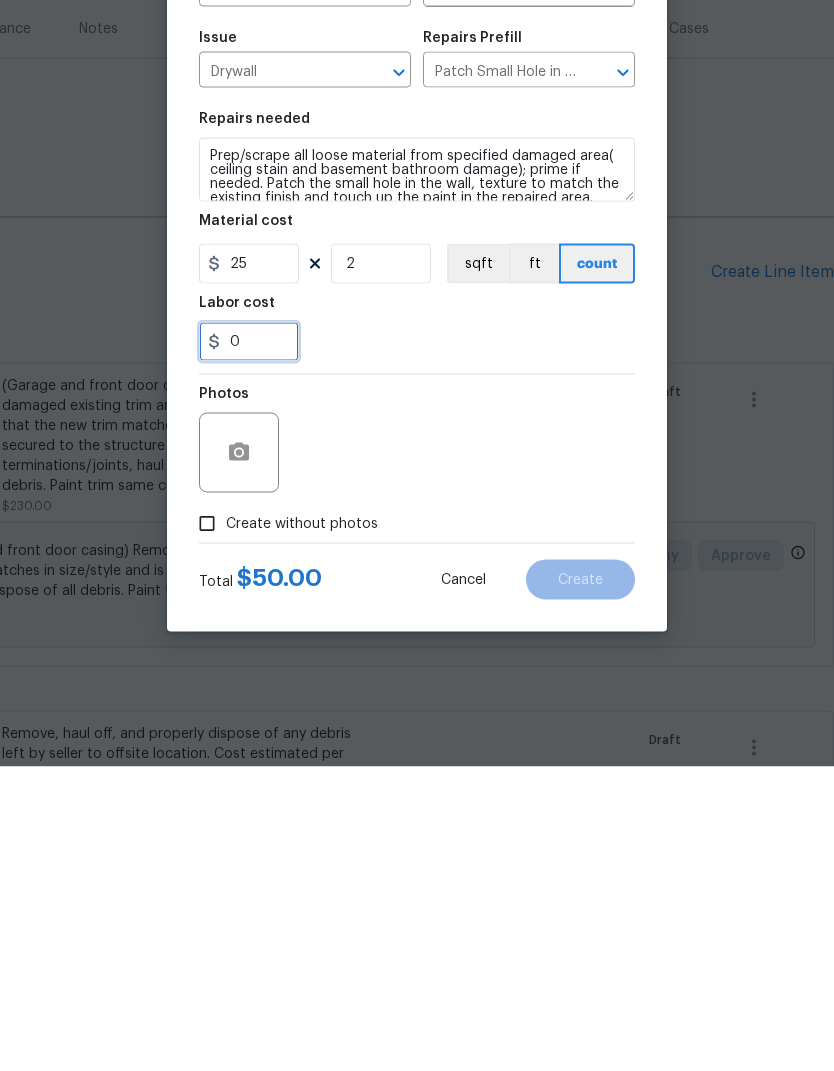 click on "0" at bounding box center [249, 646] 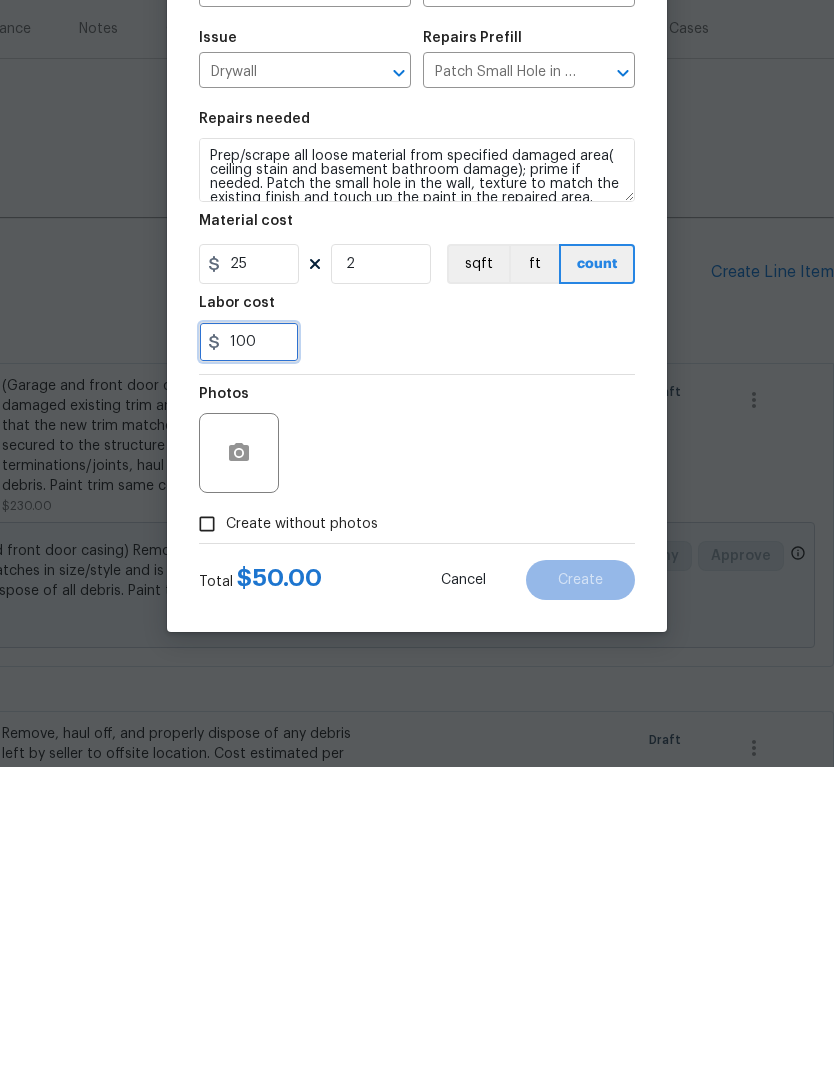 type on "100" 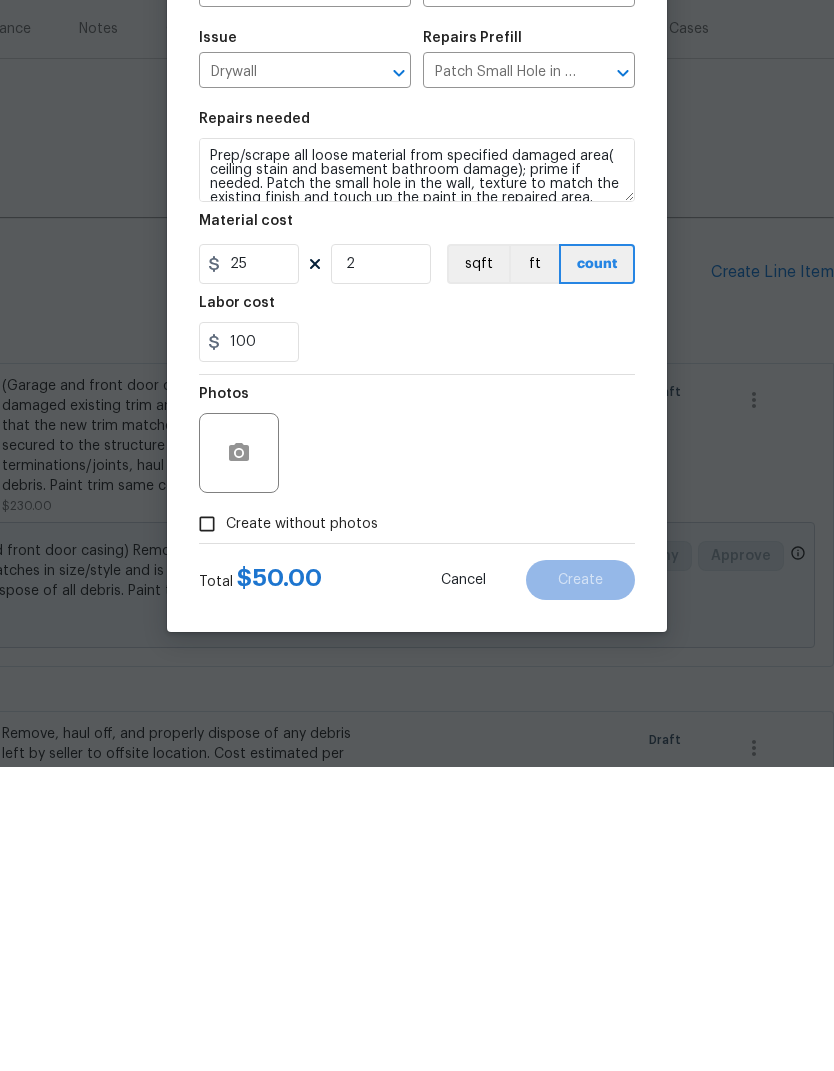 click on "100" at bounding box center [417, 646] 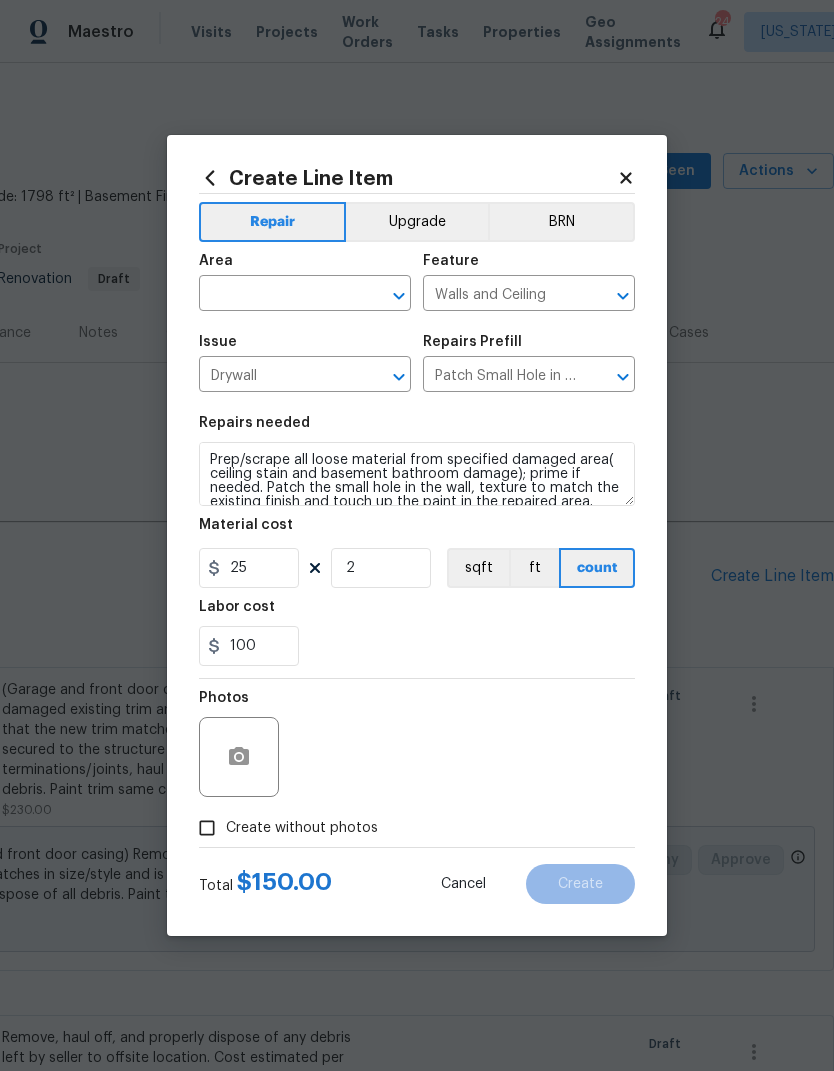 click on "Create without photos" at bounding box center (207, 828) 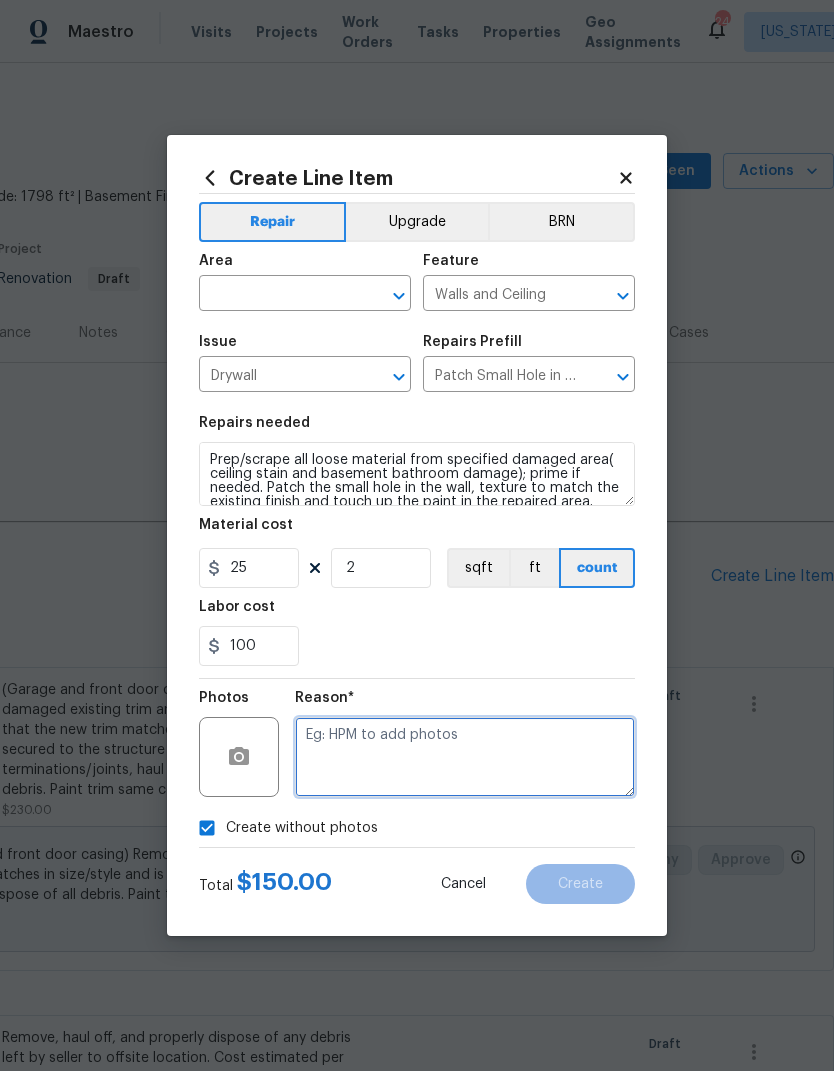 click at bounding box center (465, 757) 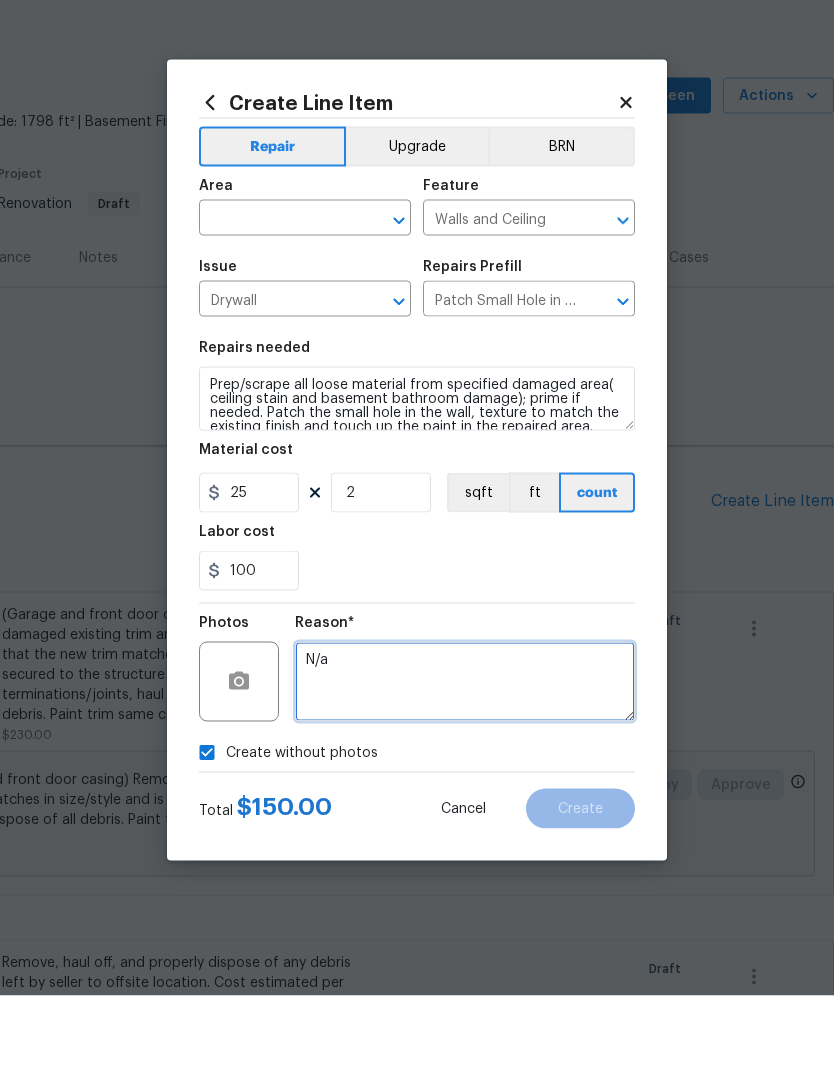 type on "N/a" 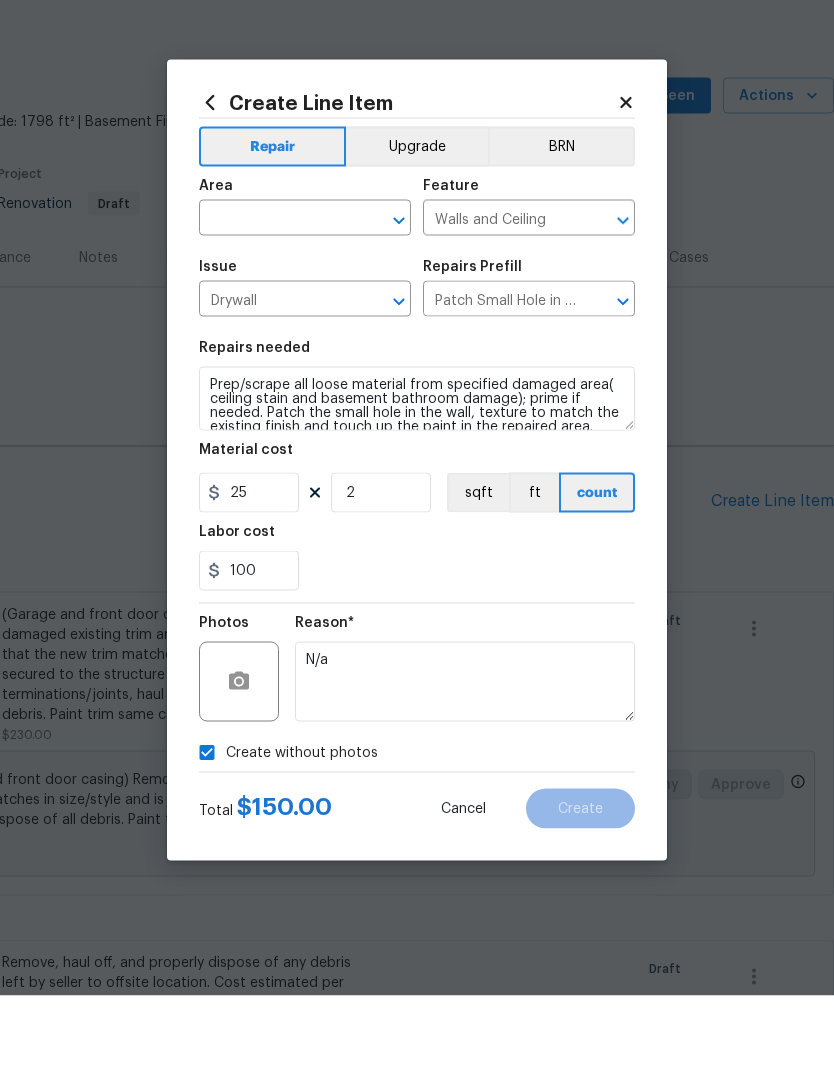 click at bounding box center [277, 295] 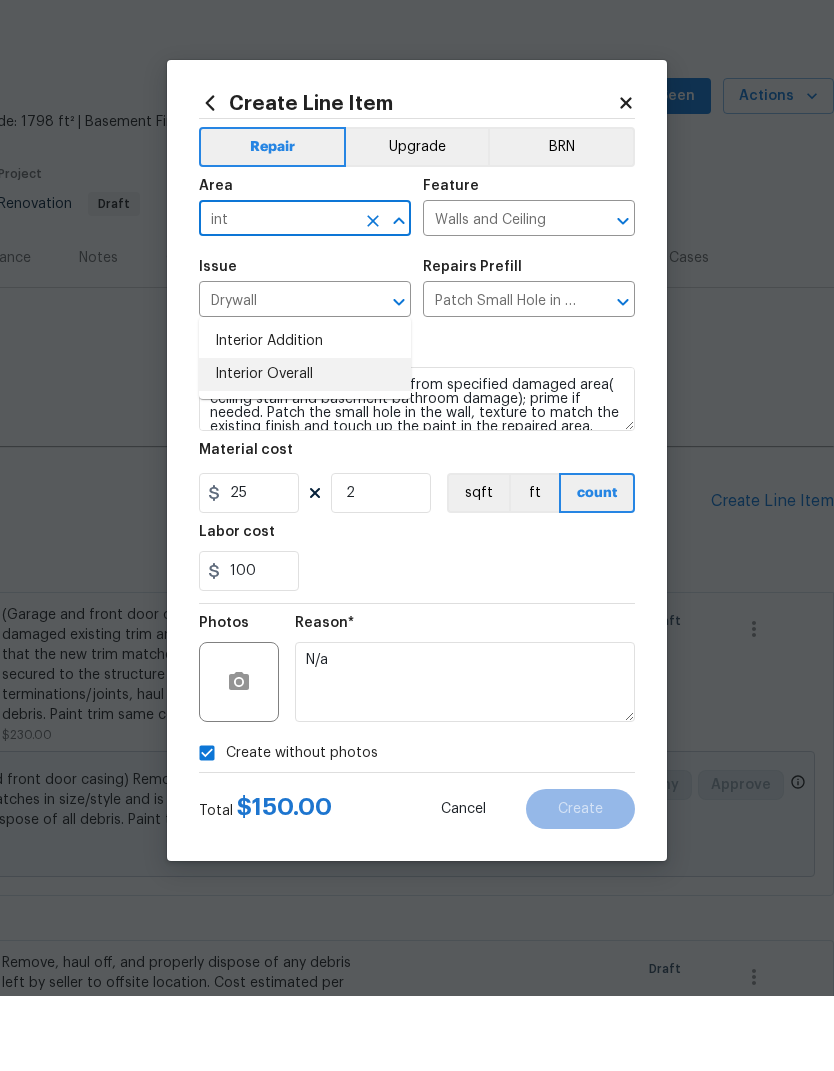 click on "Interior Overall" at bounding box center (305, 449) 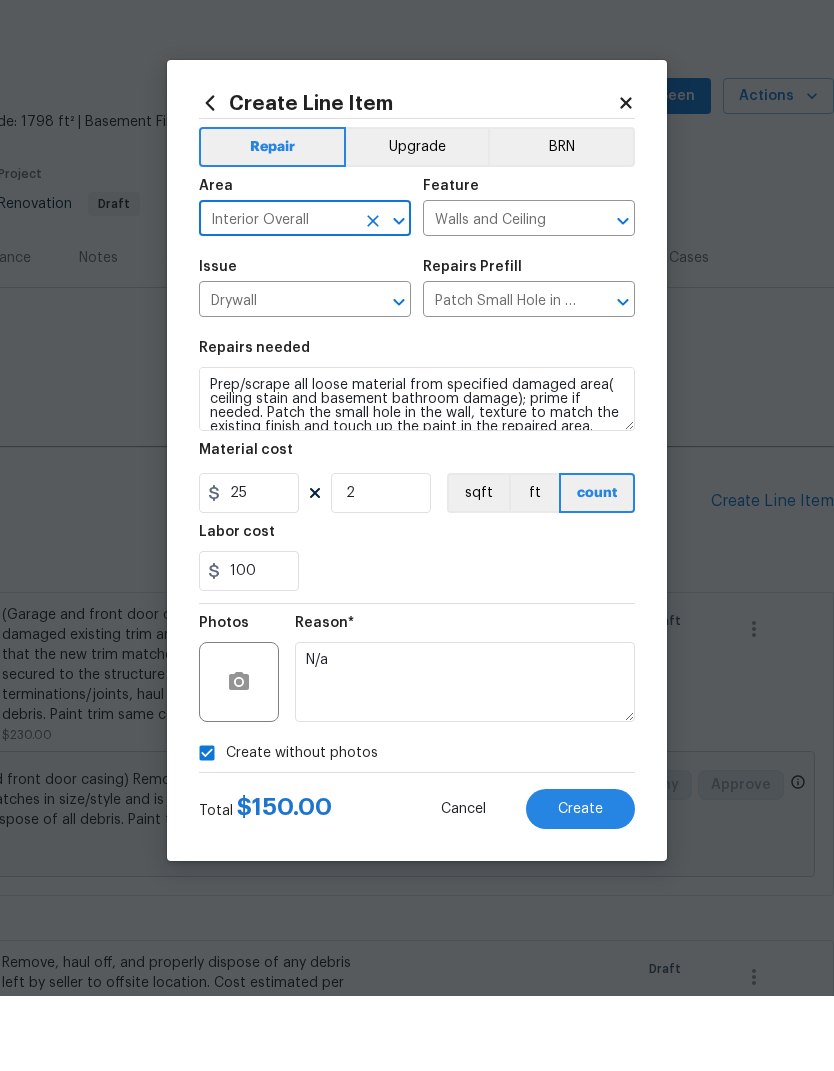 click on "100" at bounding box center (417, 646) 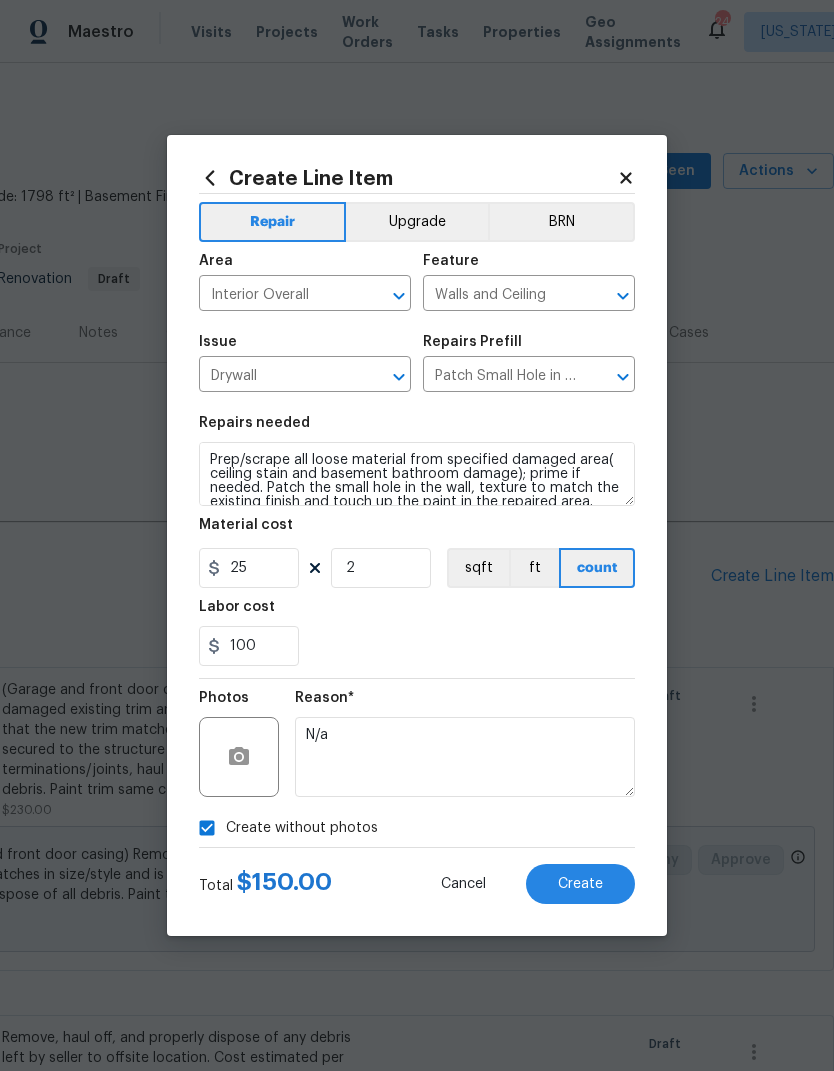 click on "Create" at bounding box center (580, 884) 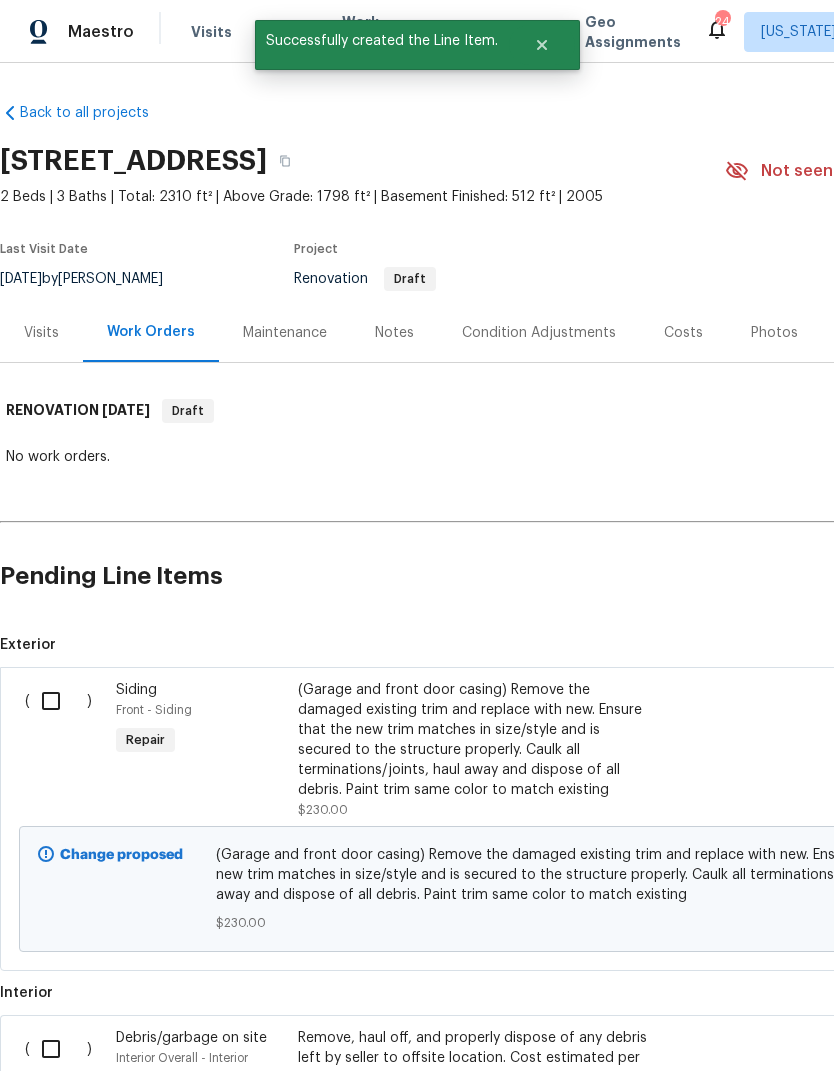 scroll, scrollTop: 0, scrollLeft: 0, axis: both 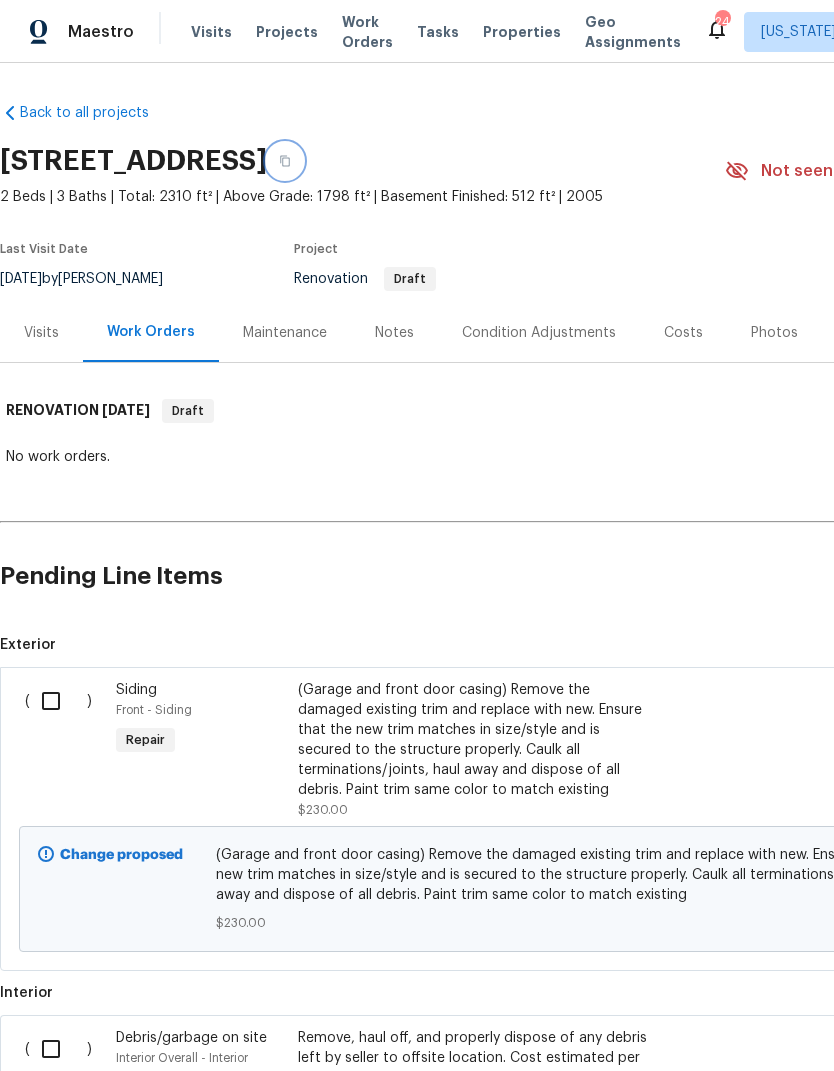 click 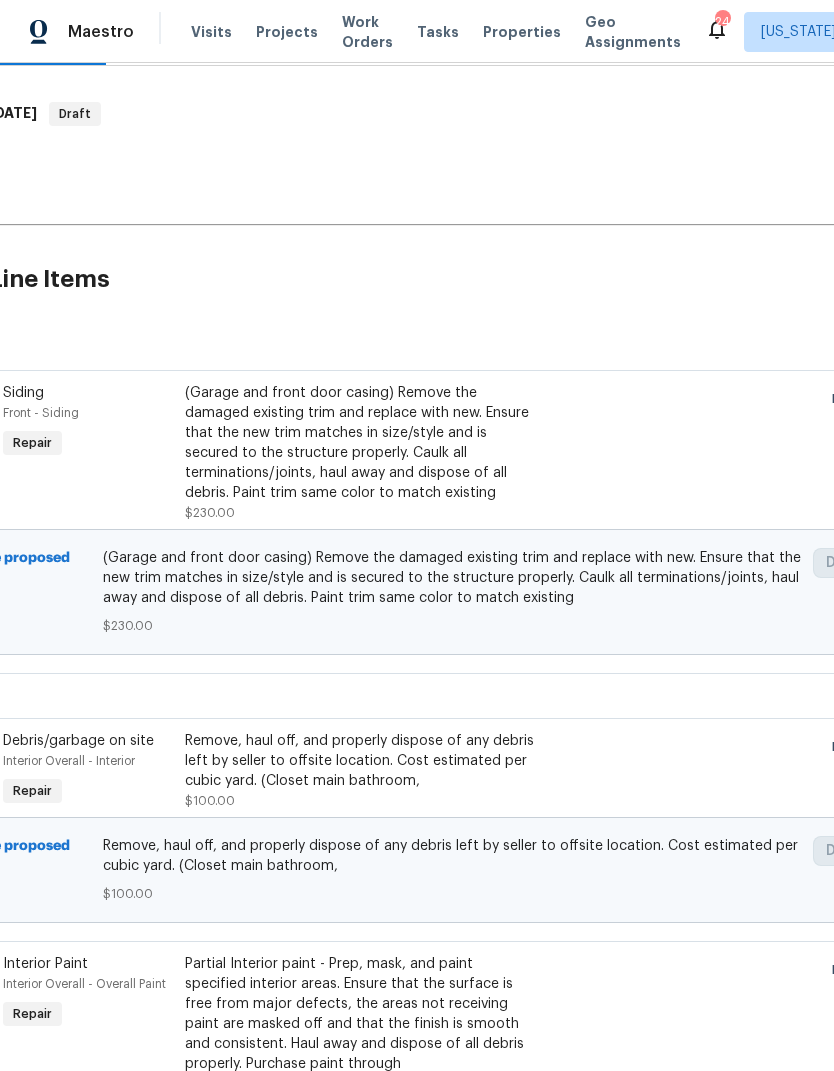 scroll, scrollTop: 113, scrollLeft: 96, axis: both 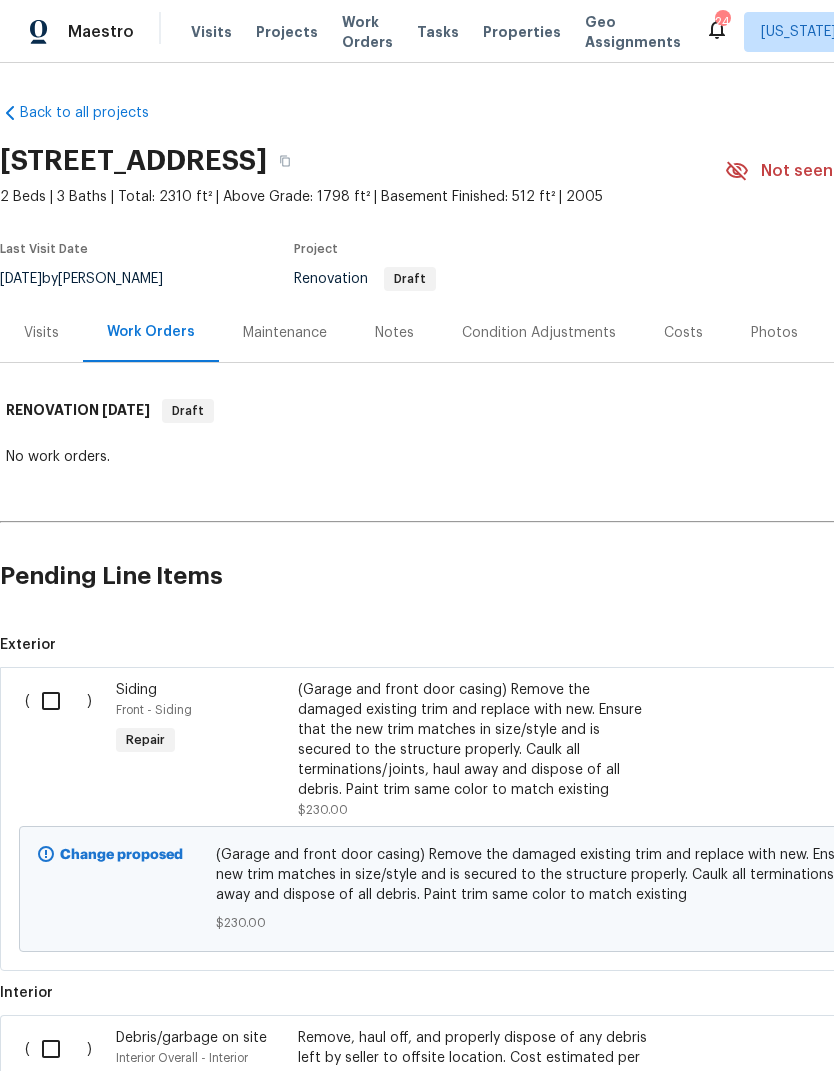 click at bounding box center [58, 701] 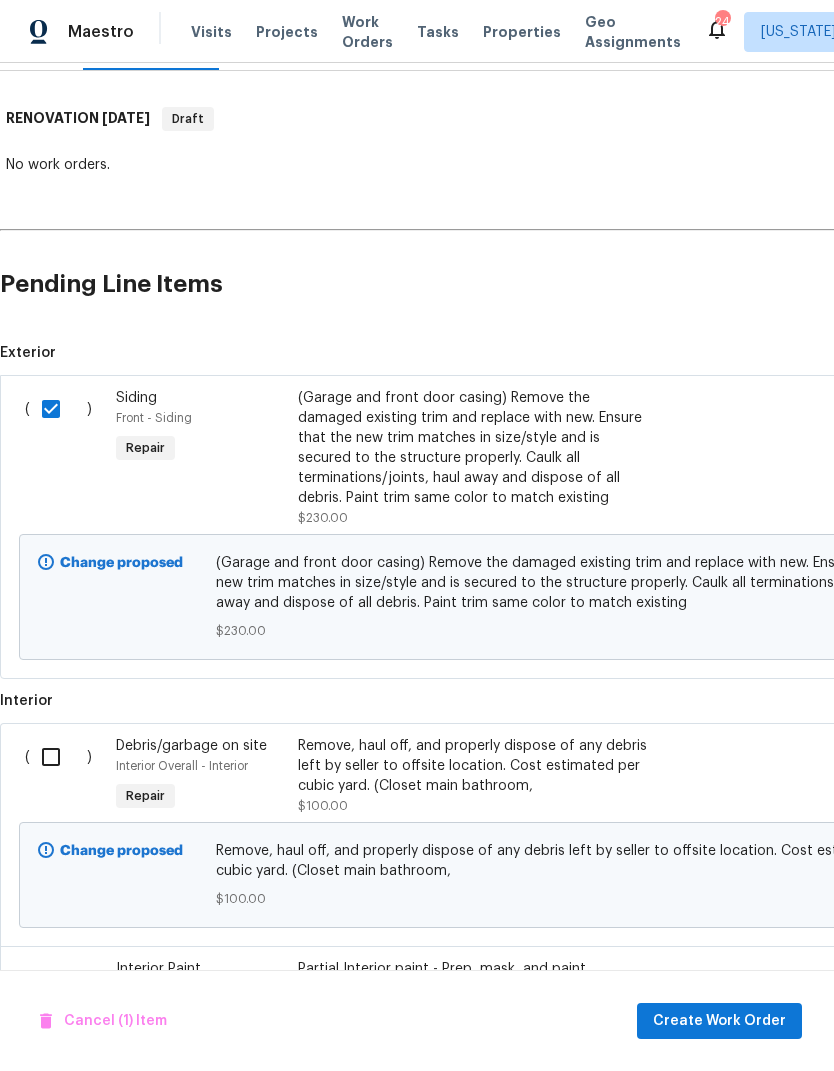 scroll, scrollTop: 291, scrollLeft: 0, axis: vertical 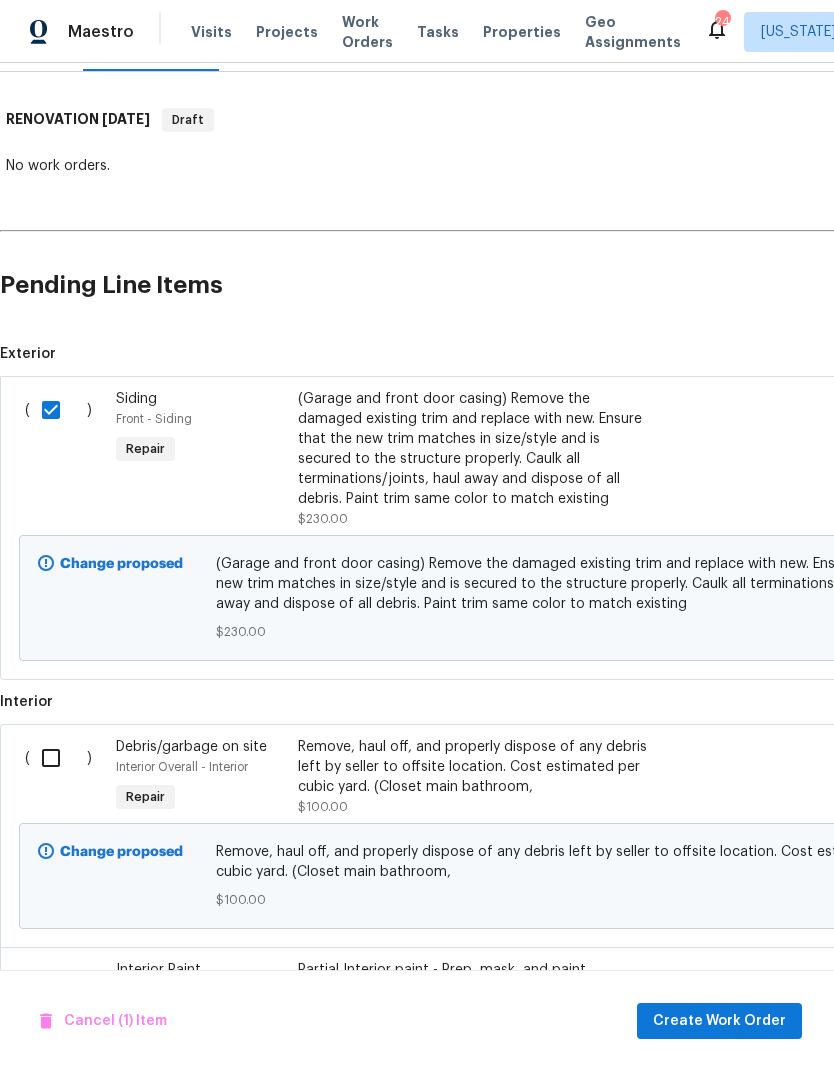 click at bounding box center [58, 758] 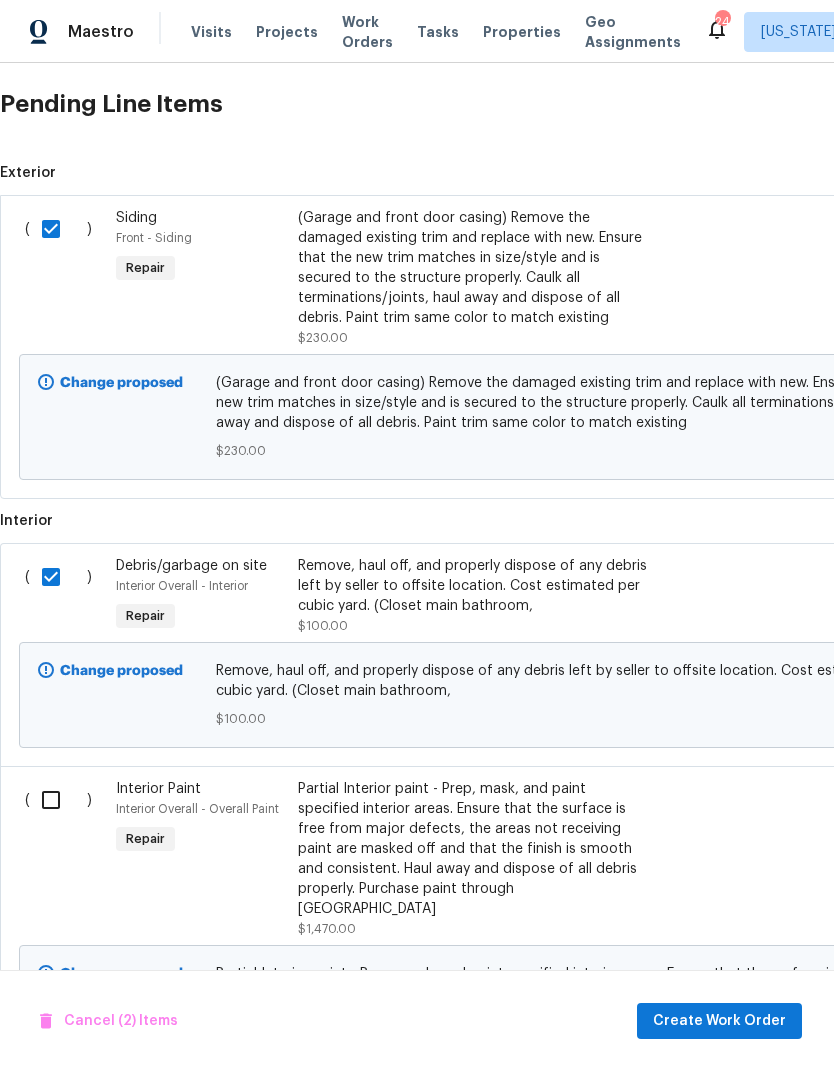 scroll, scrollTop: 469, scrollLeft: 0, axis: vertical 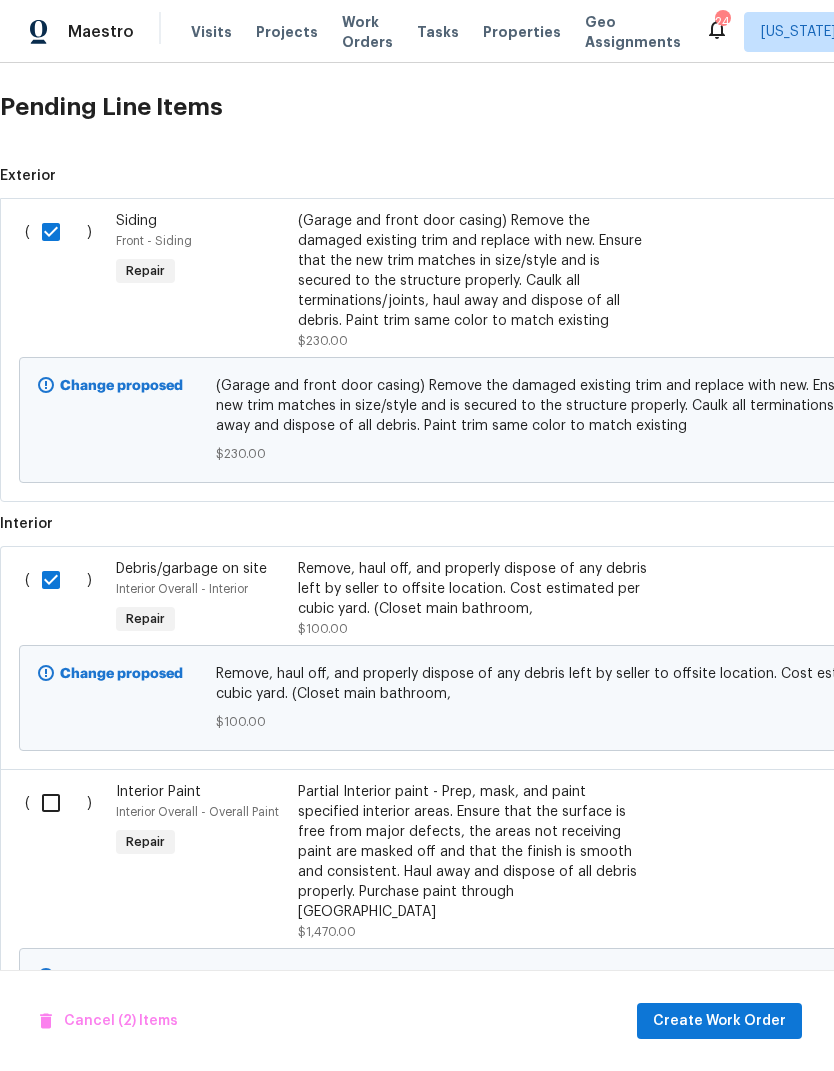 click at bounding box center (58, 803) 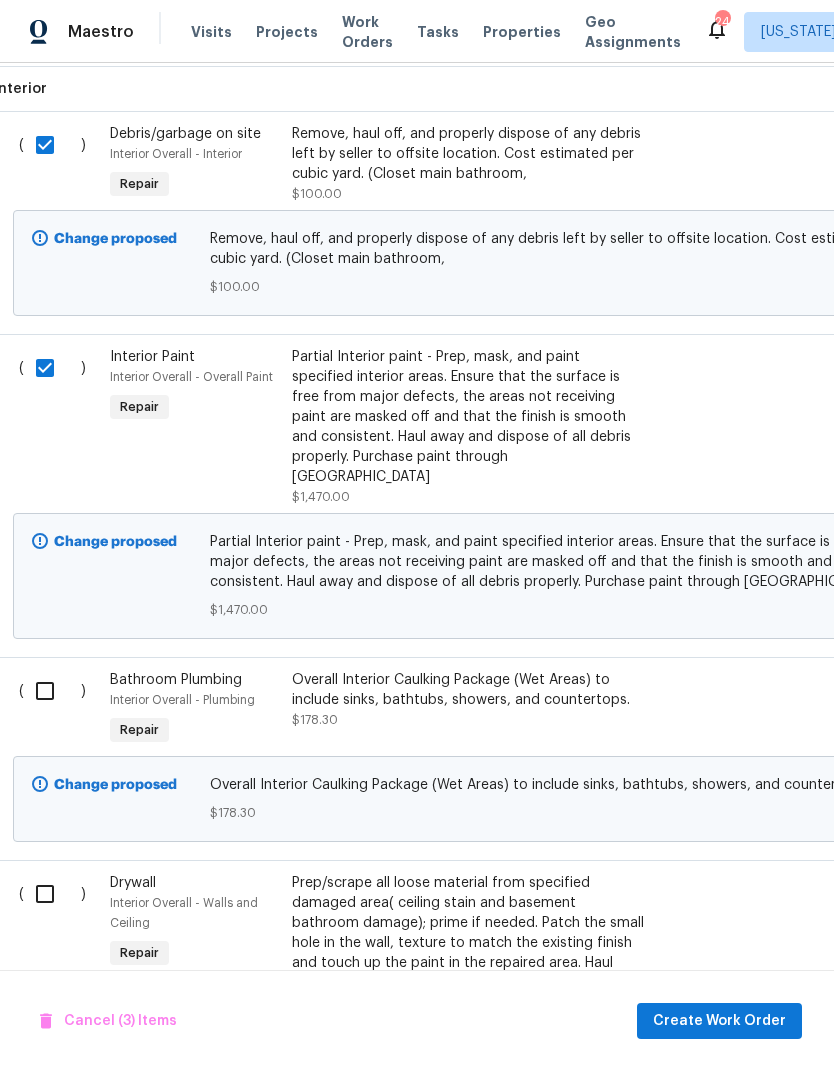scroll, scrollTop: 903, scrollLeft: 6, axis: both 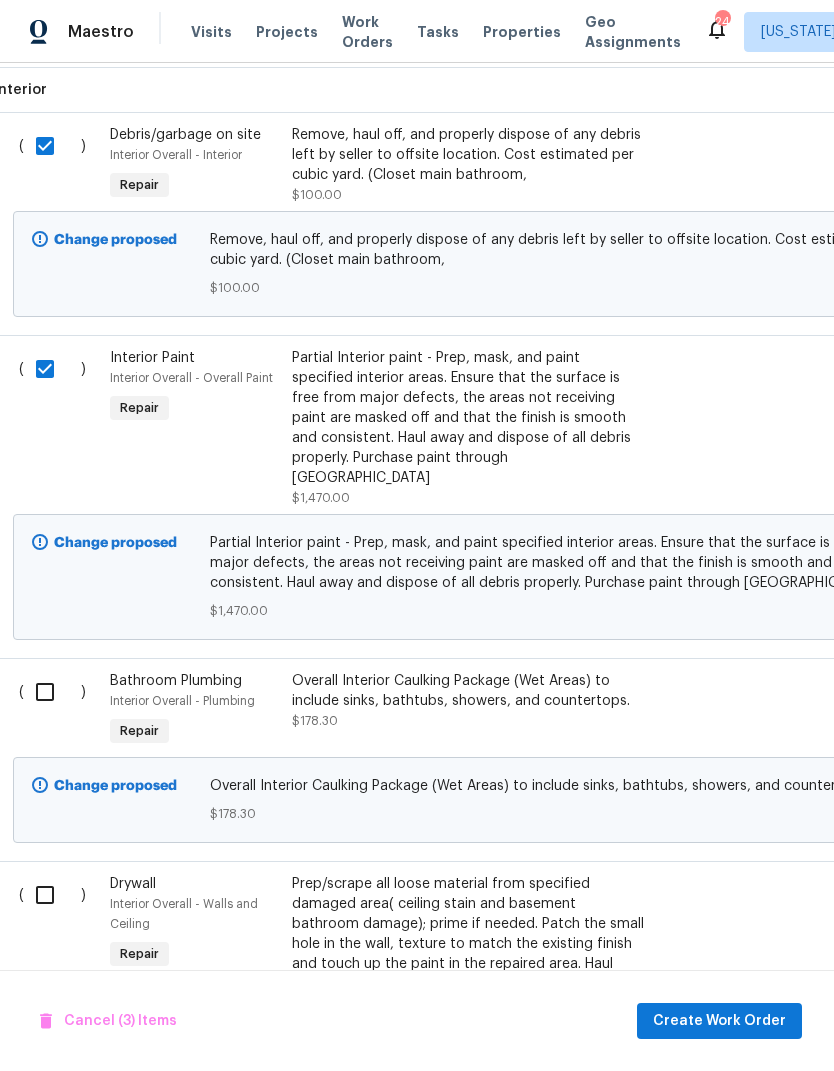 click at bounding box center [52, 692] 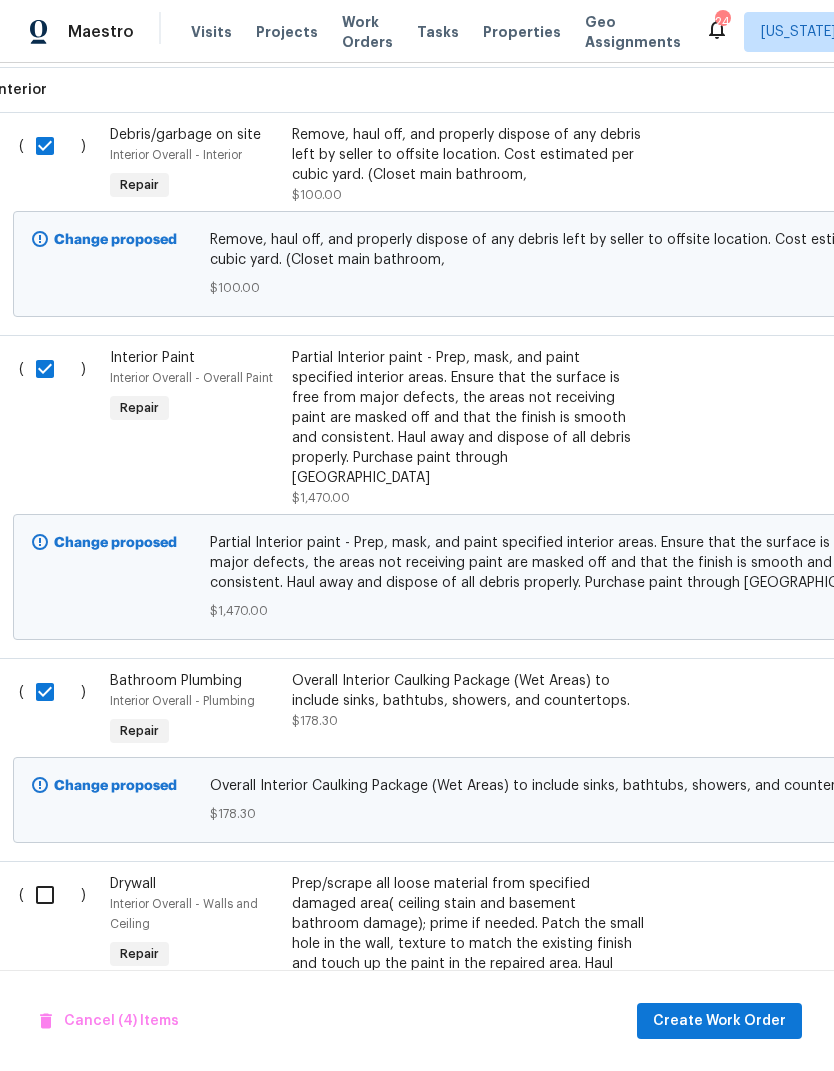 click at bounding box center [52, 895] 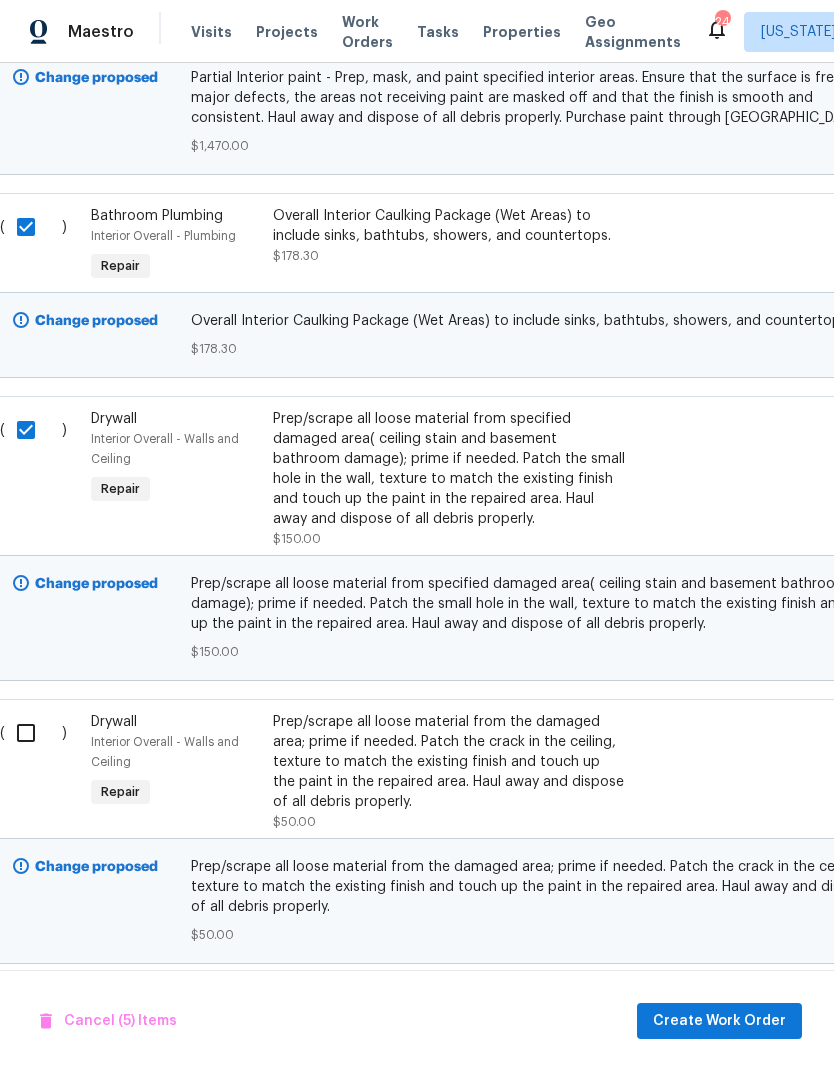 click at bounding box center [33, 733] 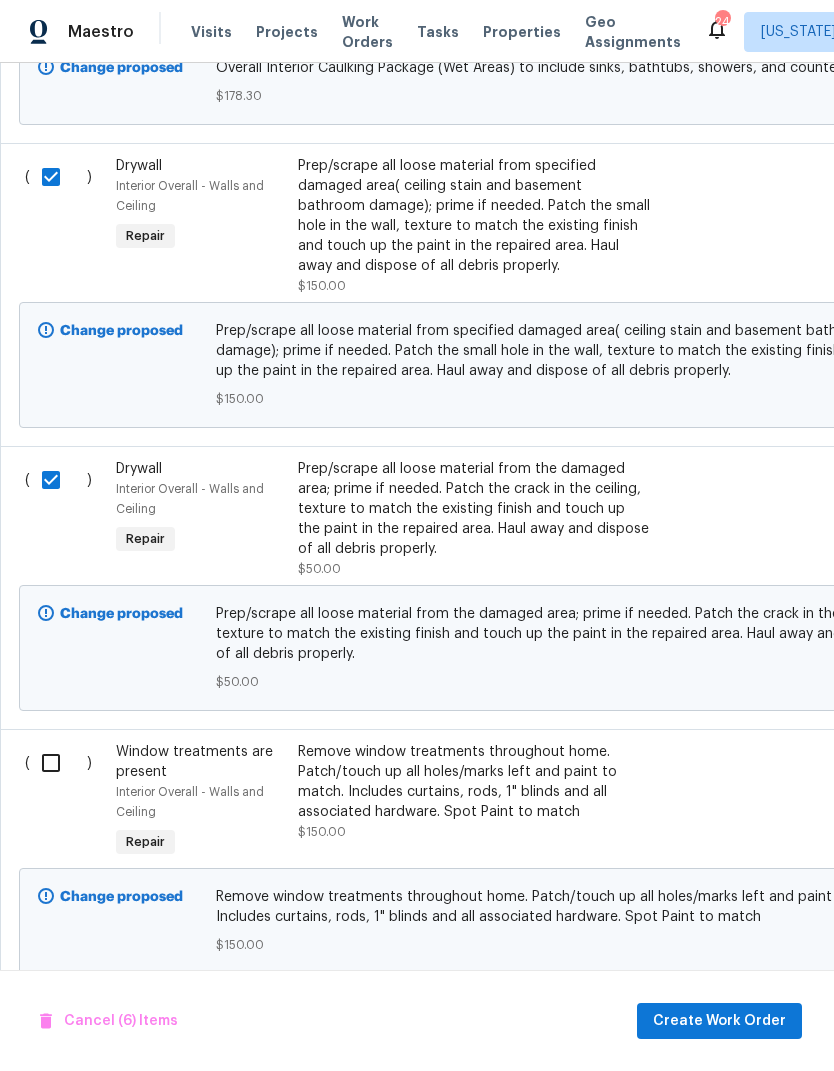 scroll, scrollTop: 1621, scrollLeft: 0, axis: vertical 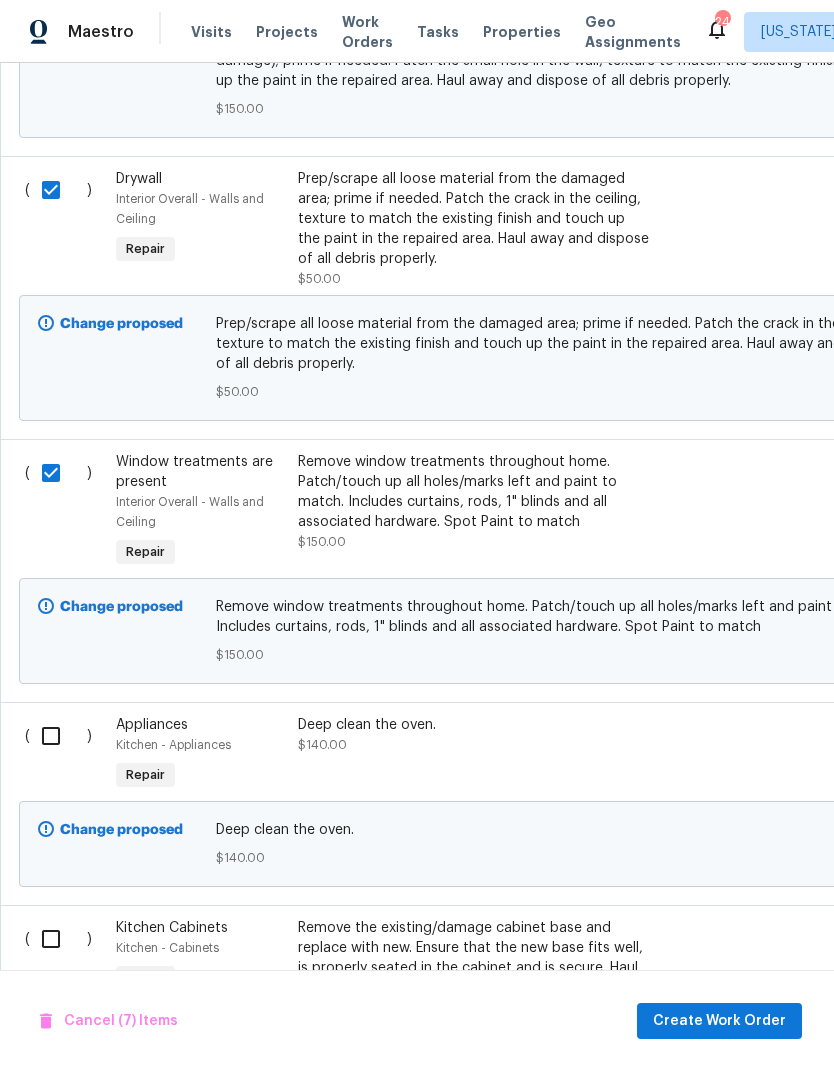 click at bounding box center [58, 736] 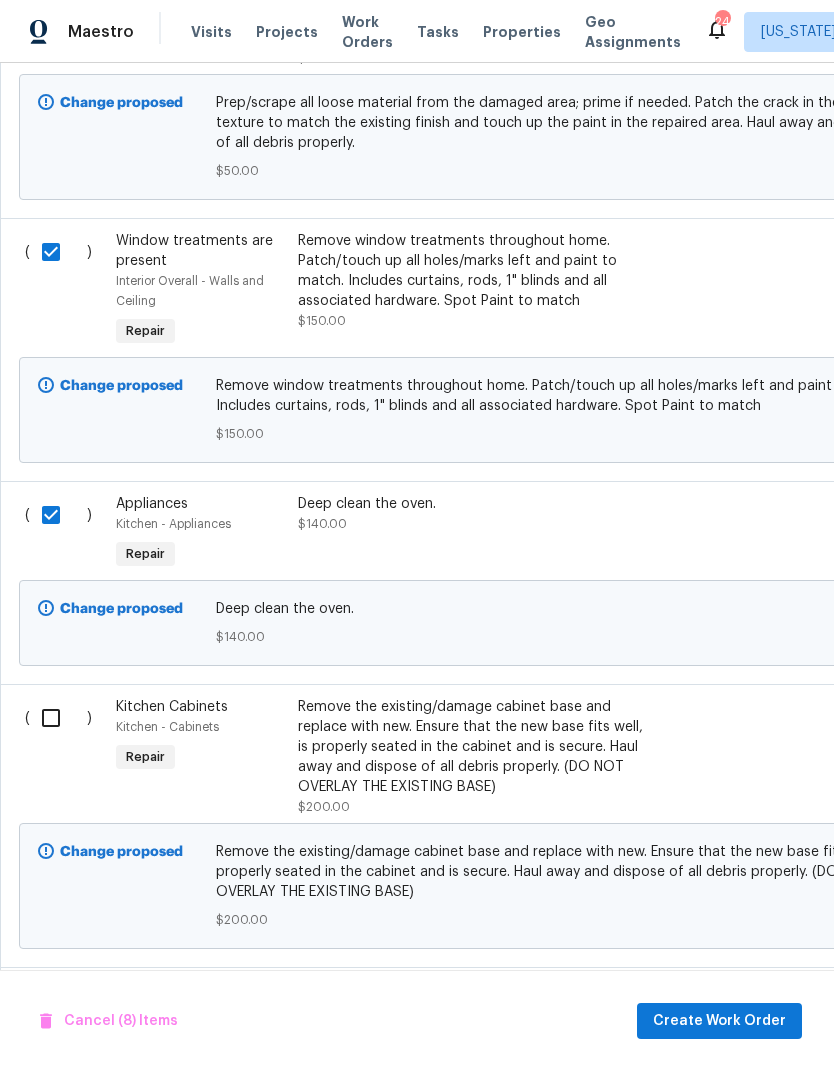 scroll, scrollTop: 2133, scrollLeft: 0, axis: vertical 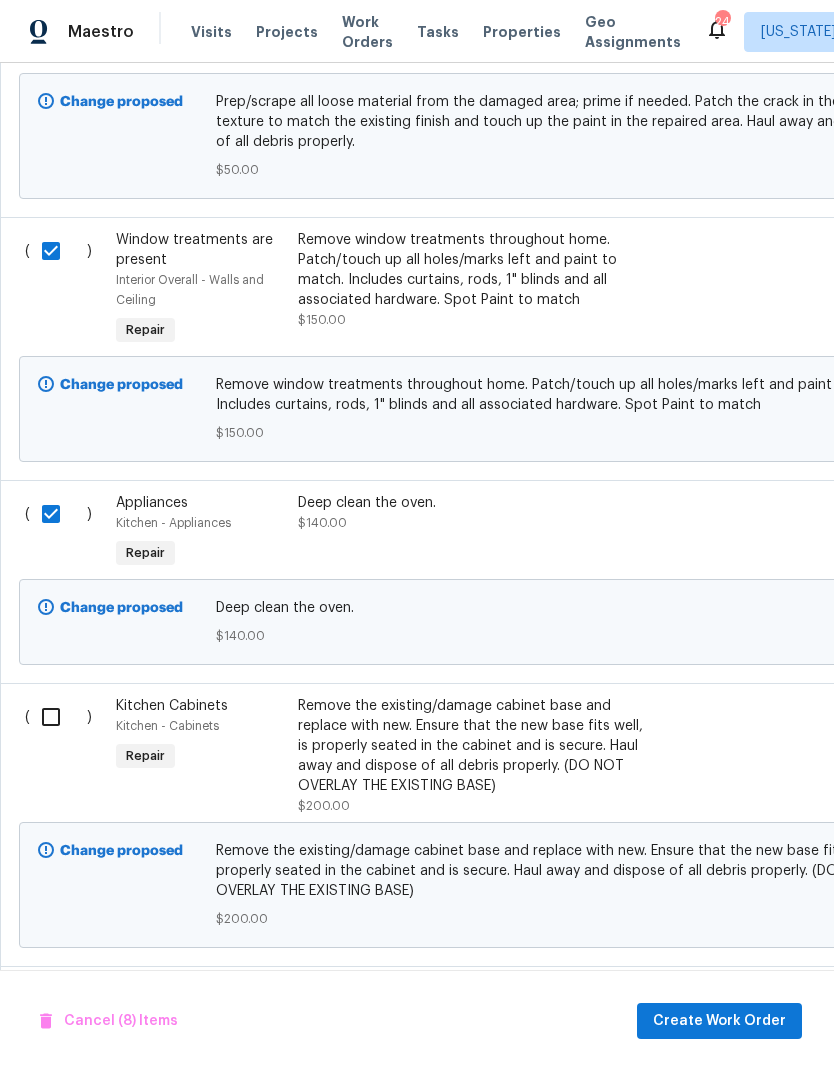 click at bounding box center [58, 717] 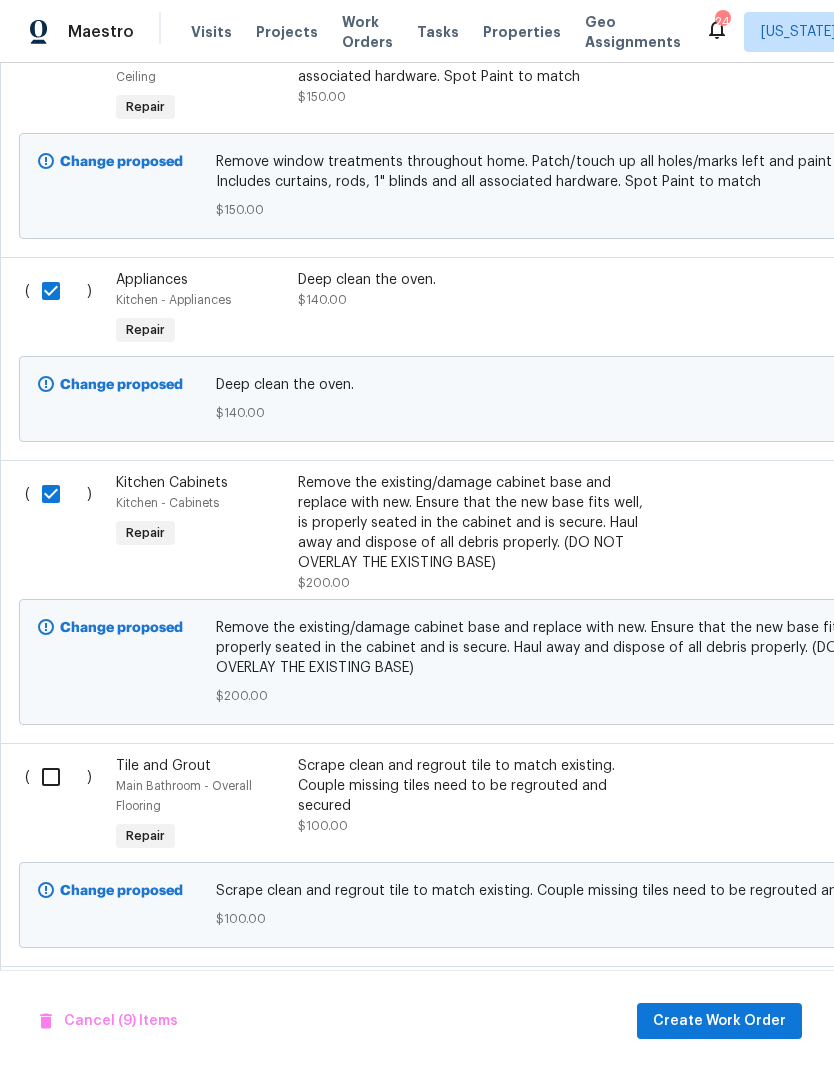 scroll, scrollTop: 2356, scrollLeft: 0, axis: vertical 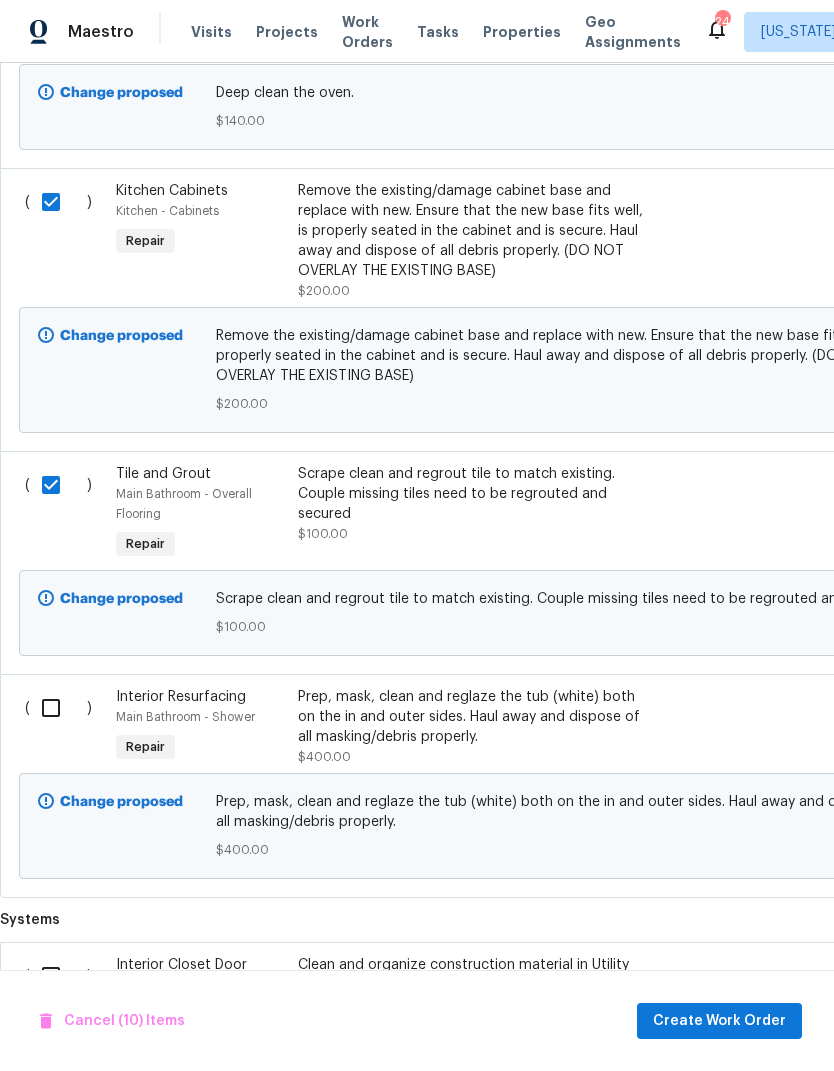 click at bounding box center (58, 708) 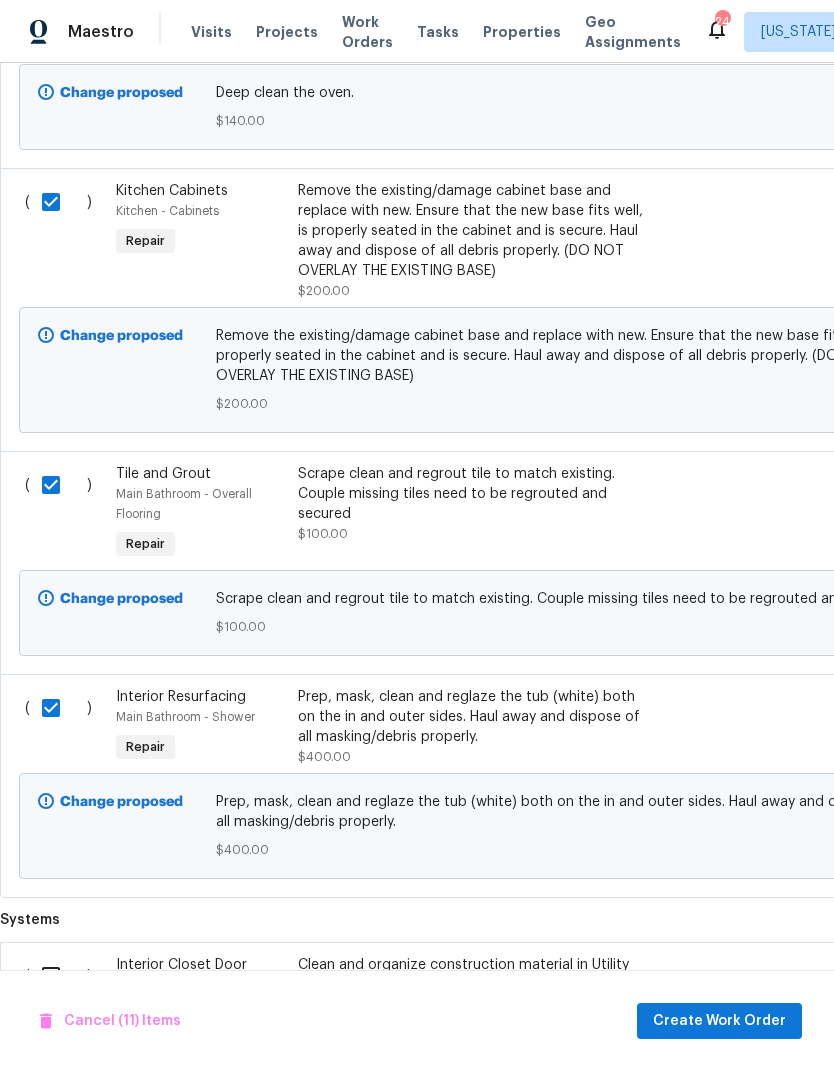 click at bounding box center (58, 976) 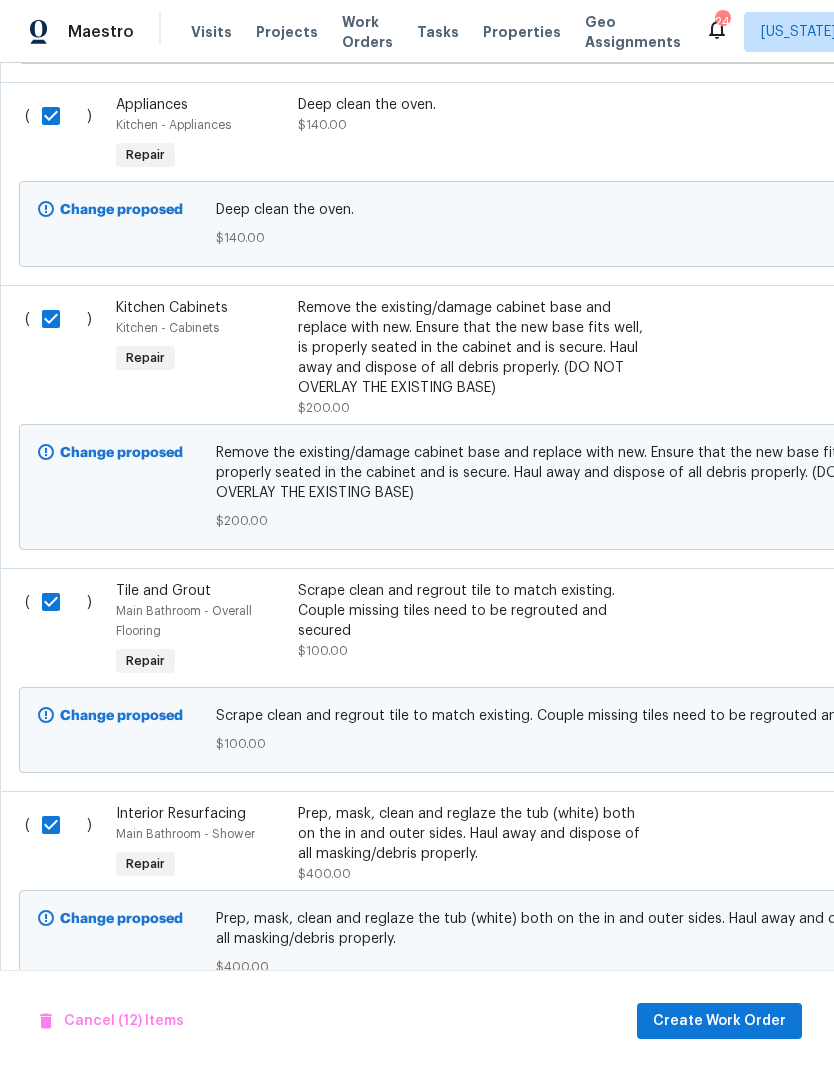 scroll, scrollTop: 2448, scrollLeft: -1, axis: both 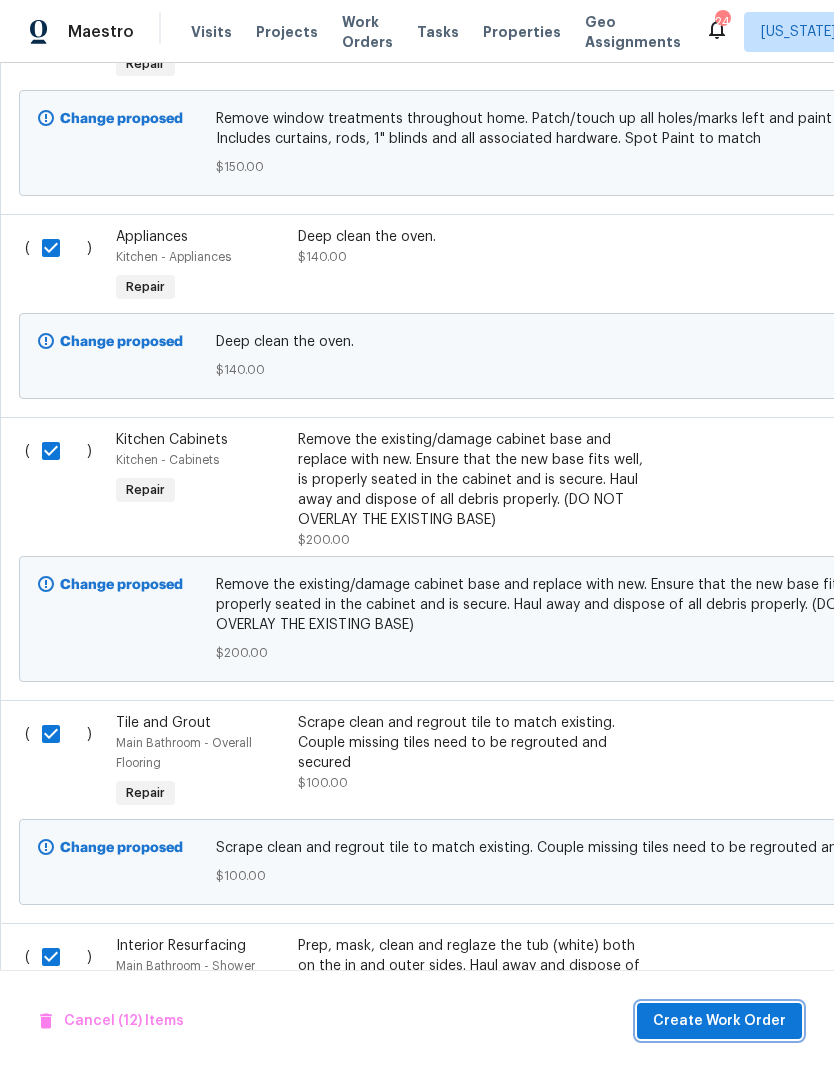 click on "Create Work Order" at bounding box center [719, 1021] 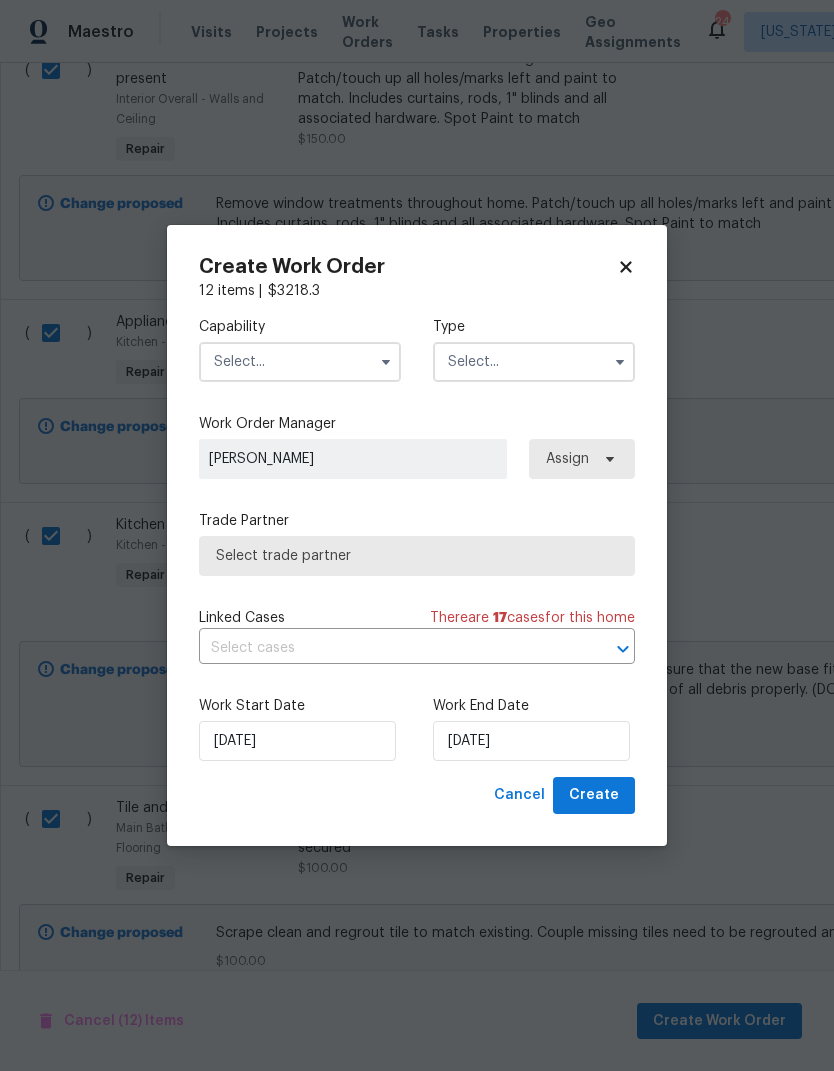 scroll, scrollTop: 2314, scrollLeft: 0, axis: vertical 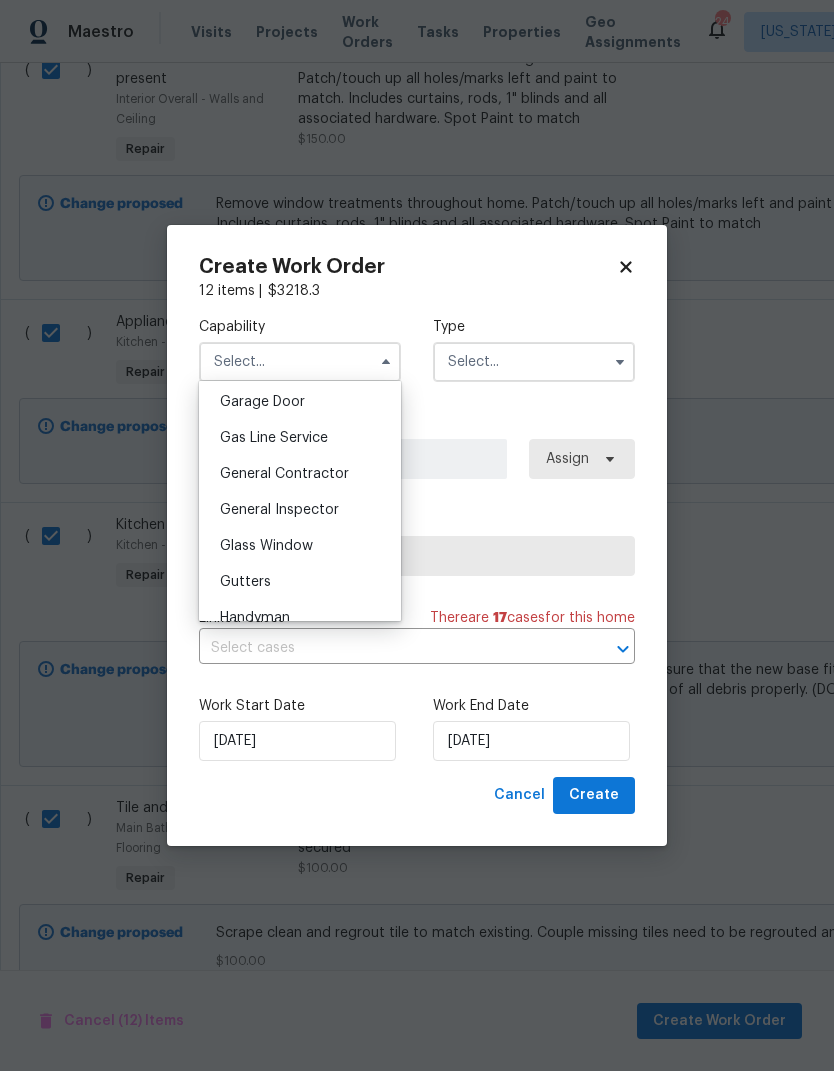 click on "General Contractor" at bounding box center (284, 474) 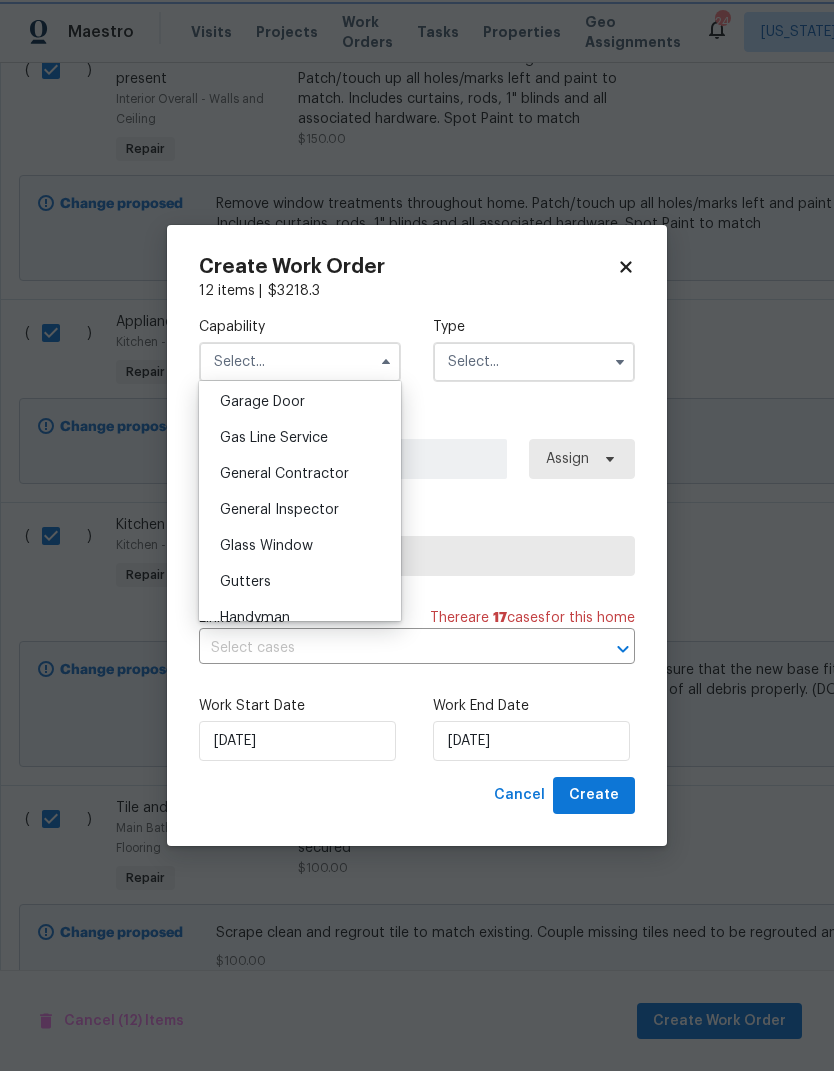 type on "General Contractor" 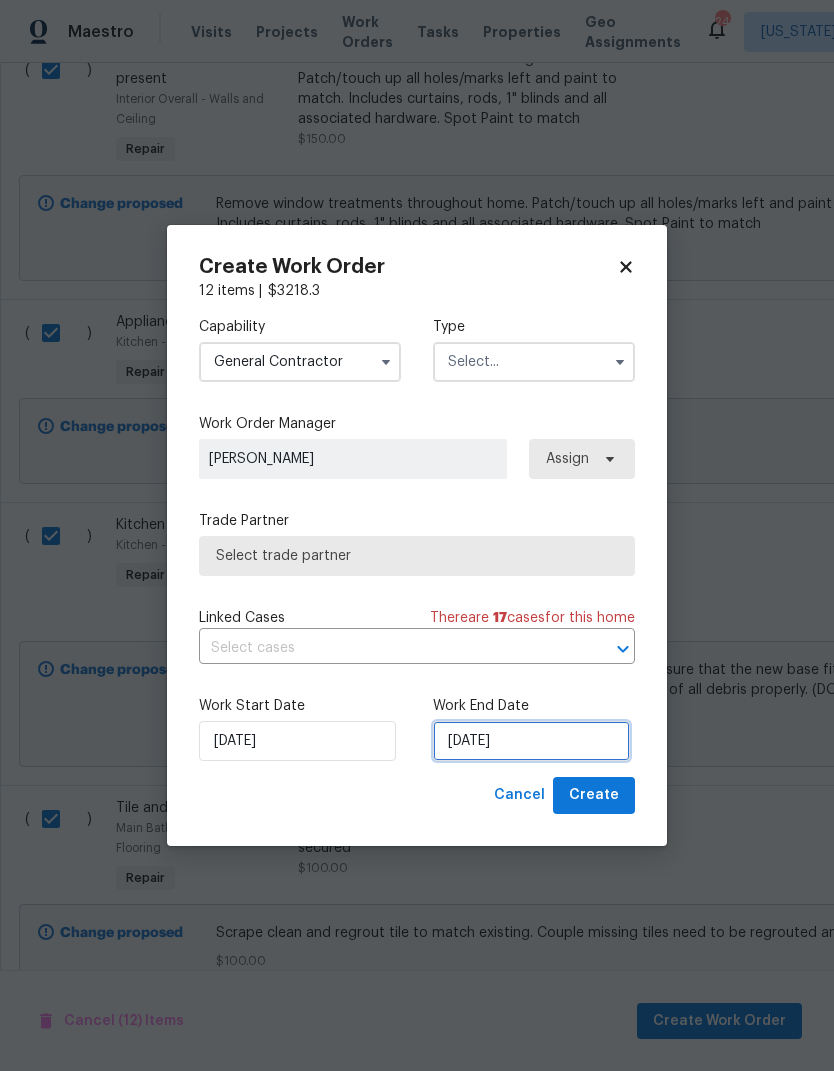 click on "[DATE]" at bounding box center [531, 741] 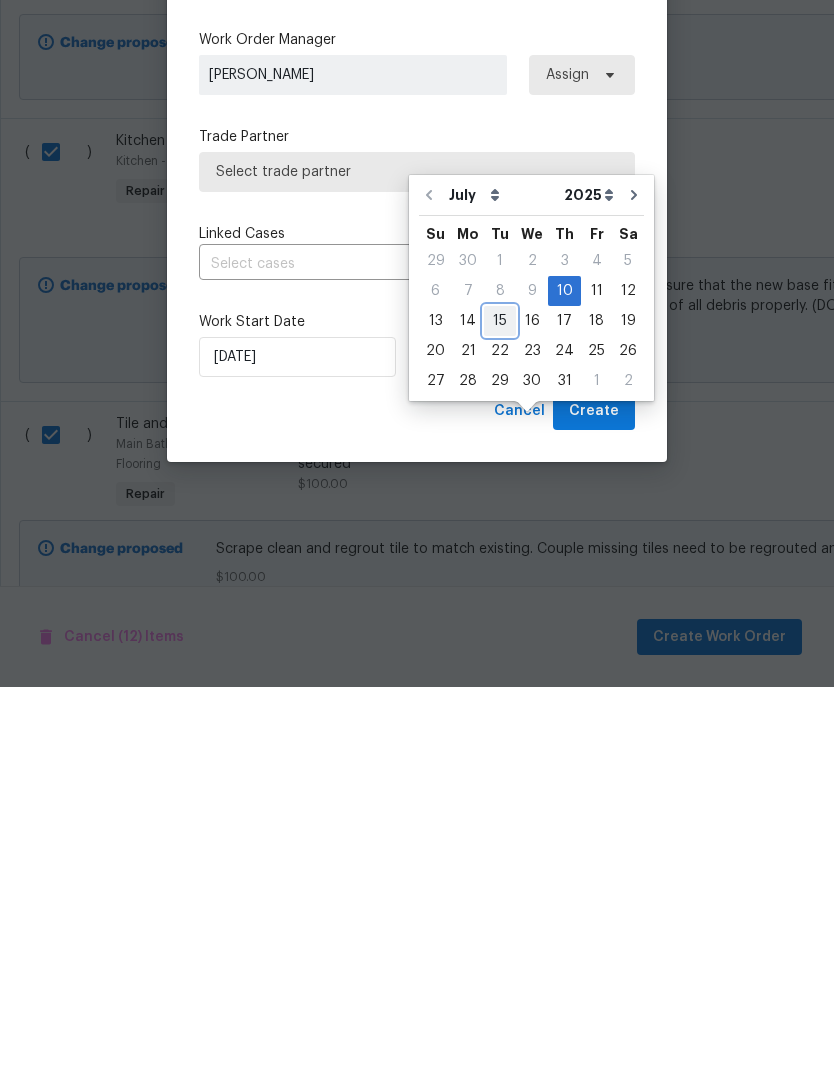 click on "15" at bounding box center [500, 705] 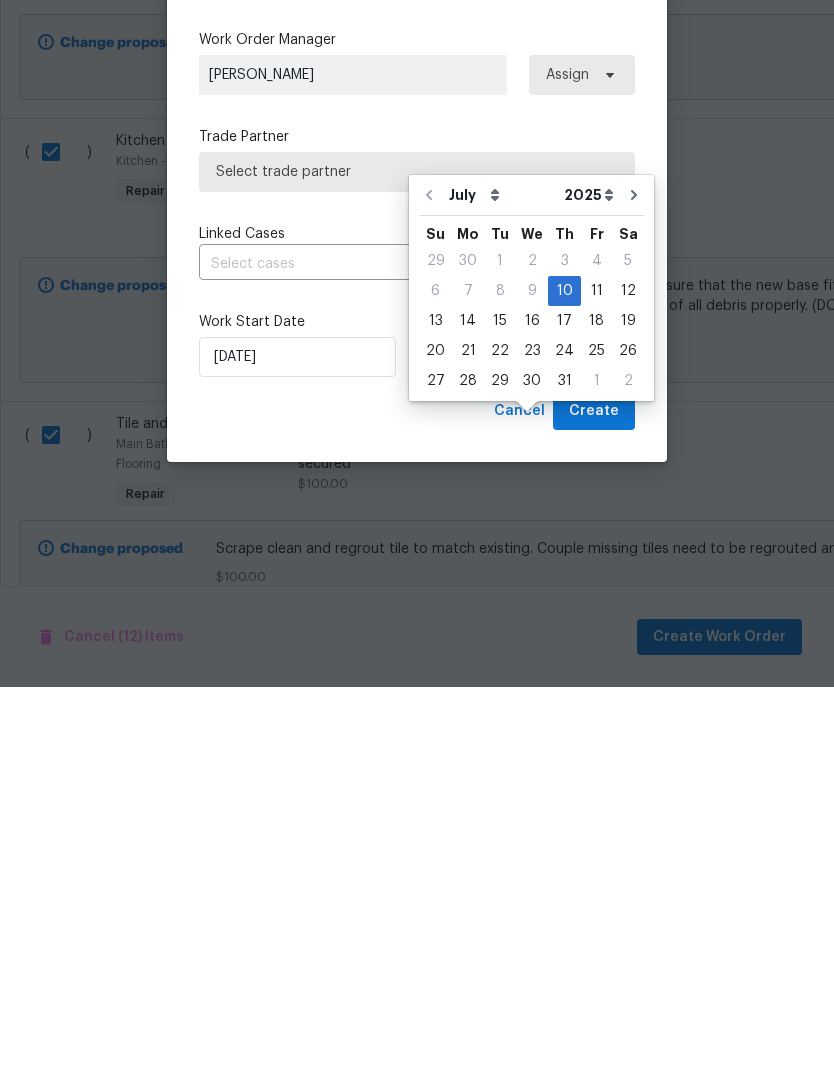 type on "[DATE]" 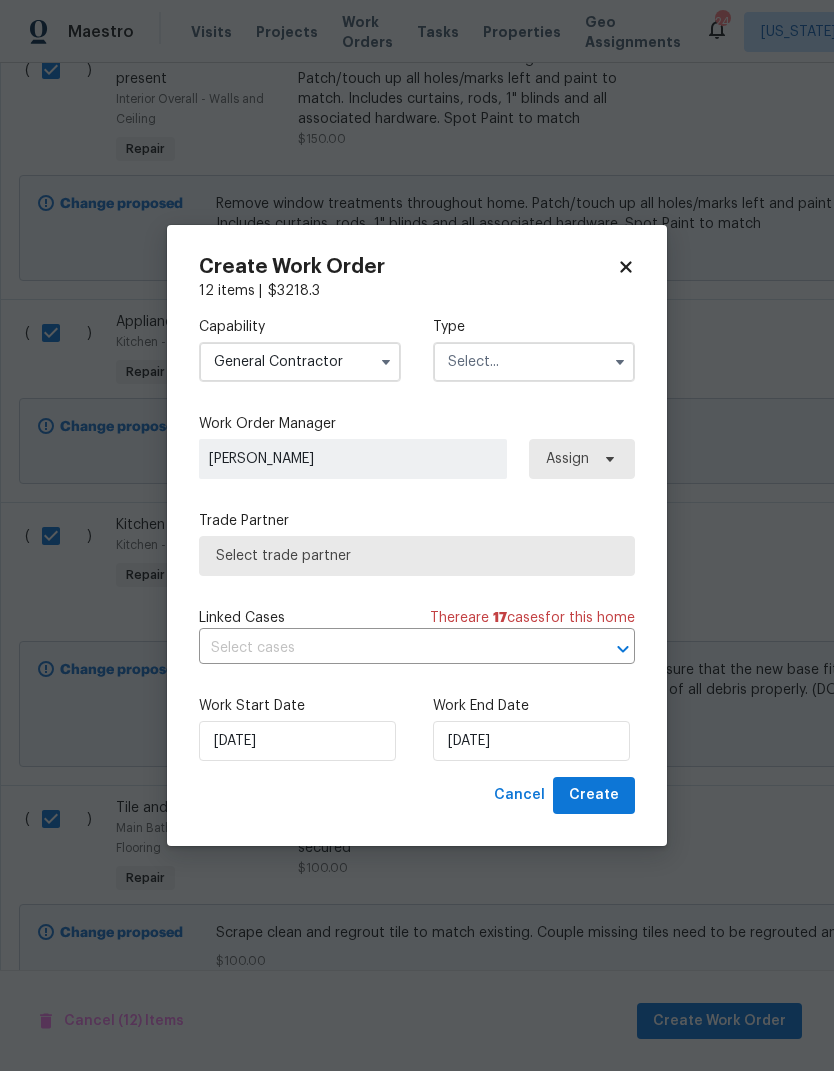 click at bounding box center (607, 459) 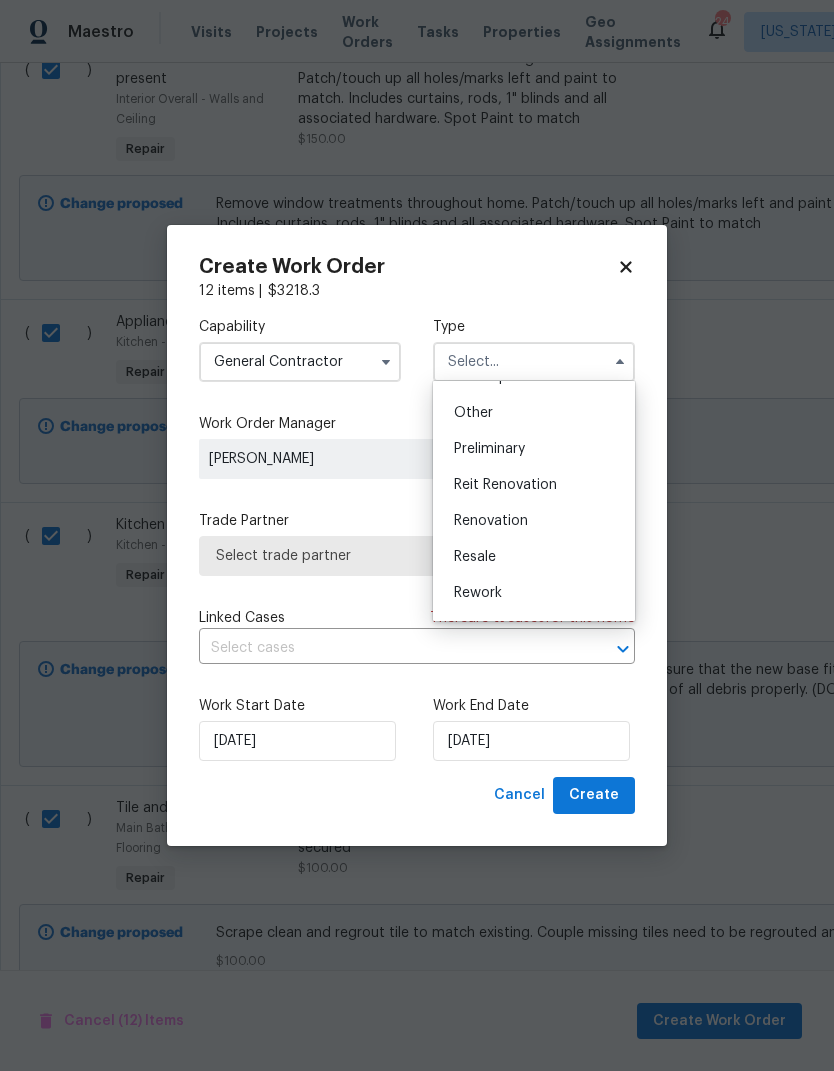 scroll, scrollTop: 400, scrollLeft: 0, axis: vertical 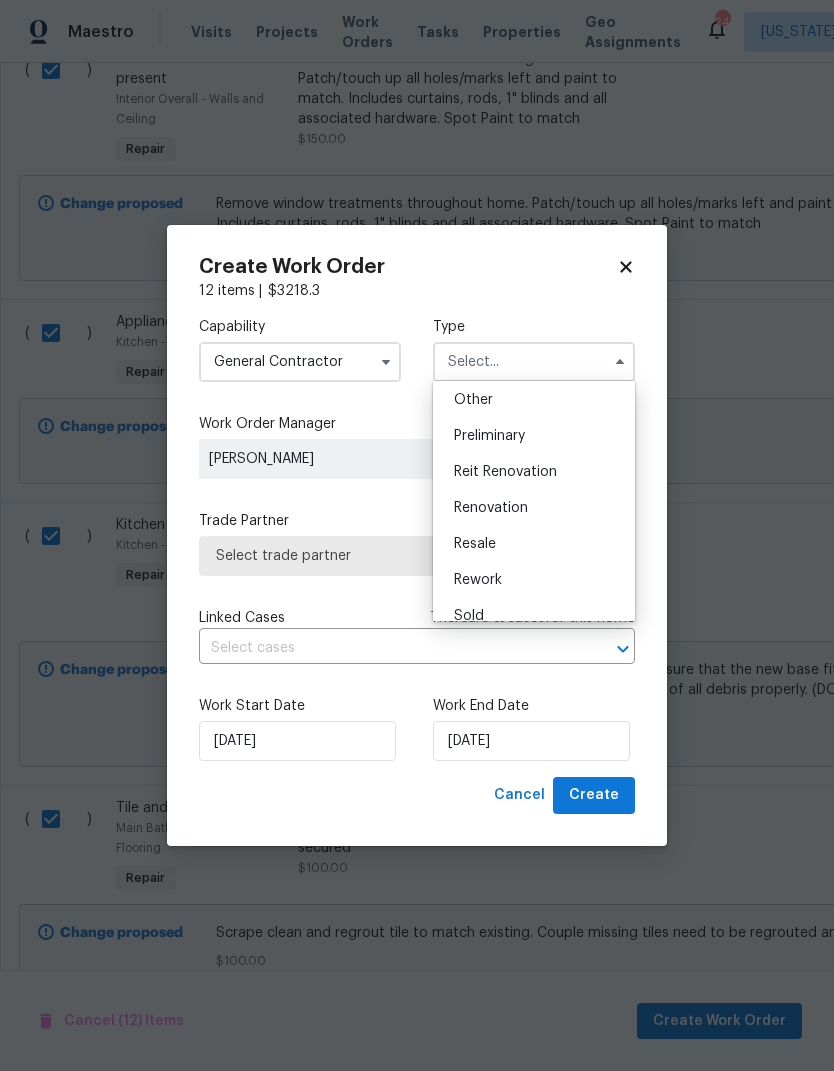 click on "Renovation" at bounding box center [491, 508] 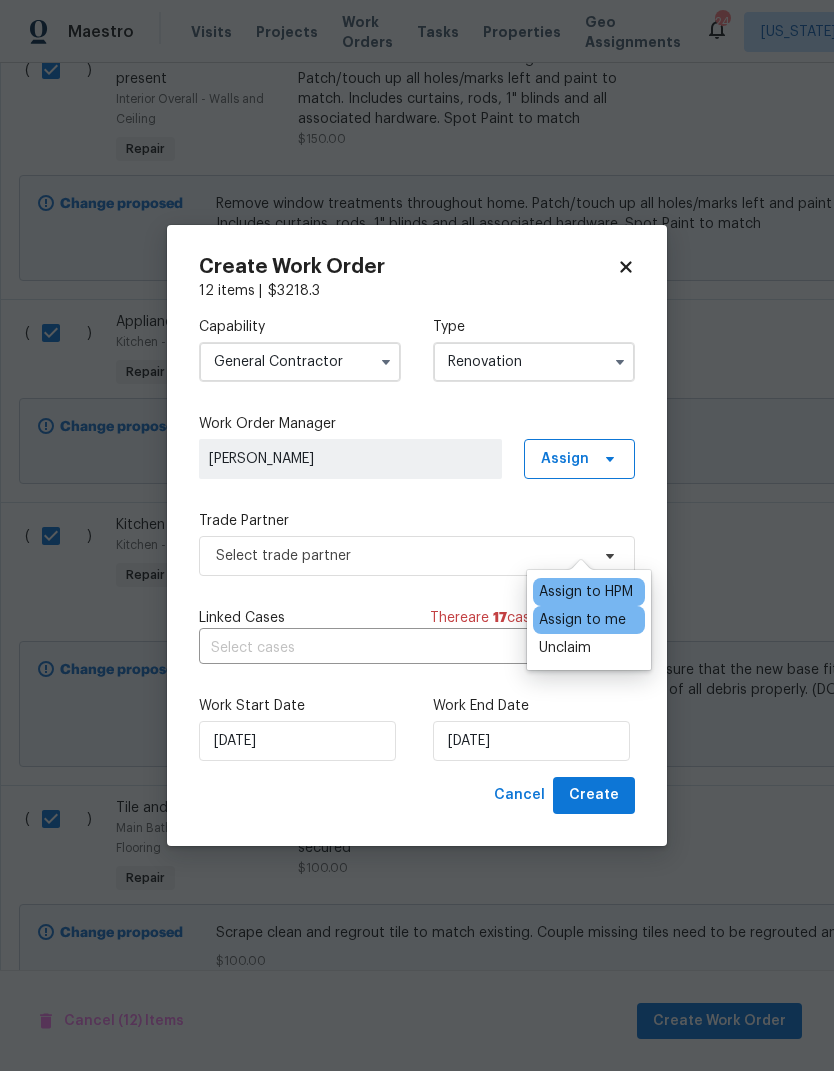 scroll, scrollTop: 0, scrollLeft: 0, axis: both 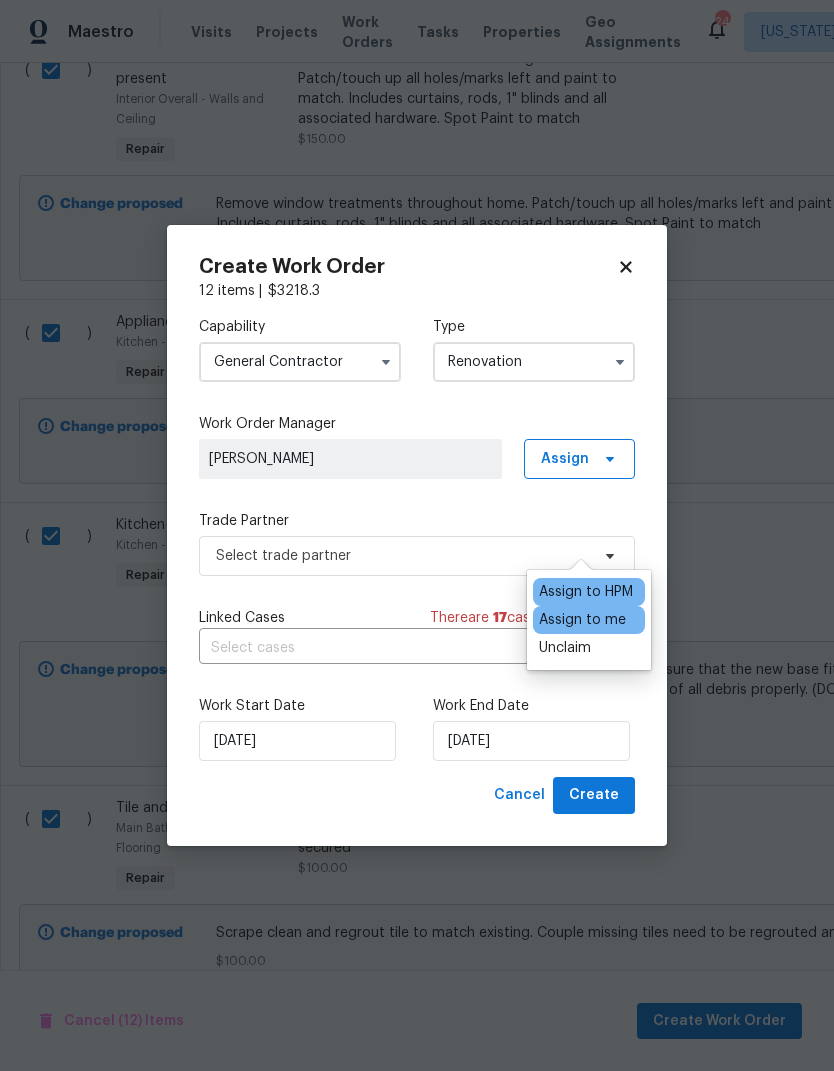 click on "Assign to me" at bounding box center (582, 620) 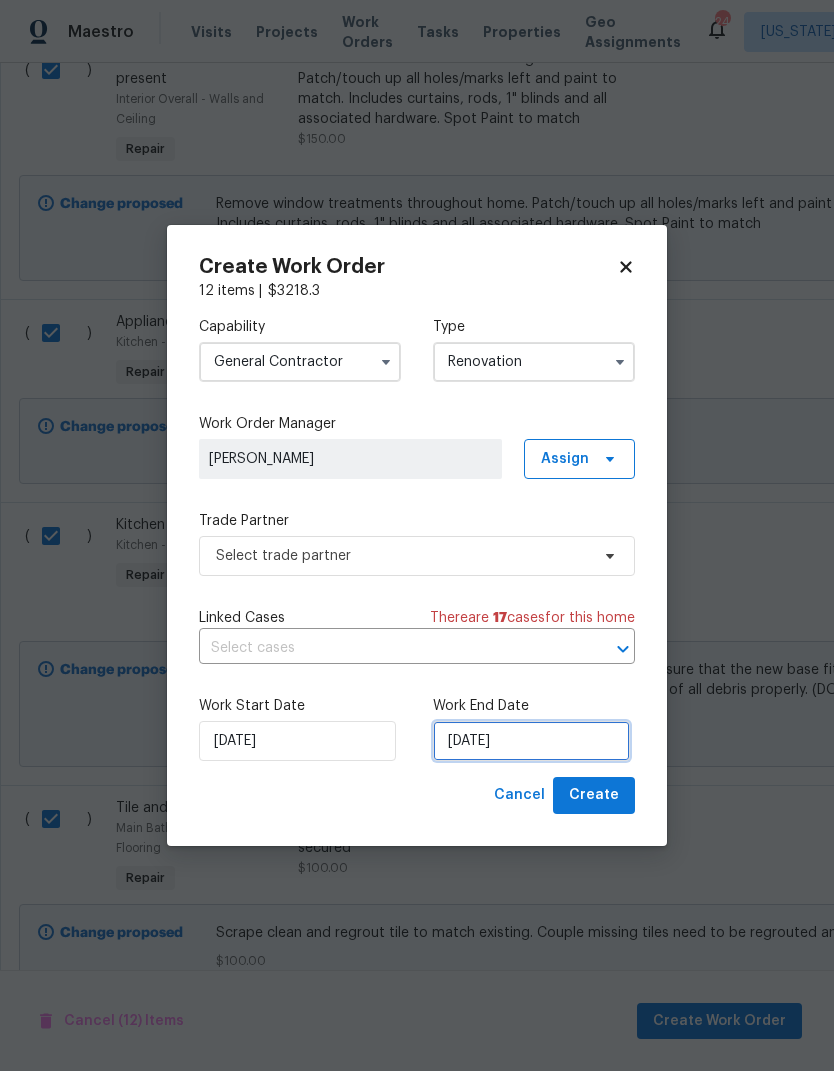 click on "[DATE]" at bounding box center [531, 741] 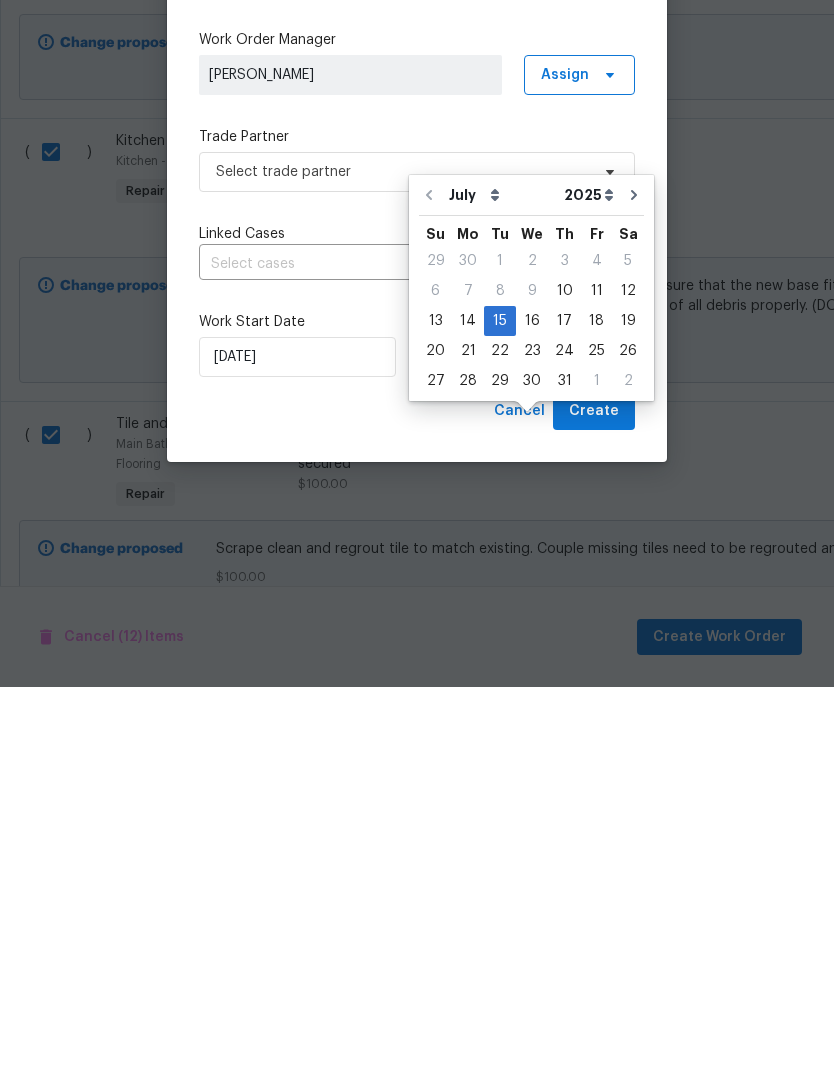 click on "Create Work Order 12 items | $ 3218.3 Capability   General [DEMOGRAPHIC_DATA] Type   Renovation Work Order Manager   [PERSON_NAME] Assign Trade Partner   Select trade partner Linked Cases There  are   17  case s  for this home   ​ Work Start Date   [DATE] Work End Date   [DATE] Cancel Create" at bounding box center (417, 535) 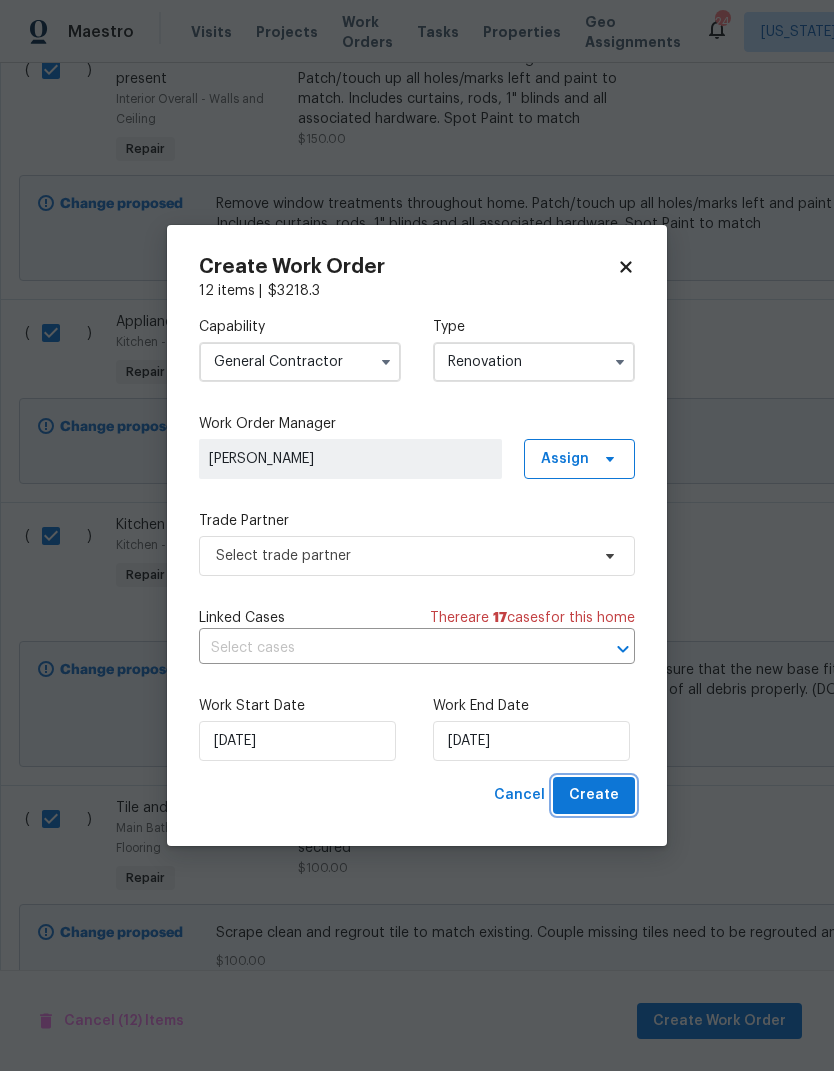 click on "Create" at bounding box center [594, 795] 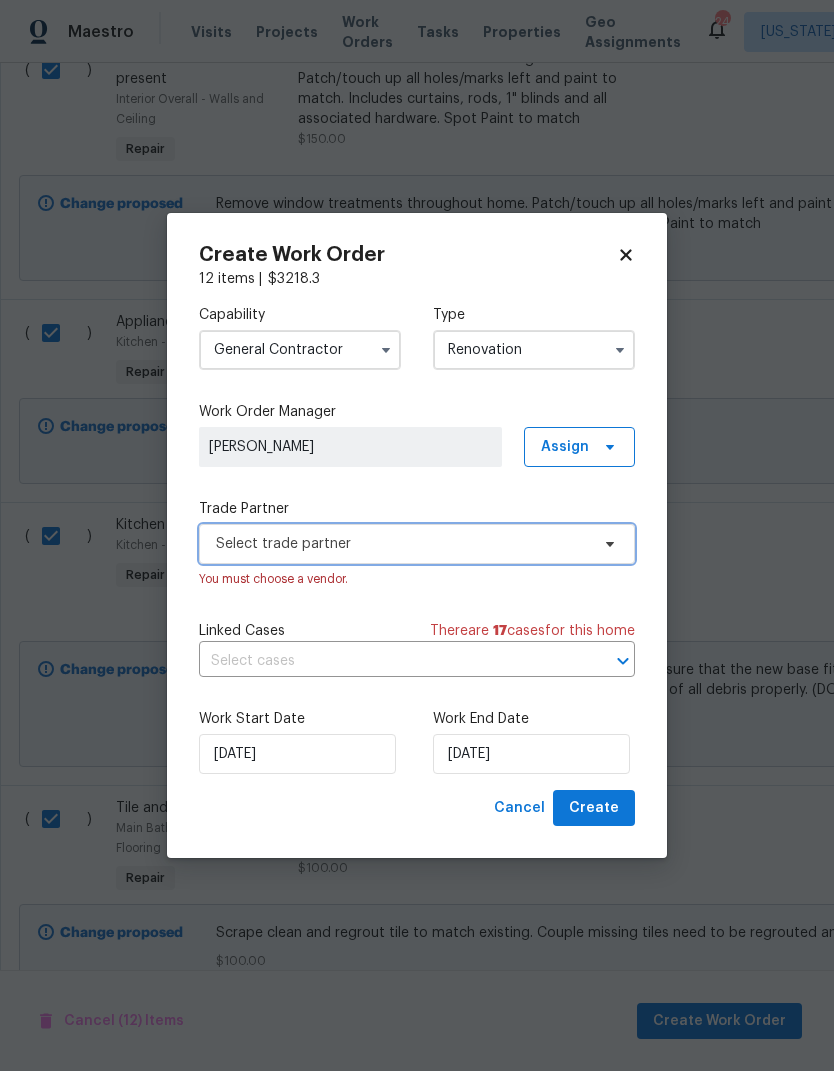 click on "Select trade partner" at bounding box center (417, 544) 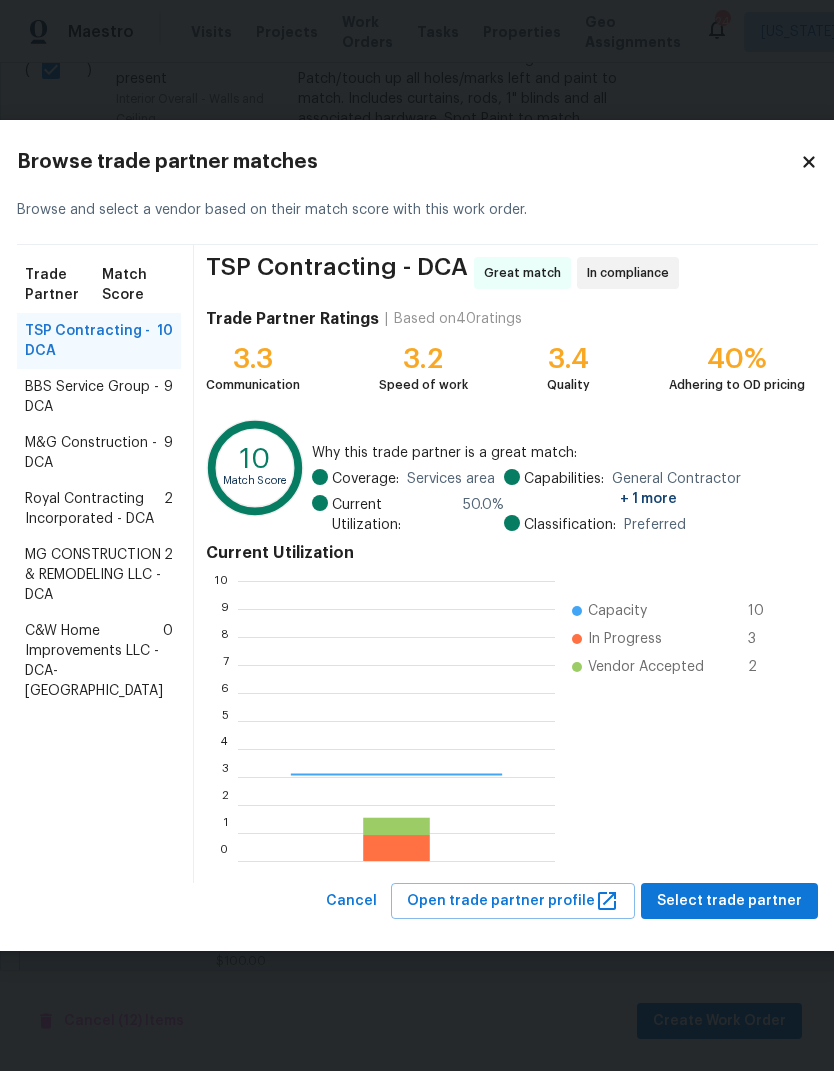 scroll, scrollTop: 2, scrollLeft: 2, axis: both 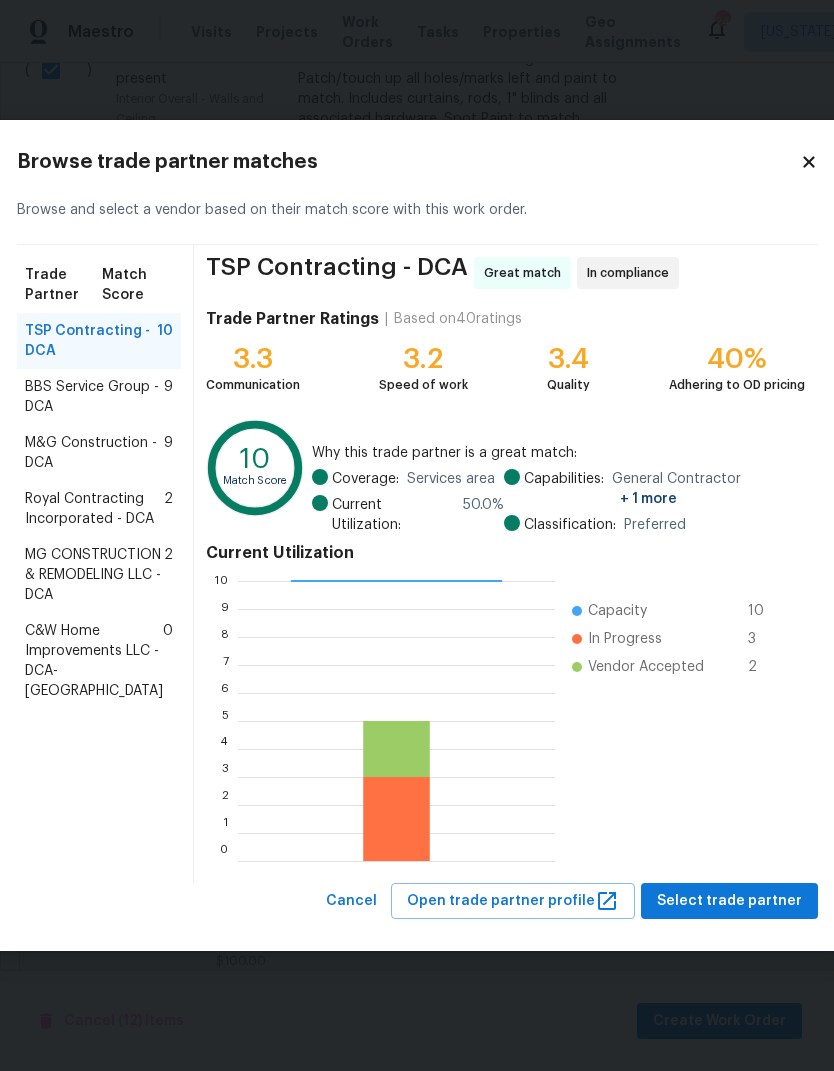 click on "BBS Service Group - DCA" at bounding box center (94, 397) 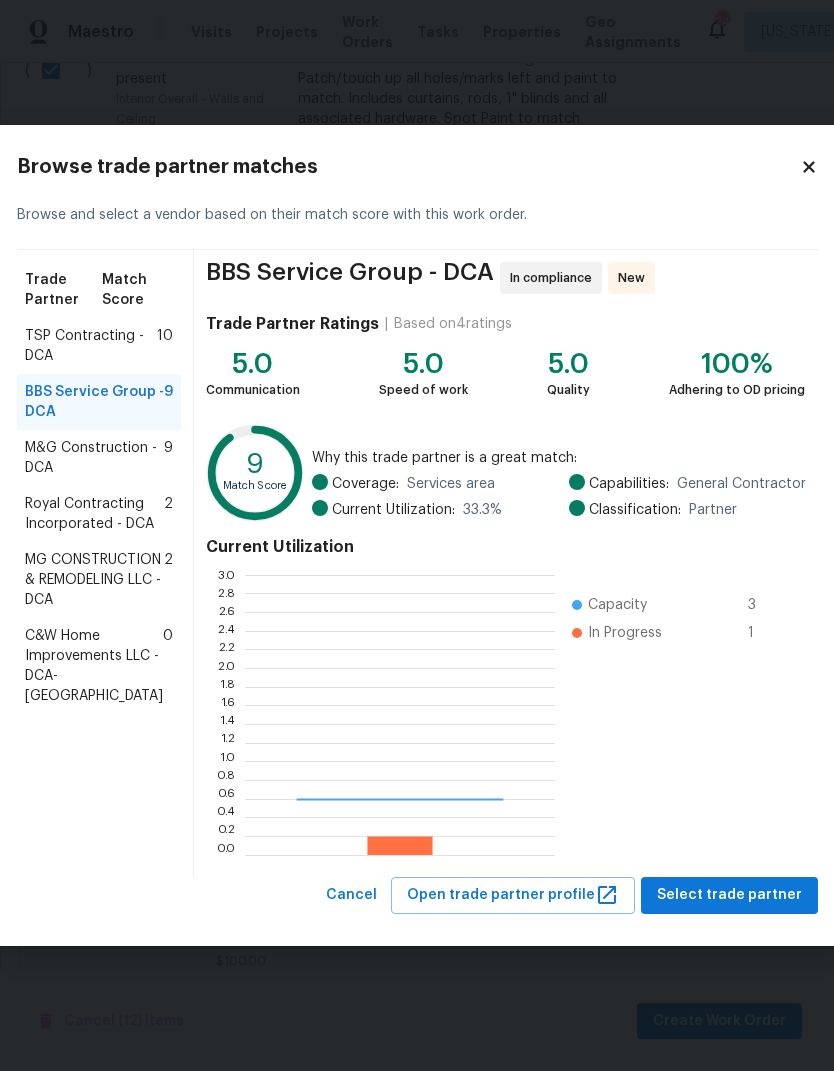 scroll, scrollTop: 2, scrollLeft: 2, axis: both 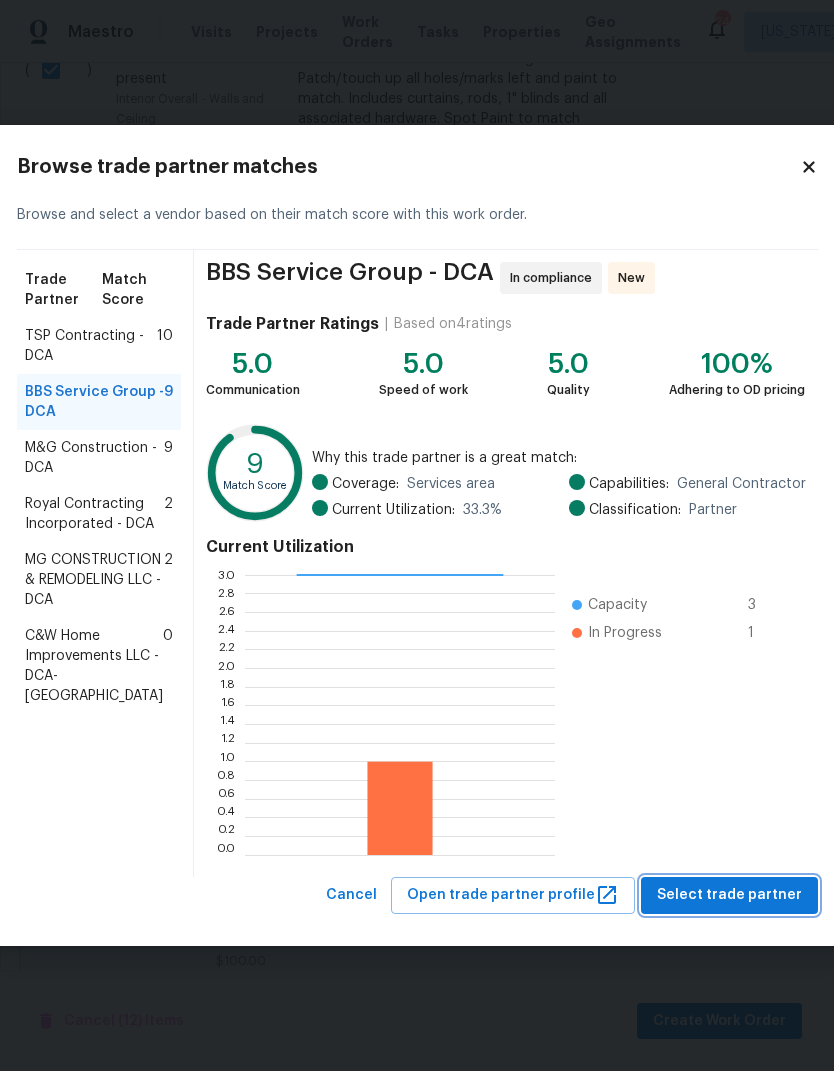 click on "Select trade partner" at bounding box center [729, 895] 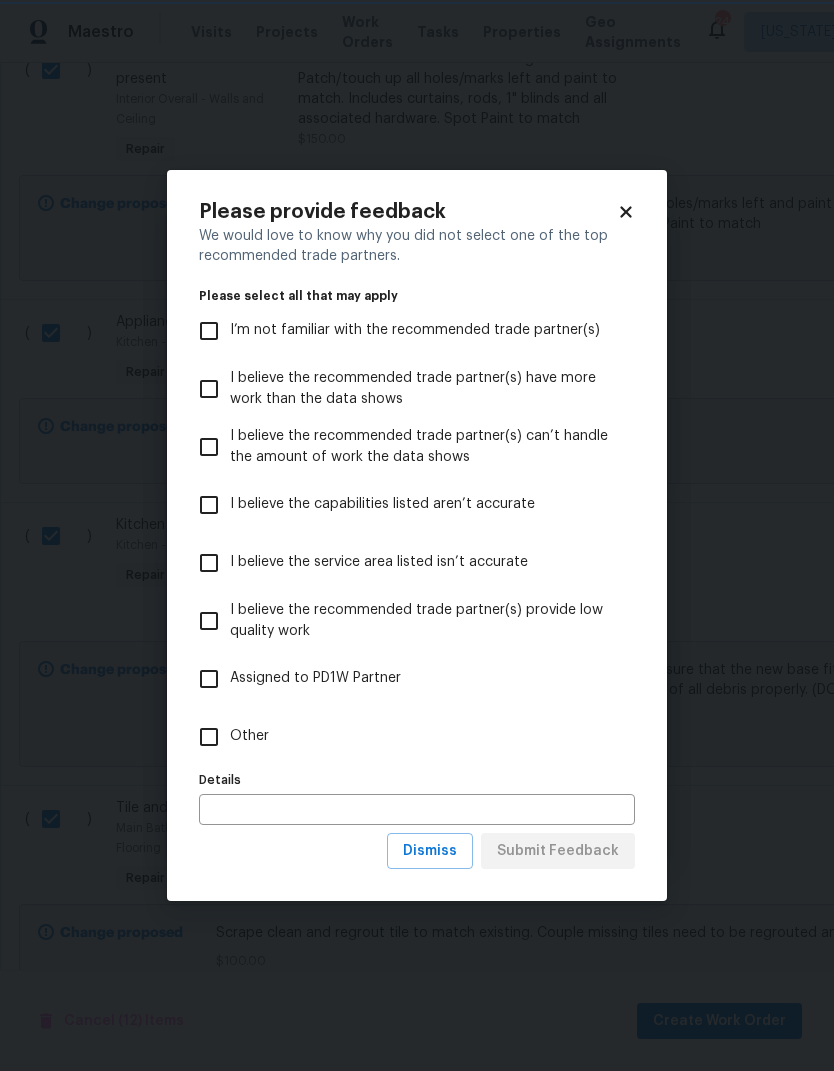 click on "Other" at bounding box center [209, 737] 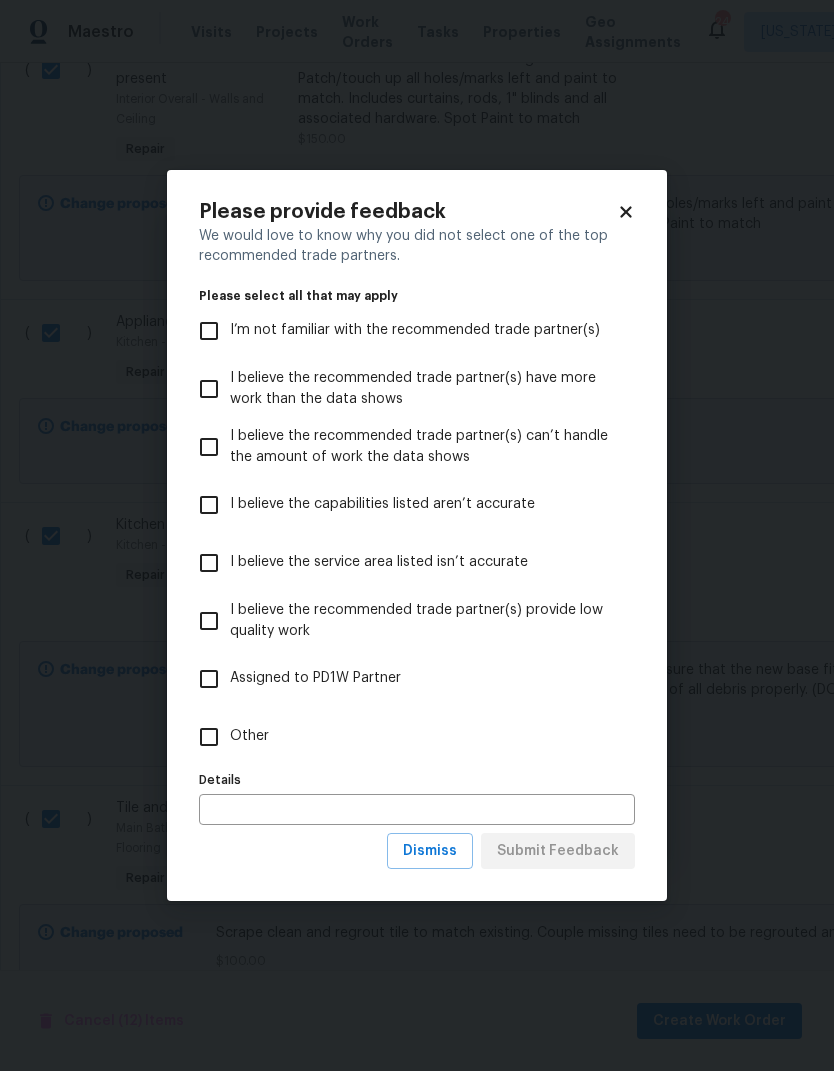 checkbox on "true" 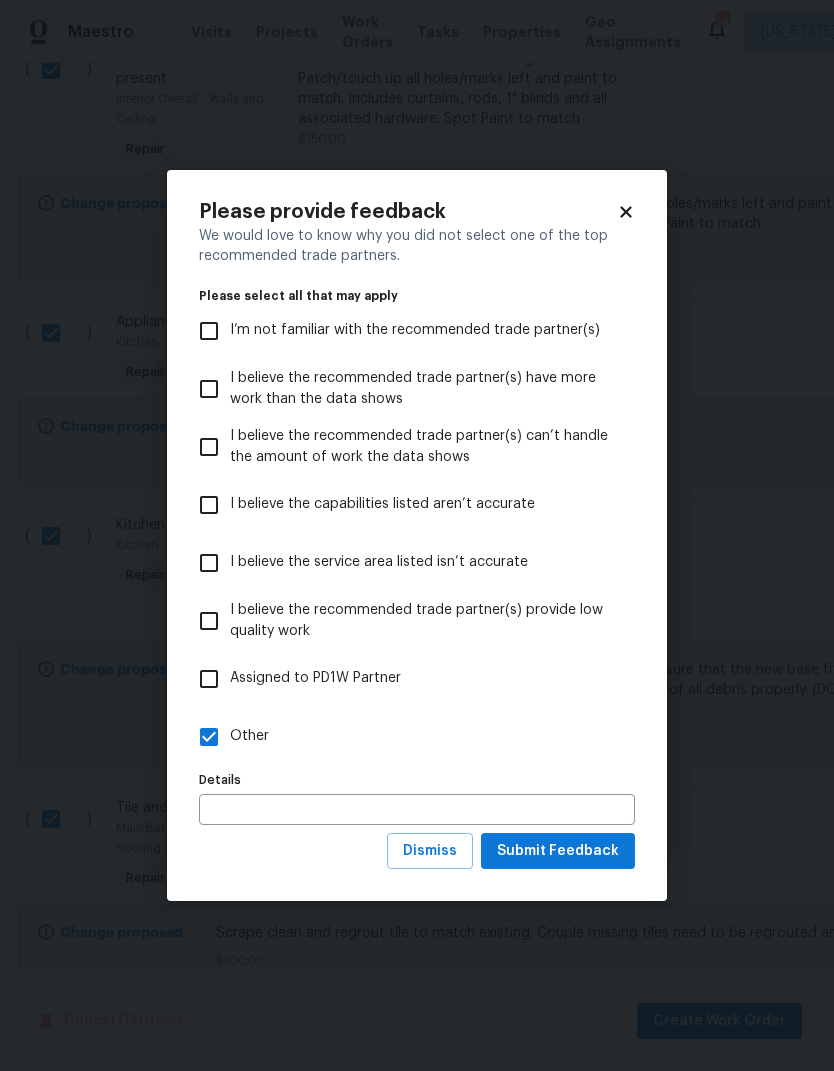 click at bounding box center [417, 809] 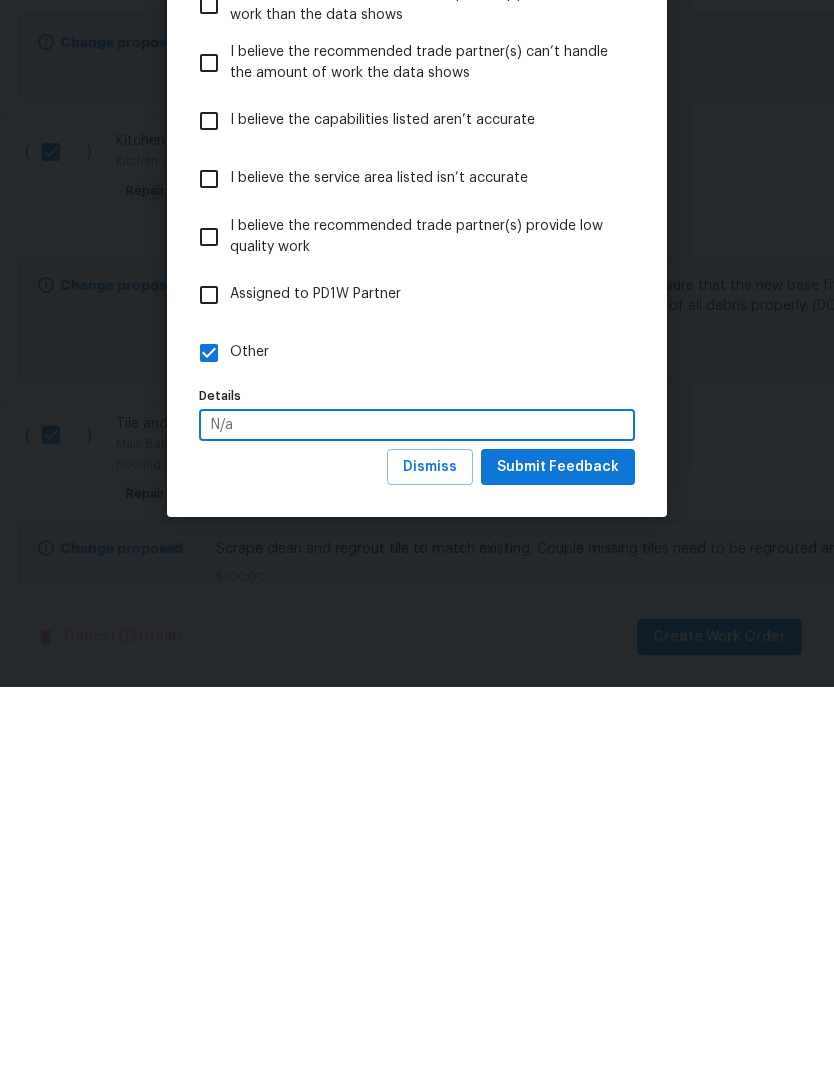 type on "N/a" 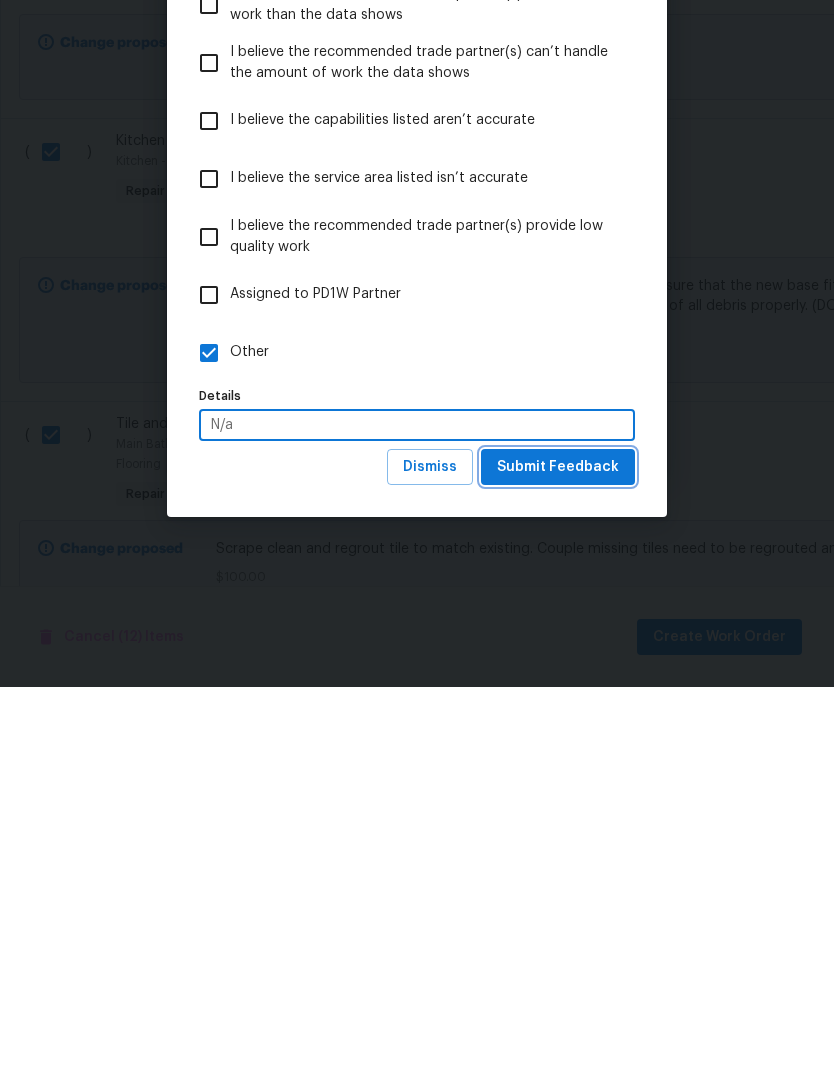 click on "Submit Feedback" at bounding box center [558, 851] 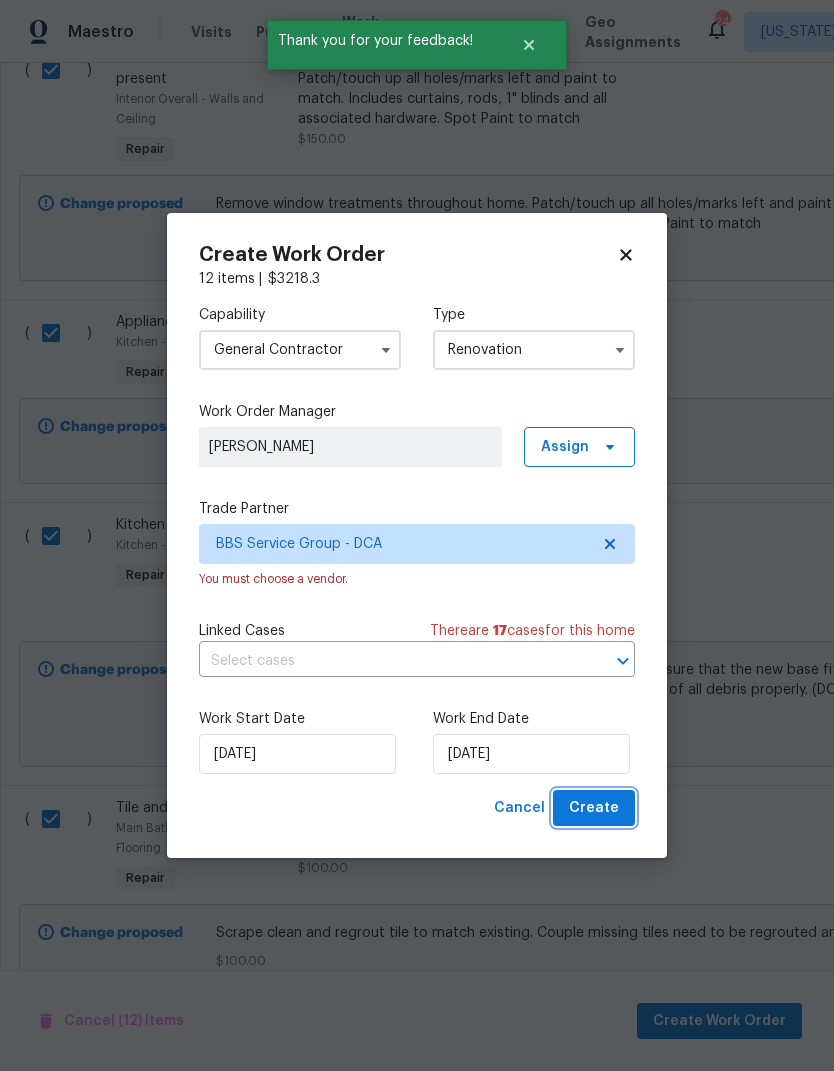 click on "Create" at bounding box center [594, 808] 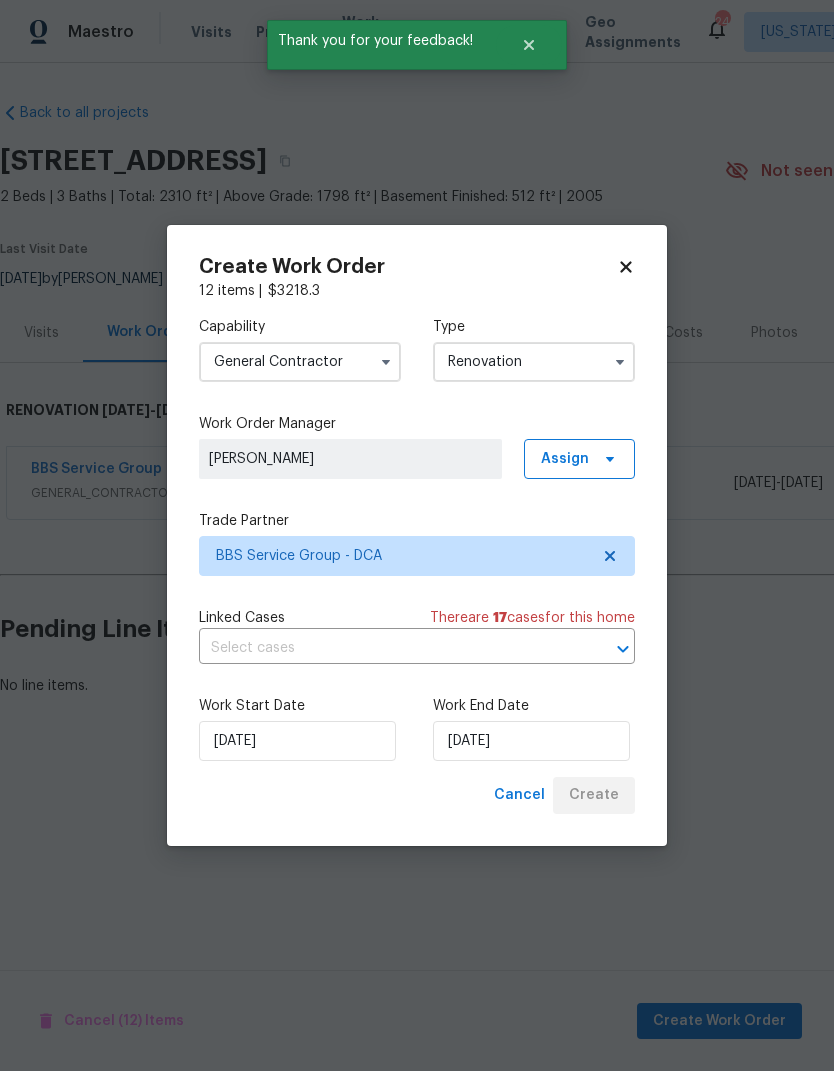 scroll, scrollTop: 0, scrollLeft: 0, axis: both 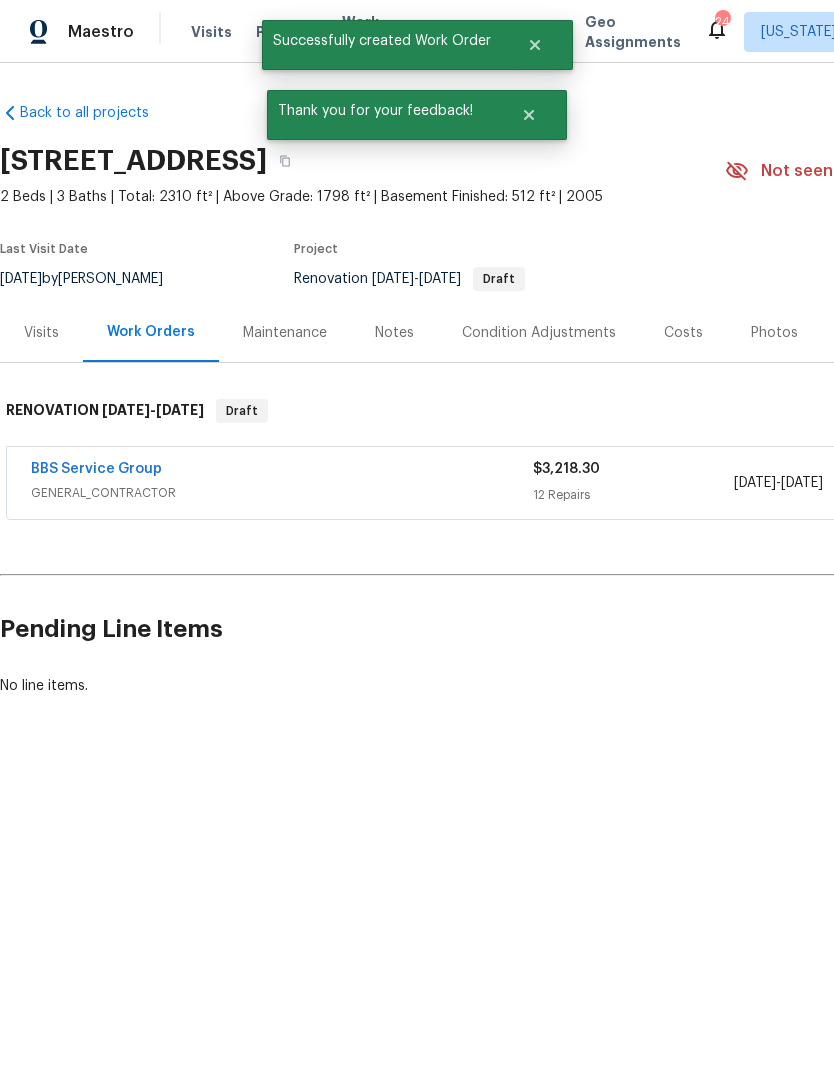 click on "BBS Service Group" at bounding box center (96, 469) 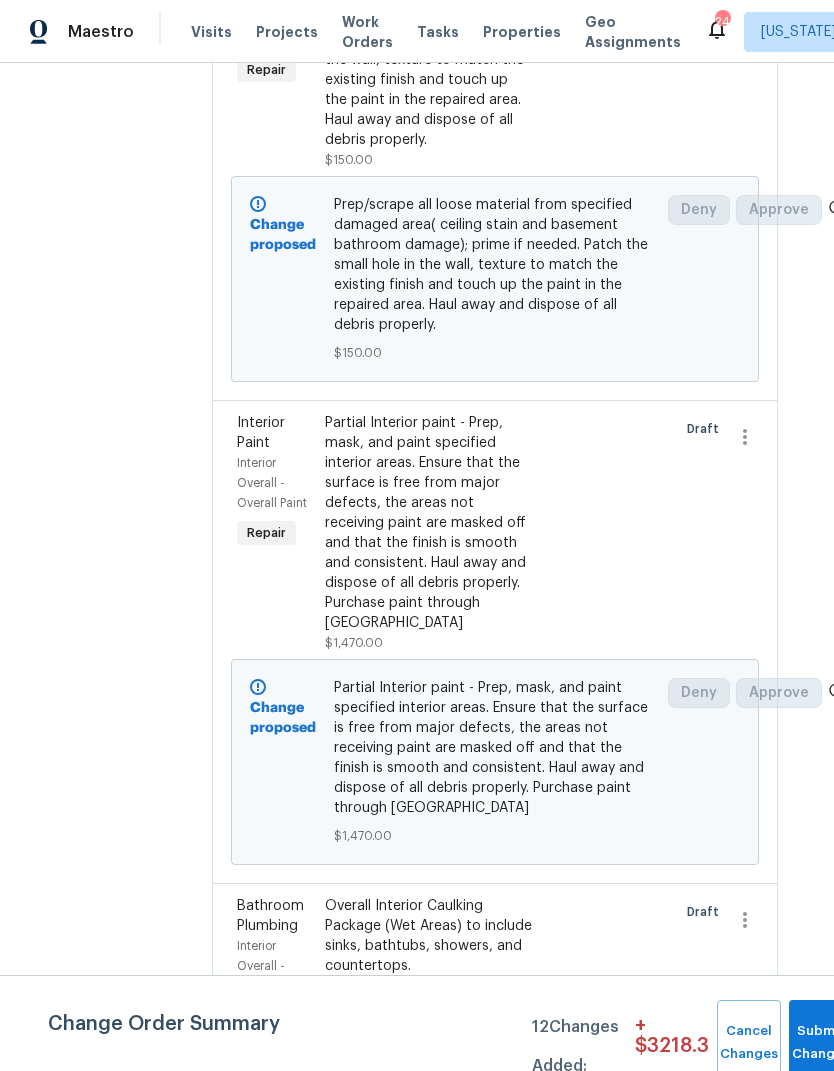 scroll, scrollTop: 864, scrollLeft: 24, axis: both 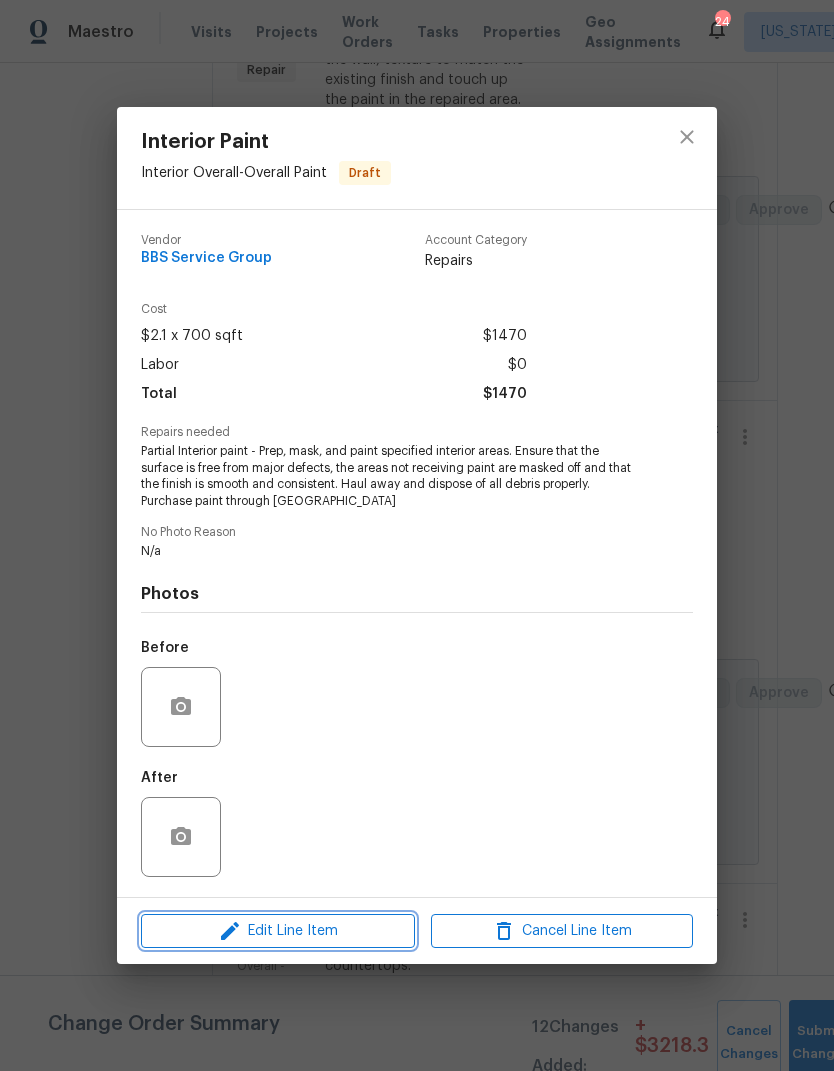 click on "Edit Line Item" at bounding box center (278, 931) 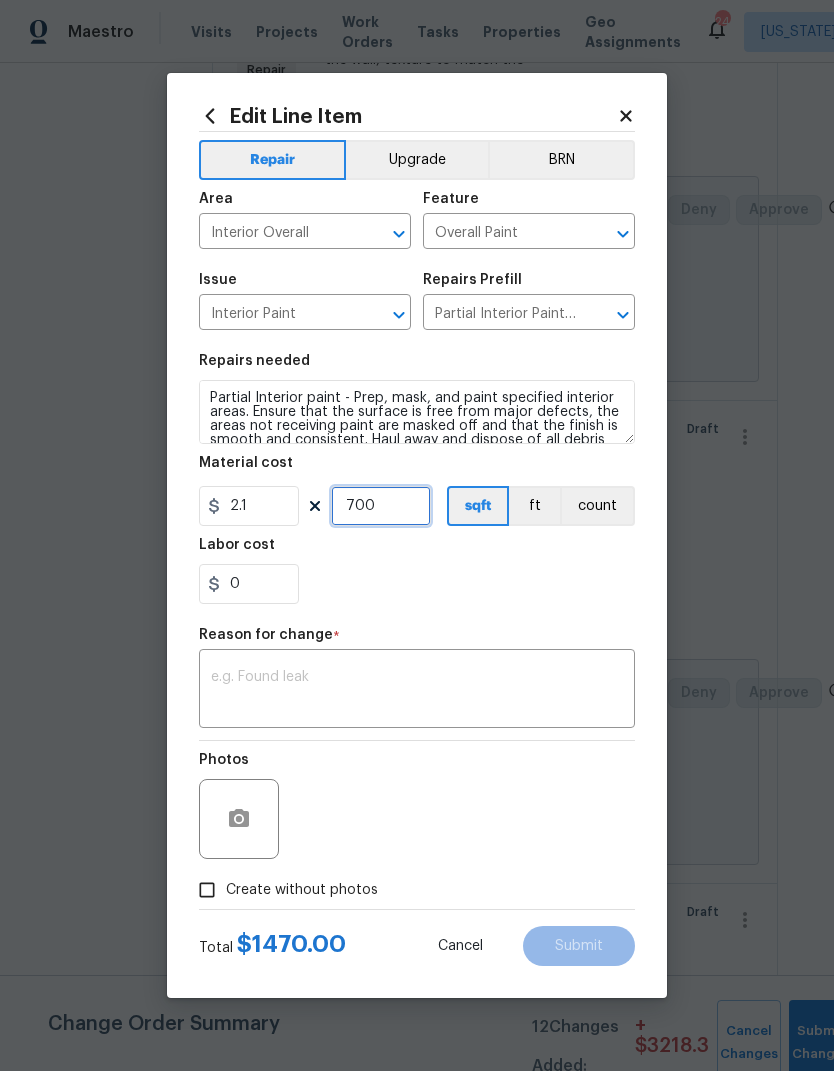 click on "700" at bounding box center [381, 506] 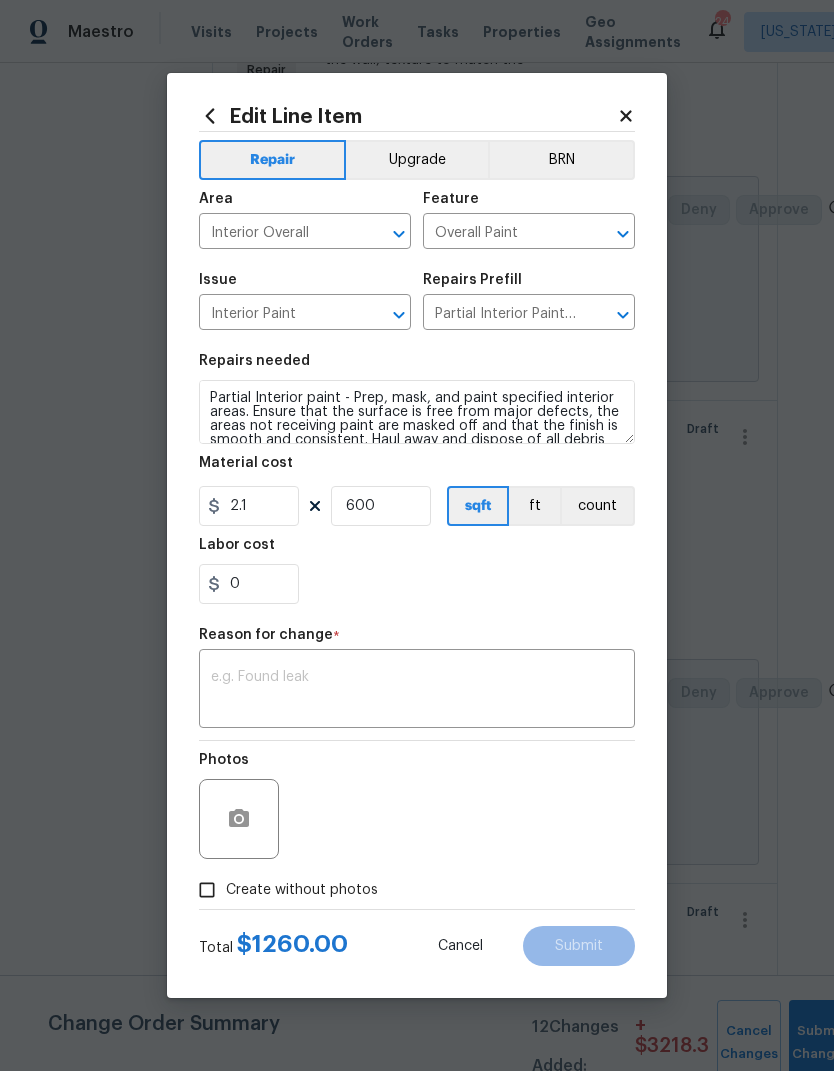 click on "0" at bounding box center [417, 584] 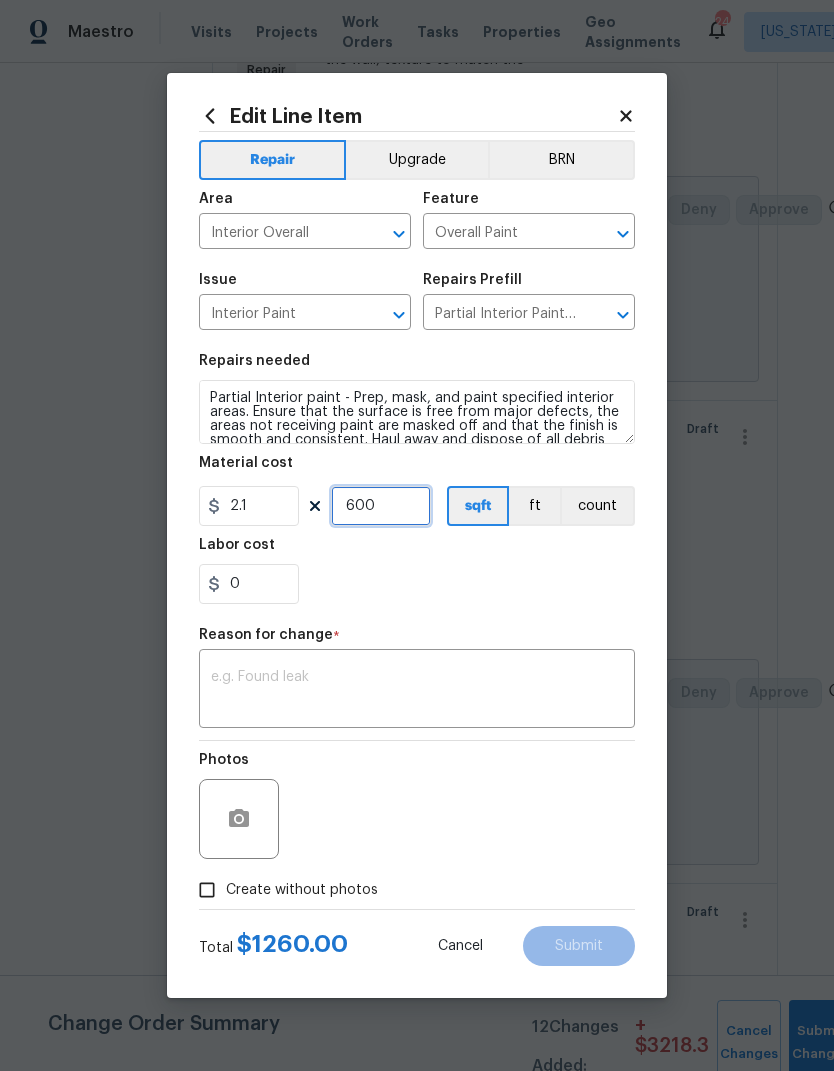 click on "600" at bounding box center (381, 506) 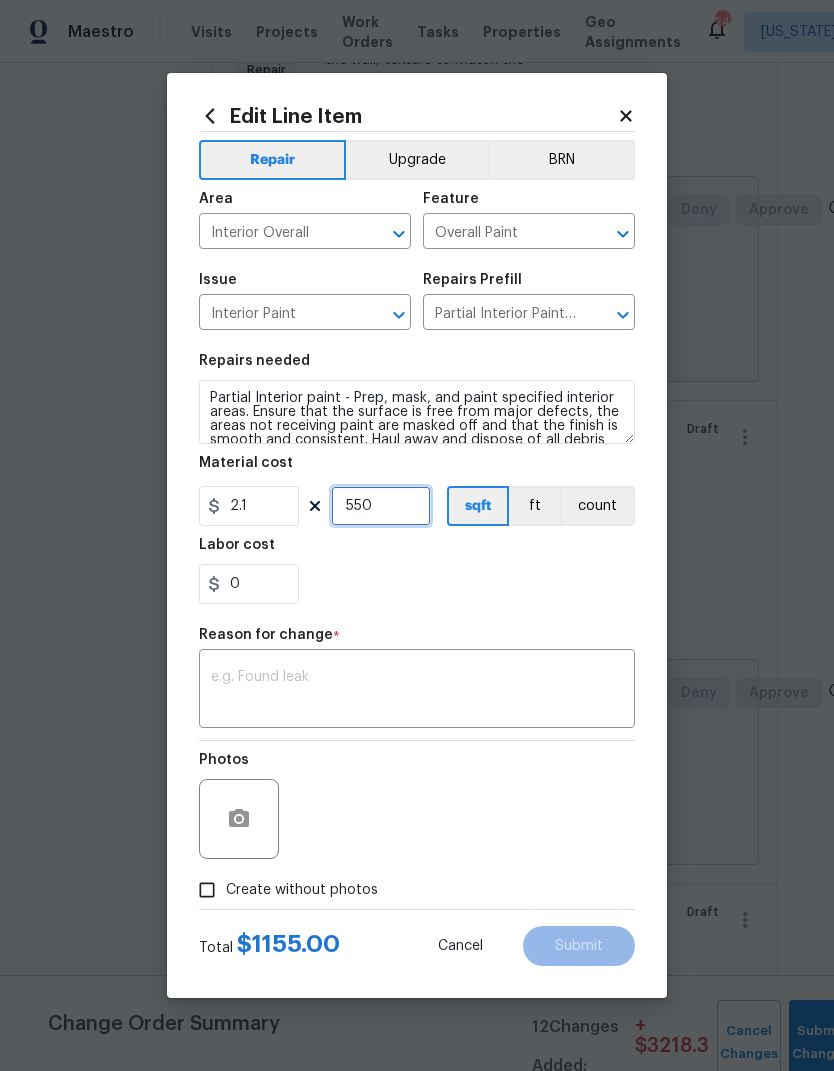 type on "550" 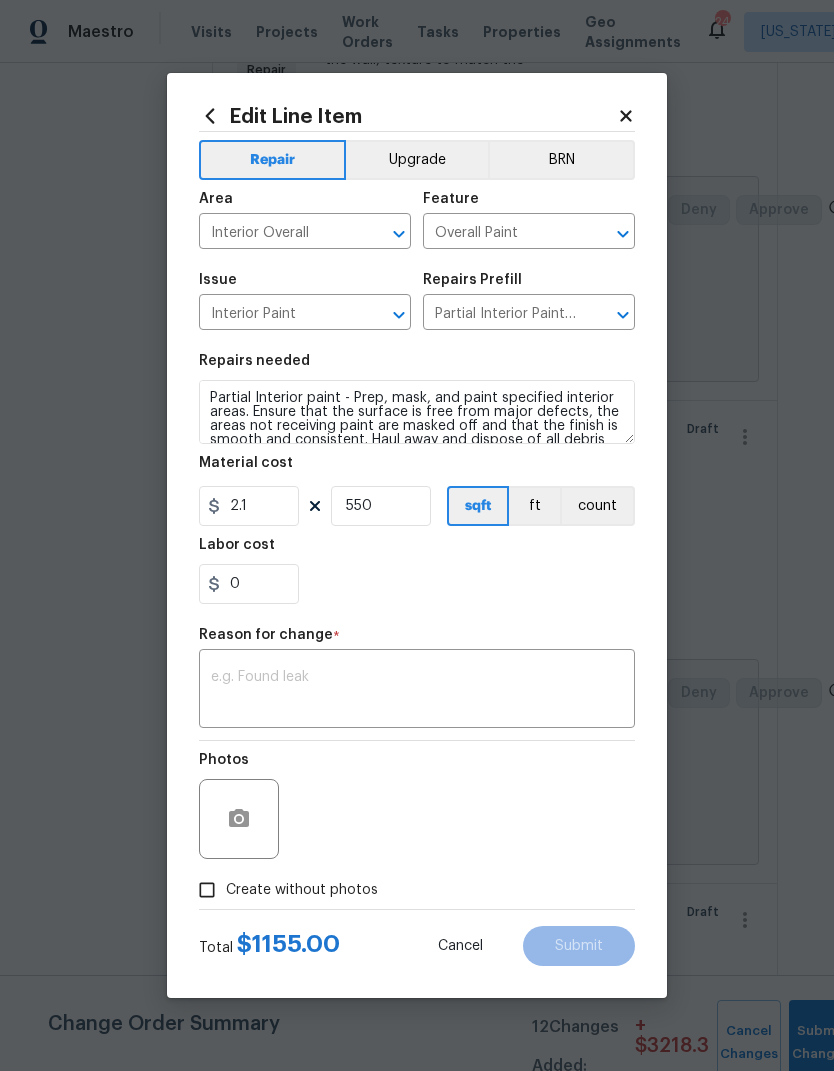 click on "0" at bounding box center (417, 584) 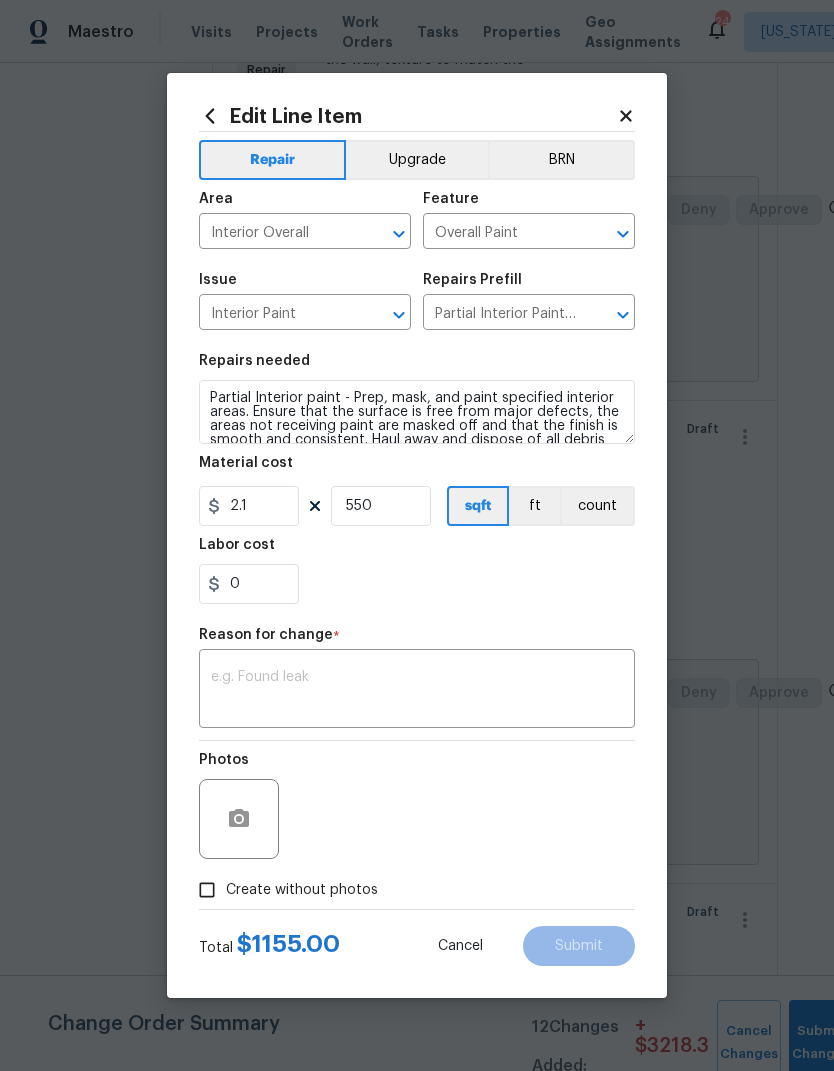 click at bounding box center [417, 691] 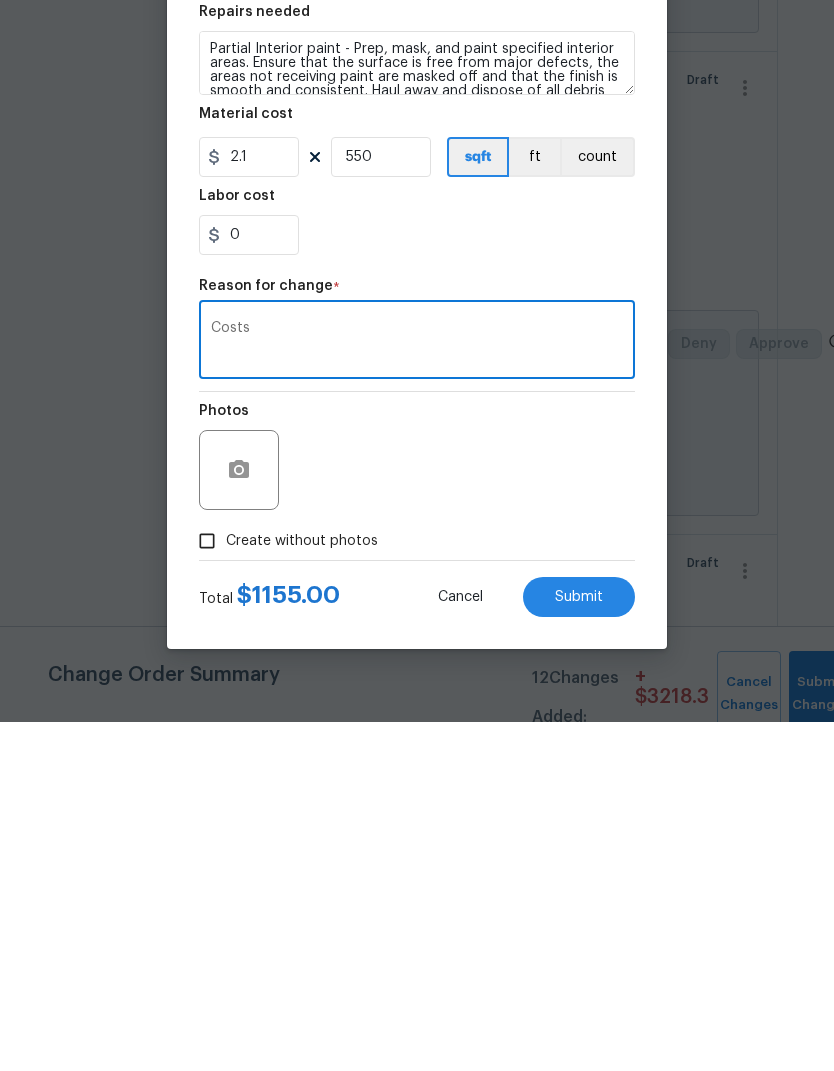 type on "Costs" 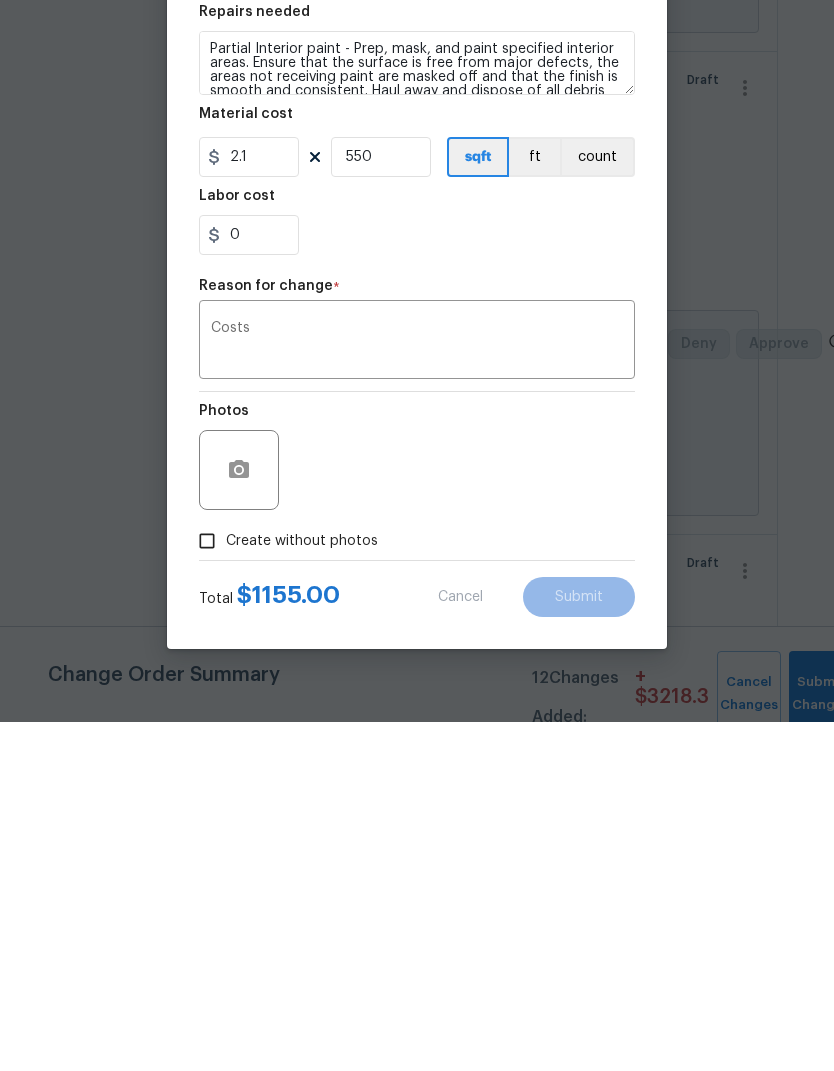 scroll, scrollTop: 77, scrollLeft: 0, axis: vertical 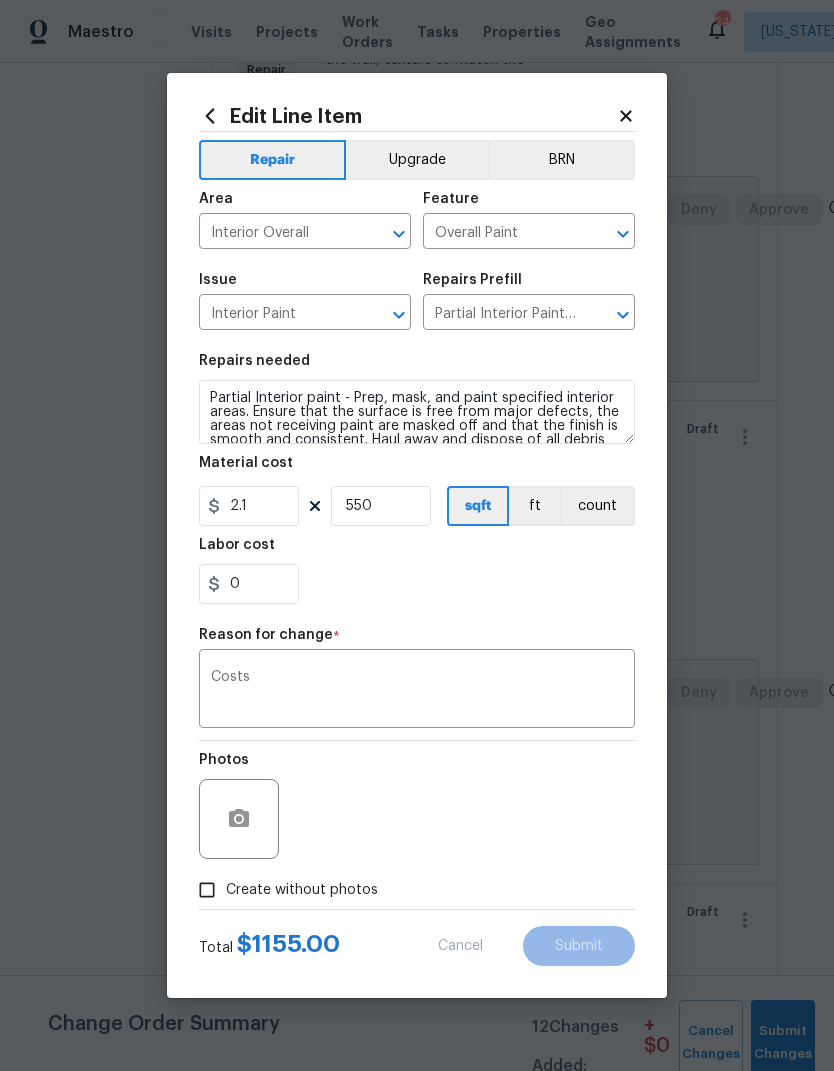 type on "700" 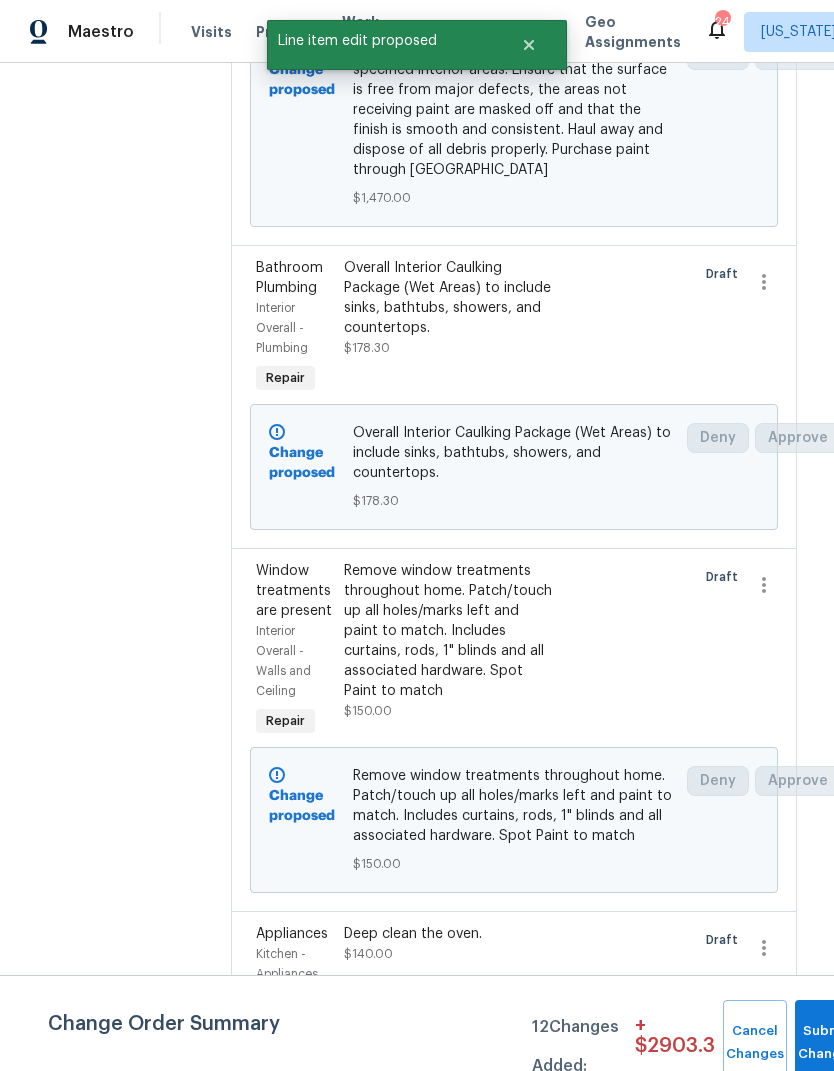 scroll, scrollTop: 1487, scrollLeft: 1, axis: both 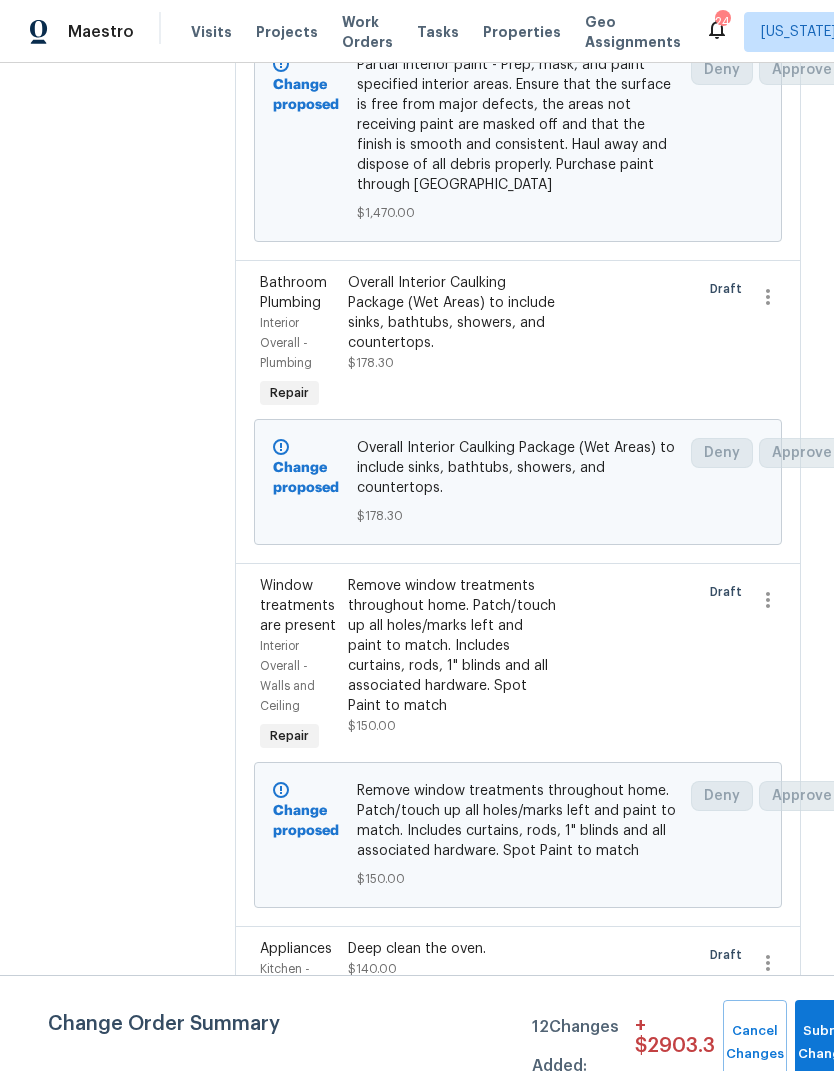 click on "Remove window treatments throughout home. Patch/touch up all holes/marks left and paint to match. Includes curtains, rods,  1" blinds and all associated hardware. Spot Paint to match" at bounding box center (452, 646) 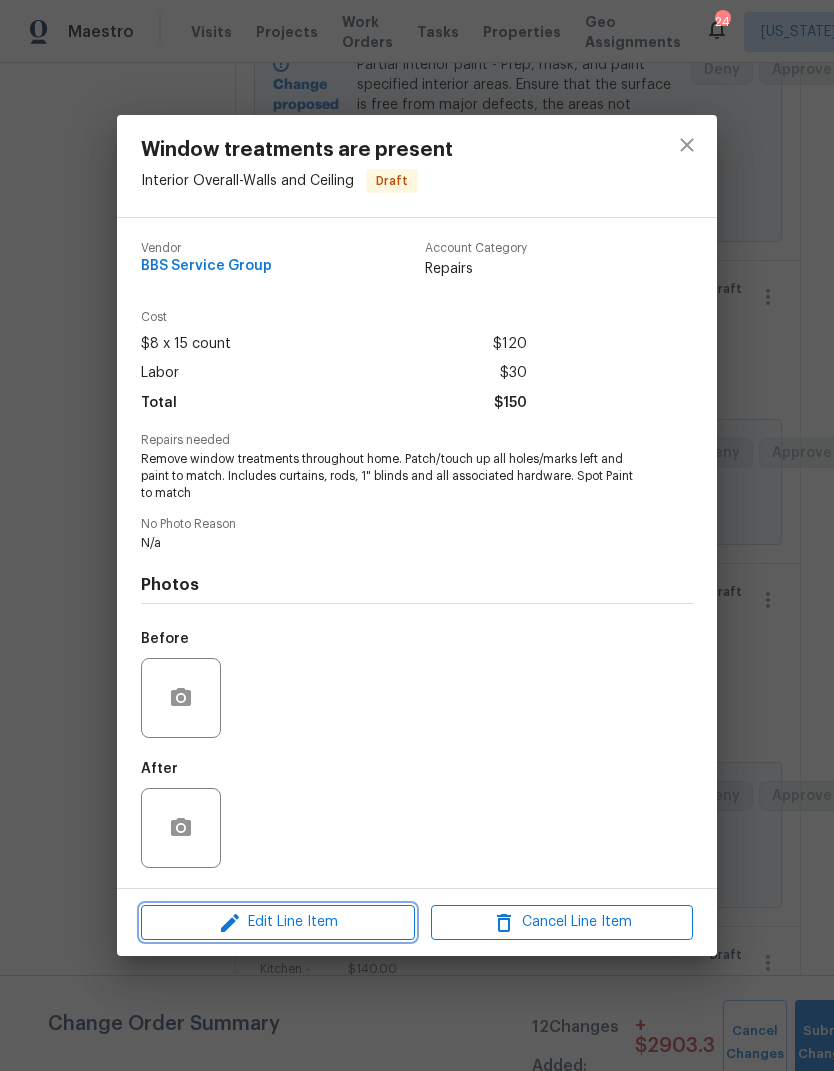 click on "Edit Line Item" at bounding box center [278, 922] 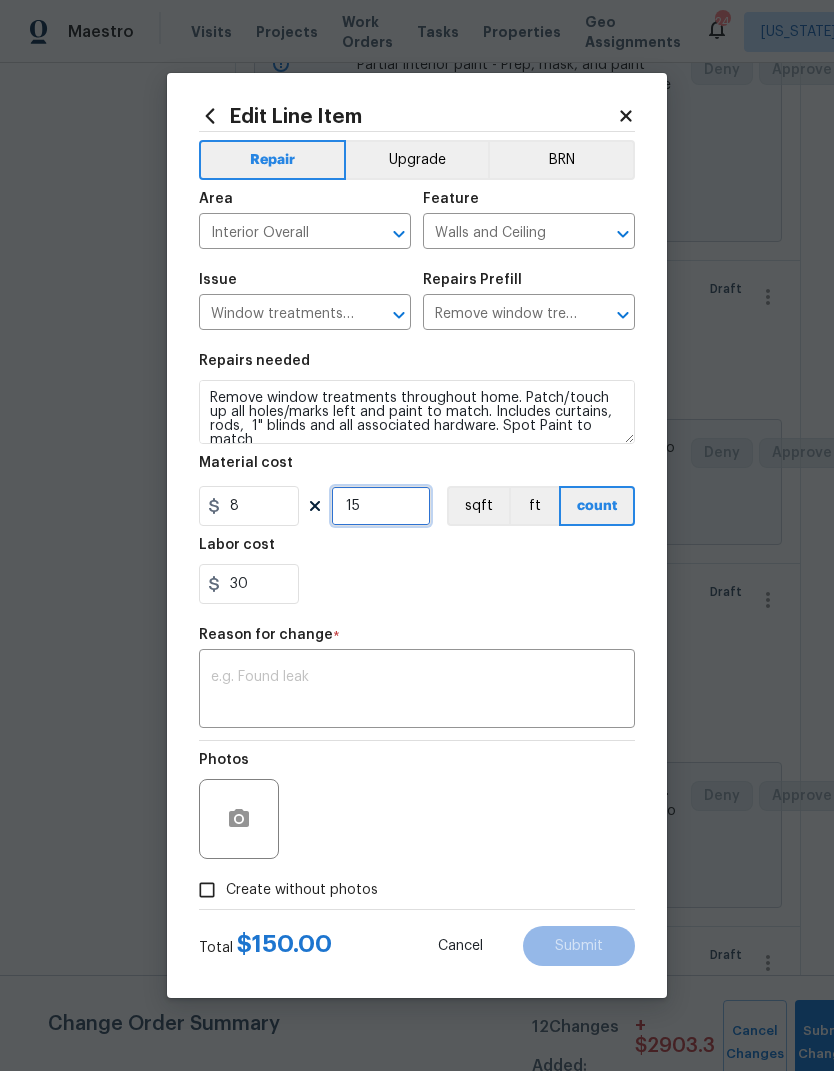 click on "15" at bounding box center [381, 506] 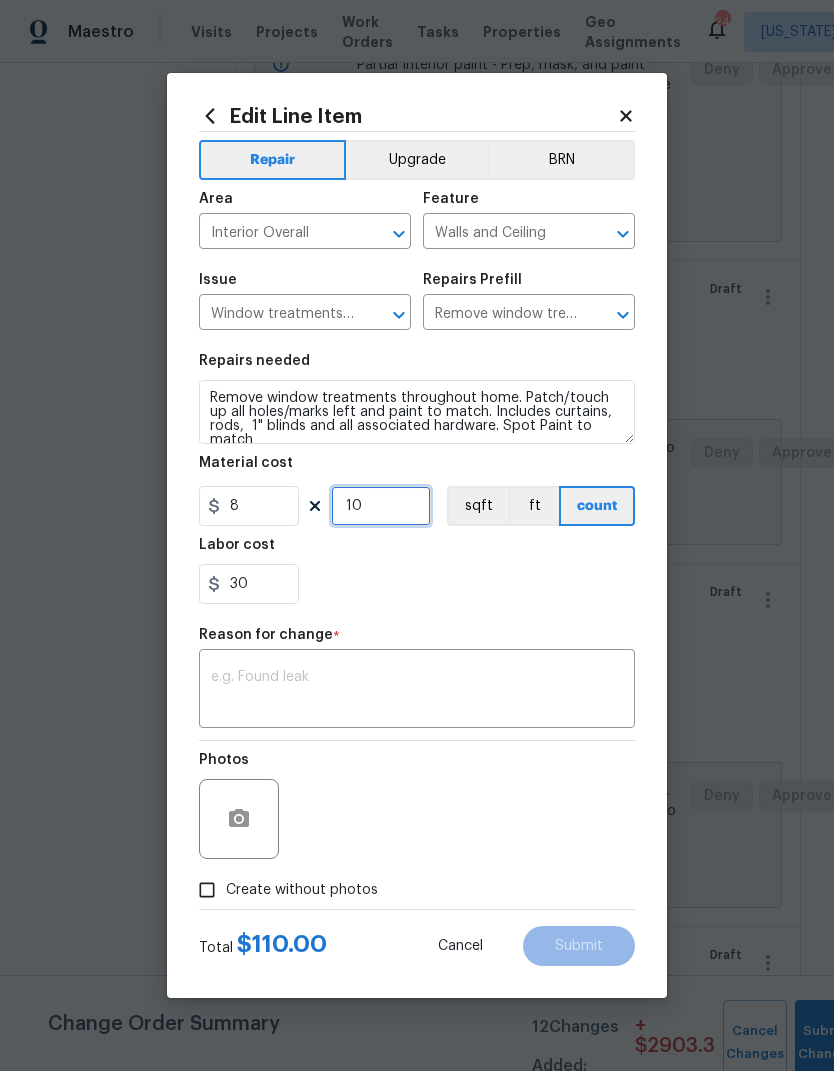 type on "10" 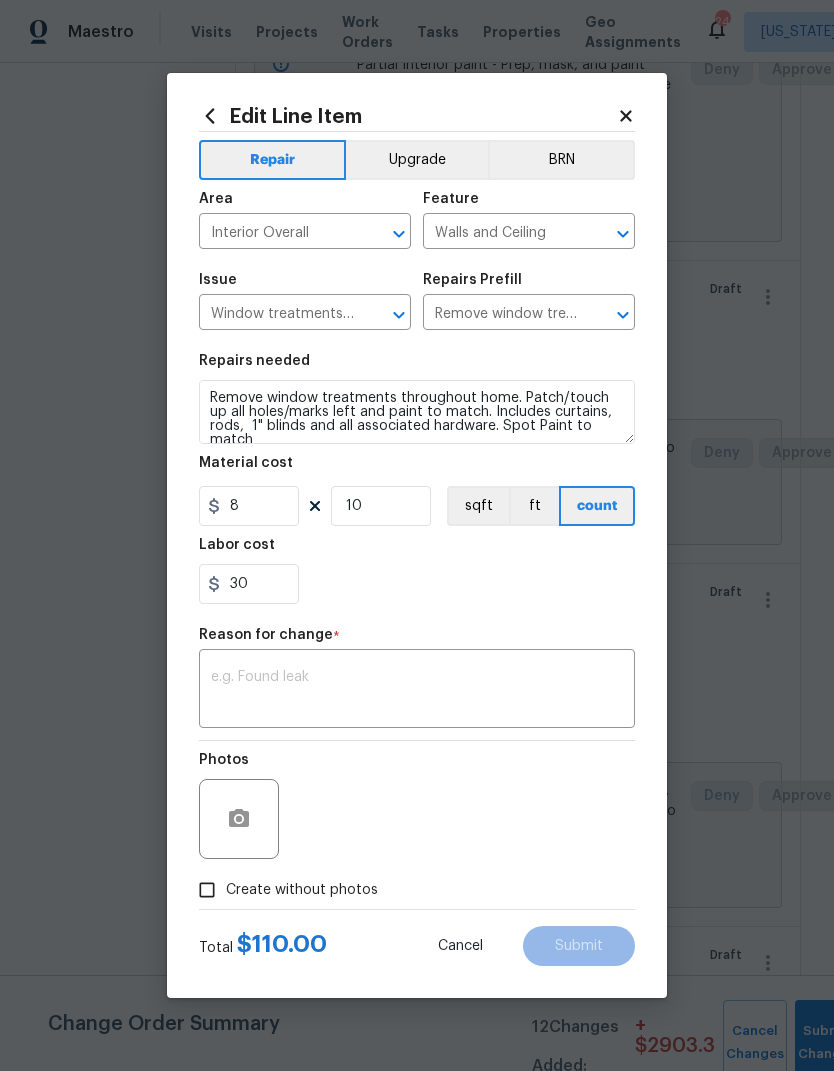 click on "30" at bounding box center [417, 584] 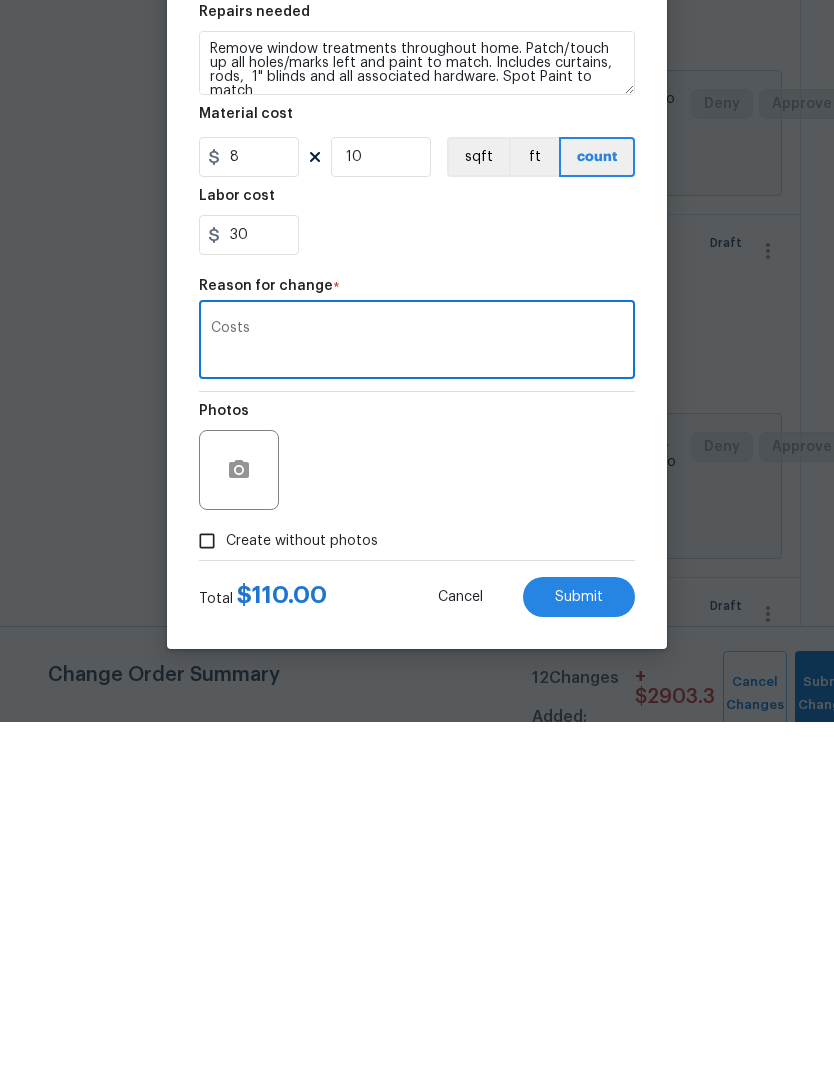 type on "Costs" 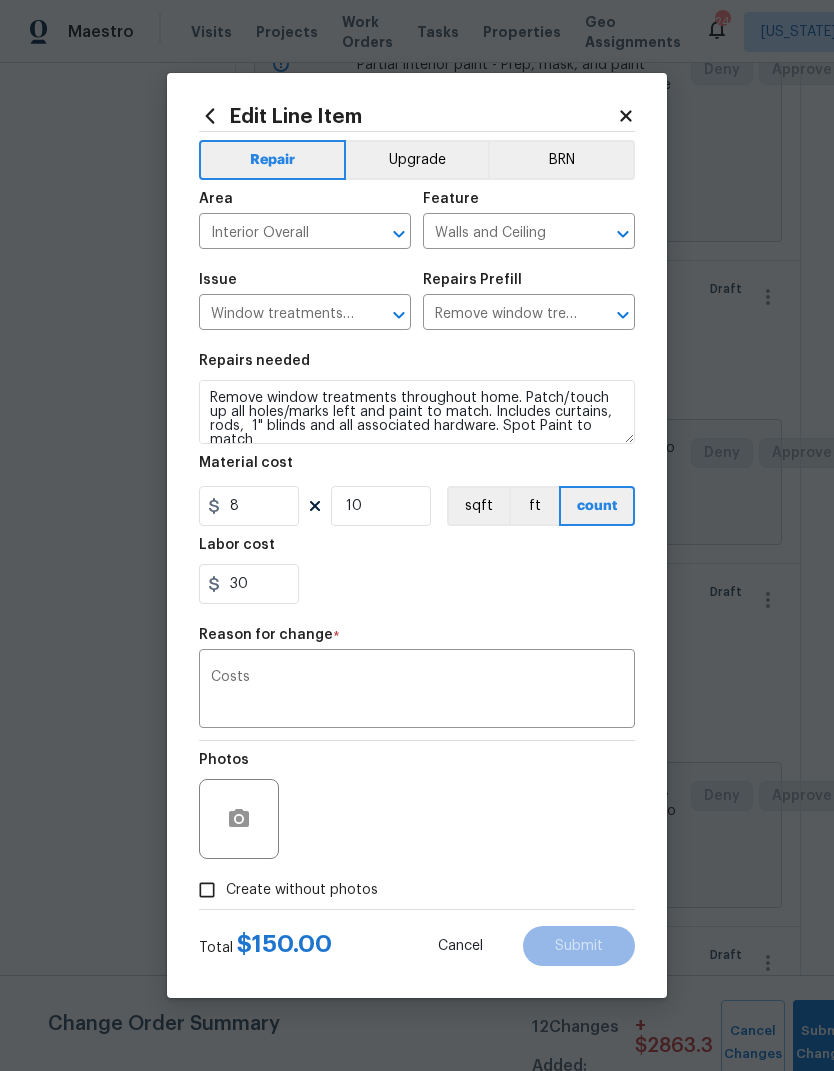 type on "15" 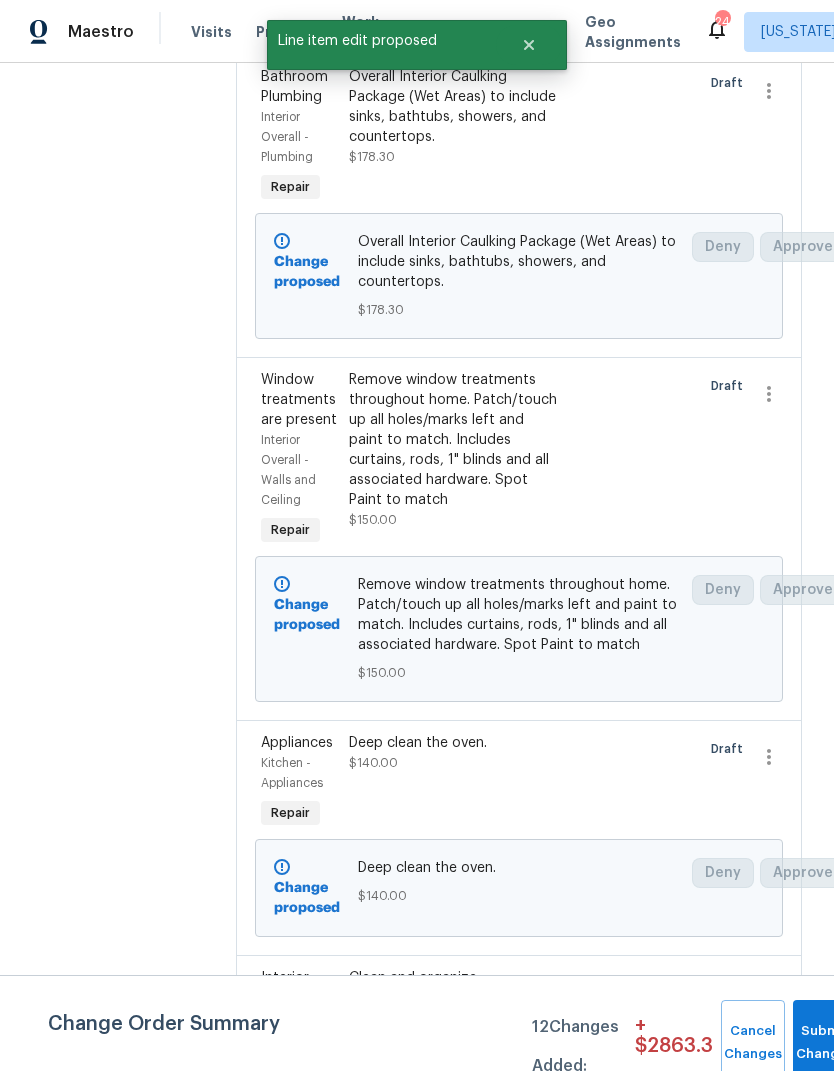 scroll, scrollTop: 1693, scrollLeft: 0, axis: vertical 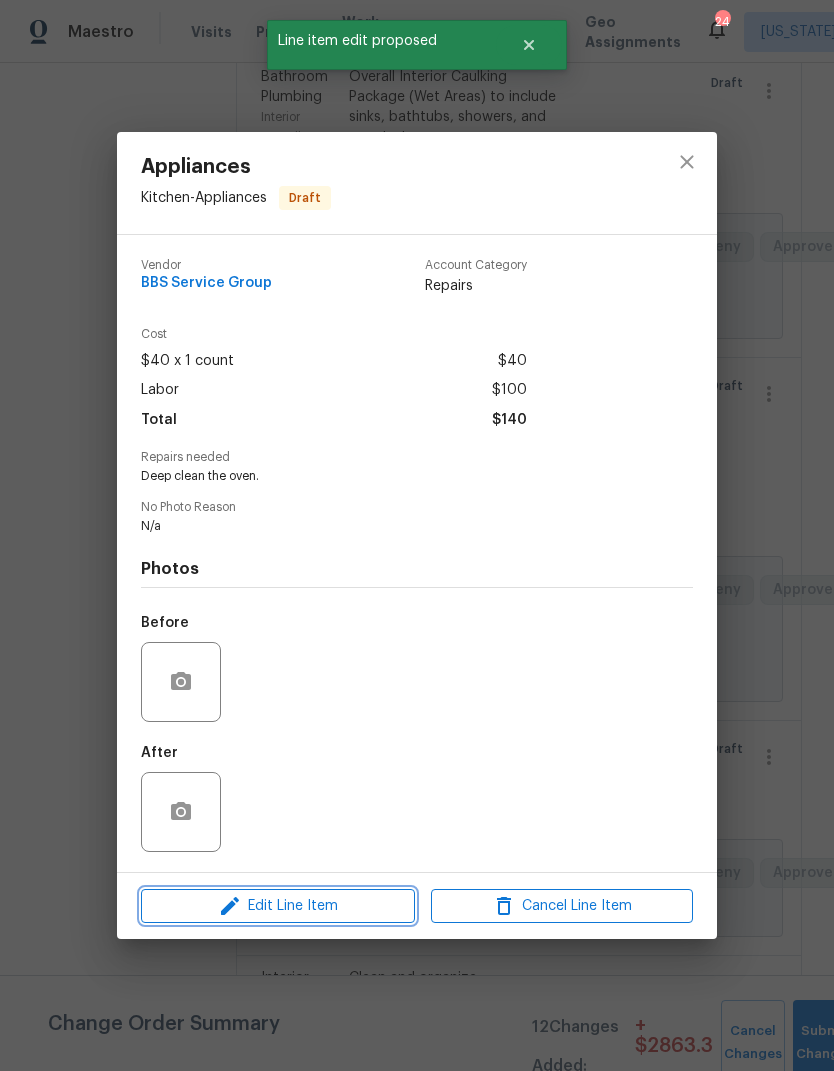 click on "Edit Line Item" at bounding box center (278, 906) 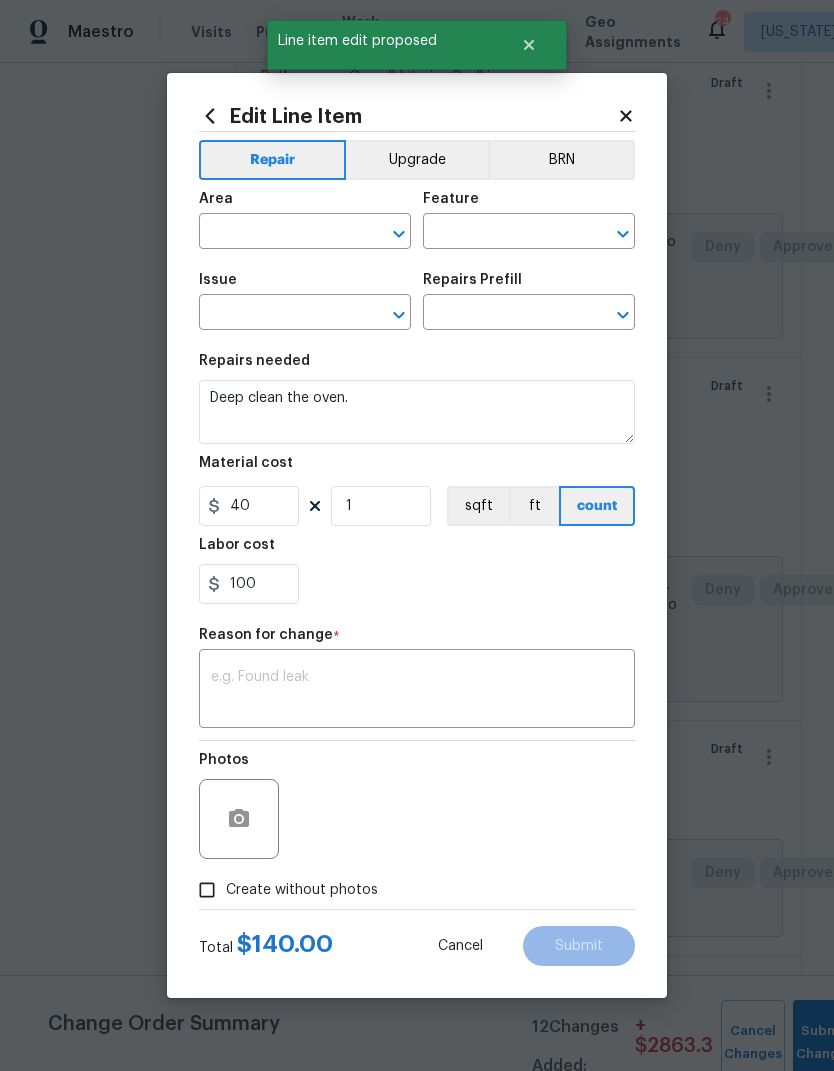 type on "Kitchen" 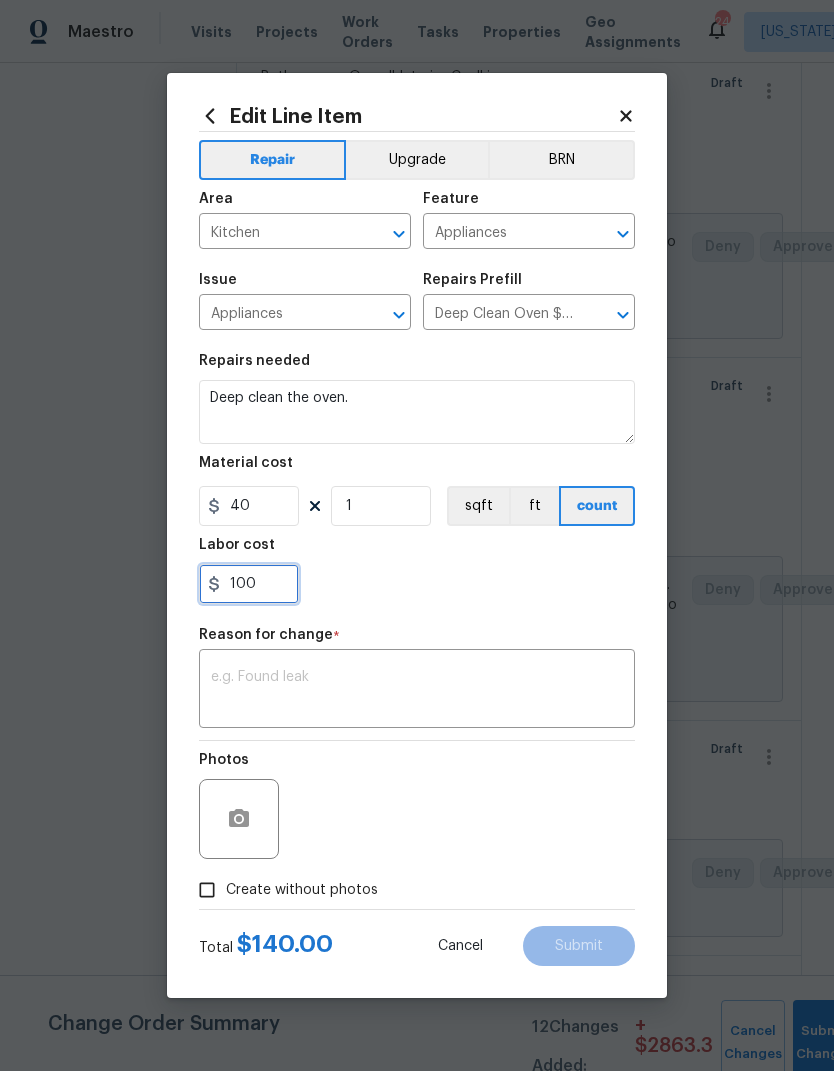 click on "100" at bounding box center [249, 584] 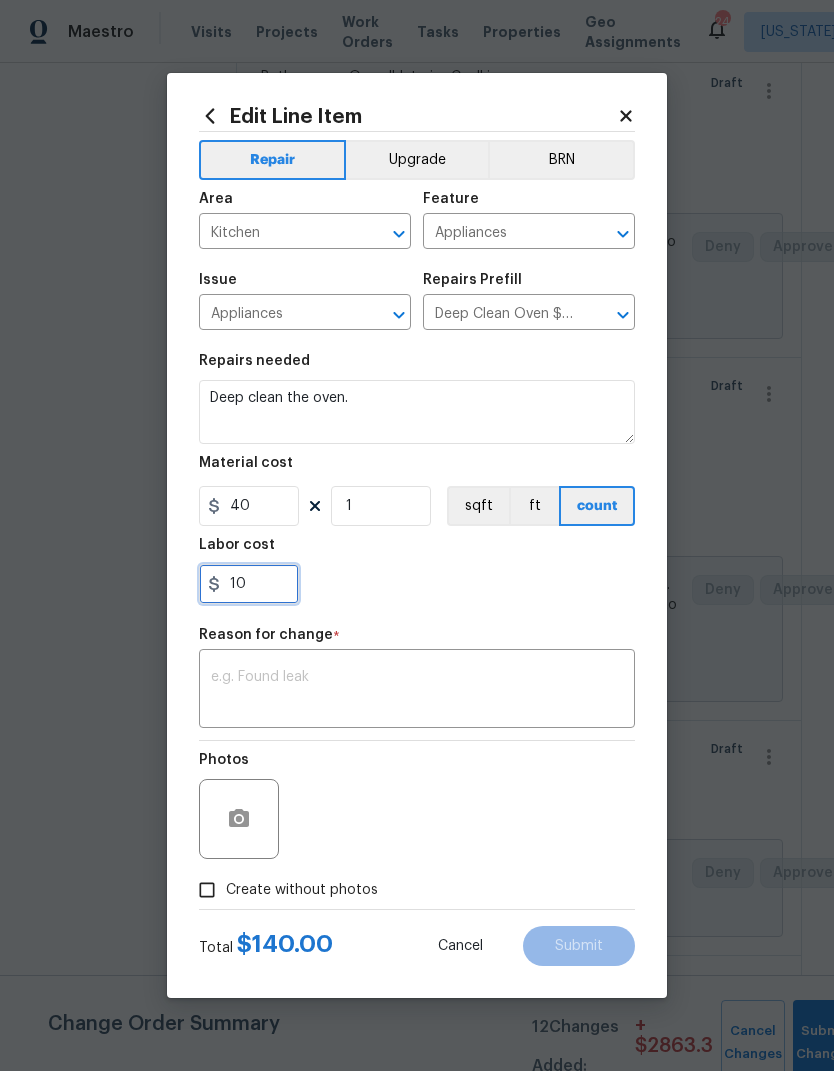 type on "1" 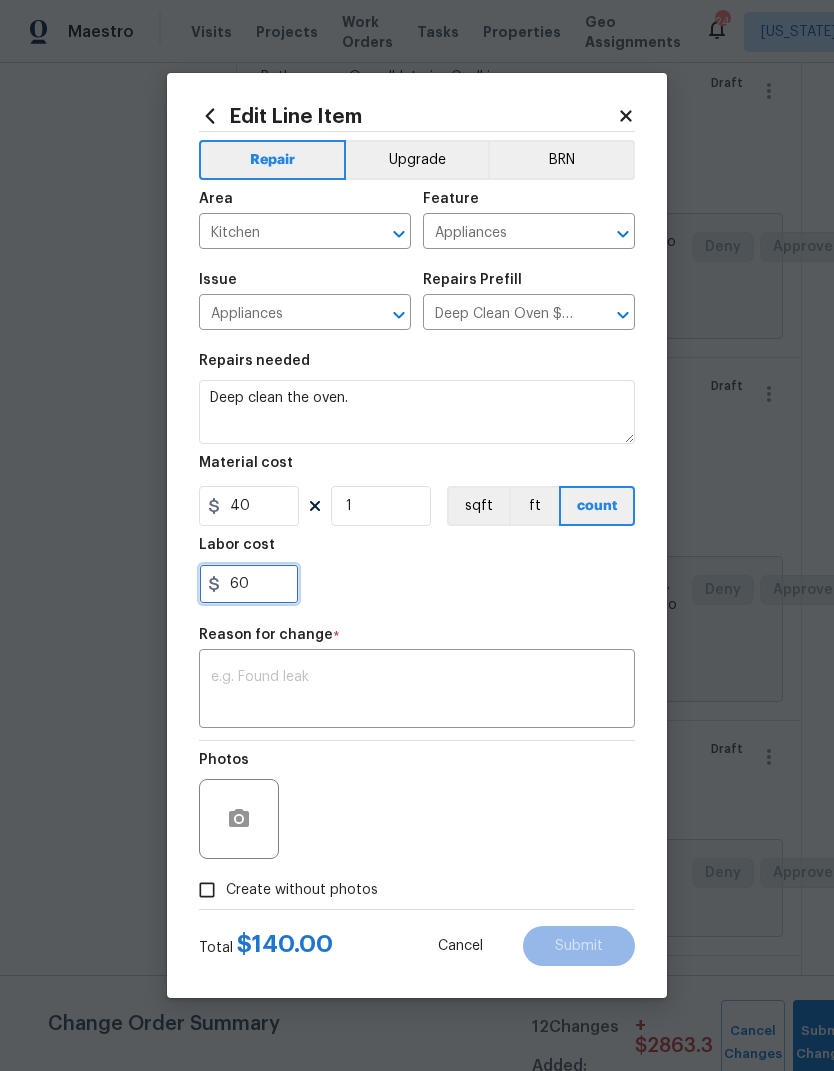 type on "60" 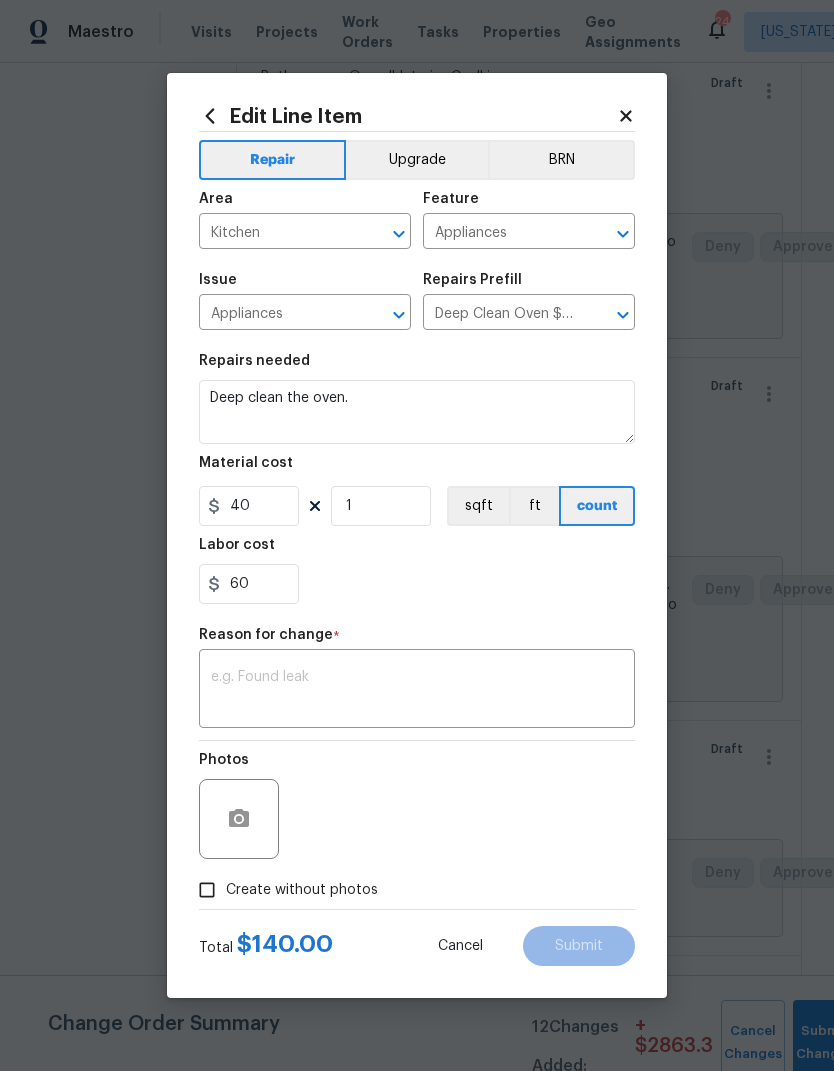 click on "Repairs needed Deep clean the oven. Material cost 40 1 sqft ft count Labor cost 60" at bounding box center (417, 479) 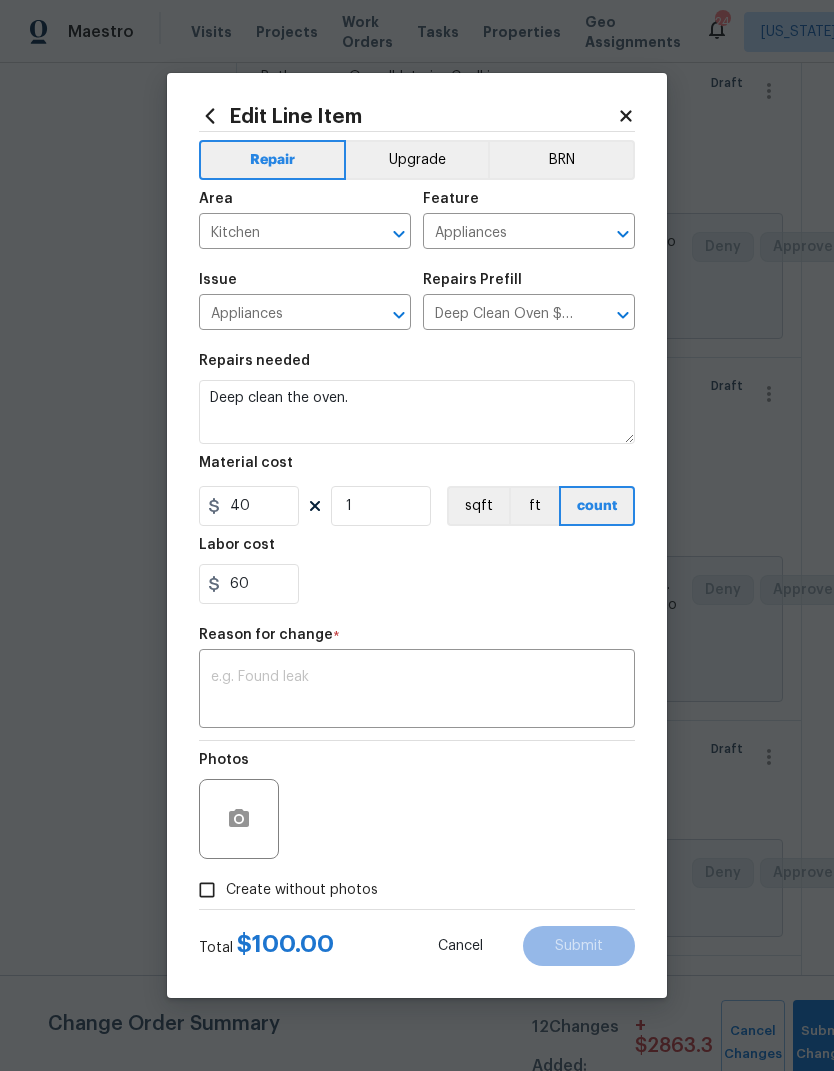click at bounding box center (417, 691) 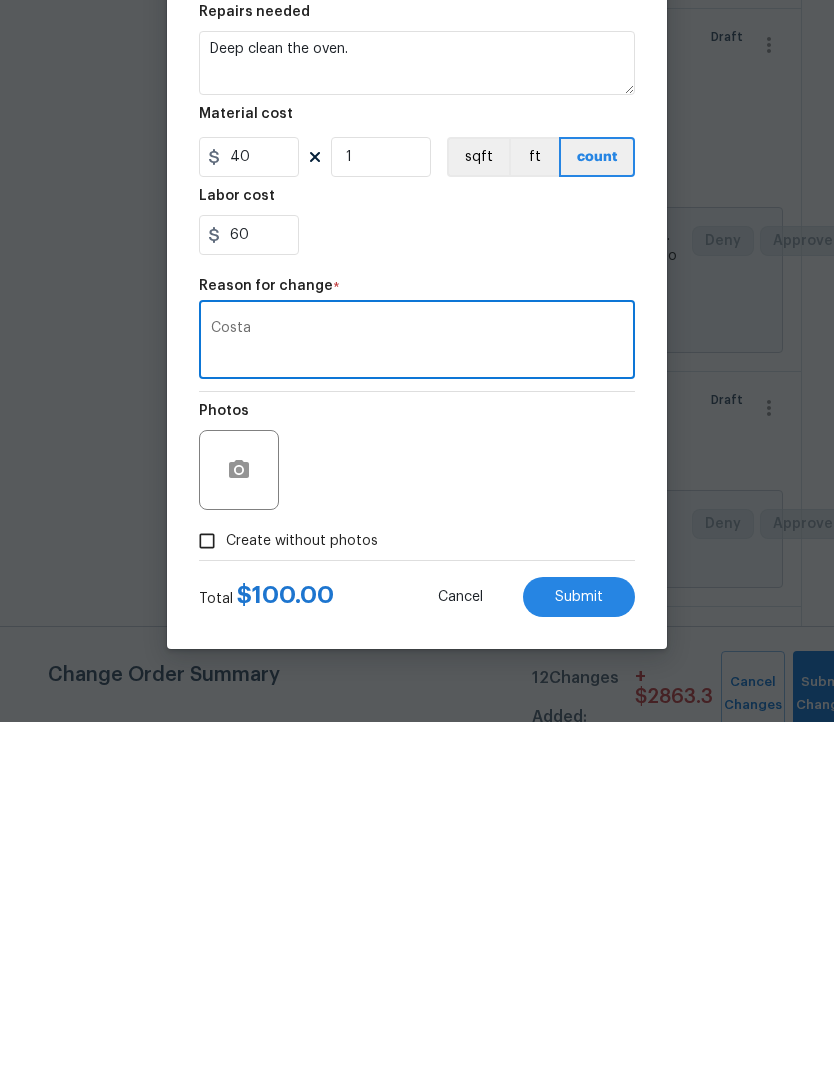 type on "Costa" 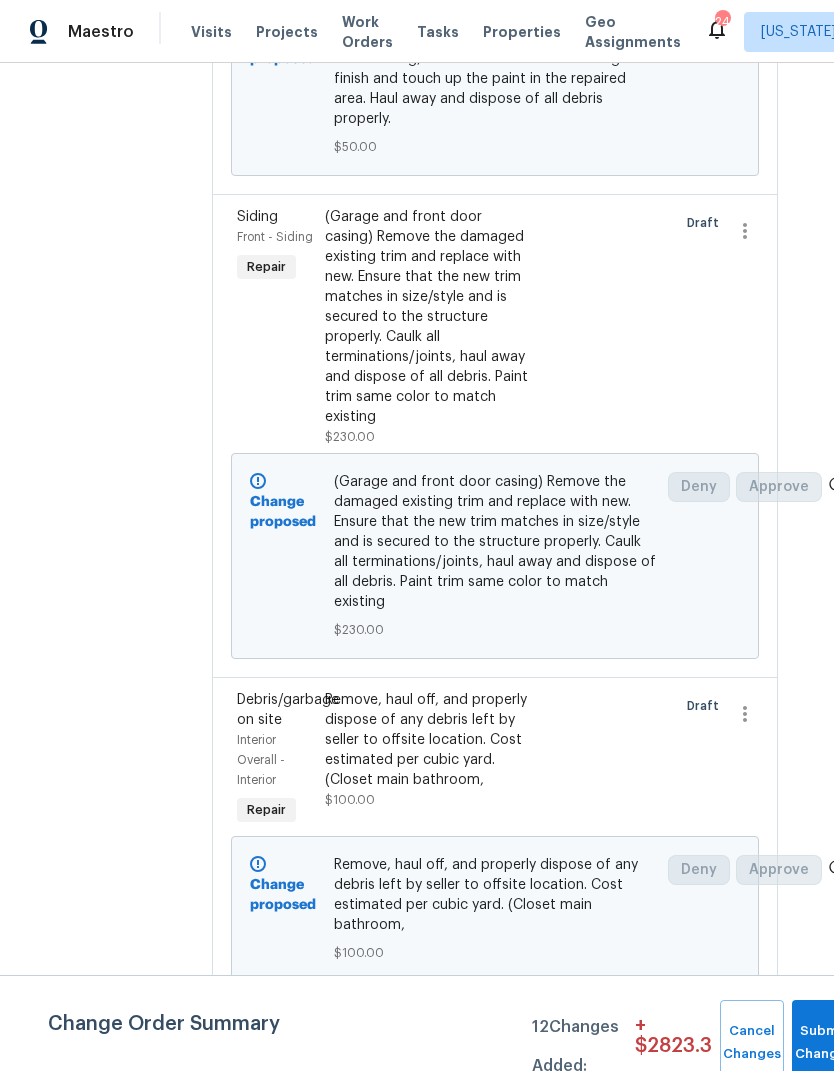 scroll, scrollTop: 3442, scrollLeft: 24, axis: both 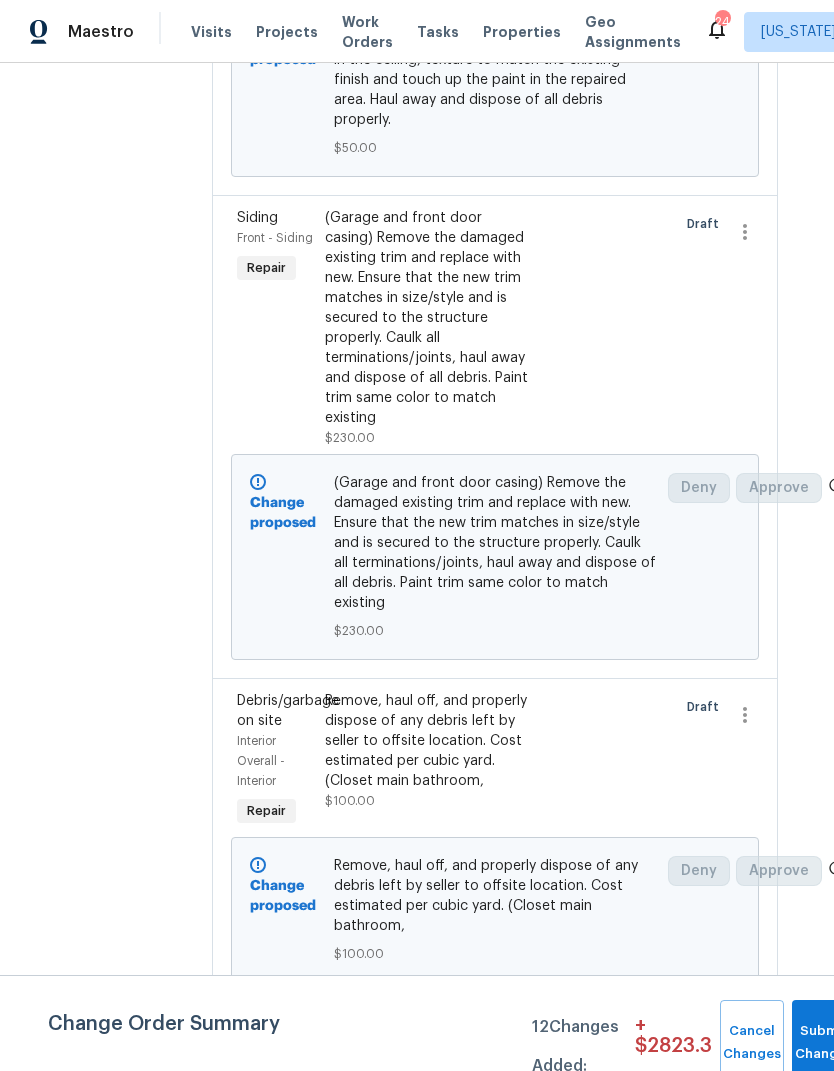 click on "Remove, haul off, and properly dispose of any debris left by seller to offsite location. Cost estimated per cubic yard. (Closet main bathroom," at bounding box center (429, 741) 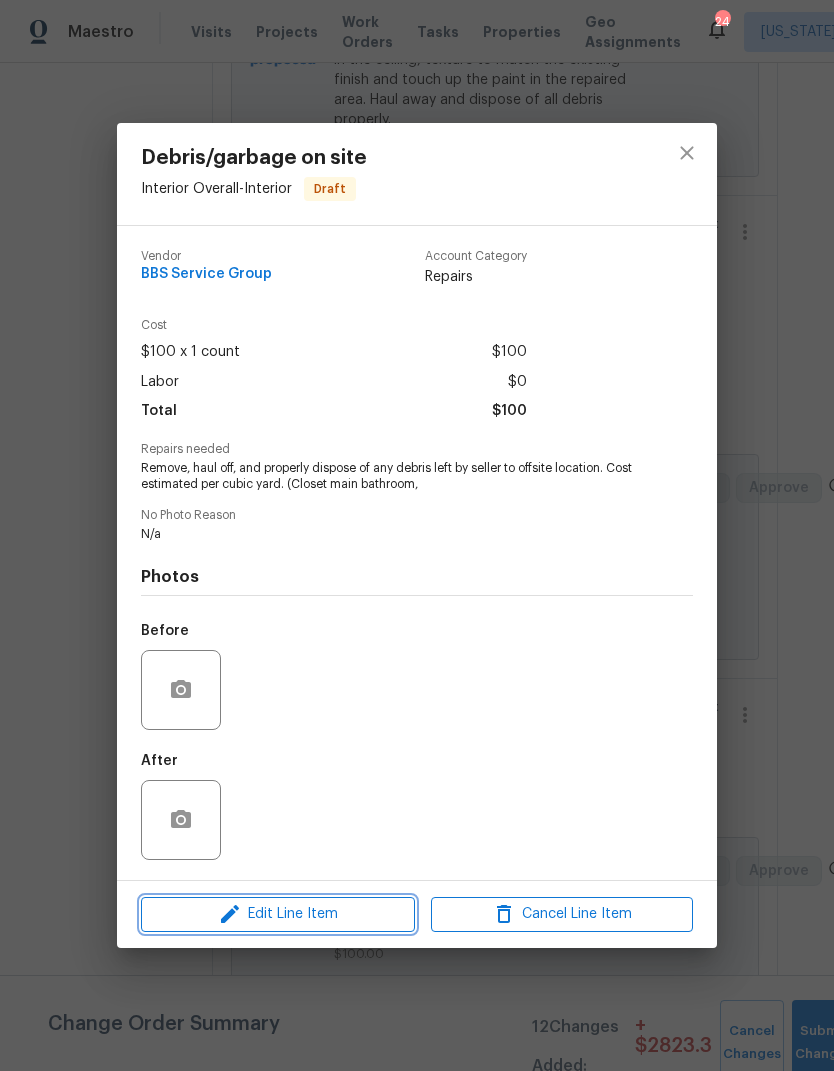 click on "Edit Line Item" at bounding box center [278, 914] 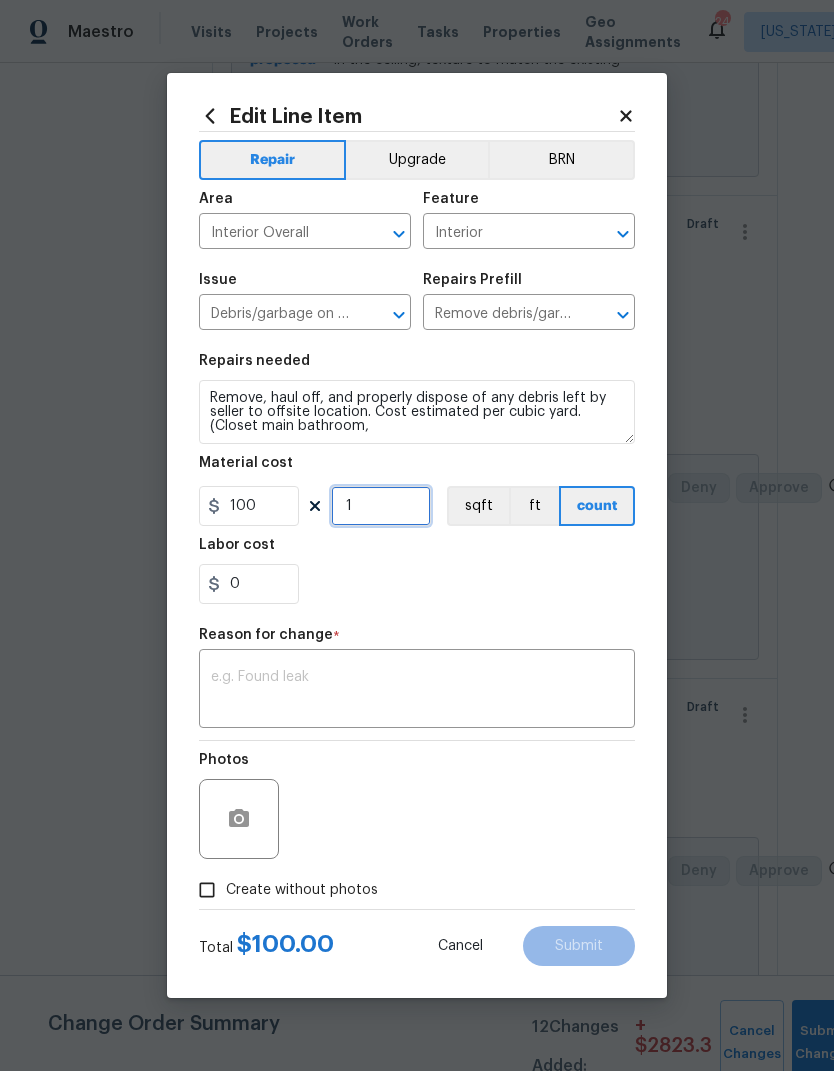 click on "1" at bounding box center (381, 506) 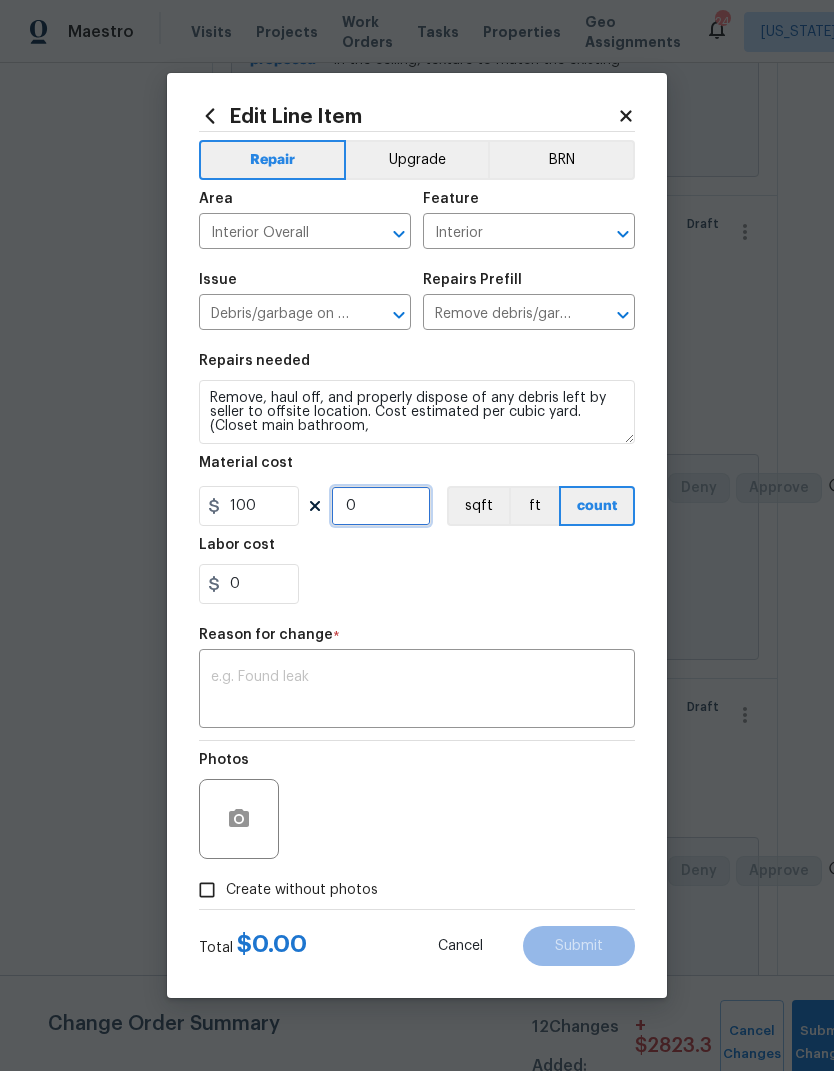 type on "0" 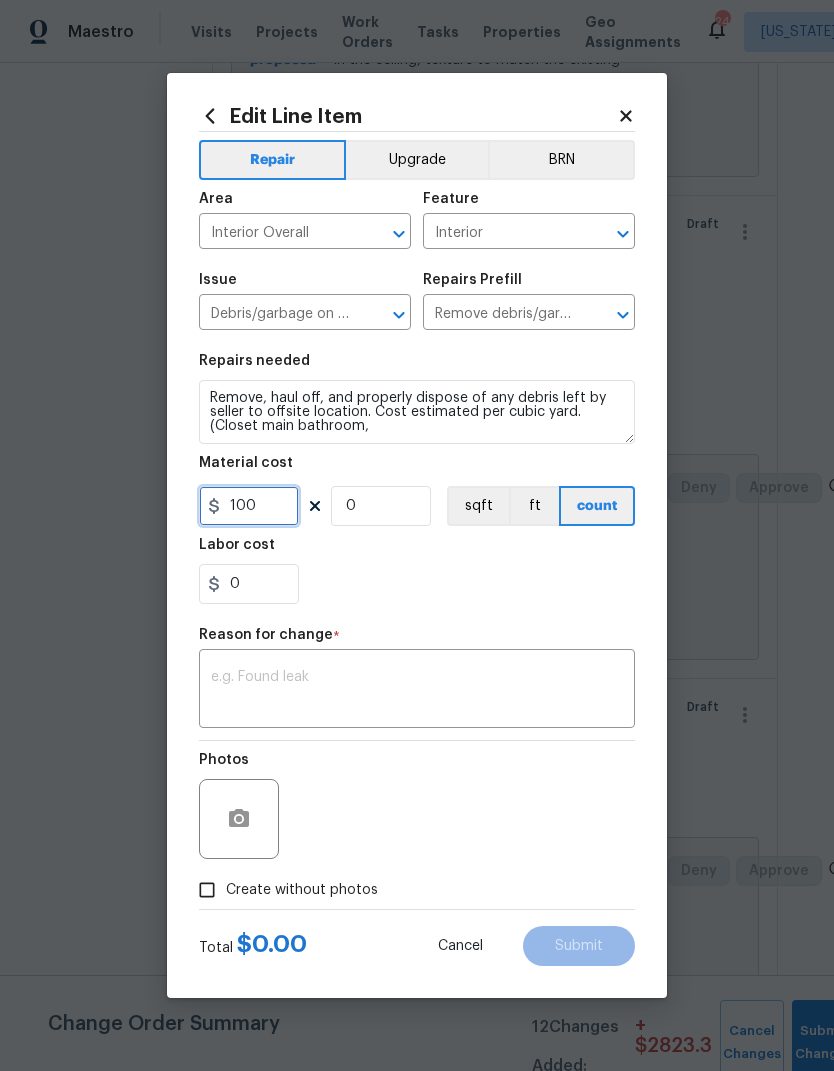 click on "100" at bounding box center (249, 506) 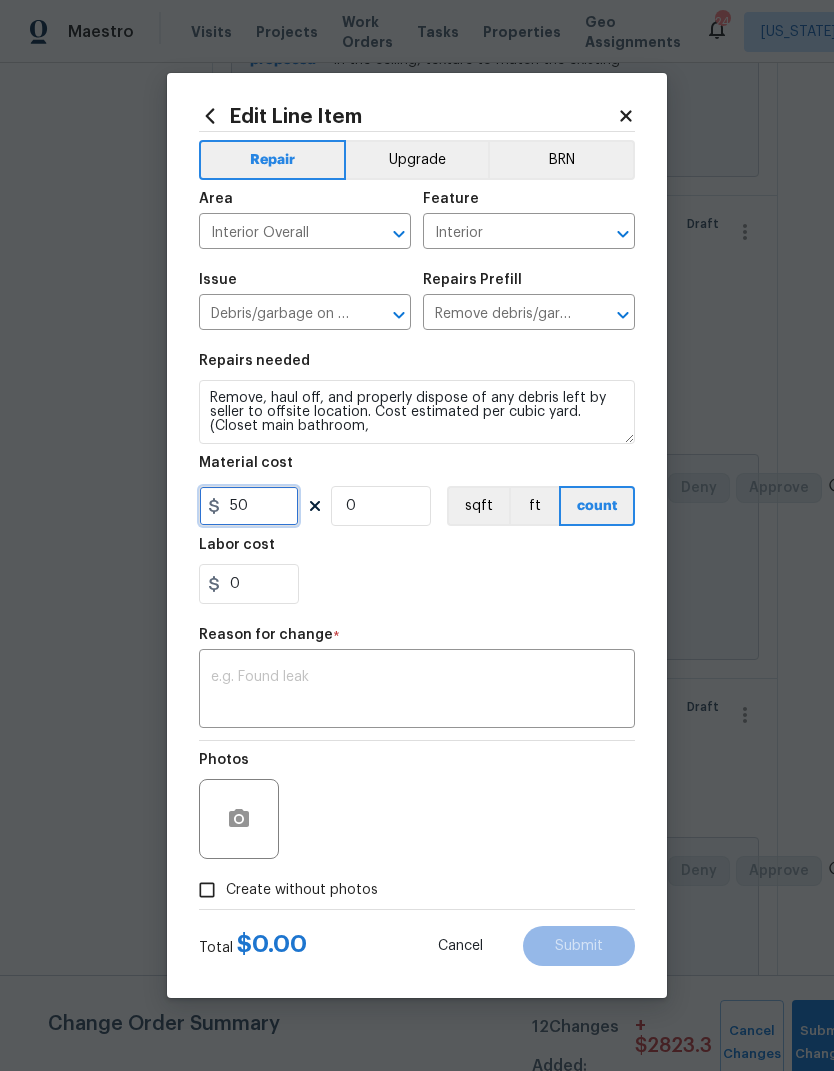 type on "50" 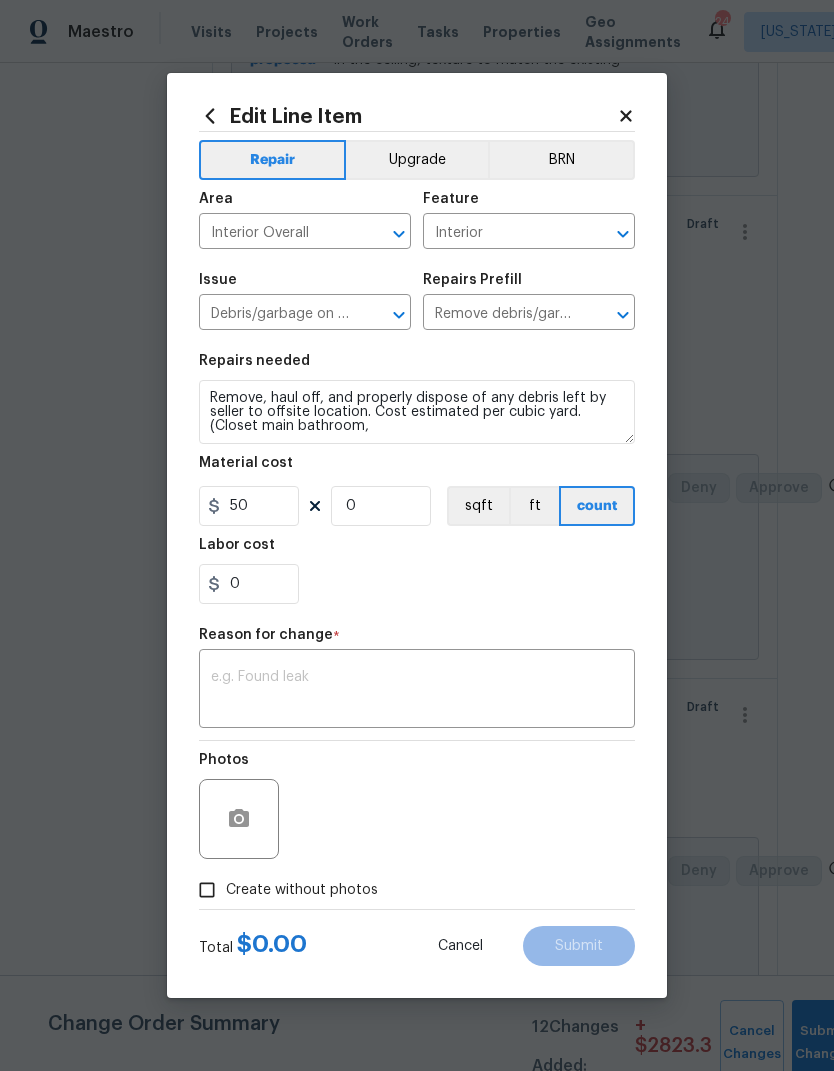 click on "0" at bounding box center [417, 584] 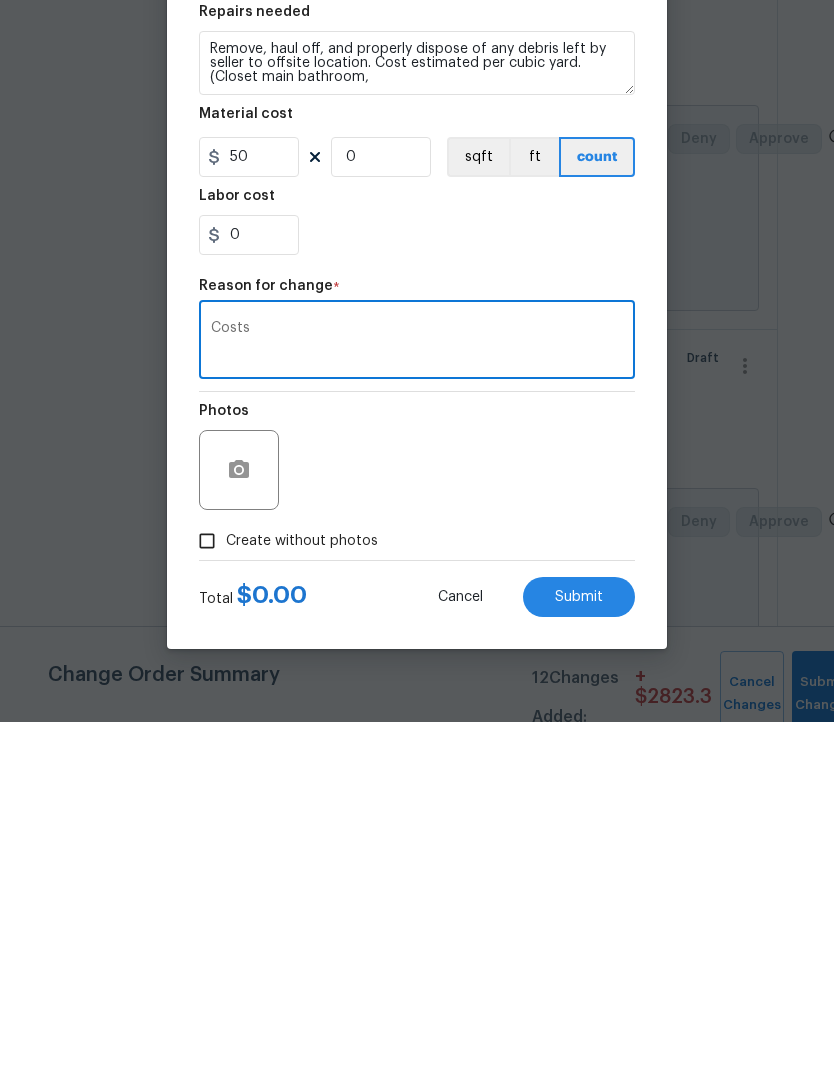 type on "Costs" 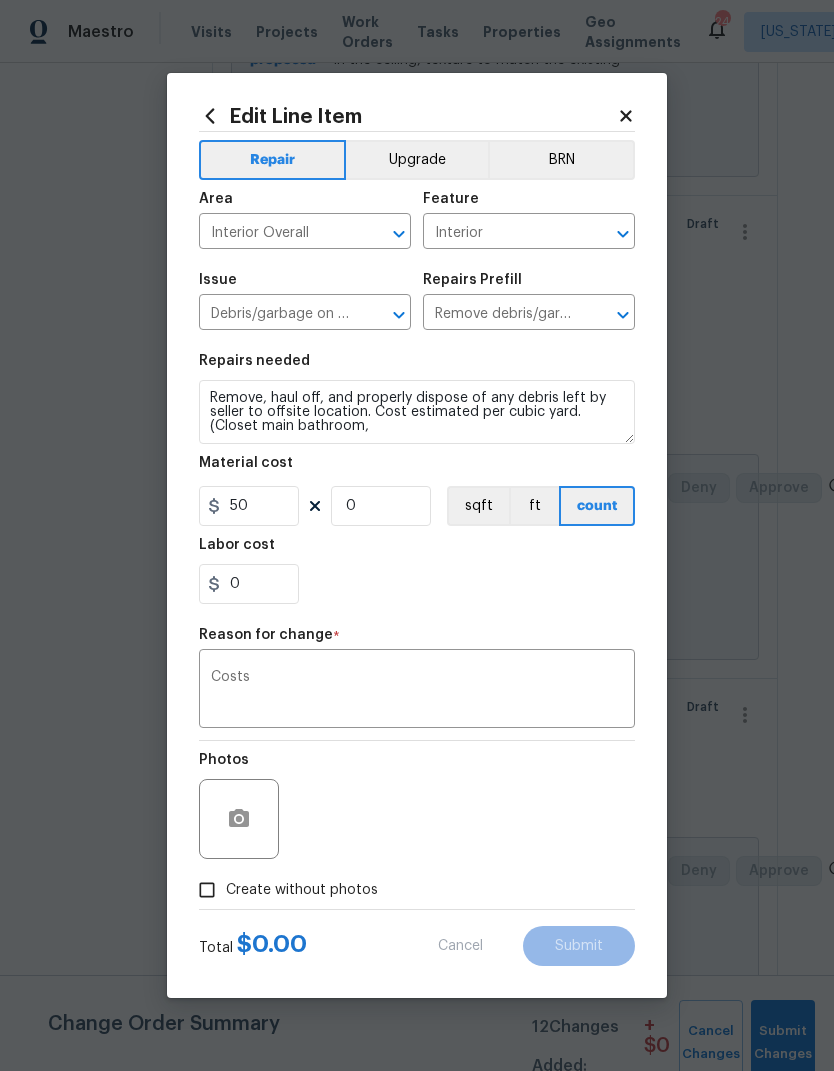 type on "1" 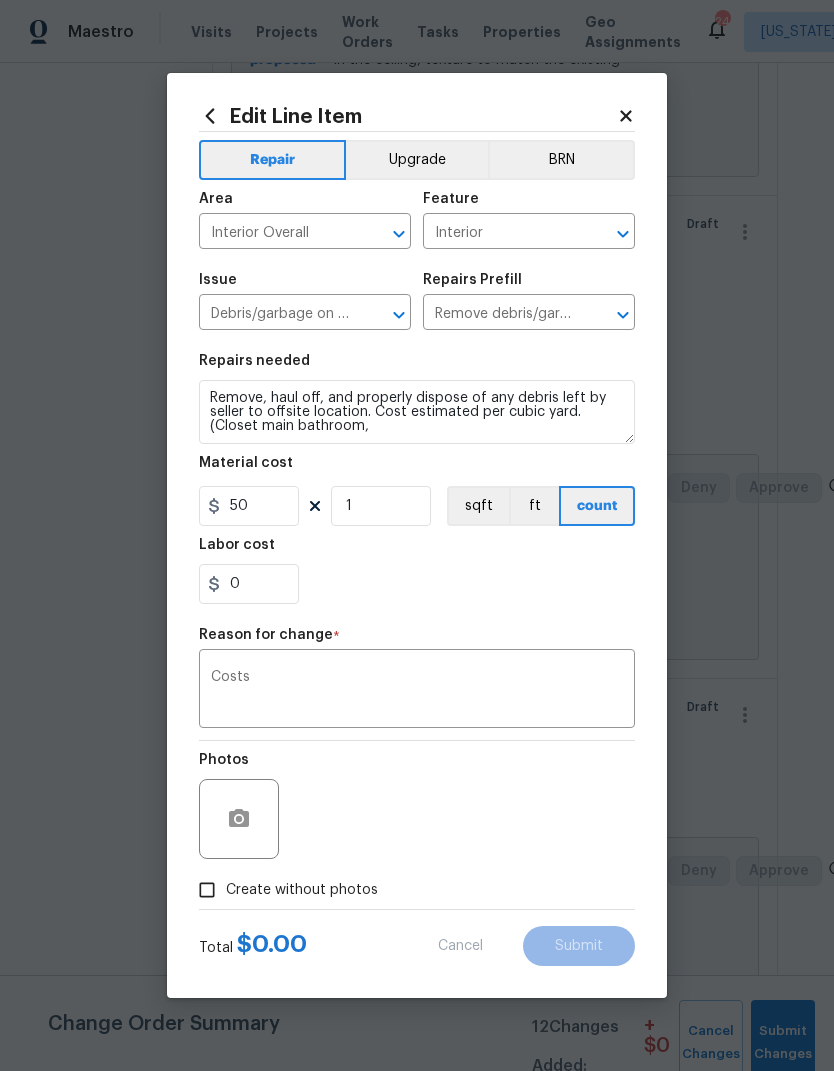 type on "100" 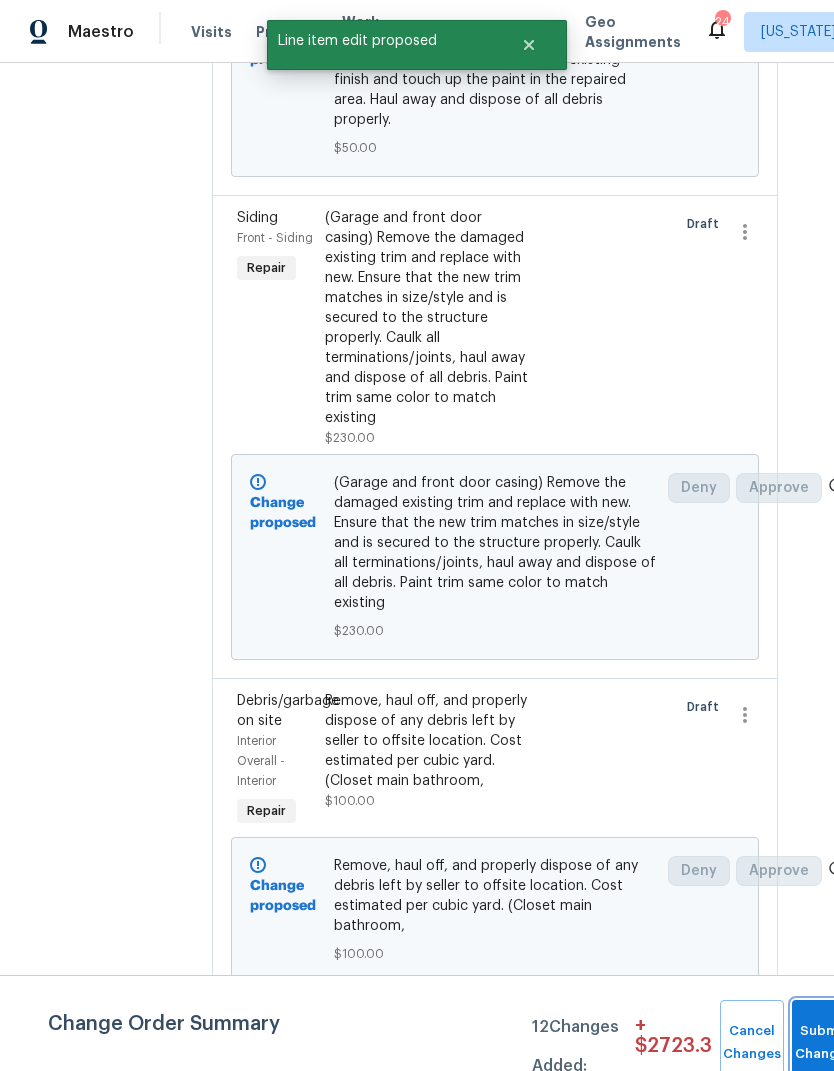 click on "Submit Changes" at bounding box center [824, 1043] 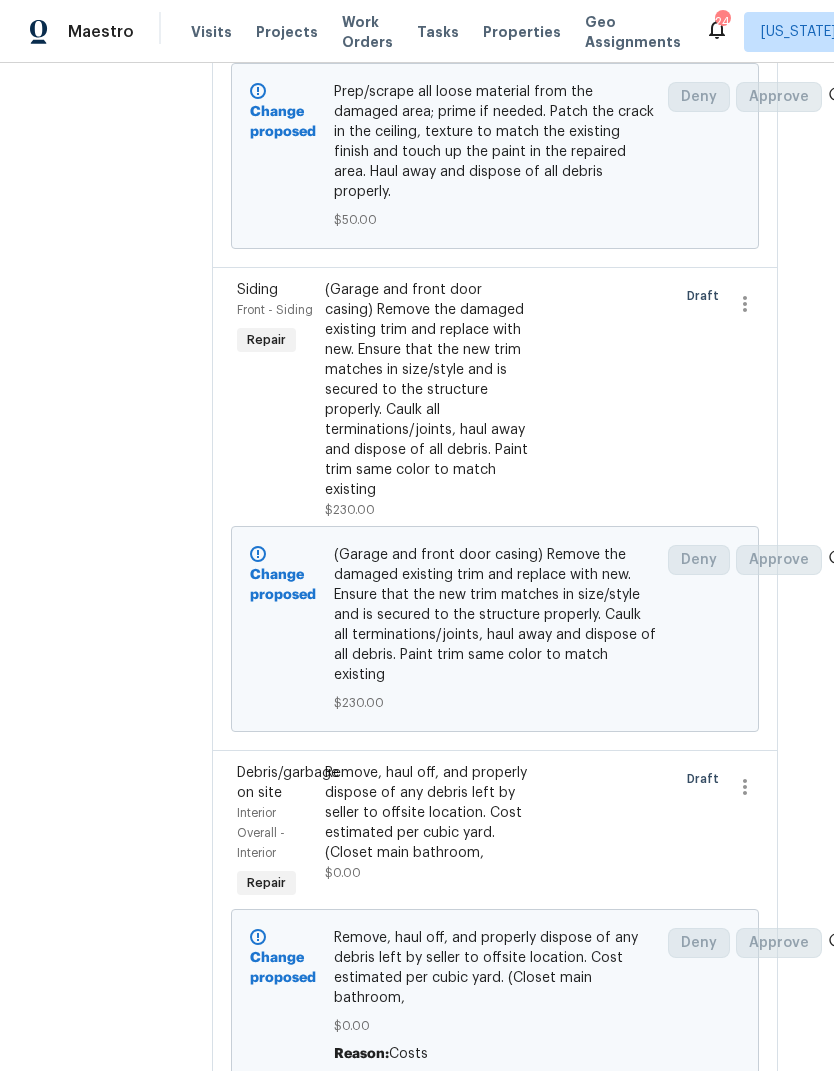 scroll, scrollTop: 0, scrollLeft: 0, axis: both 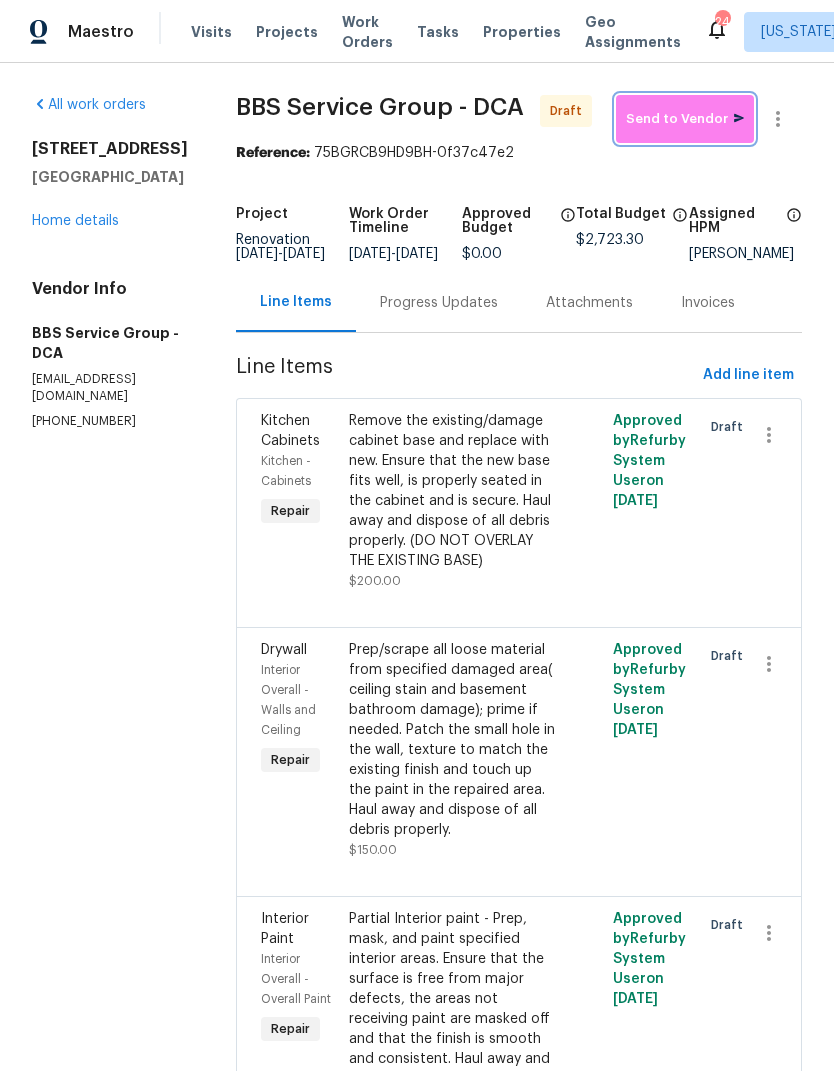 click on "Send to Vendor" at bounding box center (685, 119) 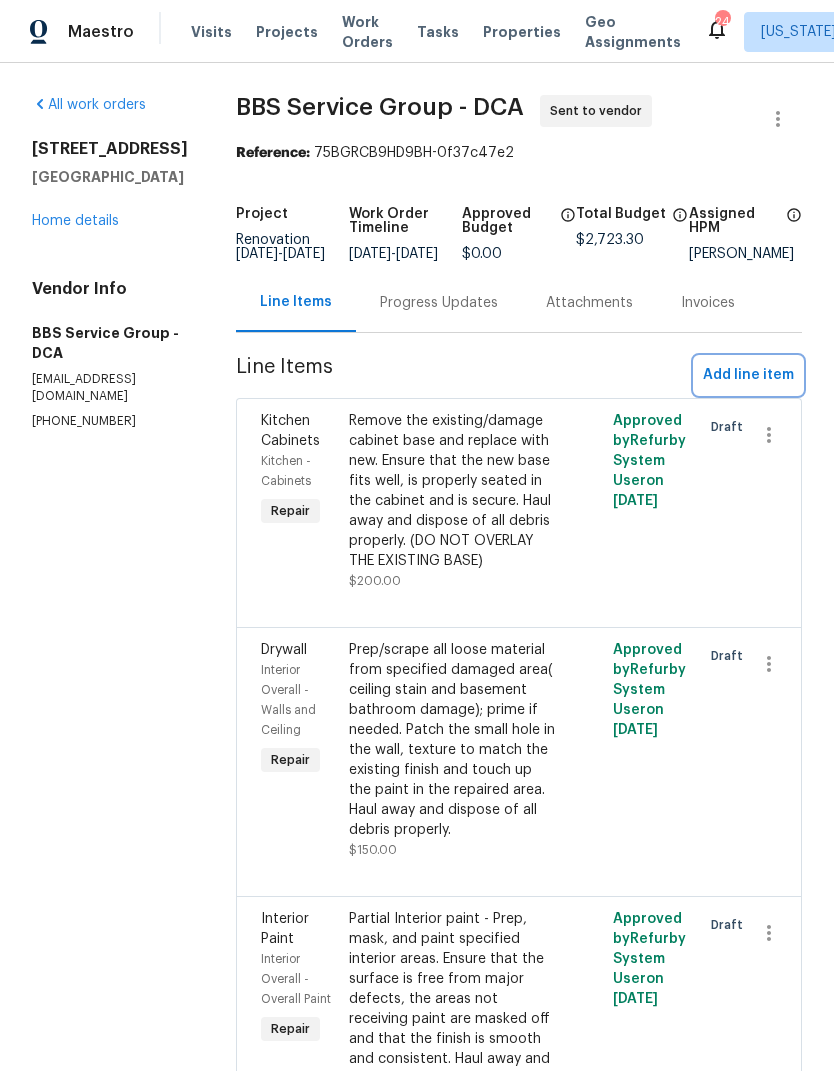 click on "Add line item" at bounding box center [748, 375] 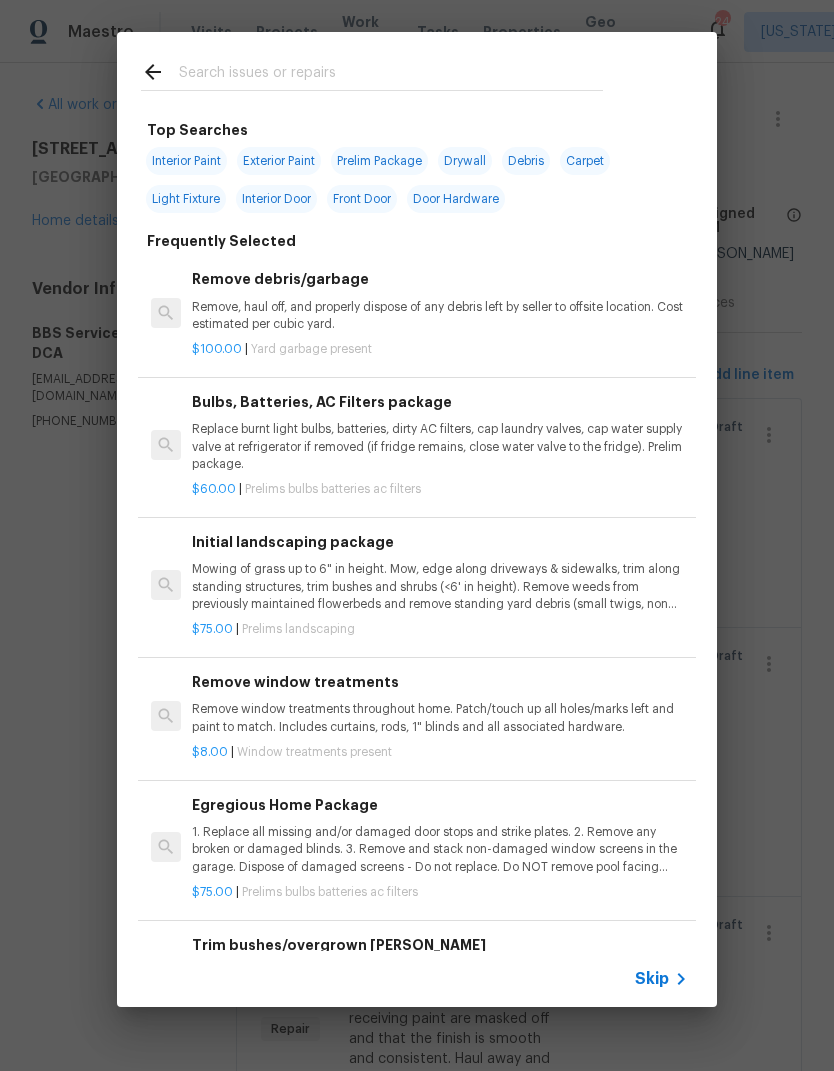 click at bounding box center (391, 75) 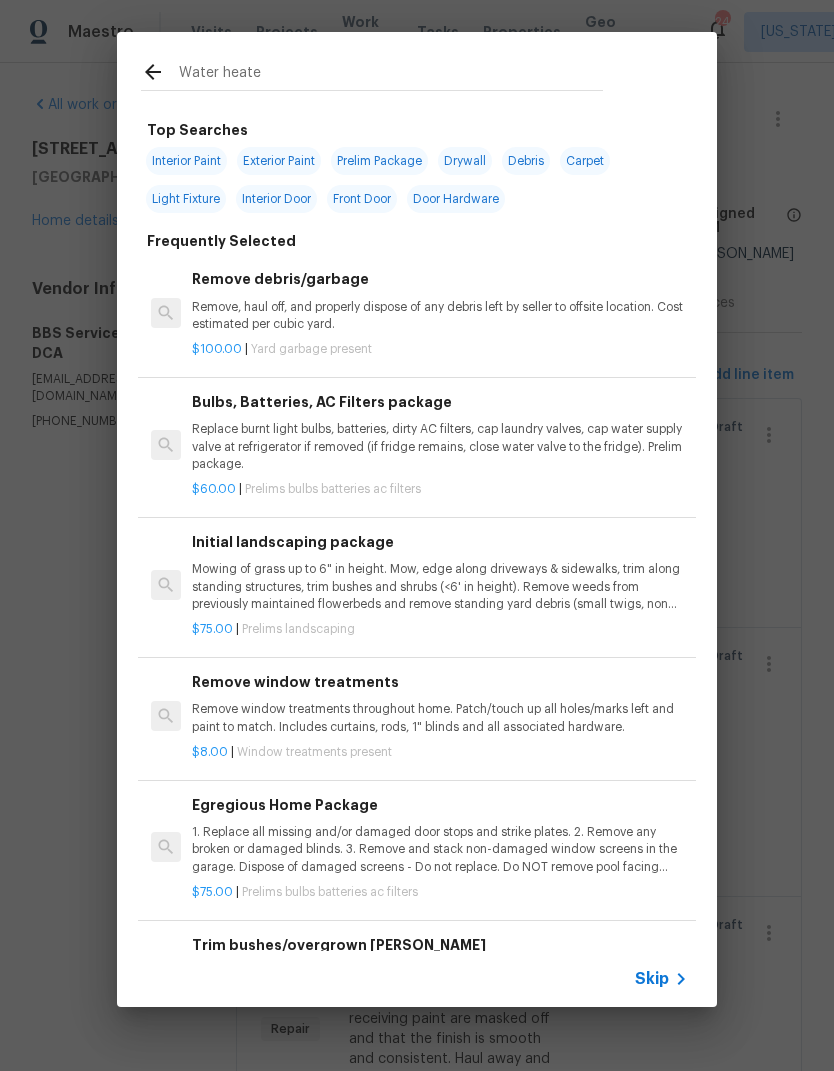 type on "Water heater" 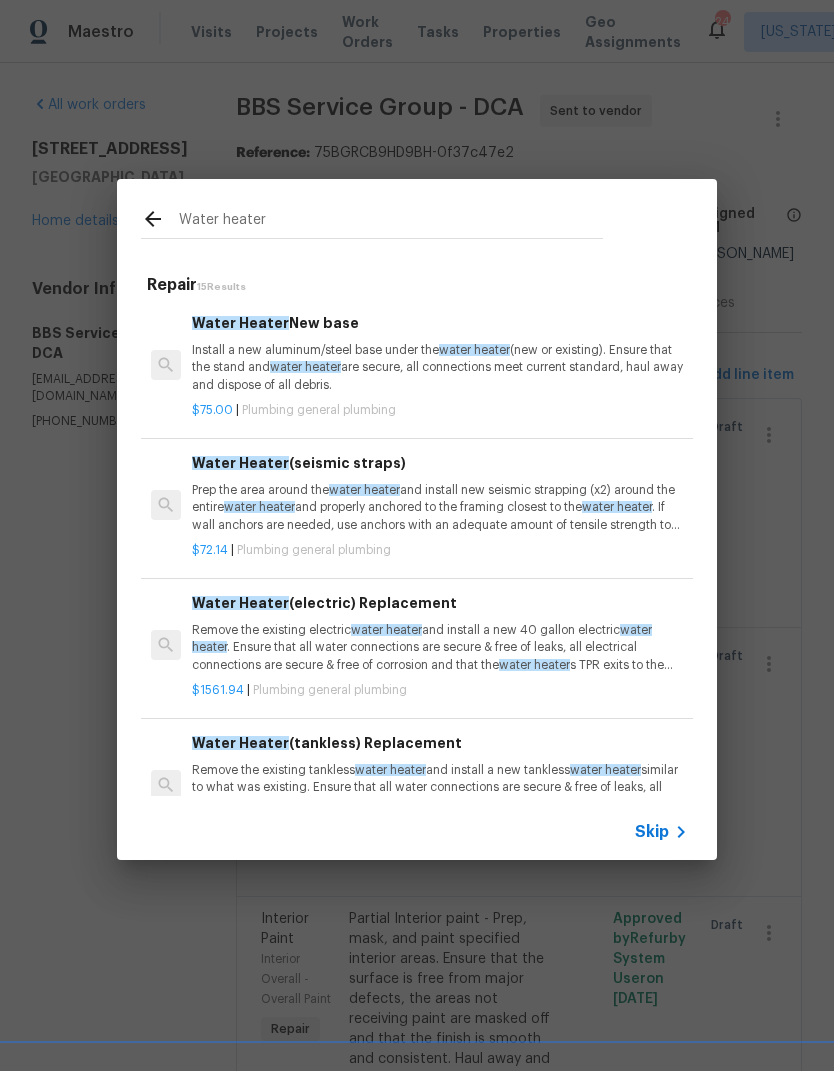 click on "Install a new aluminum/steel base under the  water heater  (new or existing). Ensure that the stand and  water heater  are secure, all connections meet current standard, haul away and dispose of all debris." at bounding box center [440, 367] 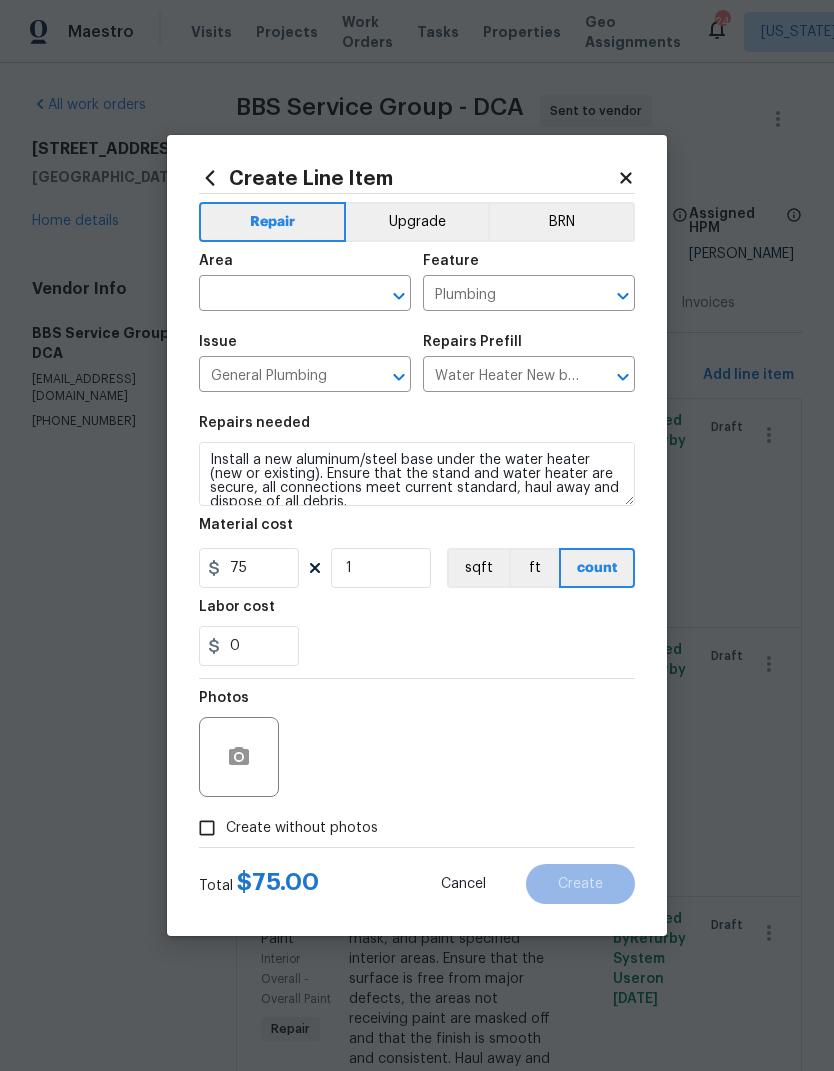 click at bounding box center [277, 295] 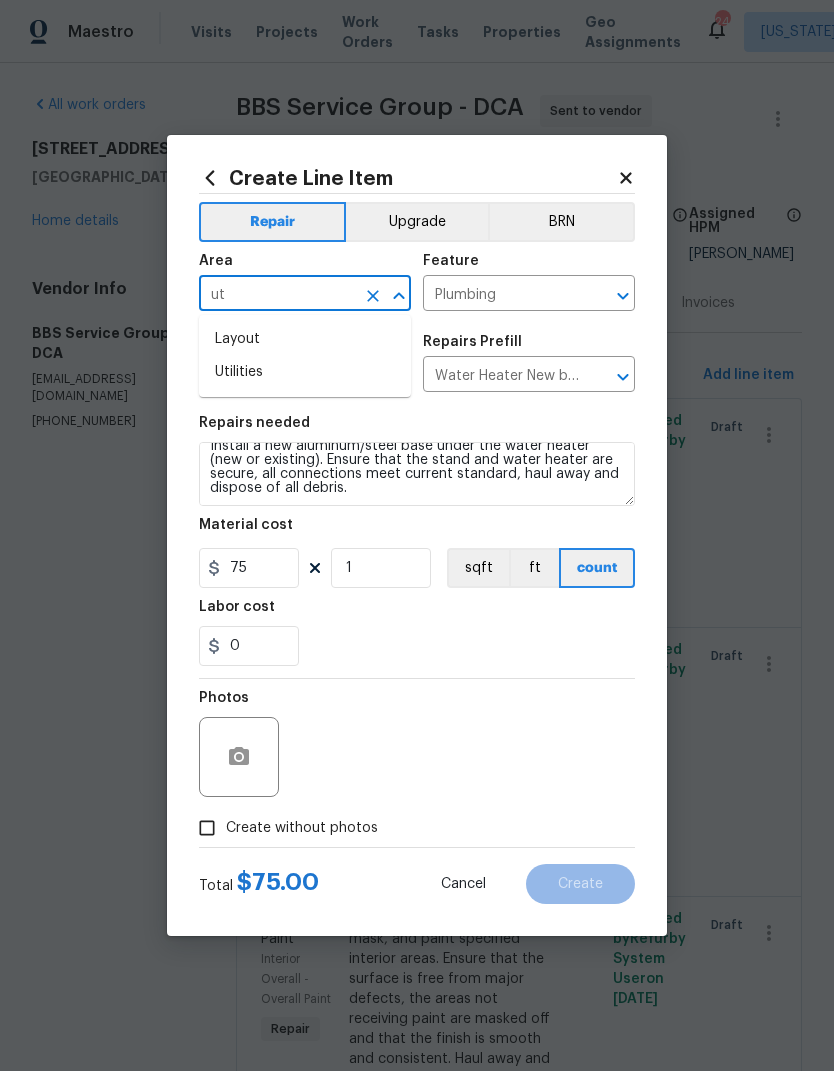 scroll, scrollTop: 14, scrollLeft: 0, axis: vertical 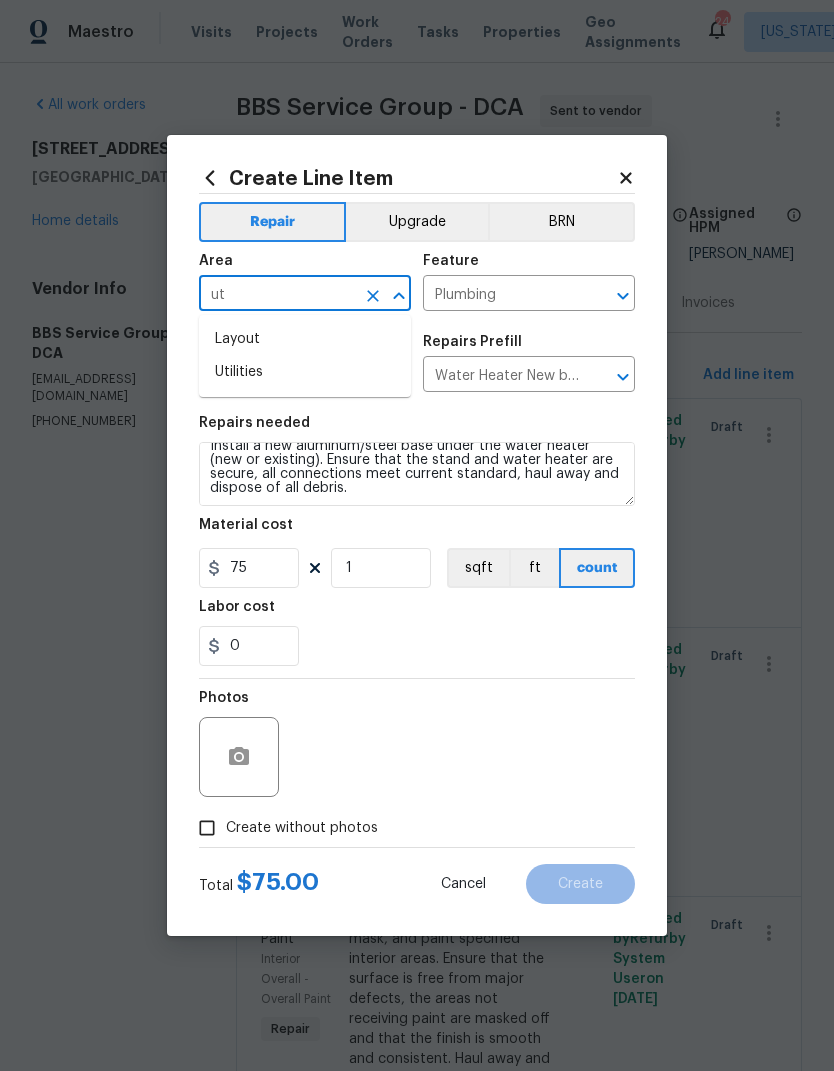 click on "Utilities" at bounding box center (305, 372) 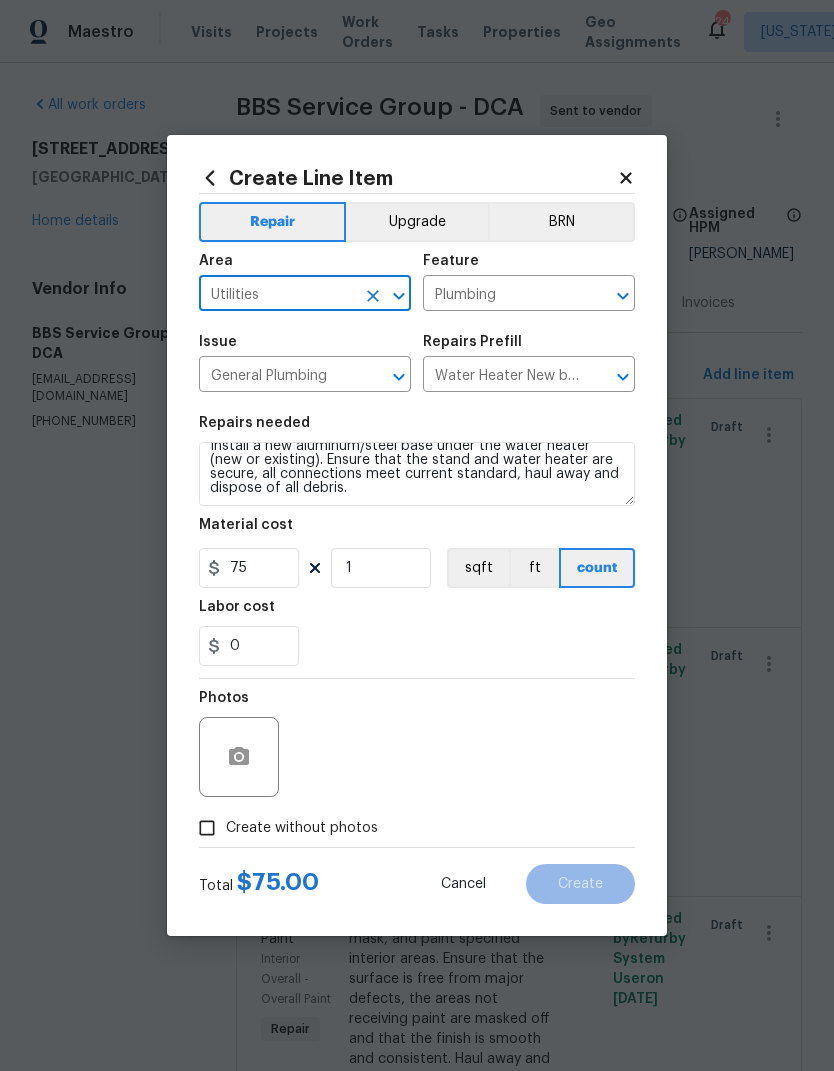 click on "Labor cost" at bounding box center (417, 613) 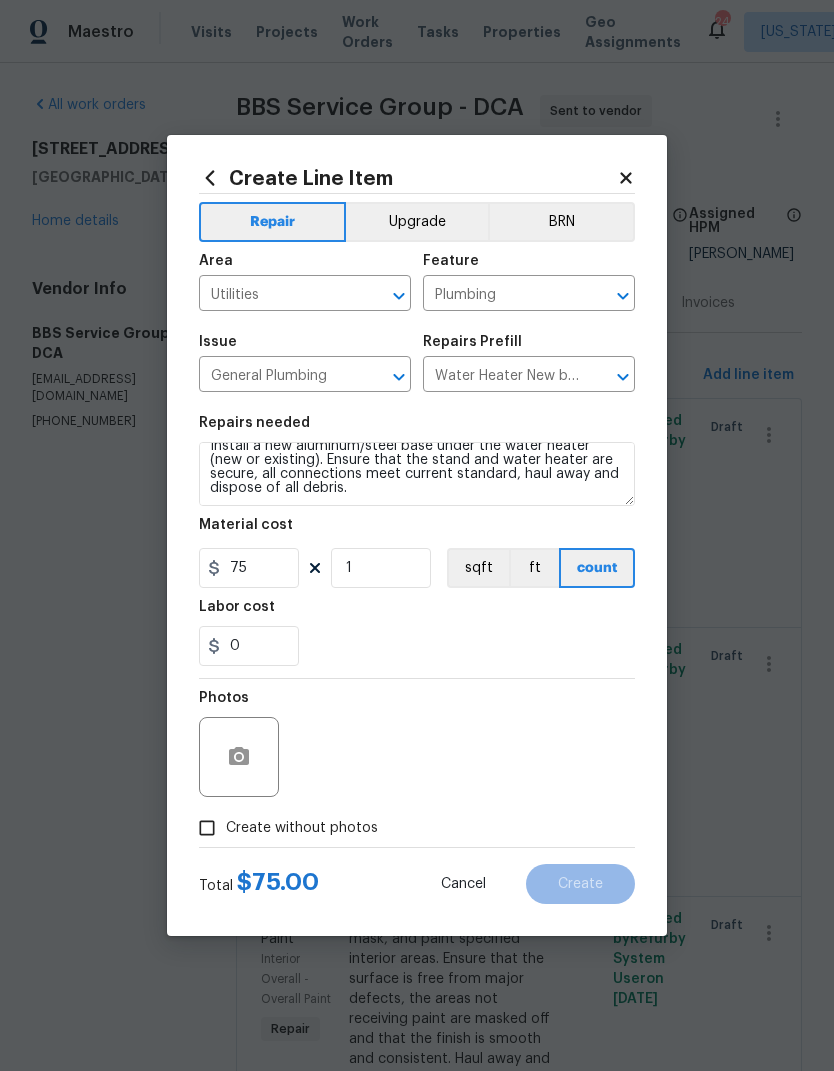 click on "Create without photos" at bounding box center [207, 828] 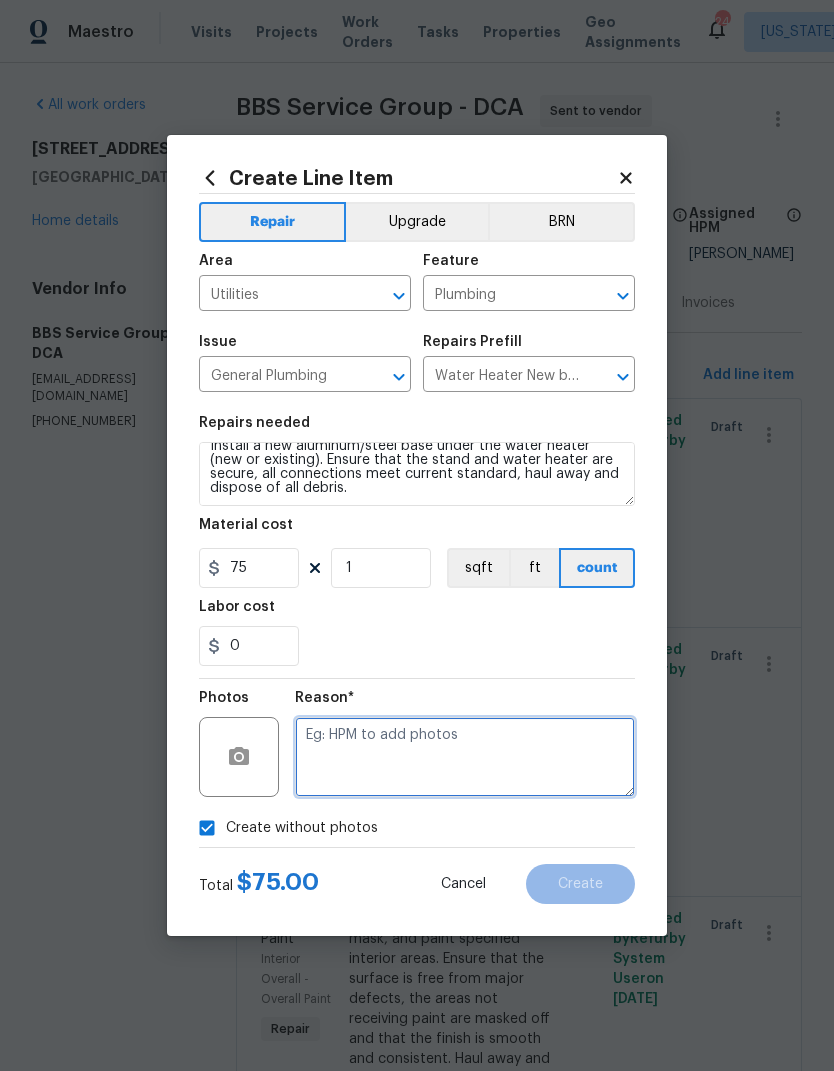 click at bounding box center (465, 757) 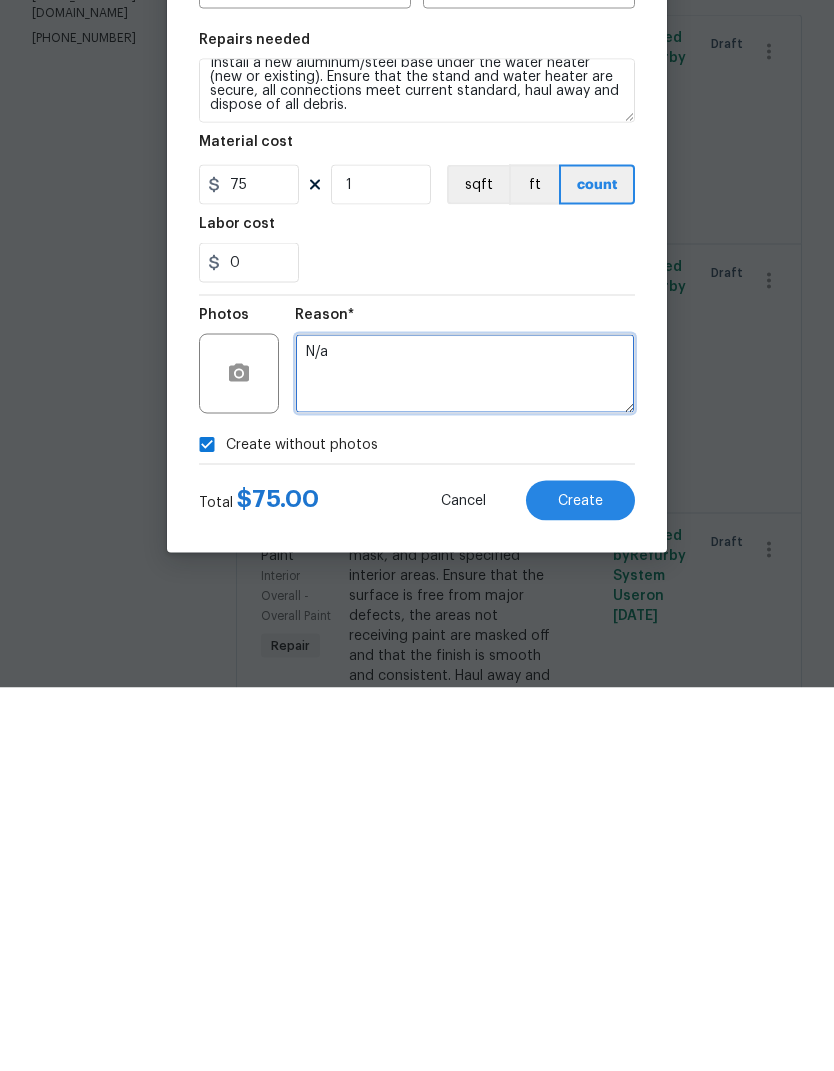 type on "N/a" 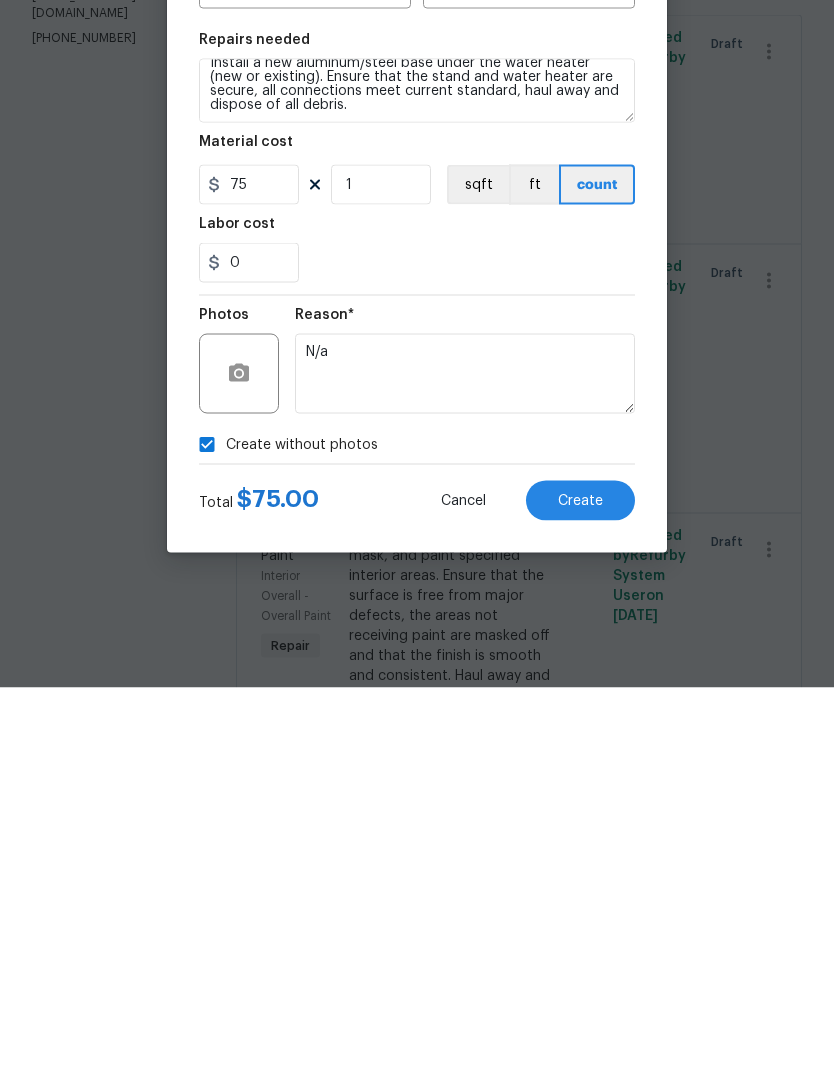 click on "Create" at bounding box center (580, 884) 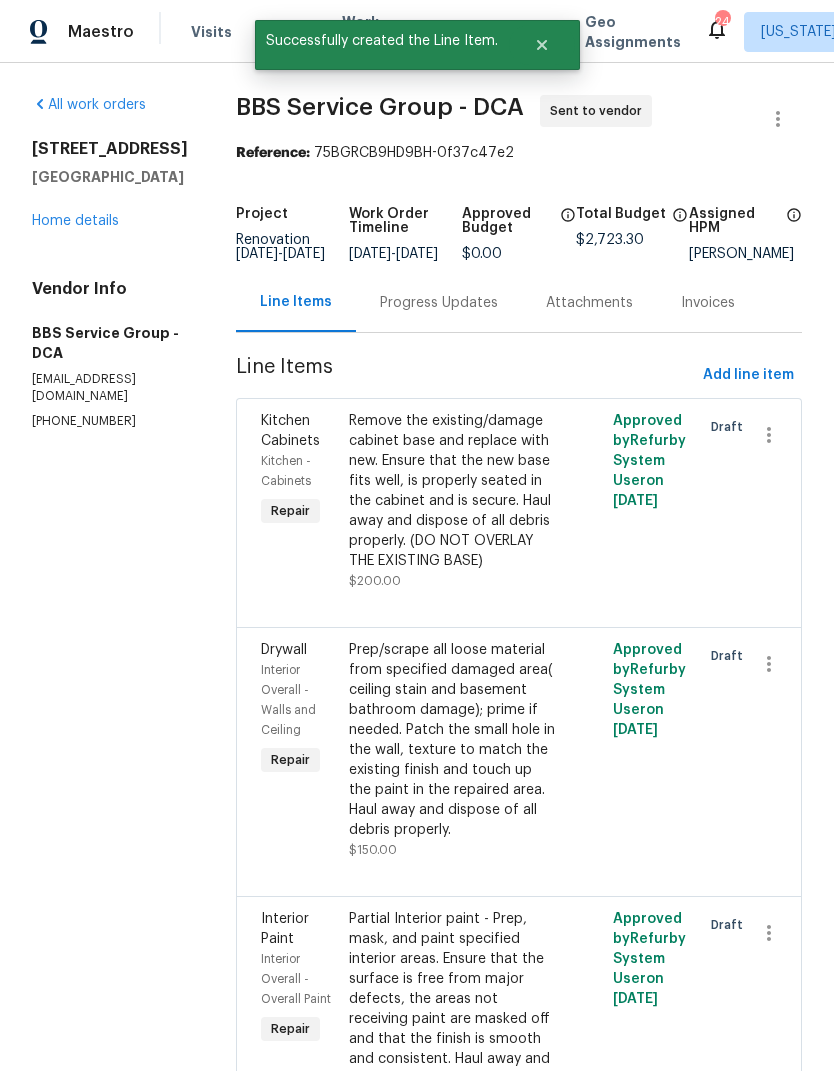 scroll, scrollTop: 0, scrollLeft: 0, axis: both 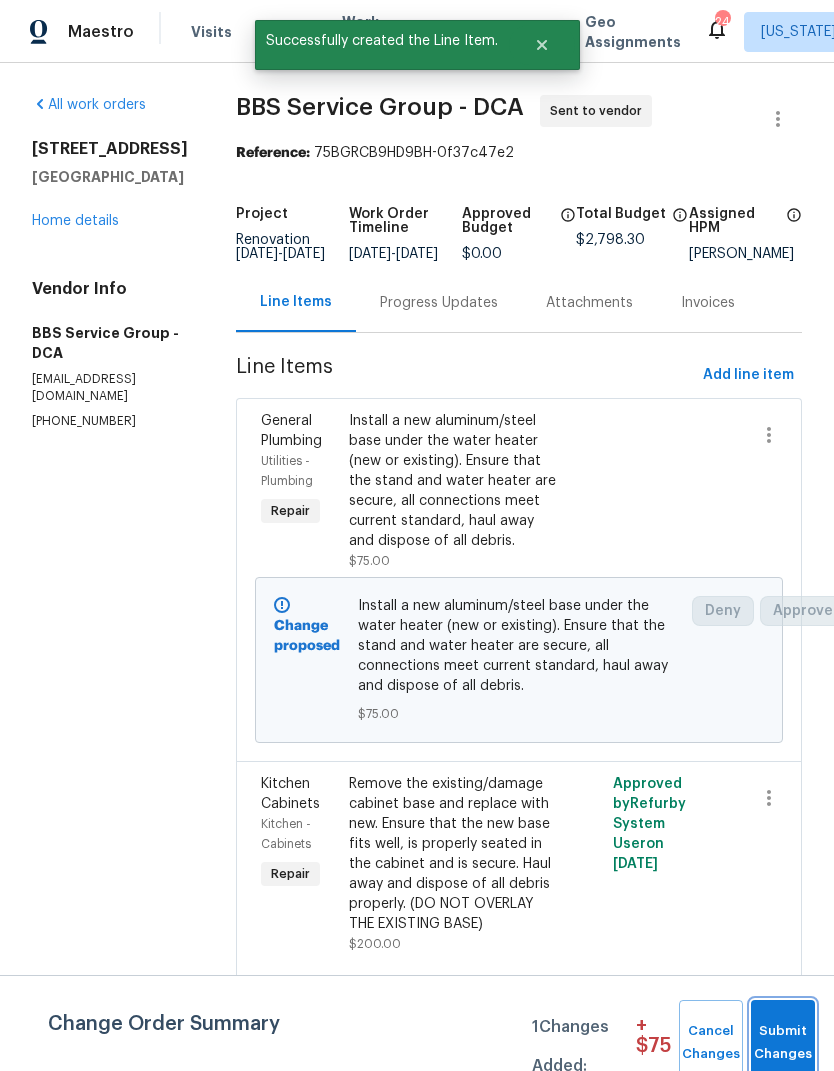 click on "Submit Changes" at bounding box center [783, 1043] 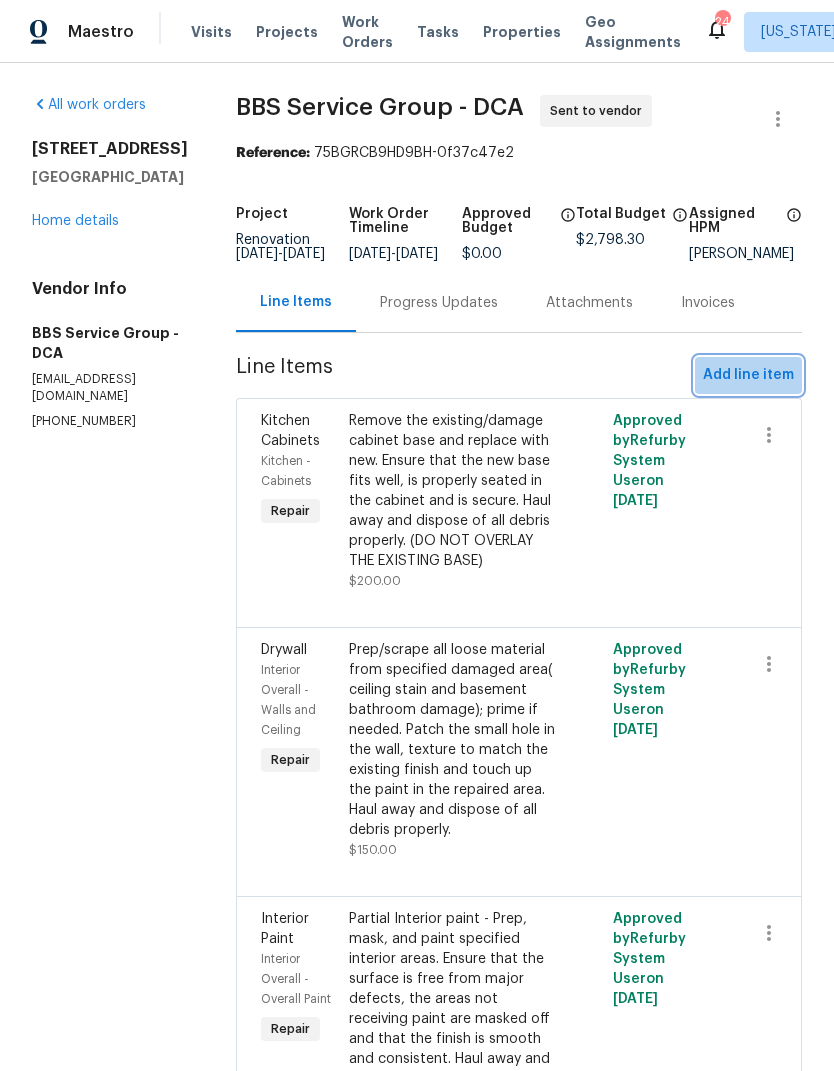 click on "Add line item" at bounding box center [748, 375] 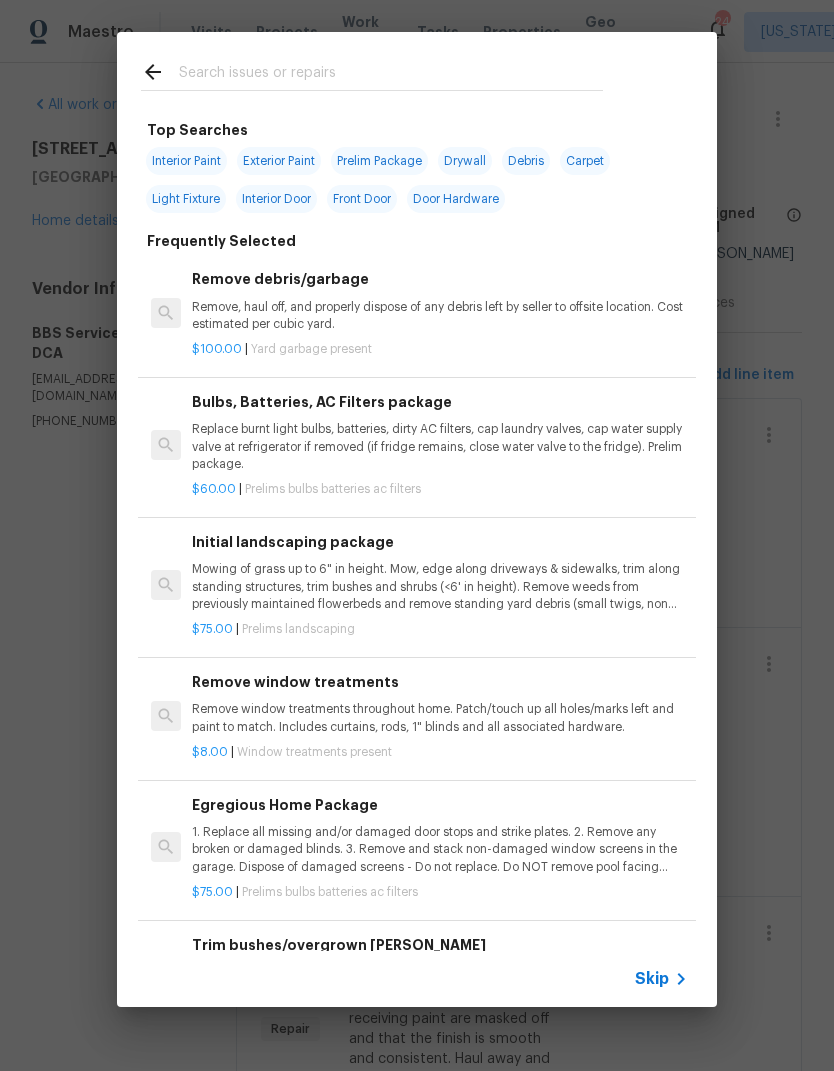 click at bounding box center [391, 75] 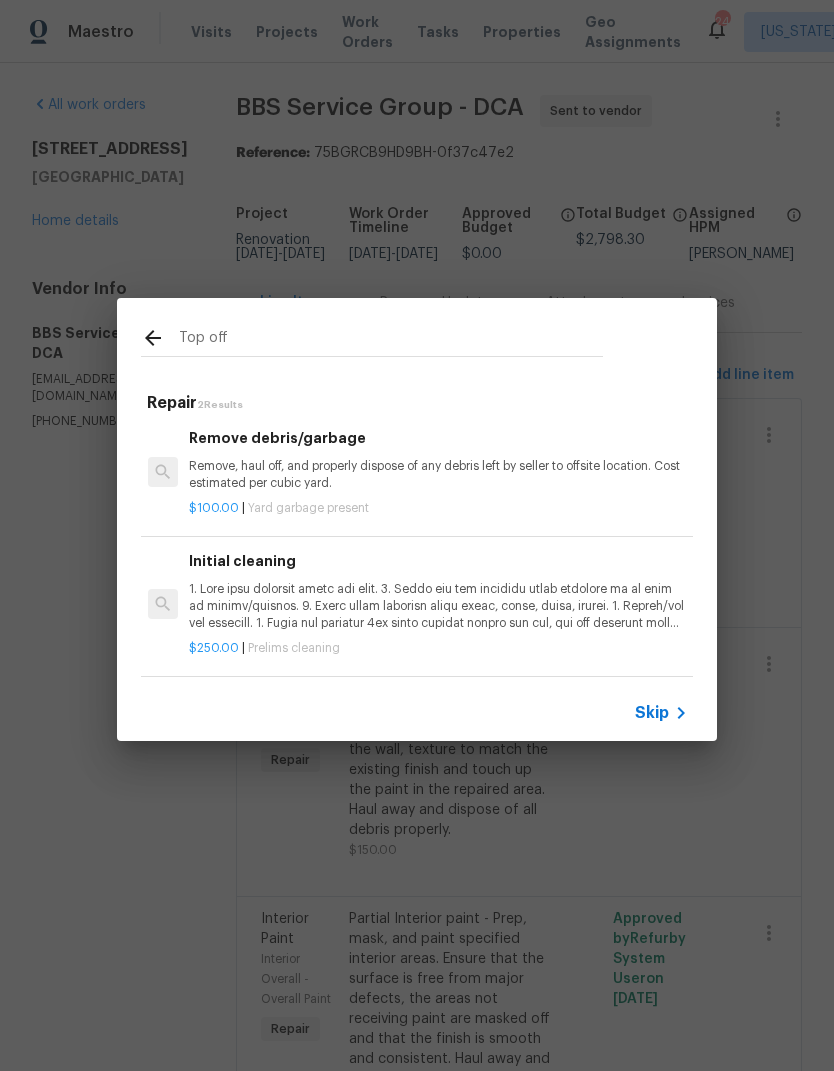 scroll, scrollTop: 3, scrollLeft: 3, axis: both 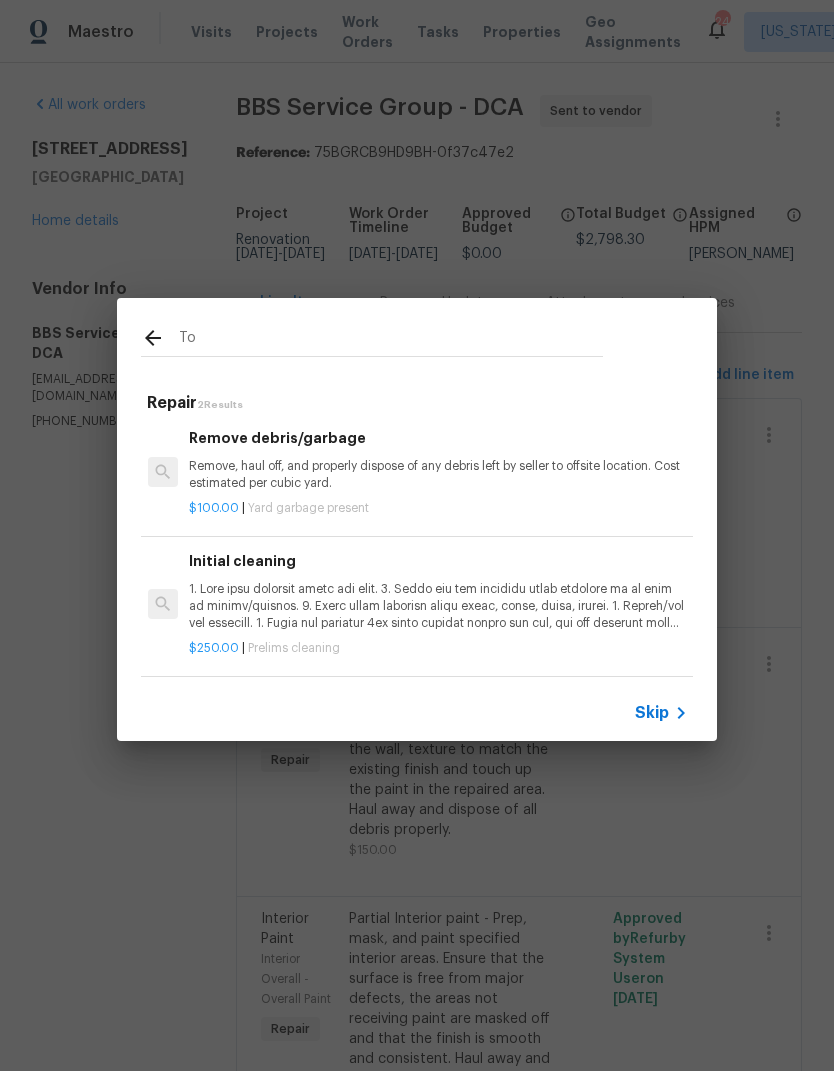 type on "T" 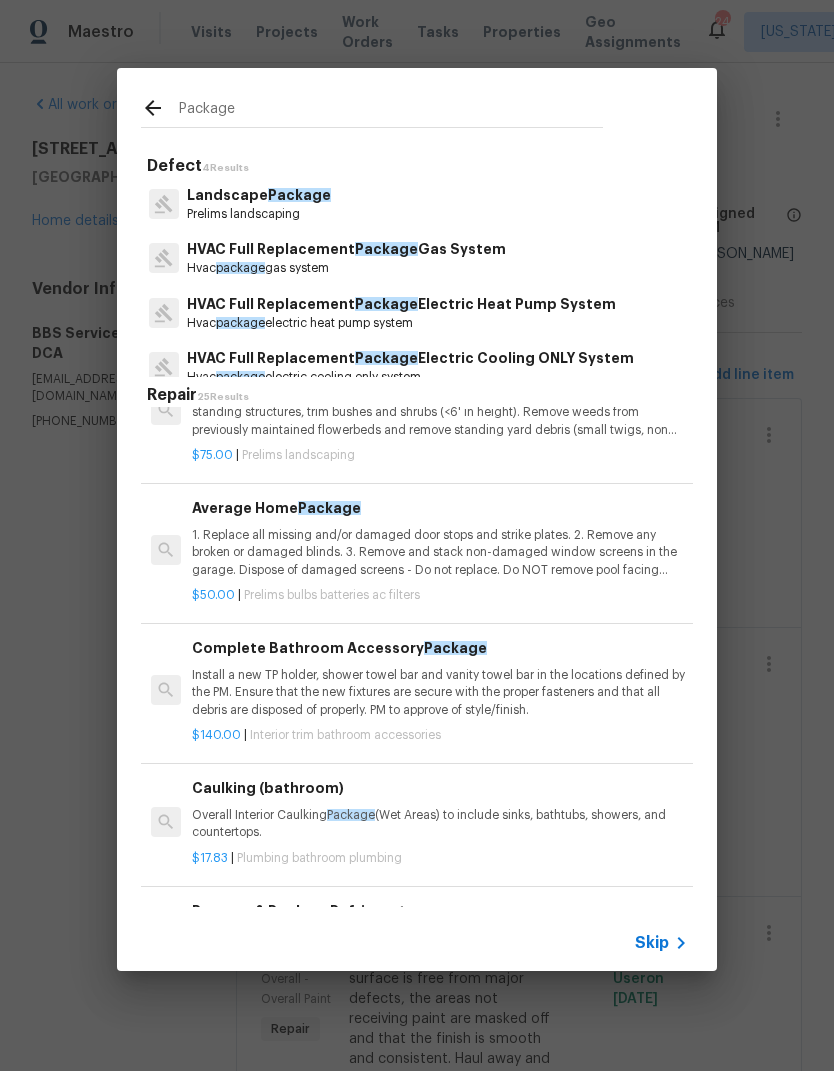 scroll, scrollTop: 2864, scrollLeft: 0, axis: vertical 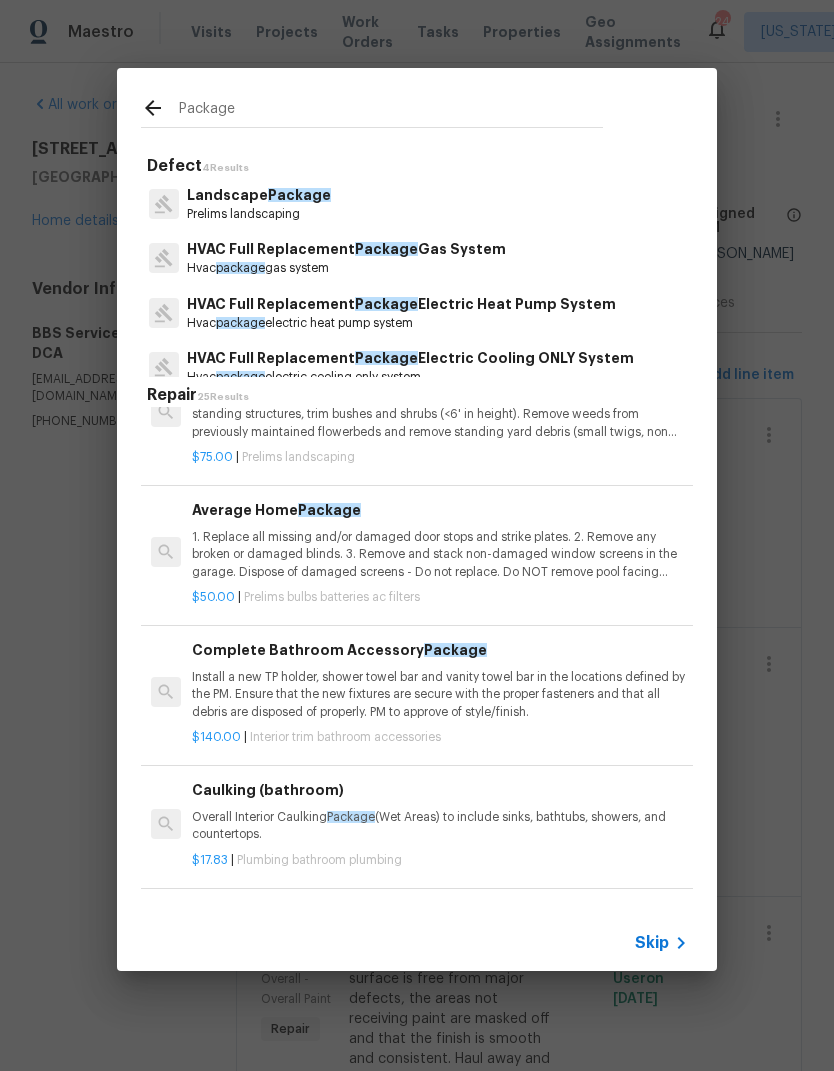 click on "Package" at bounding box center (391, 112) 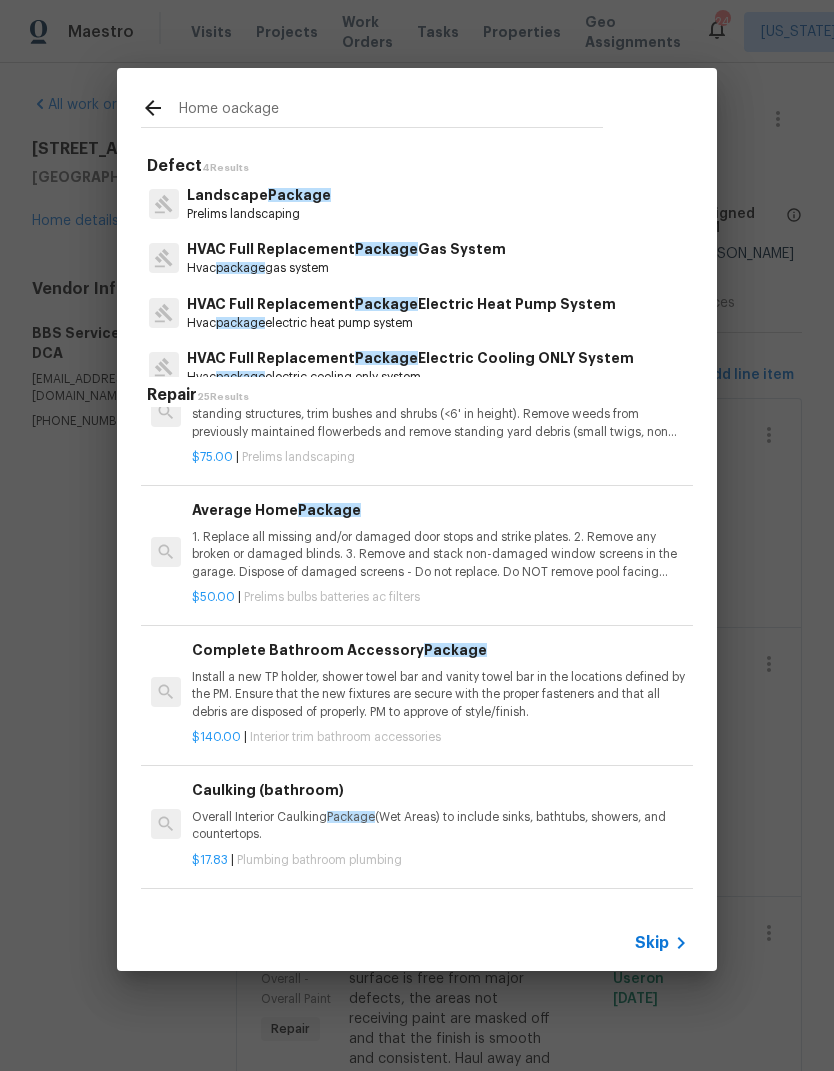 scroll, scrollTop: 3, scrollLeft: 0, axis: vertical 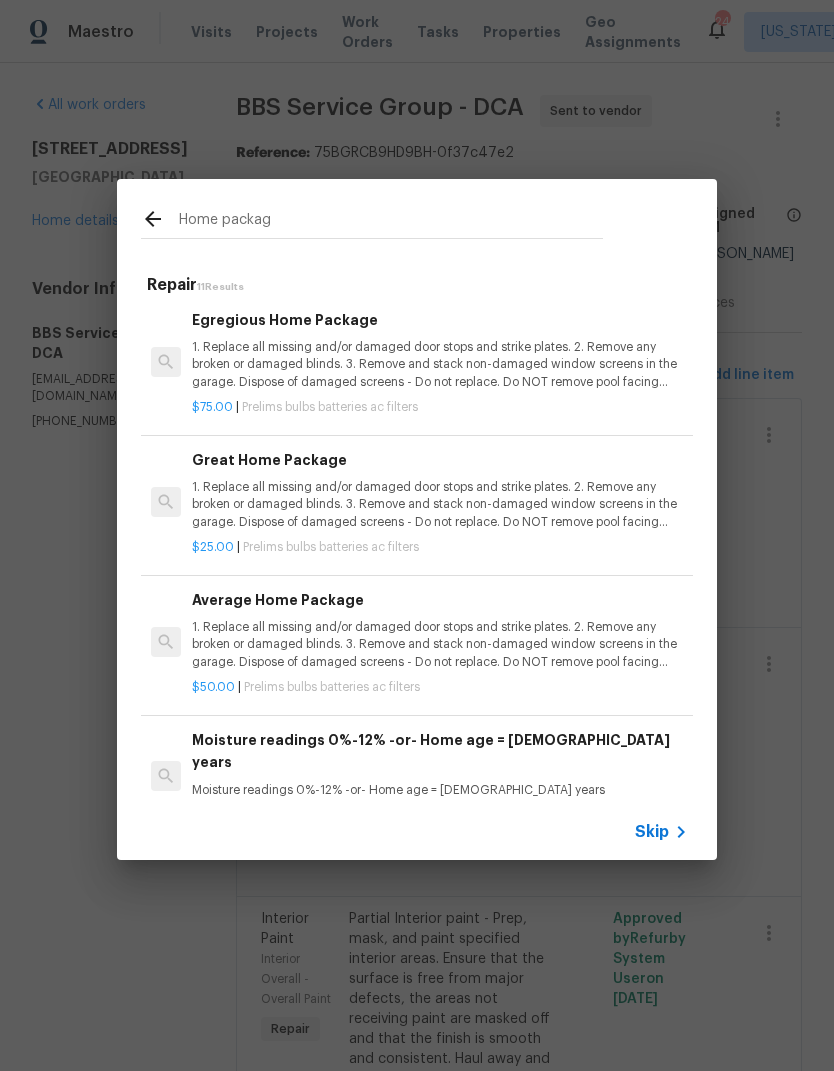 type on "Home package" 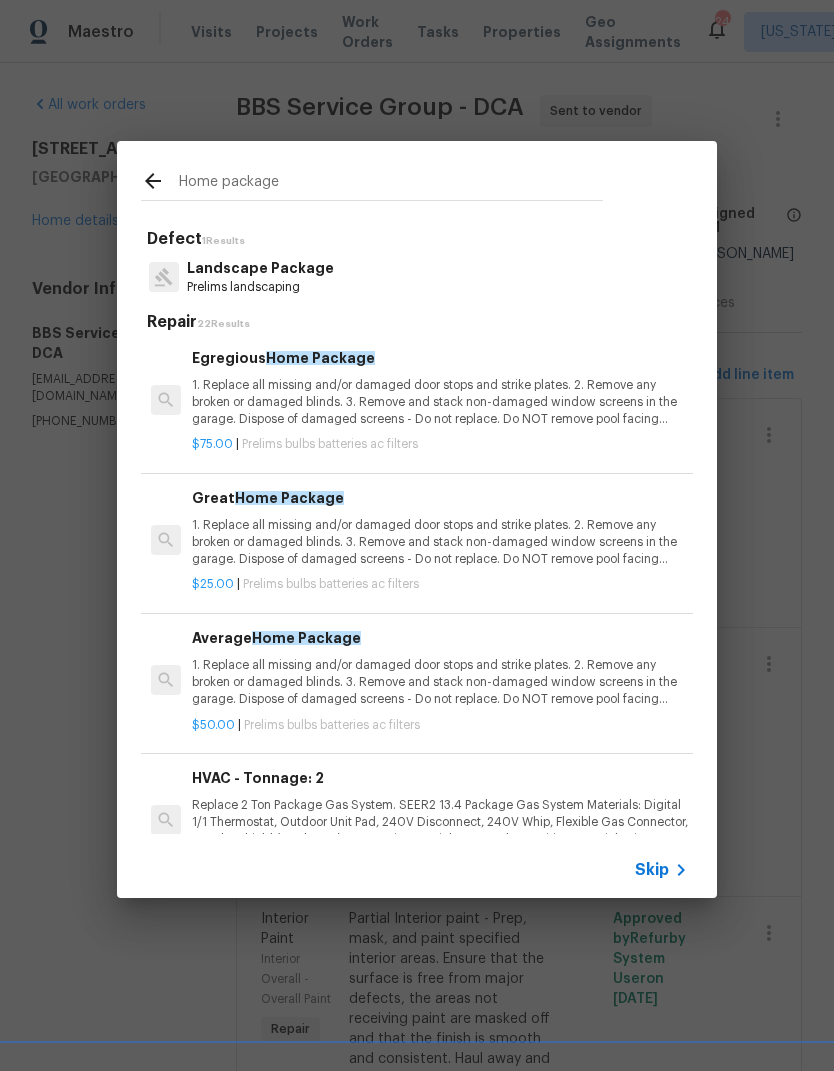 click on "1. Replace all missing and/or damaged door stops and strike plates.  2. Remove any broken or damaged blinds.  3. Remove and stack non-damaged window screens in the garage. Dispose of damaged screens - Do not replace. Do NOT remove pool facing window screens.  4. Replace any missing, broken, or inconsistent color switch plates/receptacle cover plates with appropriate color. If all plates in an area/room are a unique style but matching – request approval to keep.  5. Replace all burnt out light bulbs. Bulbs in fixtures should be matching (both style and color). All vanity fixtures must have vanity bulbs. This includes microwave and oven bulbs.  6. Replace all batteries and test all smoke detectors for functionality. Pictures with date printed on batteries needed for approval.  7. Cap all unused water and gas lines (i.e. refrigerator, water heater, washer supply hot/cold, gas line for dryer, etc).  8. Install new pleated HVAC air filters" at bounding box center [440, 402] 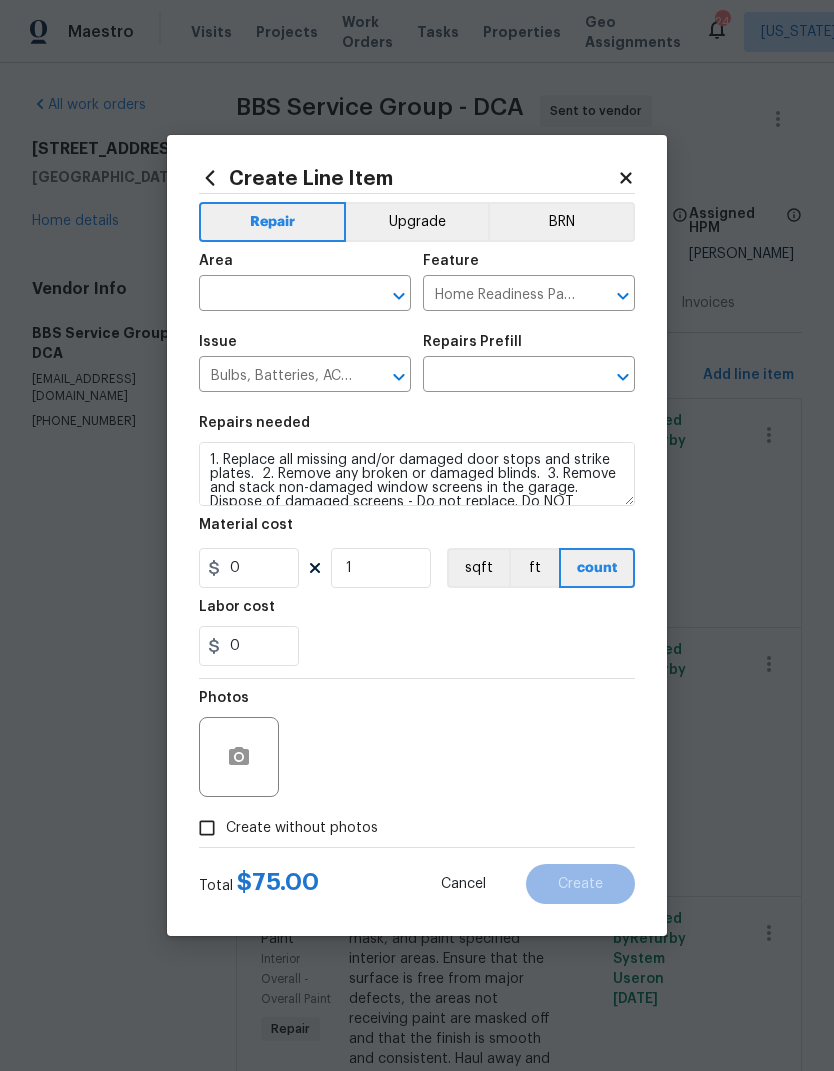 type on "Egregious Home Package $75.00" 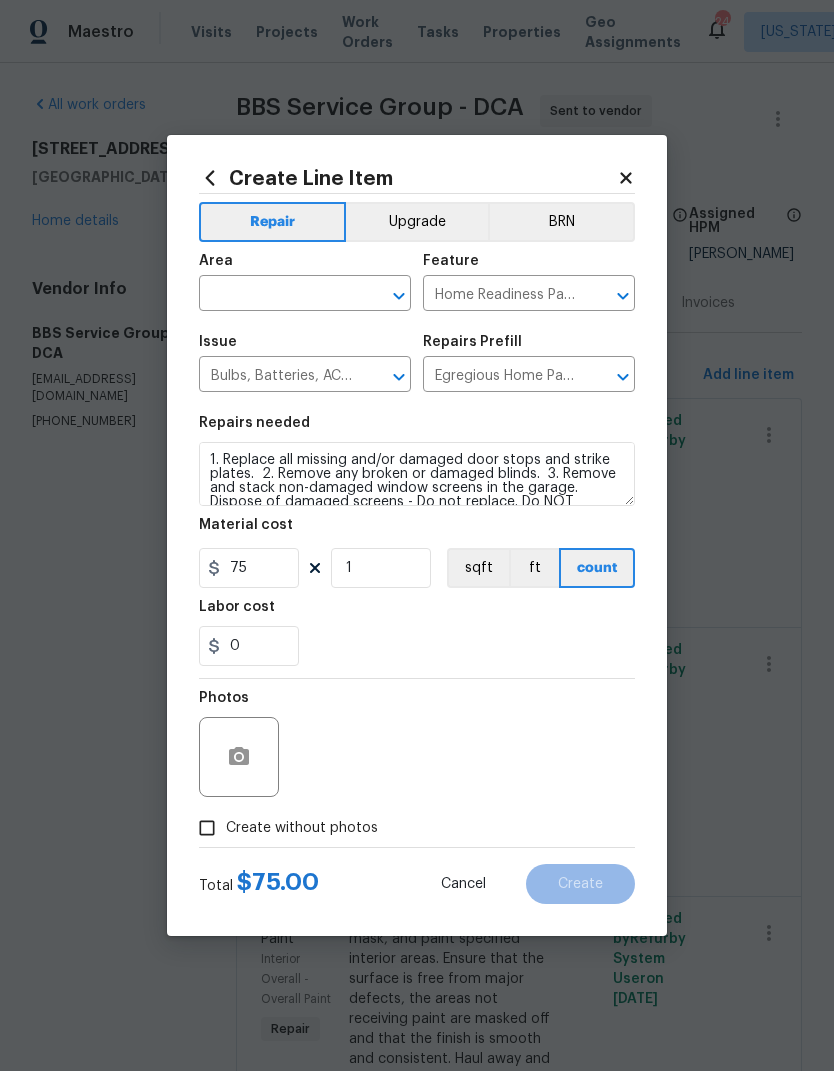 scroll, scrollTop: -2, scrollLeft: 0, axis: vertical 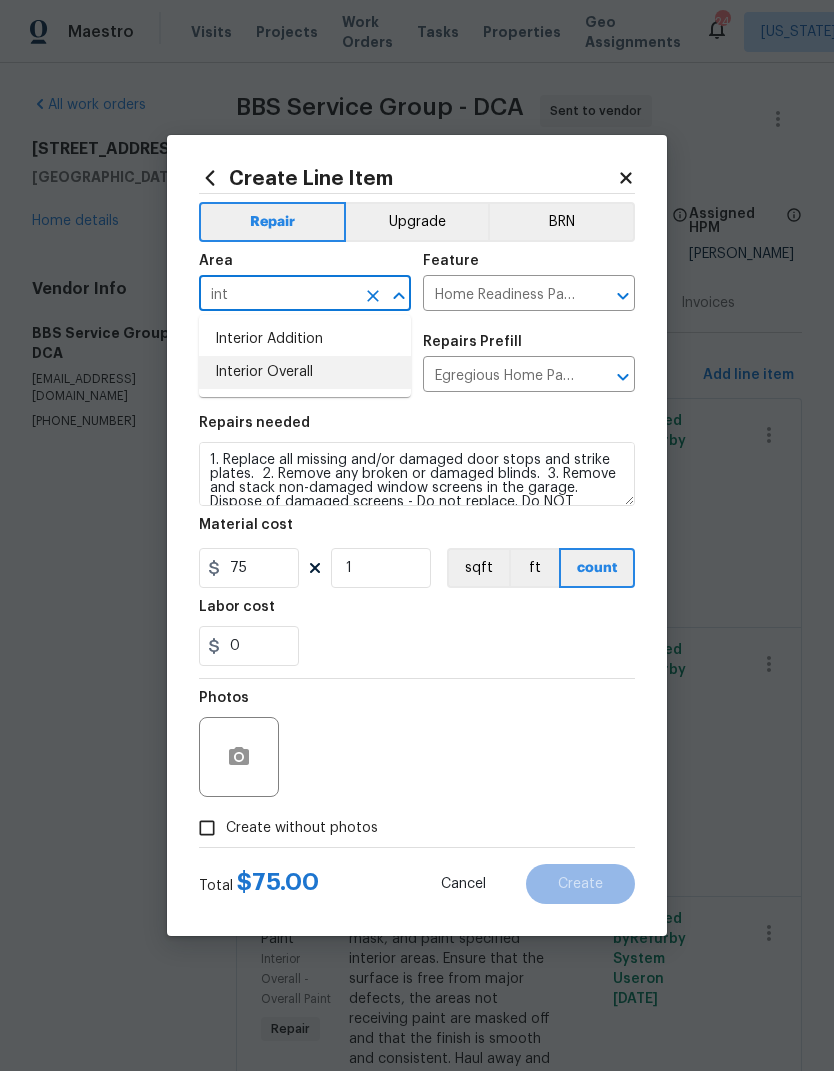 click on "Interior Overall" at bounding box center (305, 372) 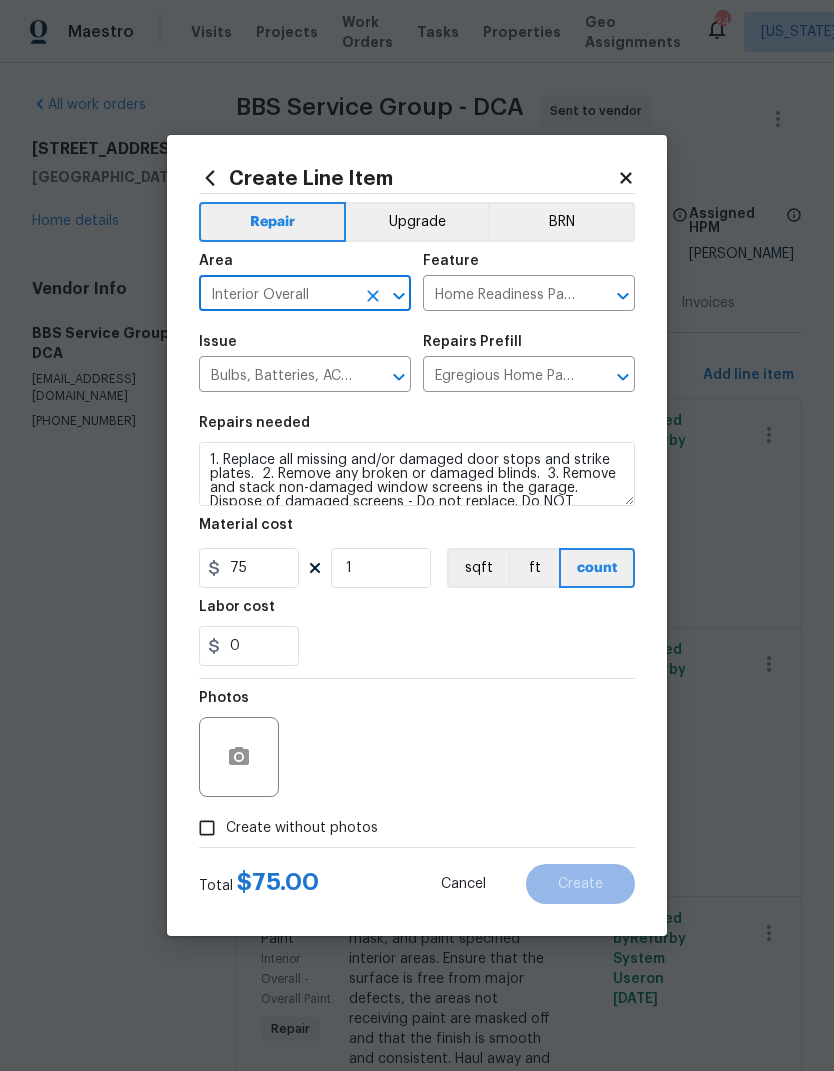 click on "0" at bounding box center [417, 646] 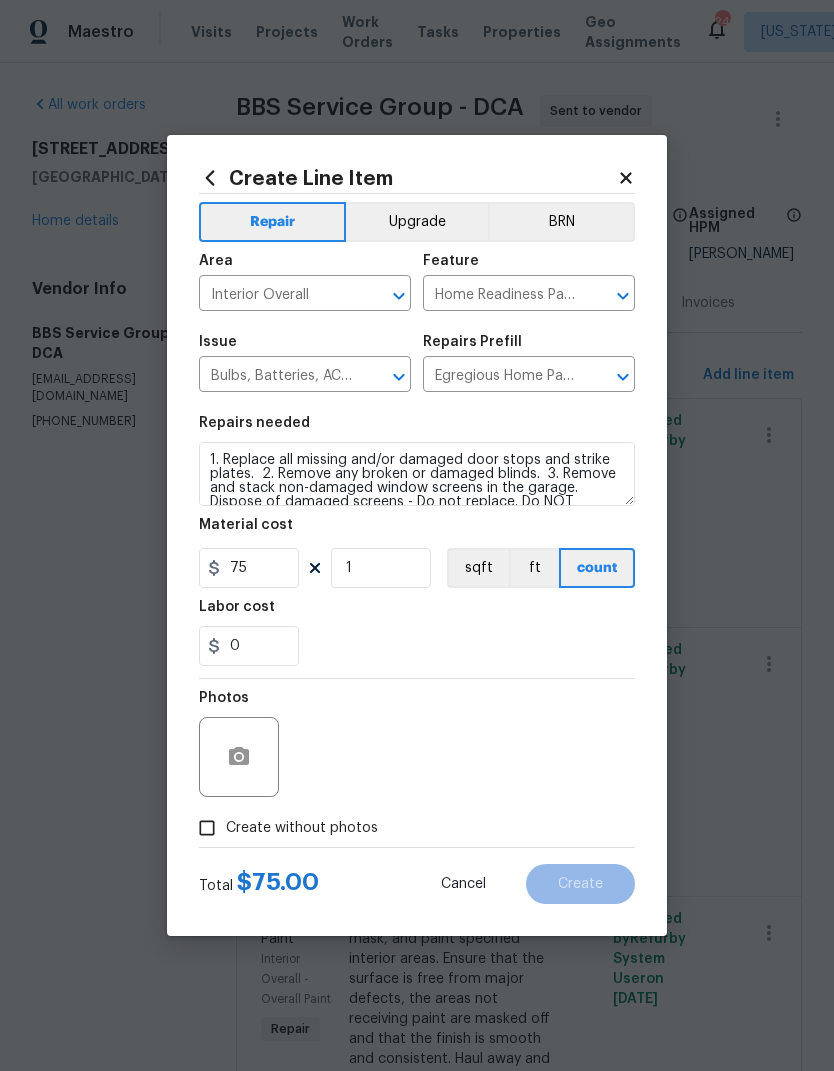 click on "Create without photos" at bounding box center [207, 828] 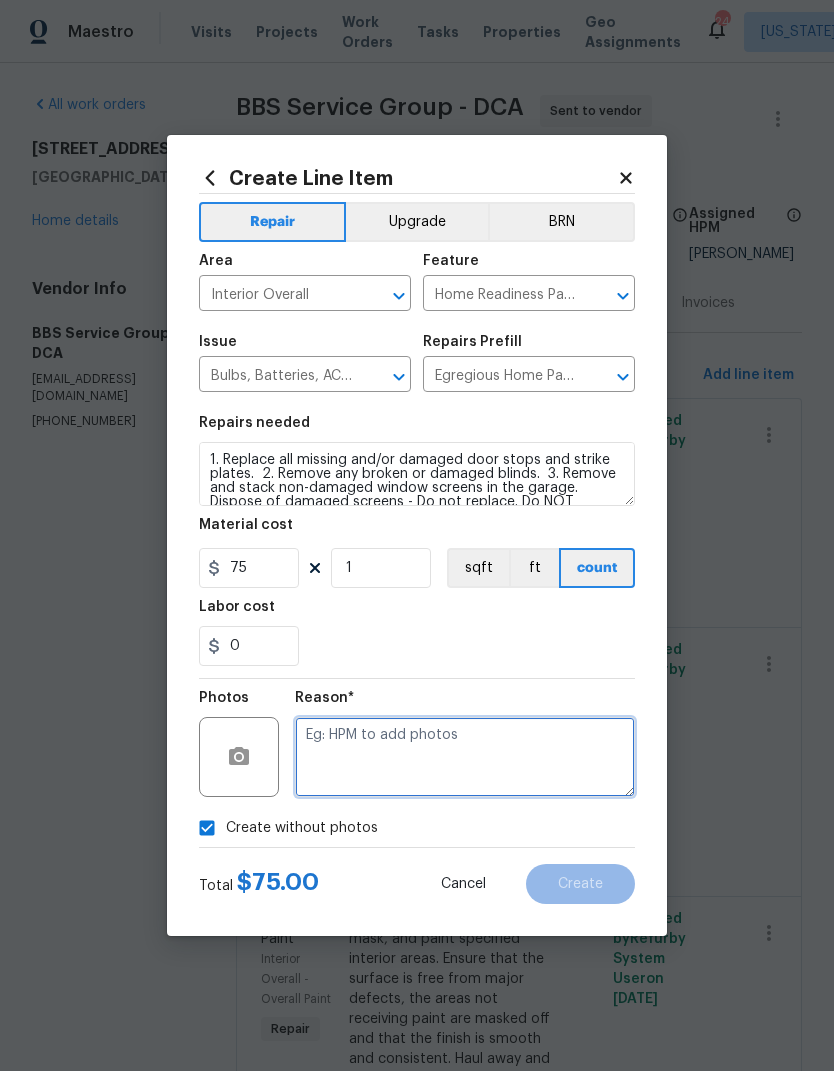click at bounding box center (465, 757) 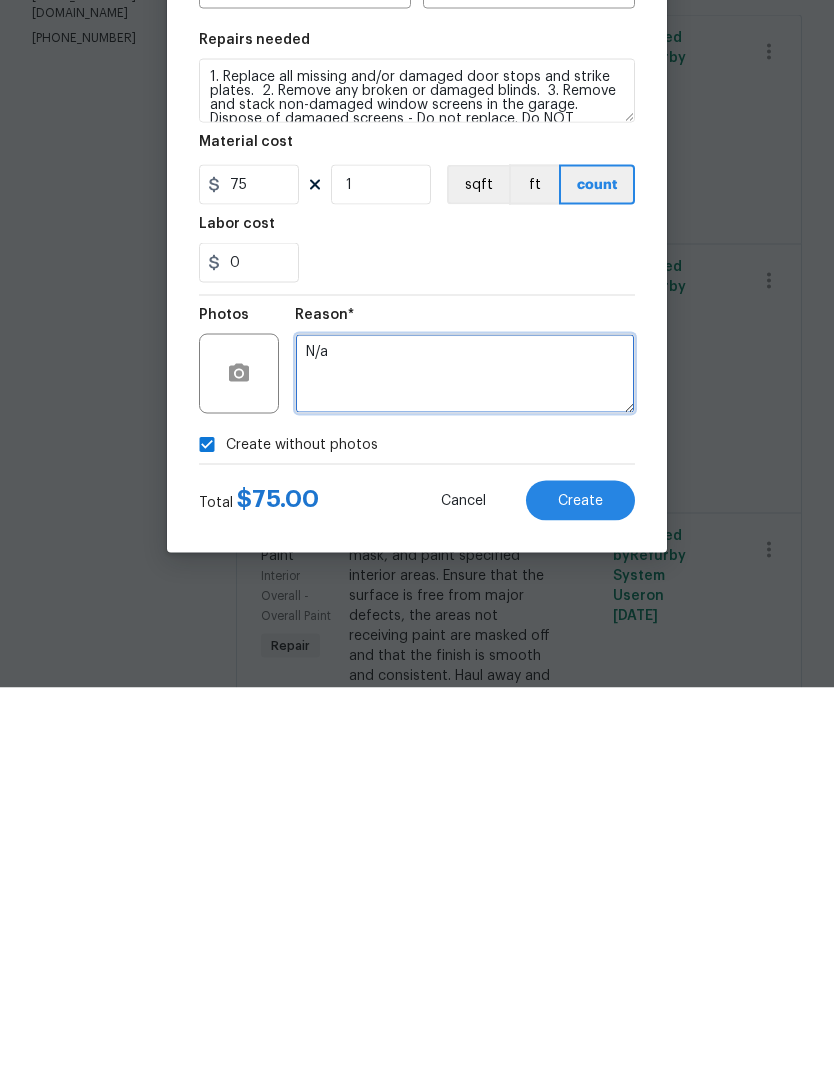 type on "N/a" 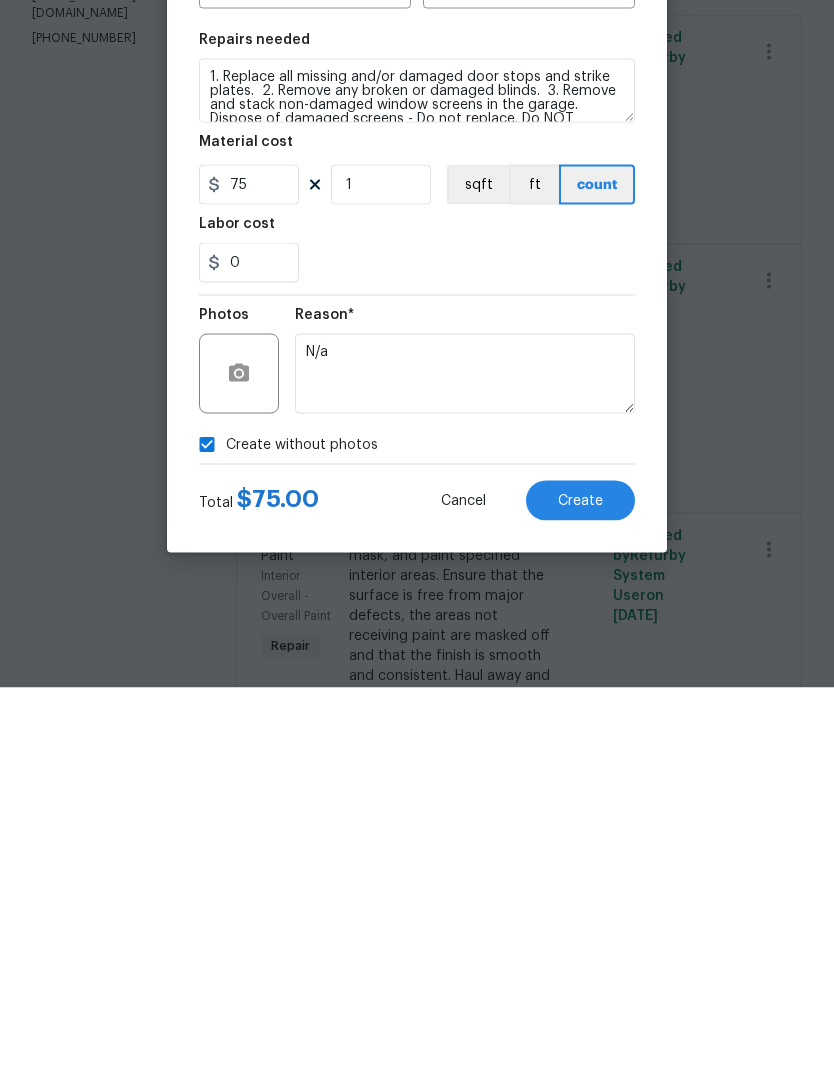 click on "Create" at bounding box center (580, 884) 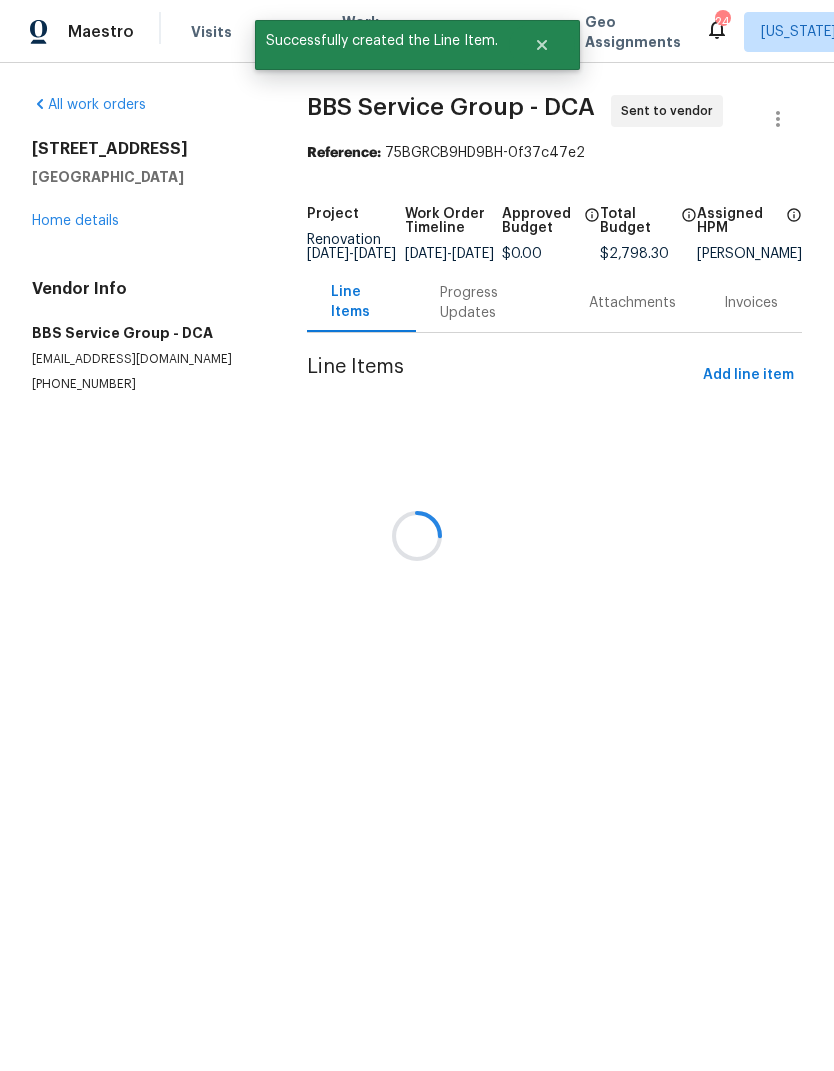 scroll, scrollTop: 0, scrollLeft: 0, axis: both 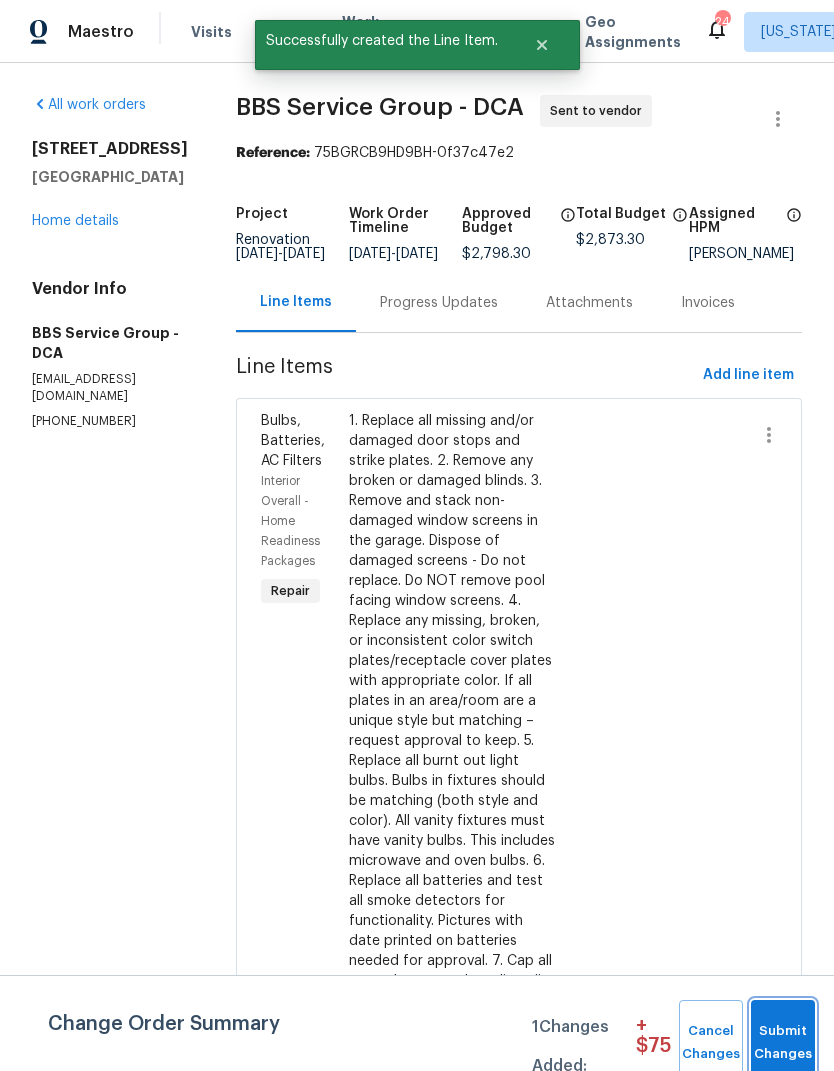 click on "Submit Changes" at bounding box center (783, 1043) 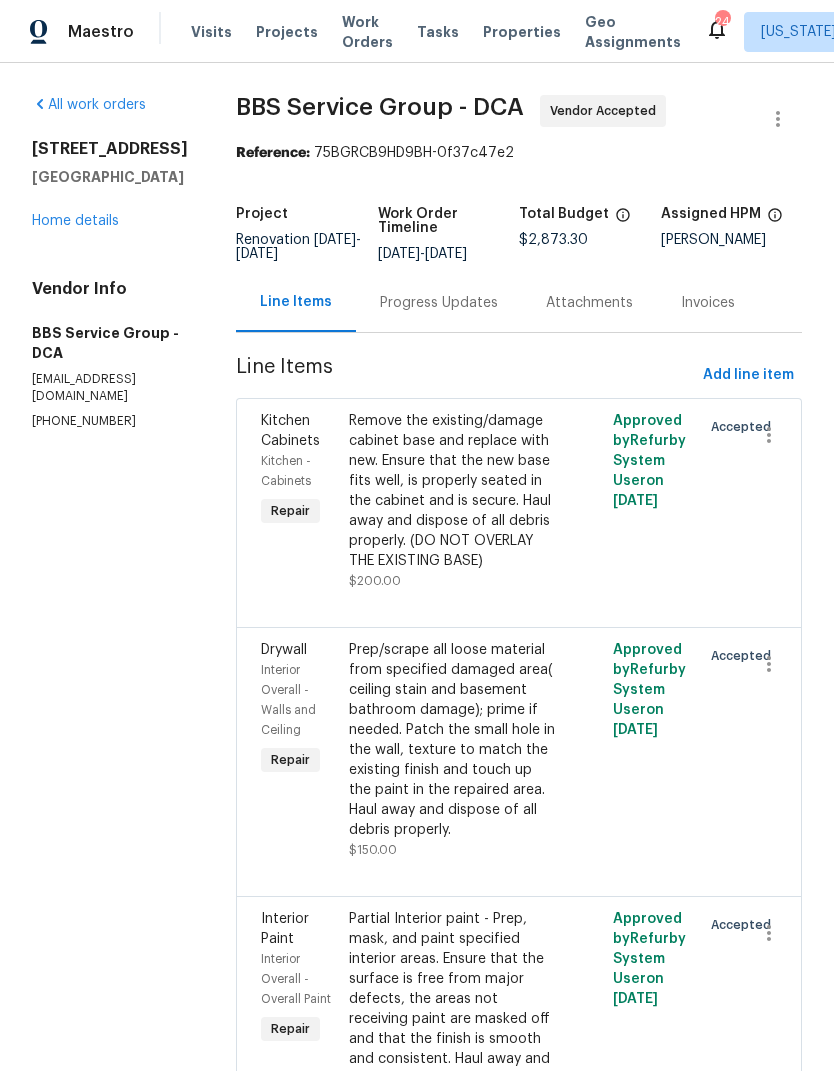 click on "Home details" at bounding box center (75, 221) 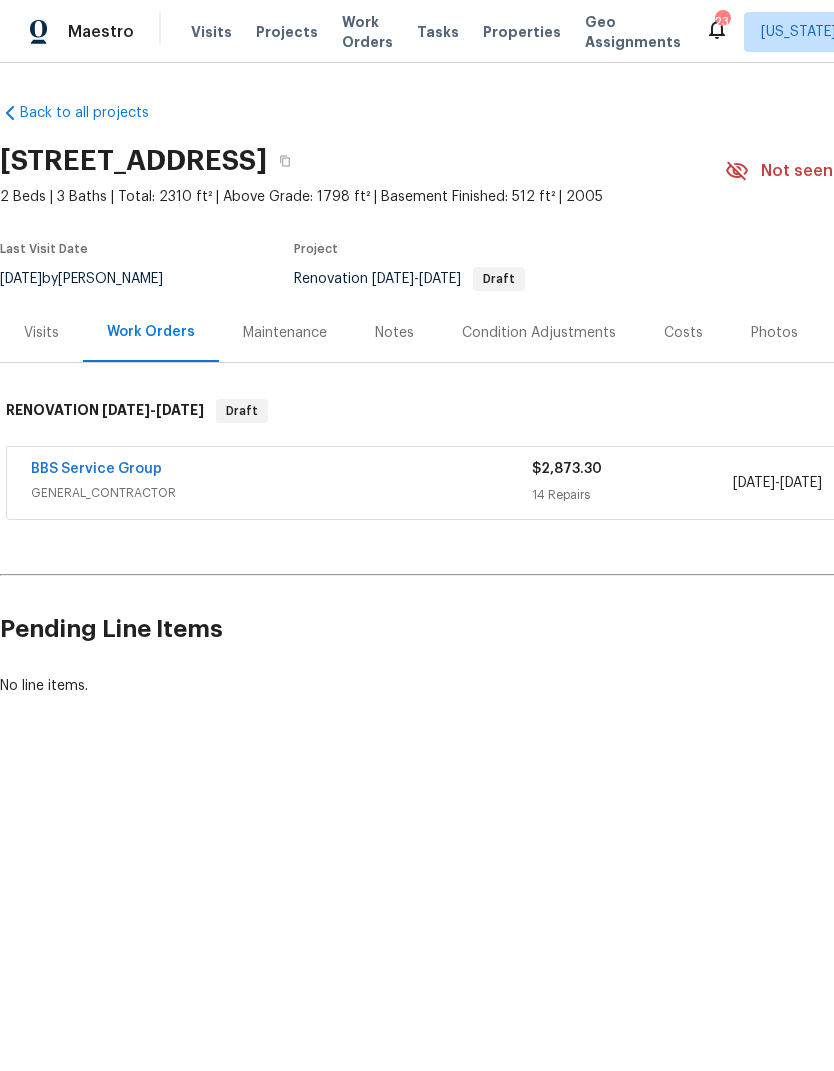 scroll, scrollTop: 0, scrollLeft: 0, axis: both 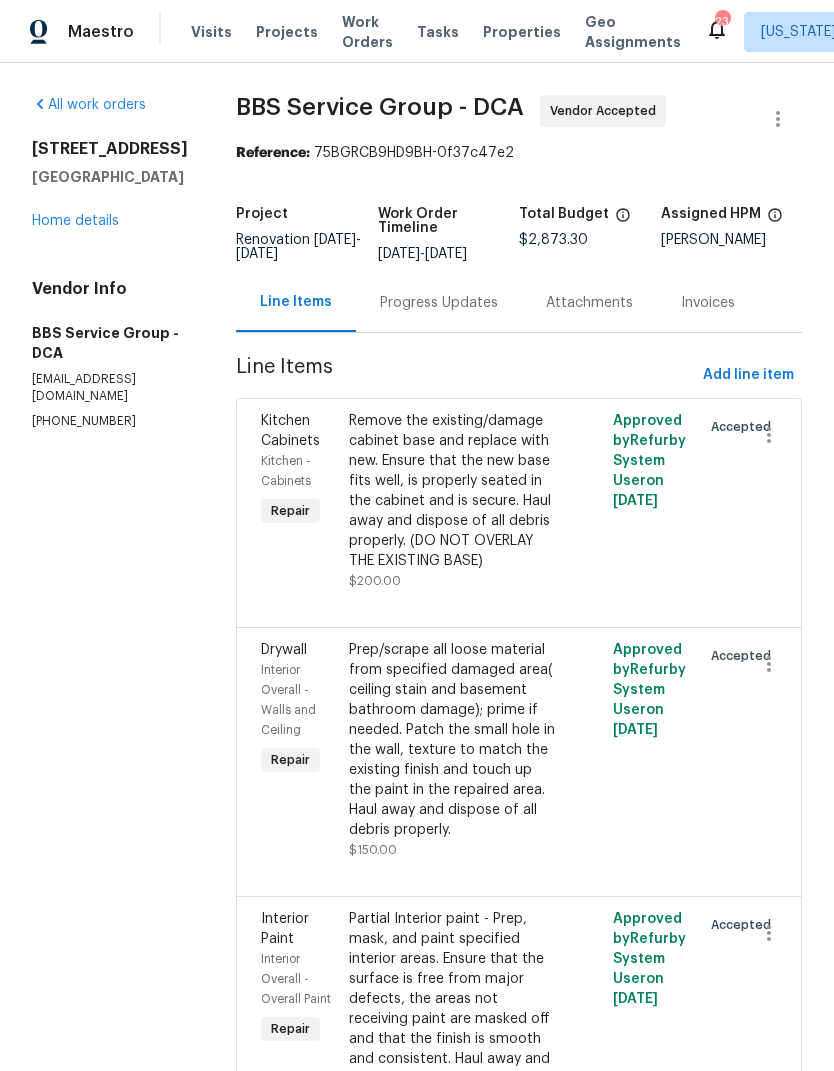 click on "Home details" at bounding box center (75, 221) 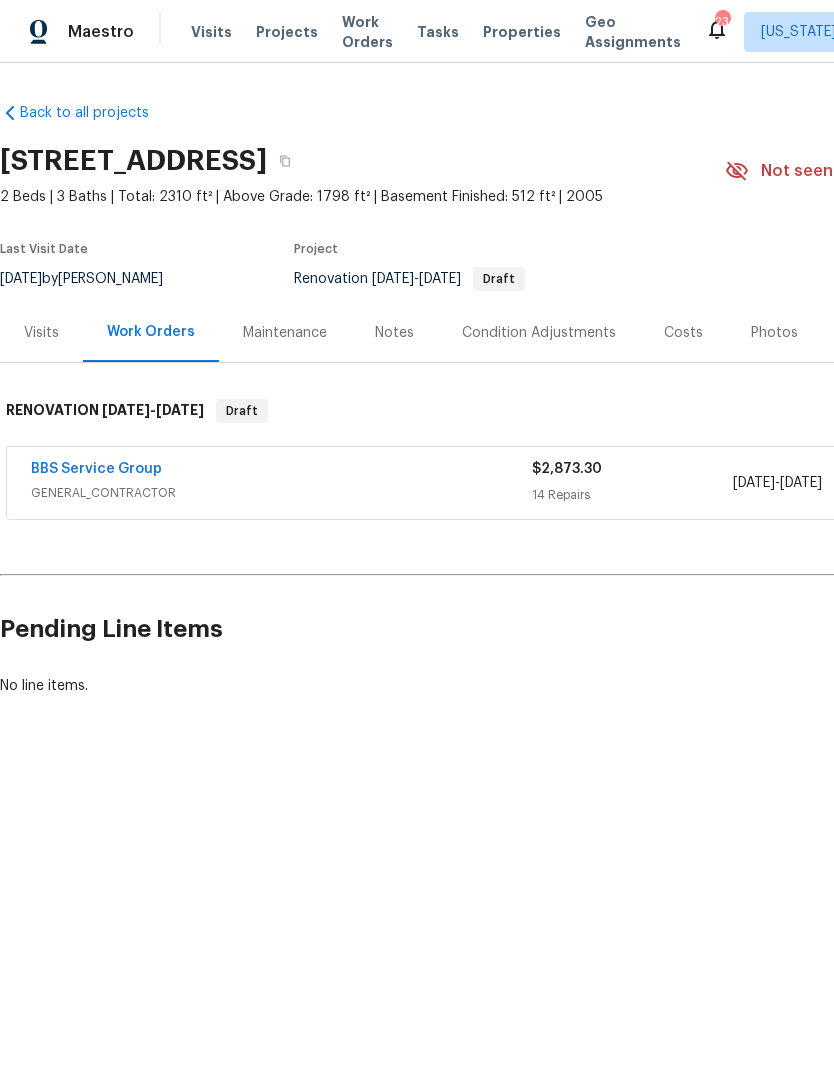 click on "GENERAL_CONTRACTOR" at bounding box center (281, 493) 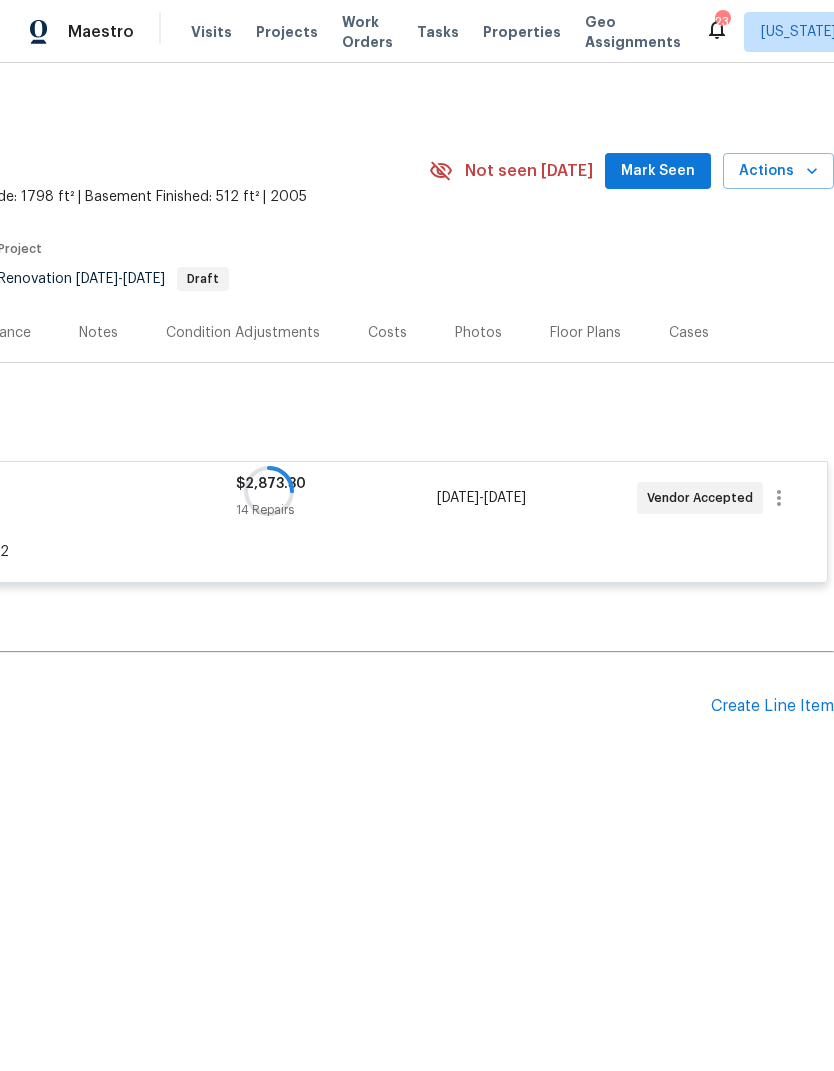 scroll, scrollTop: 0, scrollLeft: 296, axis: horizontal 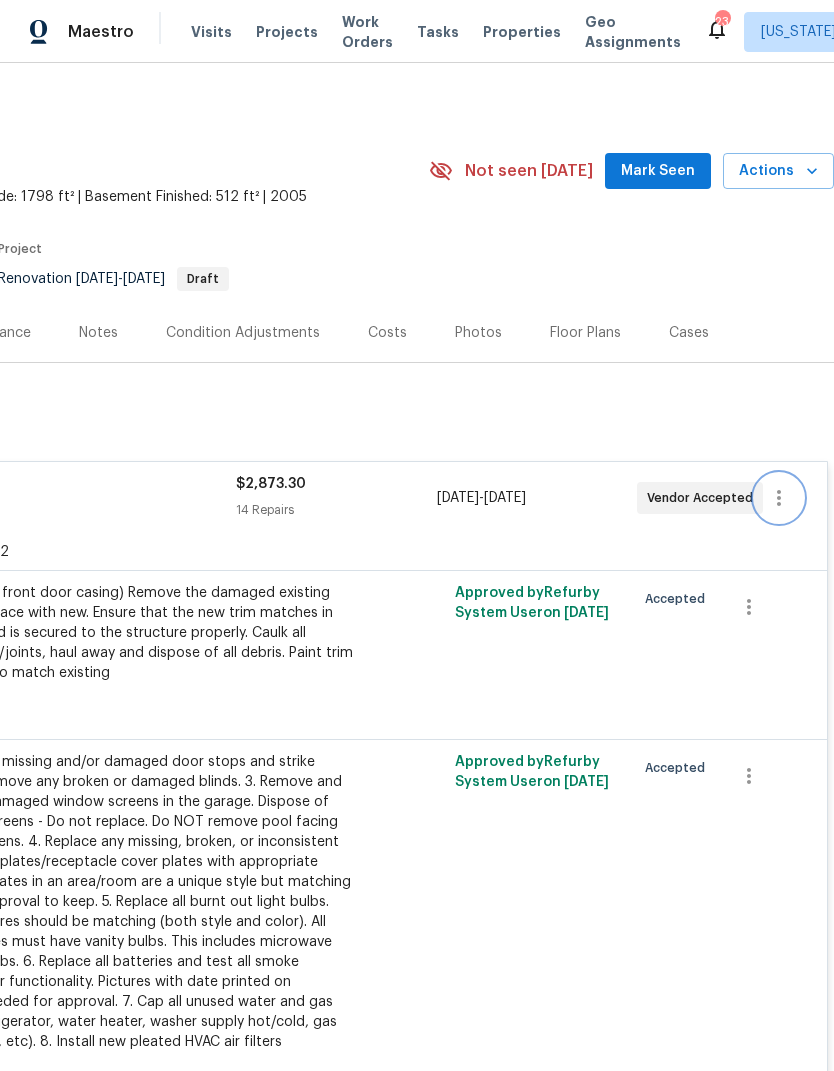 click 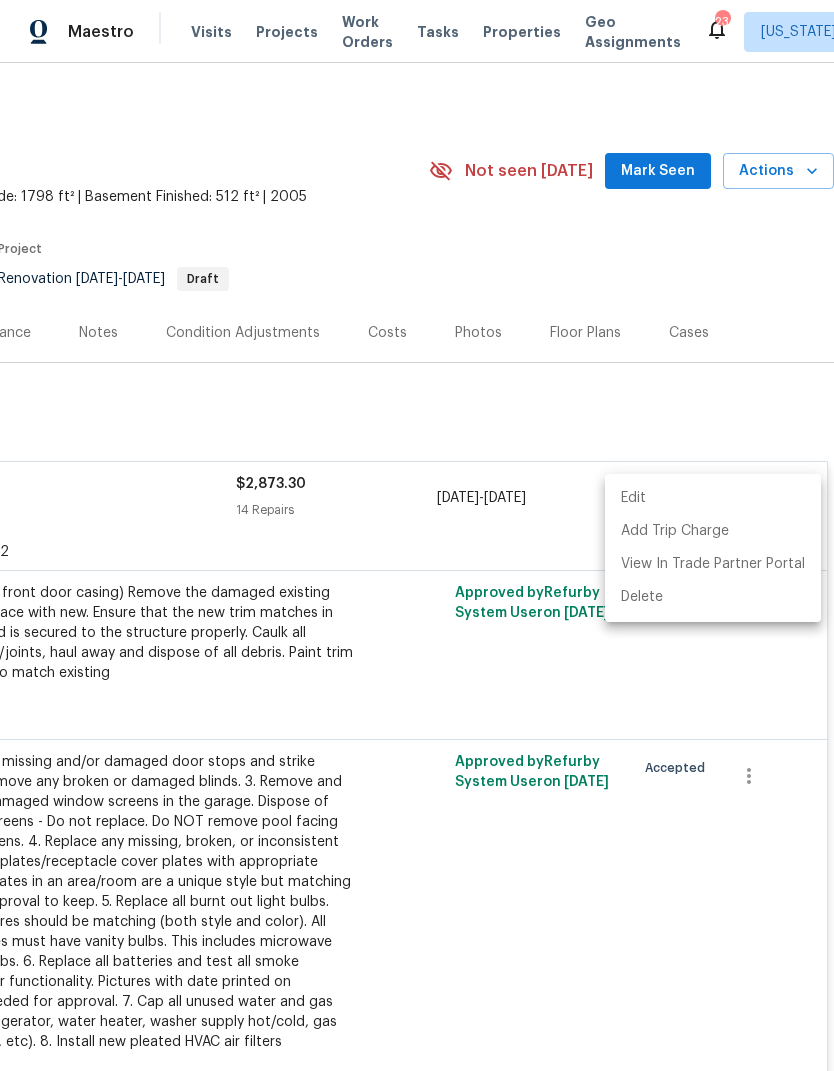 click on "Edit" at bounding box center [713, 498] 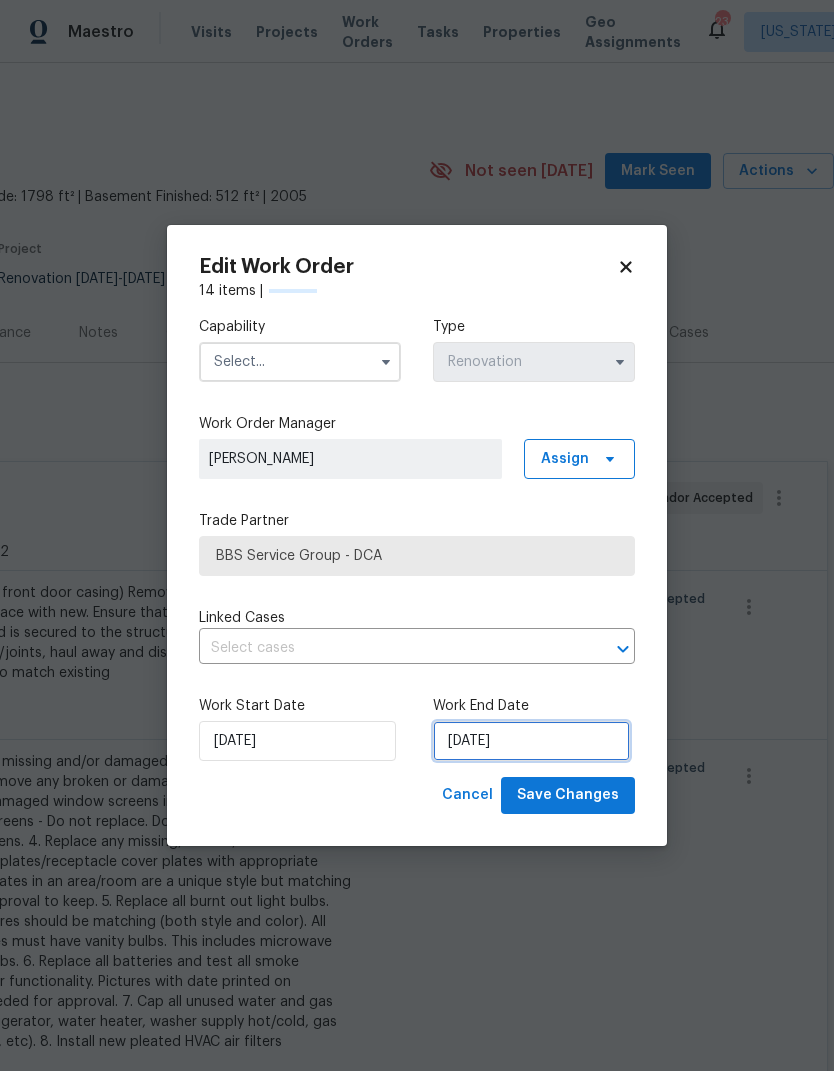 click on "[DATE]" at bounding box center [531, 741] 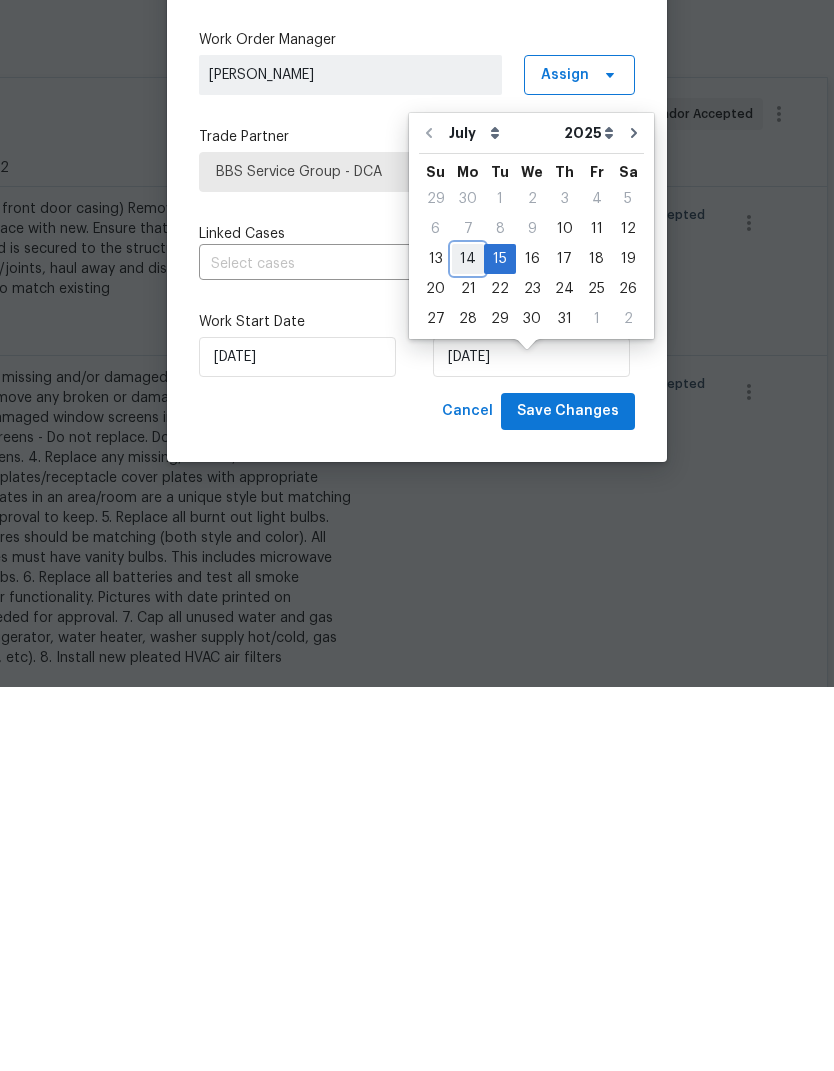 click on "14" at bounding box center [468, 643] 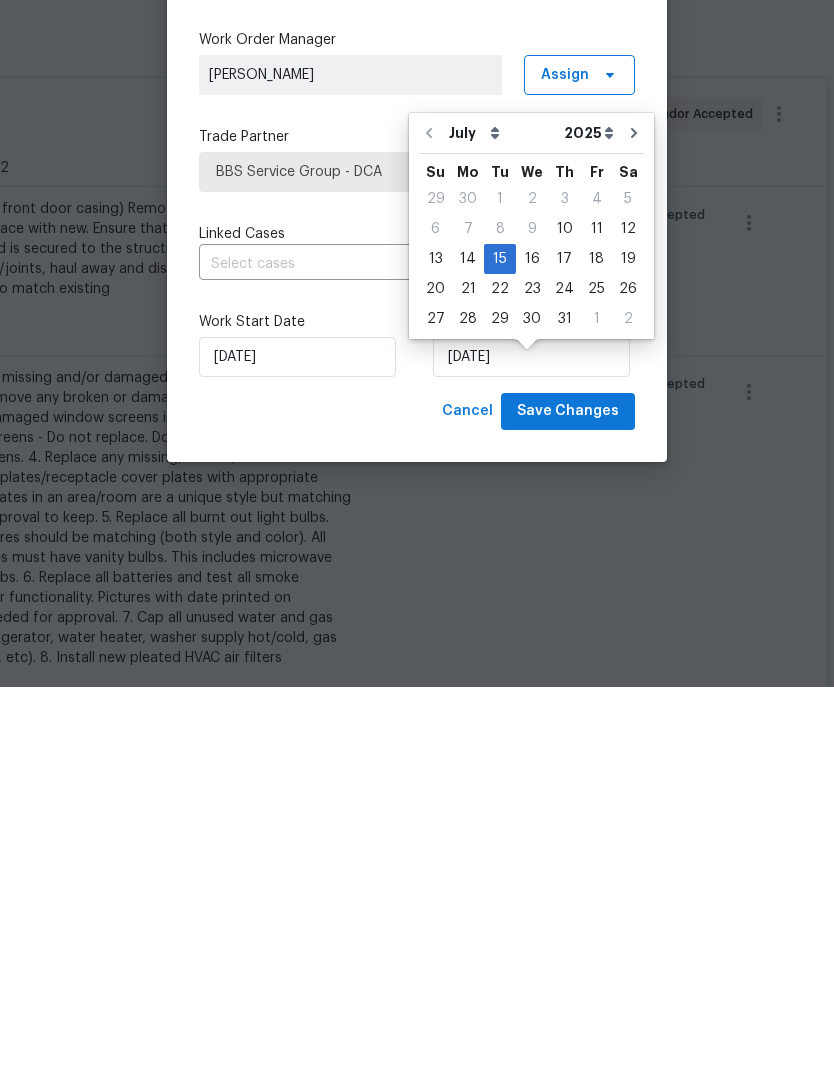 scroll, scrollTop: 77, scrollLeft: 0, axis: vertical 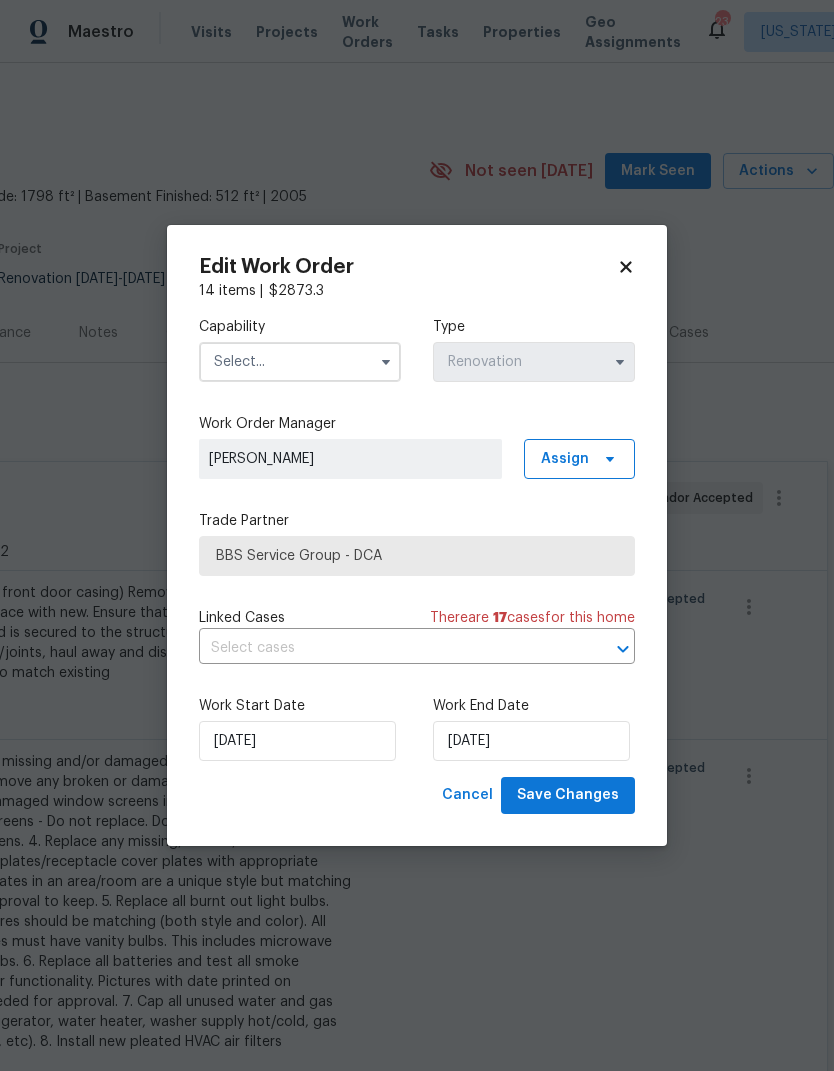 click on "Save Changes" at bounding box center (568, 795) 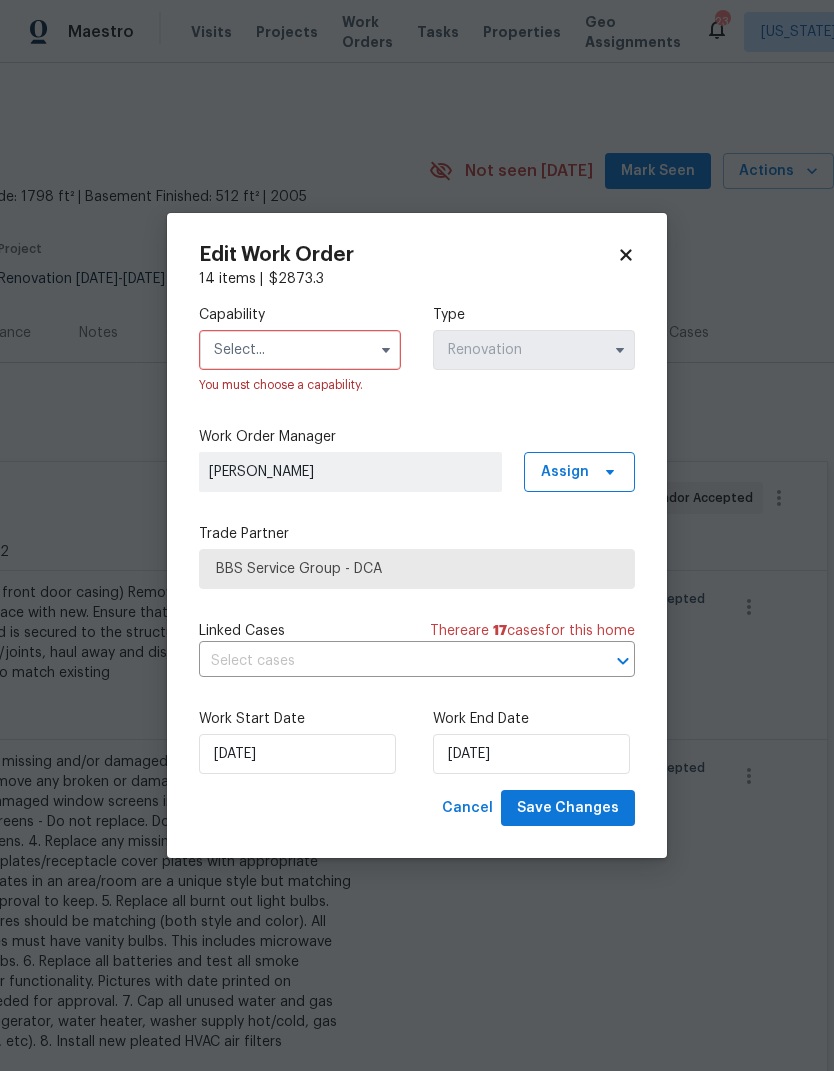 click 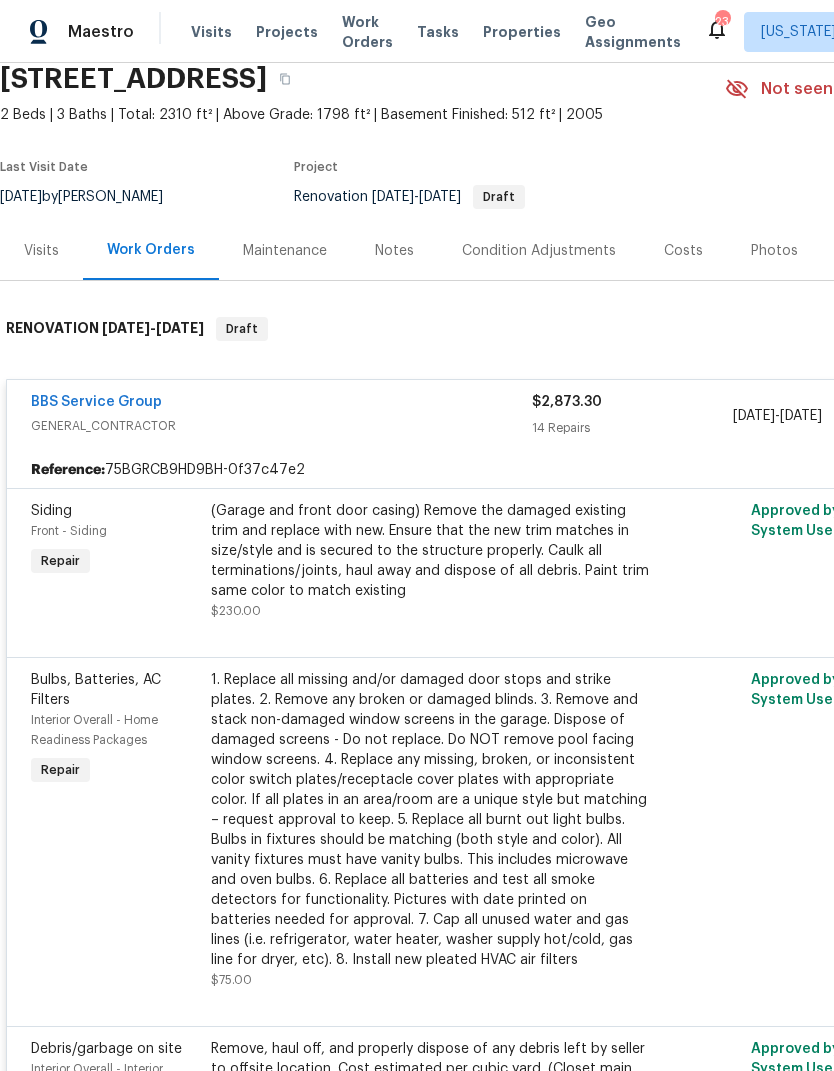 scroll, scrollTop: 83, scrollLeft: 0, axis: vertical 